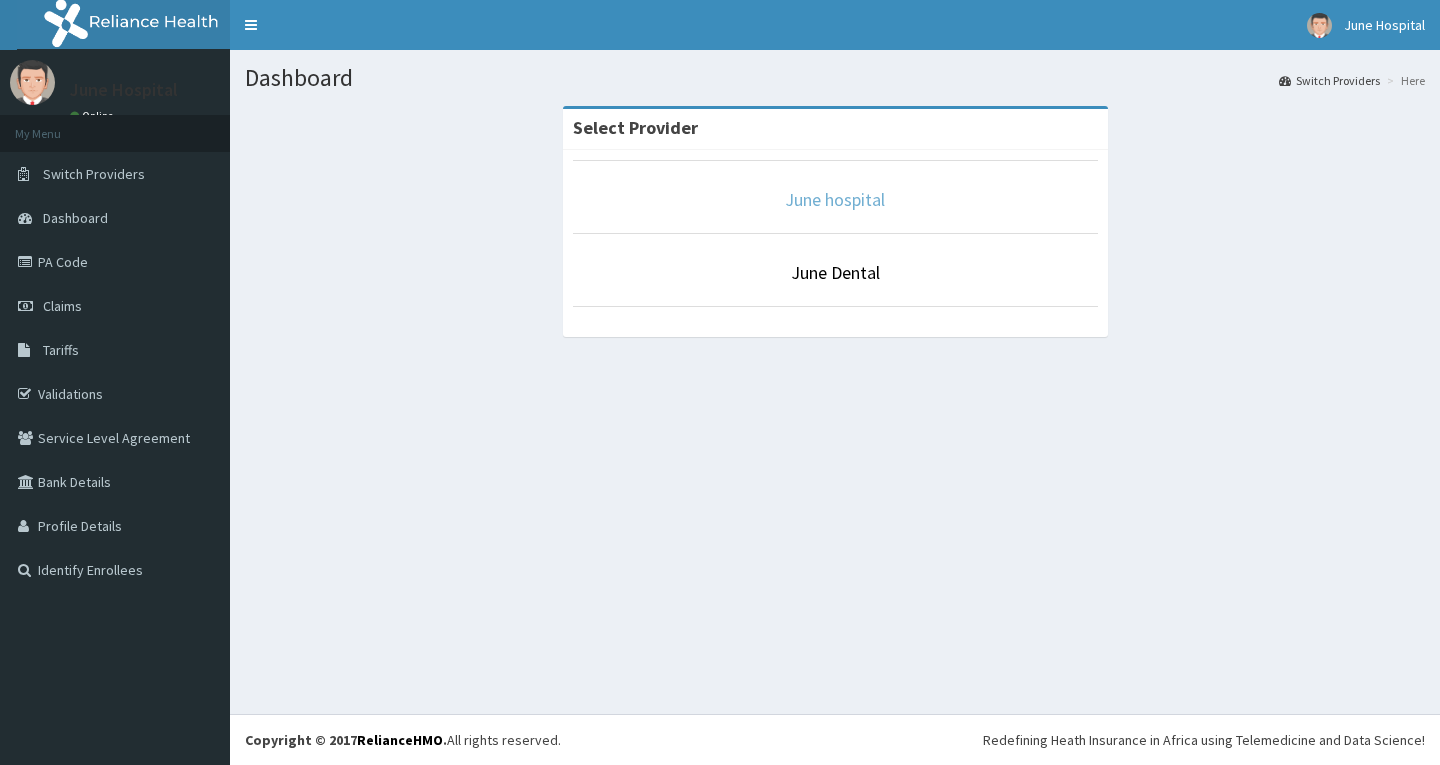 click on "June hospital" at bounding box center (835, 199) 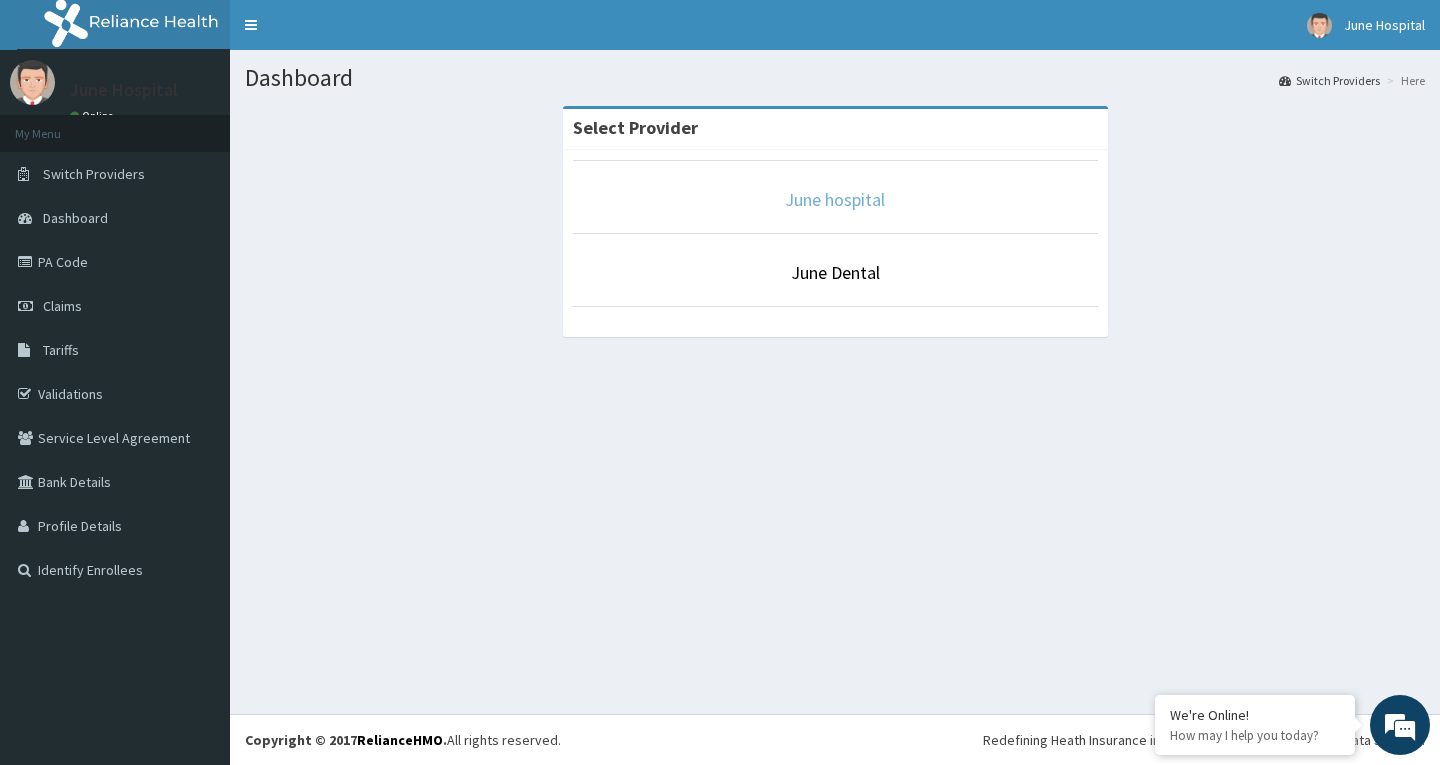 scroll, scrollTop: 0, scrollLeft: 0, axis: both 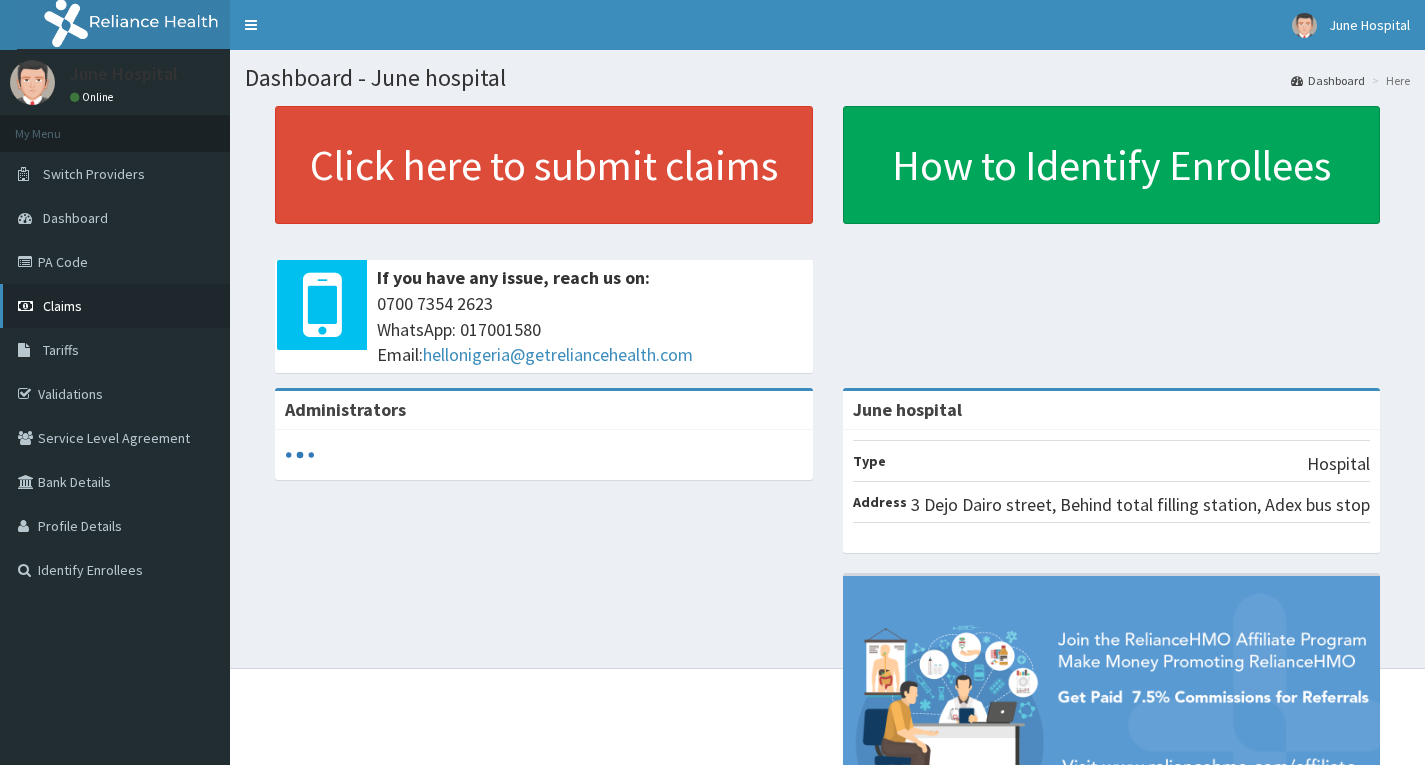 click on "Claims" at bounding box center (62, 306) 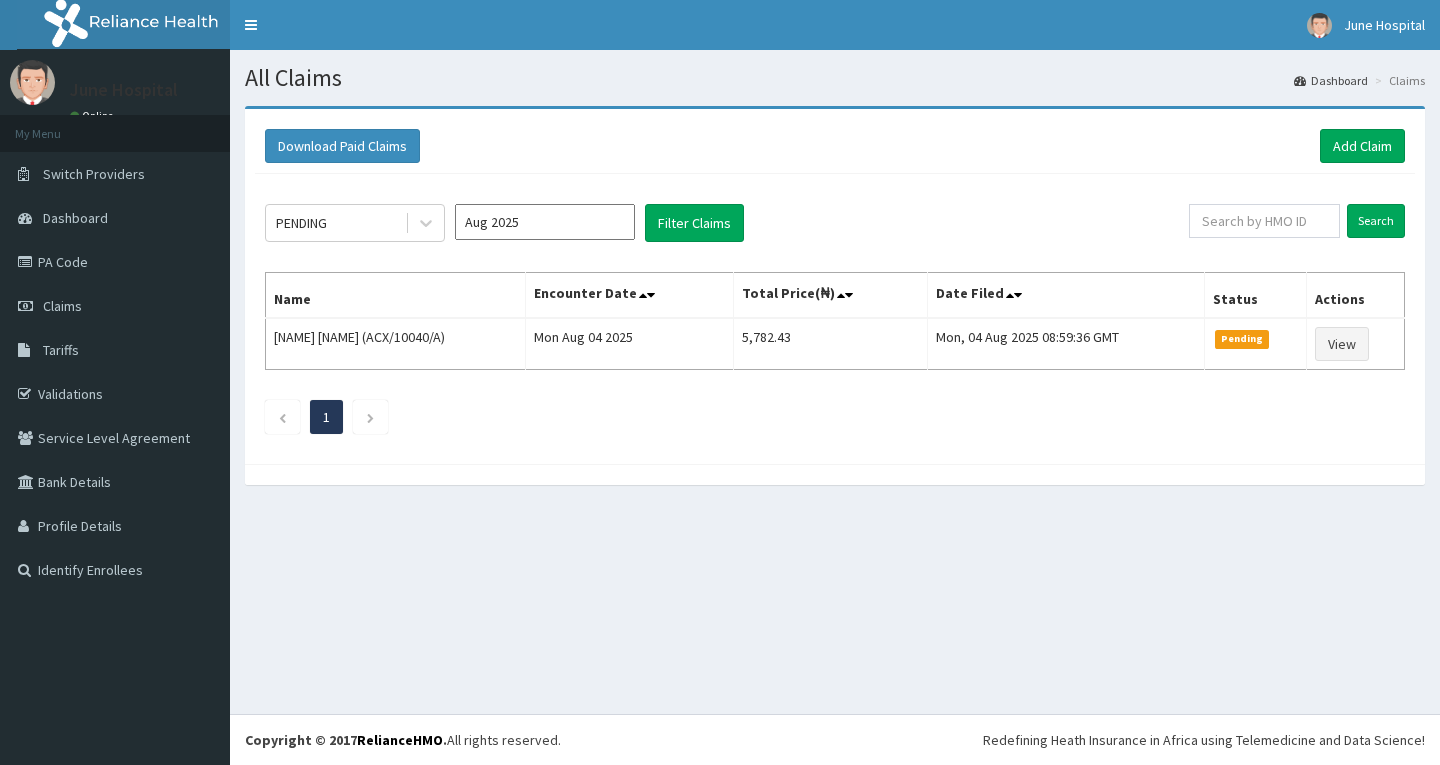 scroll, scrollTop: 0, scrollLeft: 0, axis: both 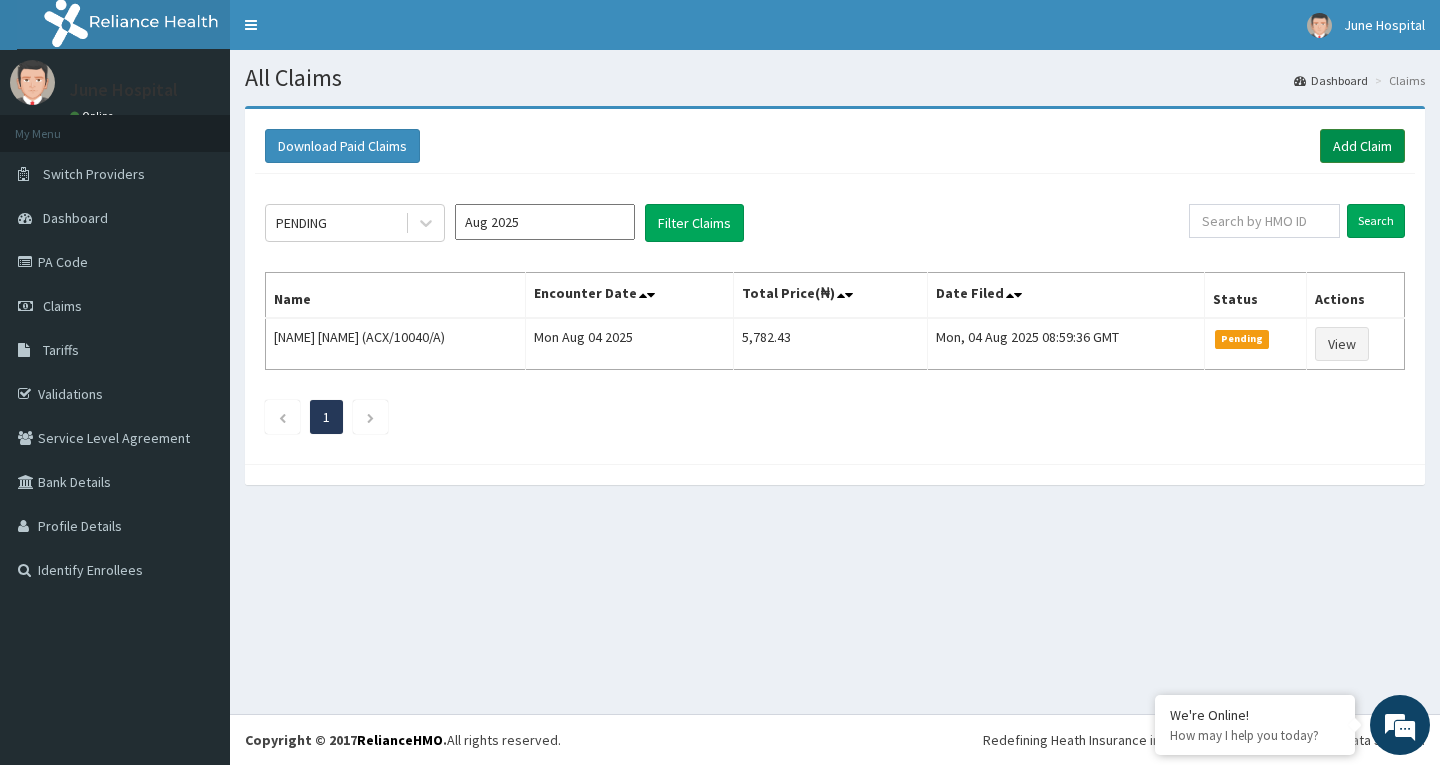 click on "Add Claim" at bounding box center (1362, 146) 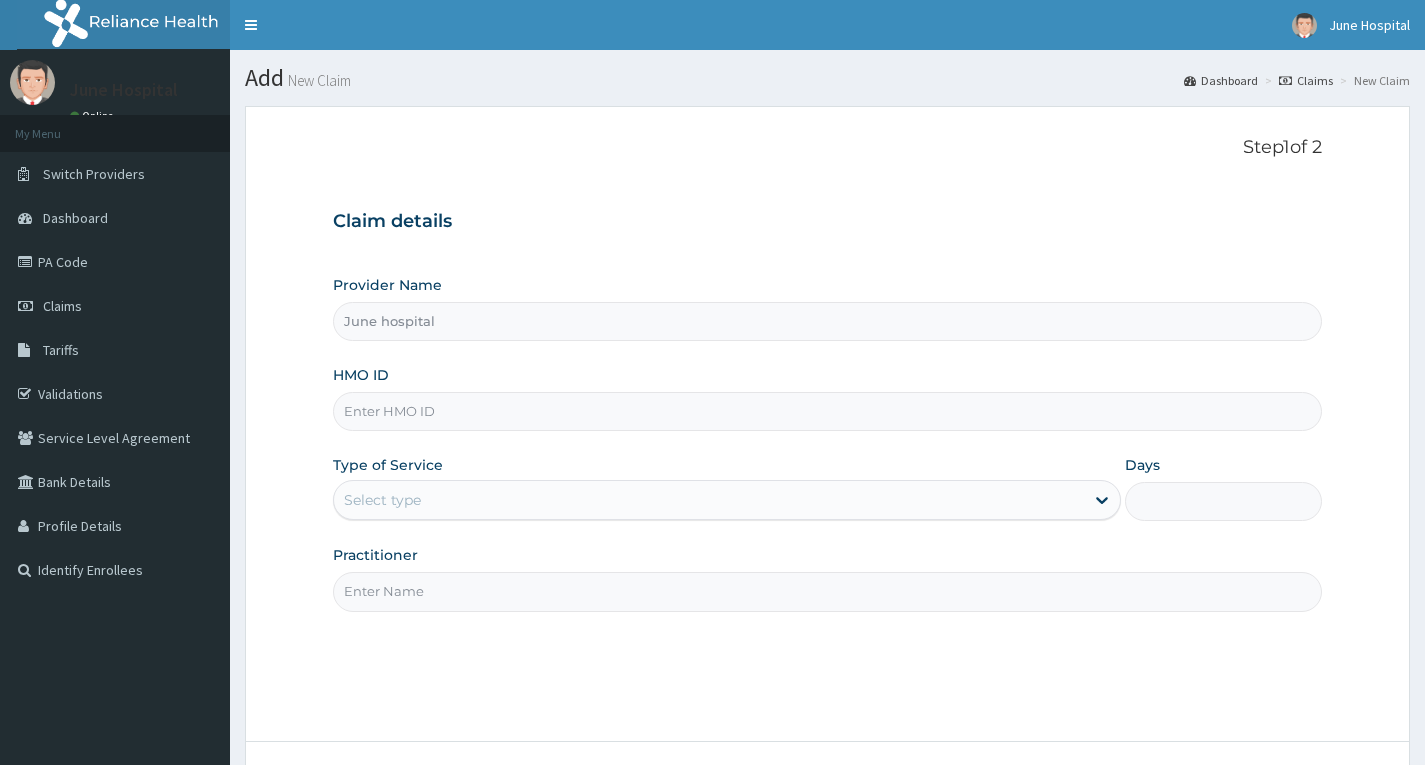 scroll, scrollTop: 0, scrollLeft: 0, axis: both 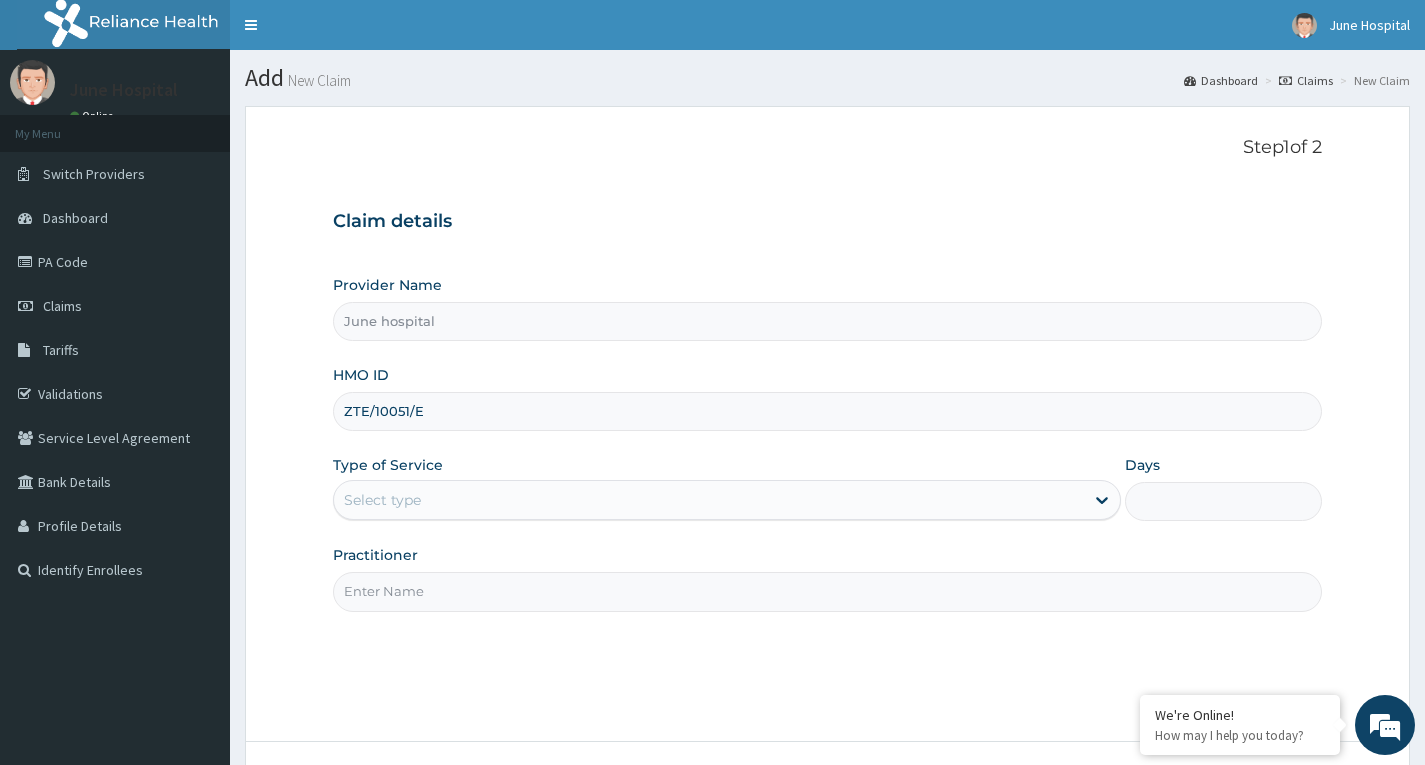 type on "ZTE/10051/E" 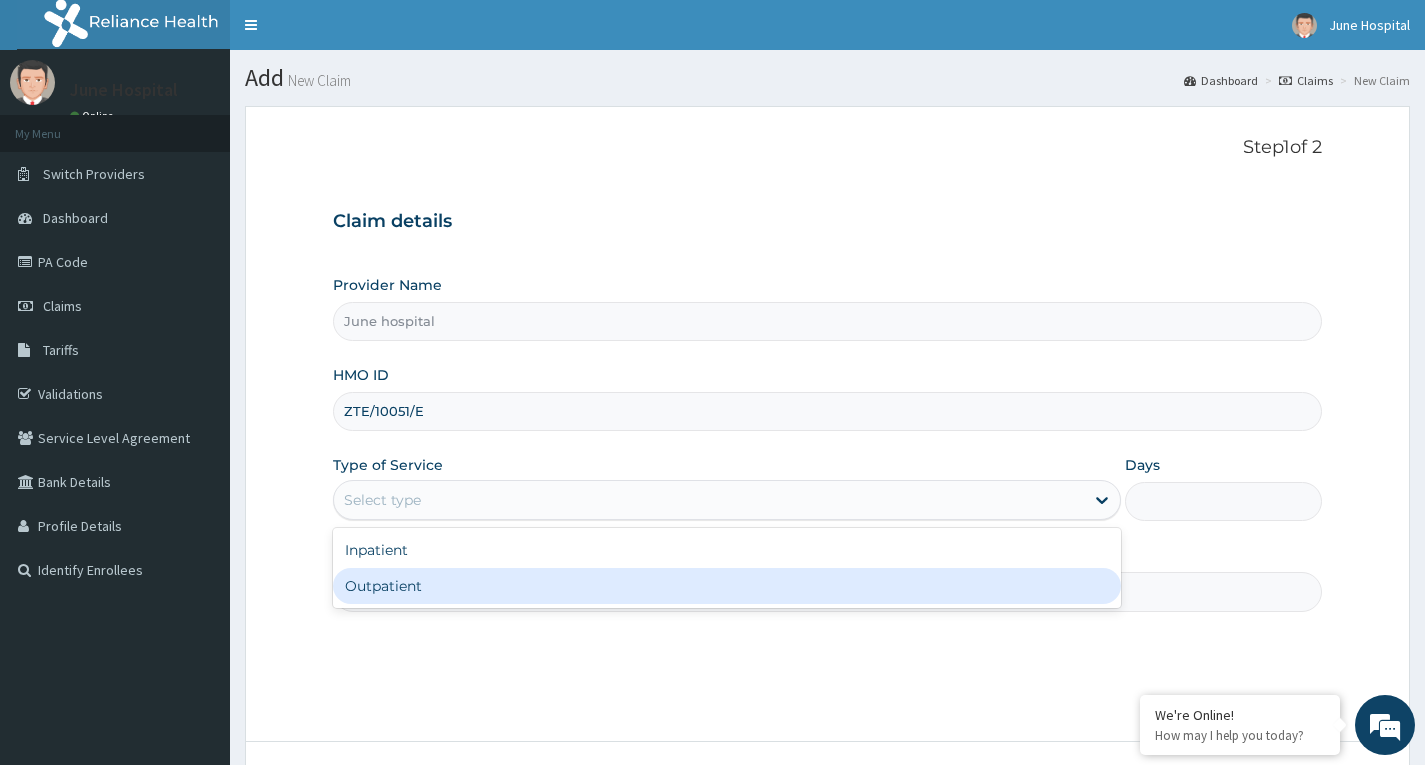 click on "Outpatient" at bounding box center [727, 586] 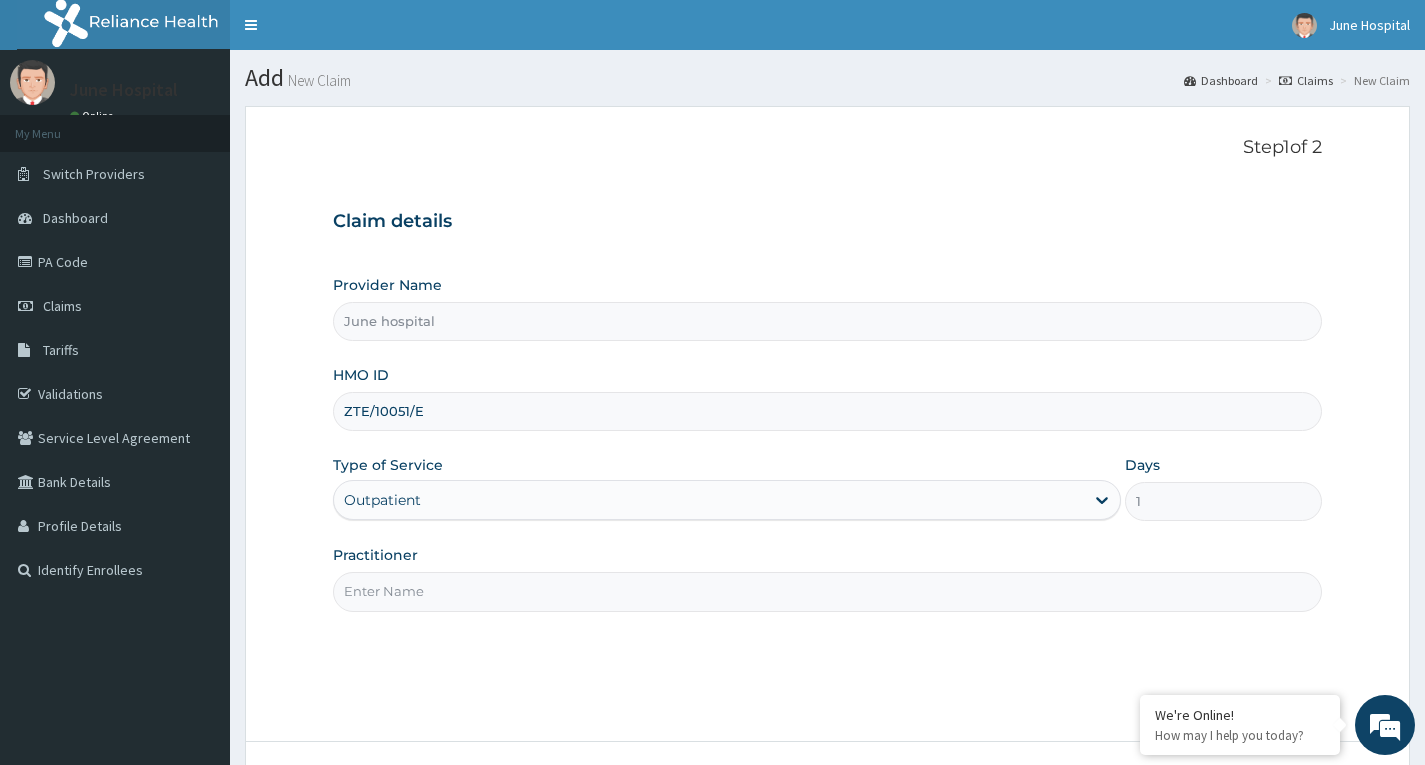 click on "Practitioner" at bounding box center [827, 578] 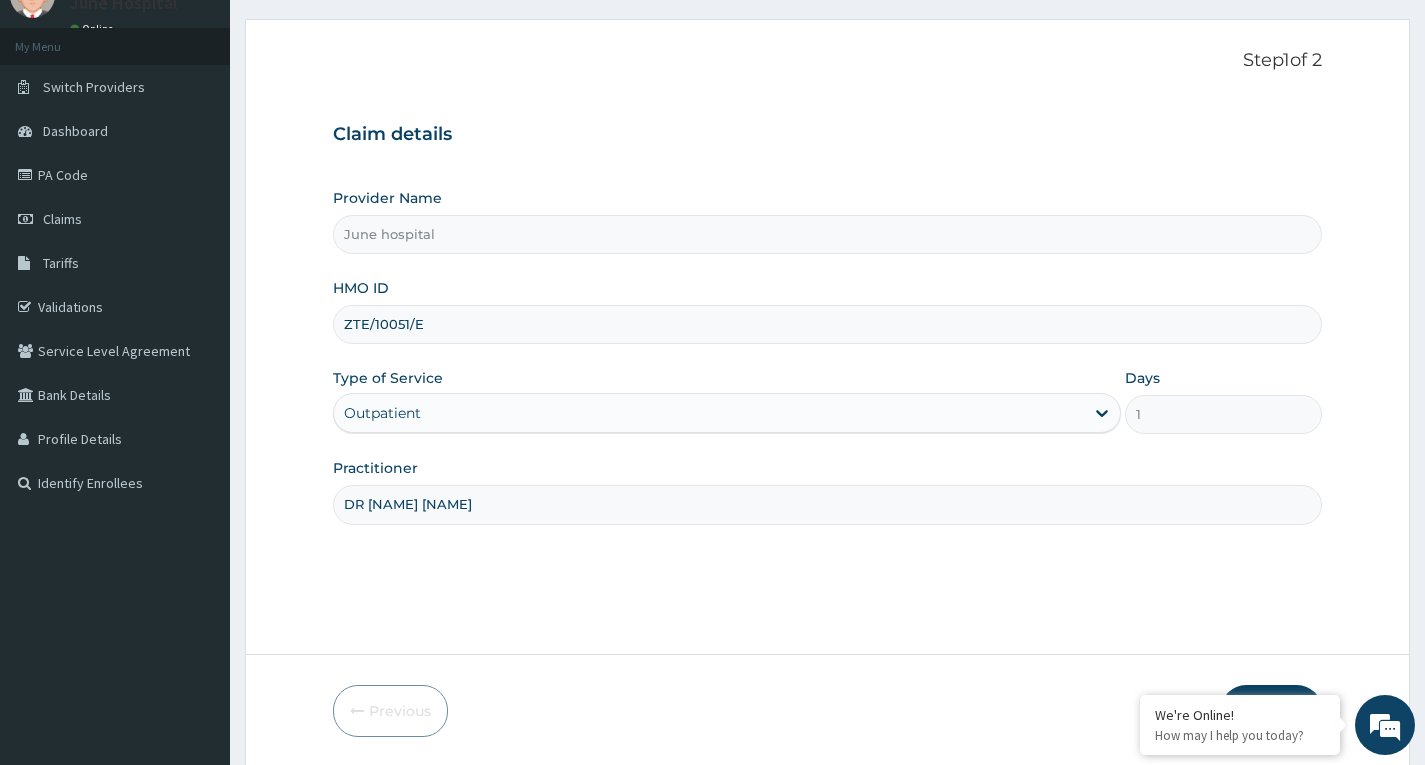 scroll, scrollTop: 156, scrollLeft: 0, axis: vertical 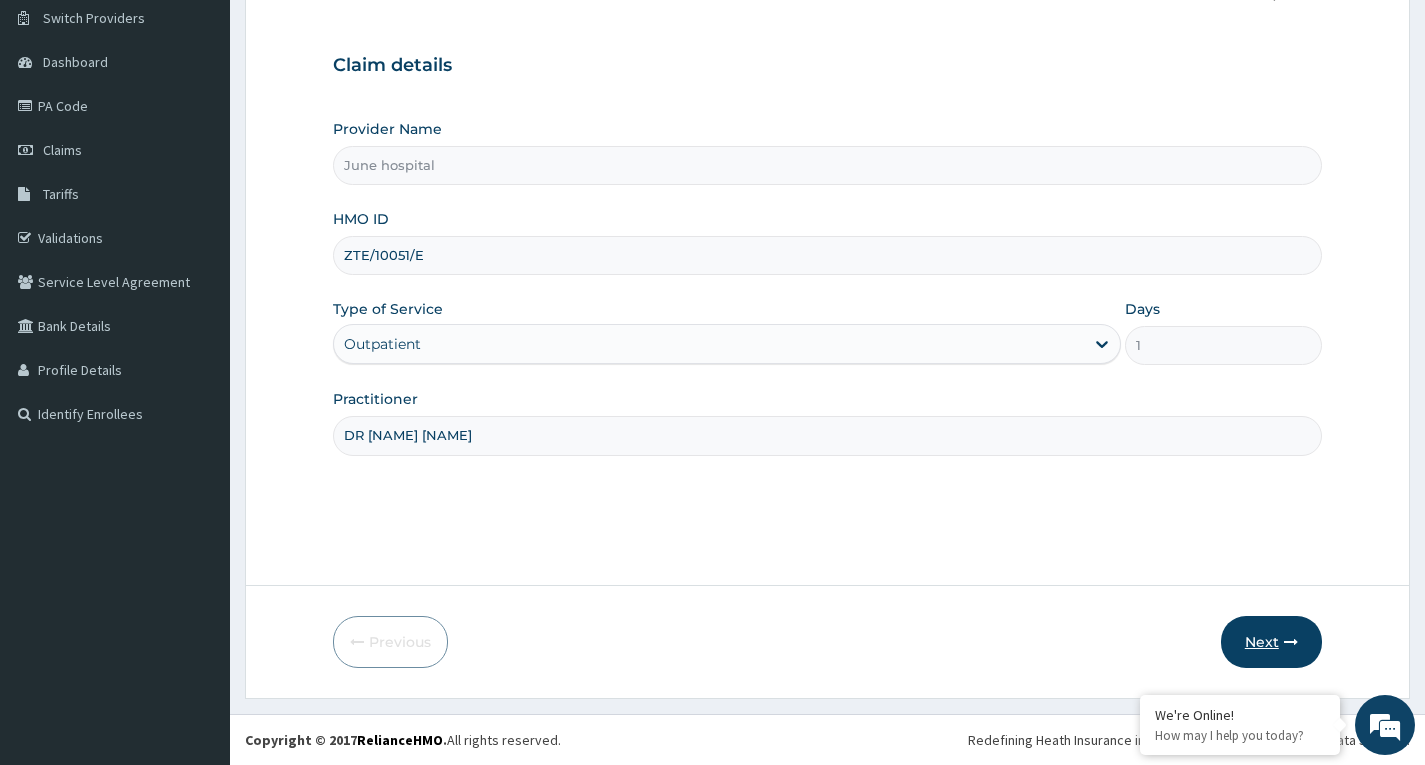 click on "Next" at bounding box center (1271, 642) 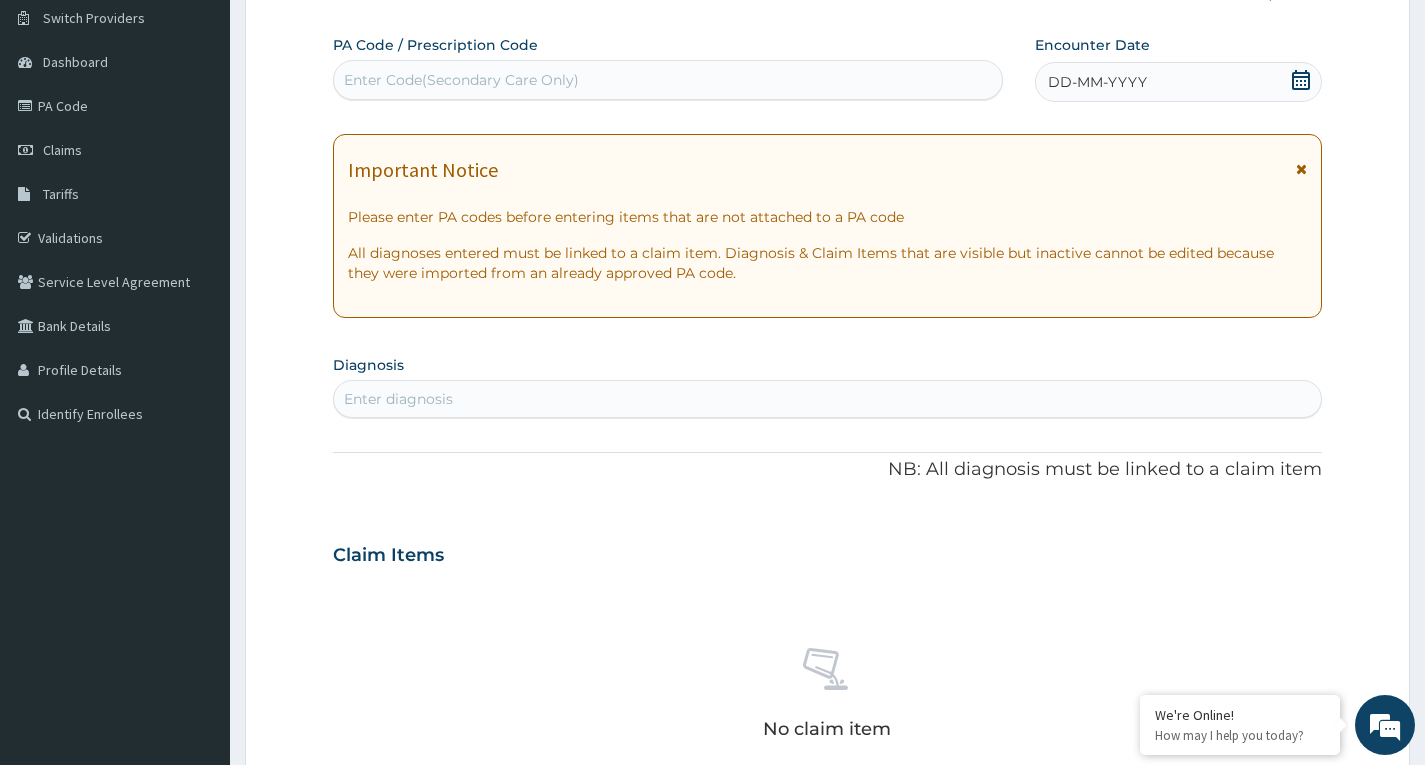 click 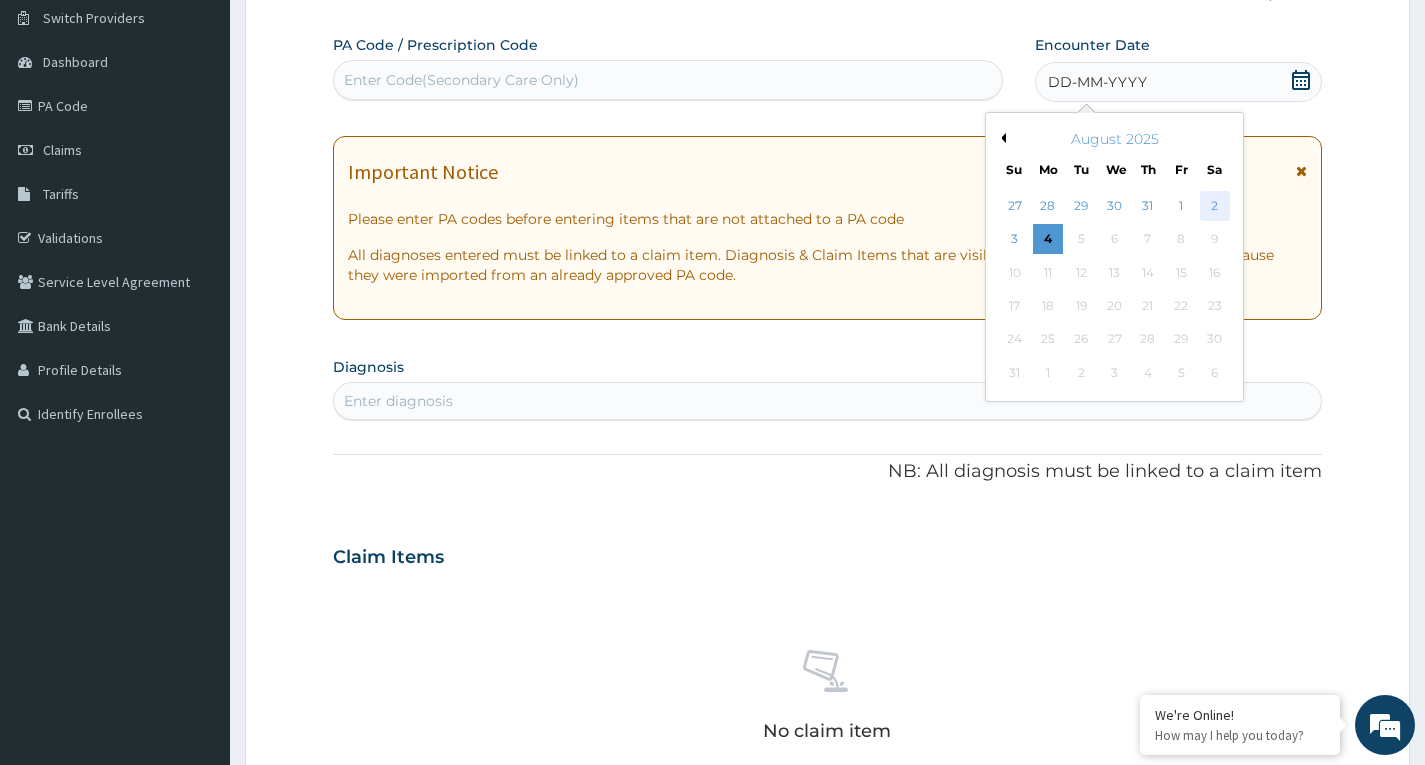 click on "2" at bounding box center (1214, 206) 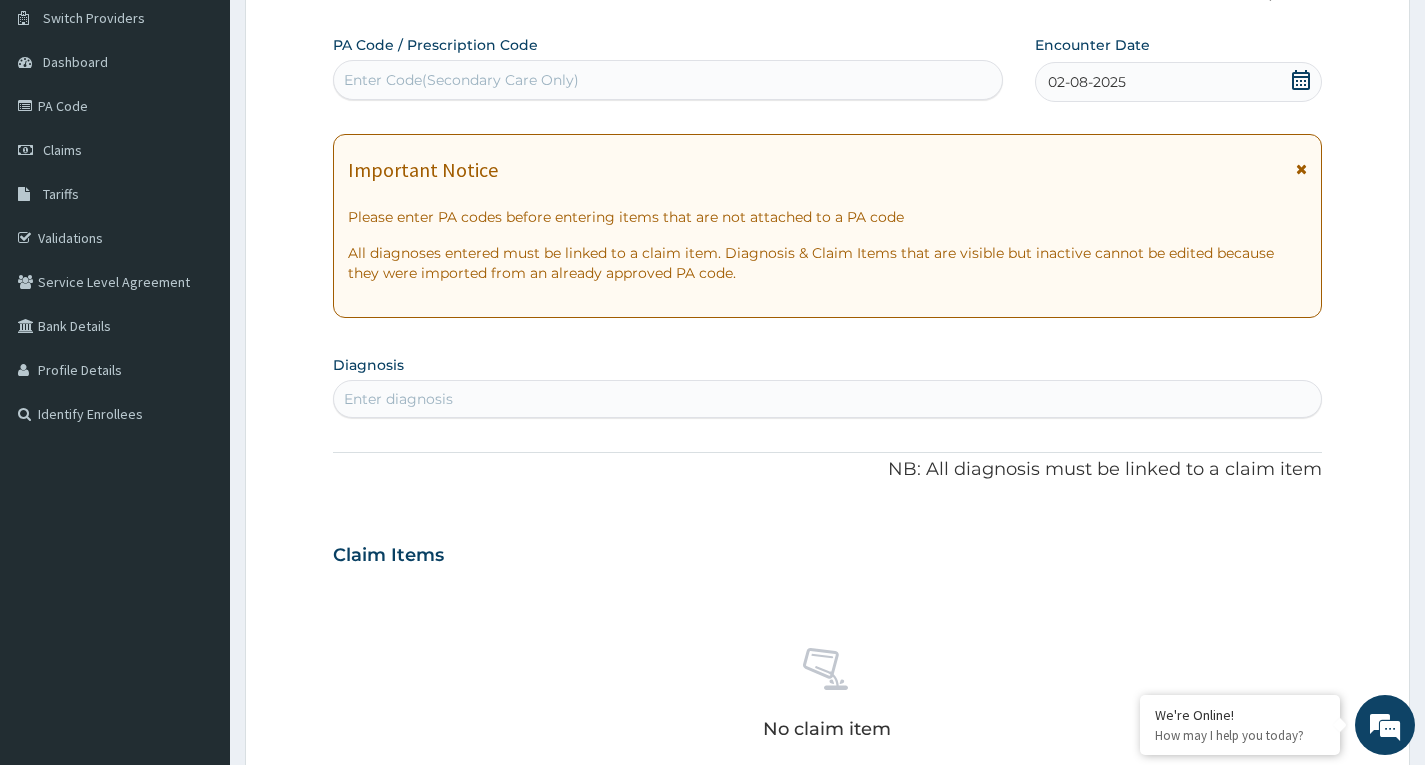 click on "Enter diagnosis" at bounding box center [827, 399] 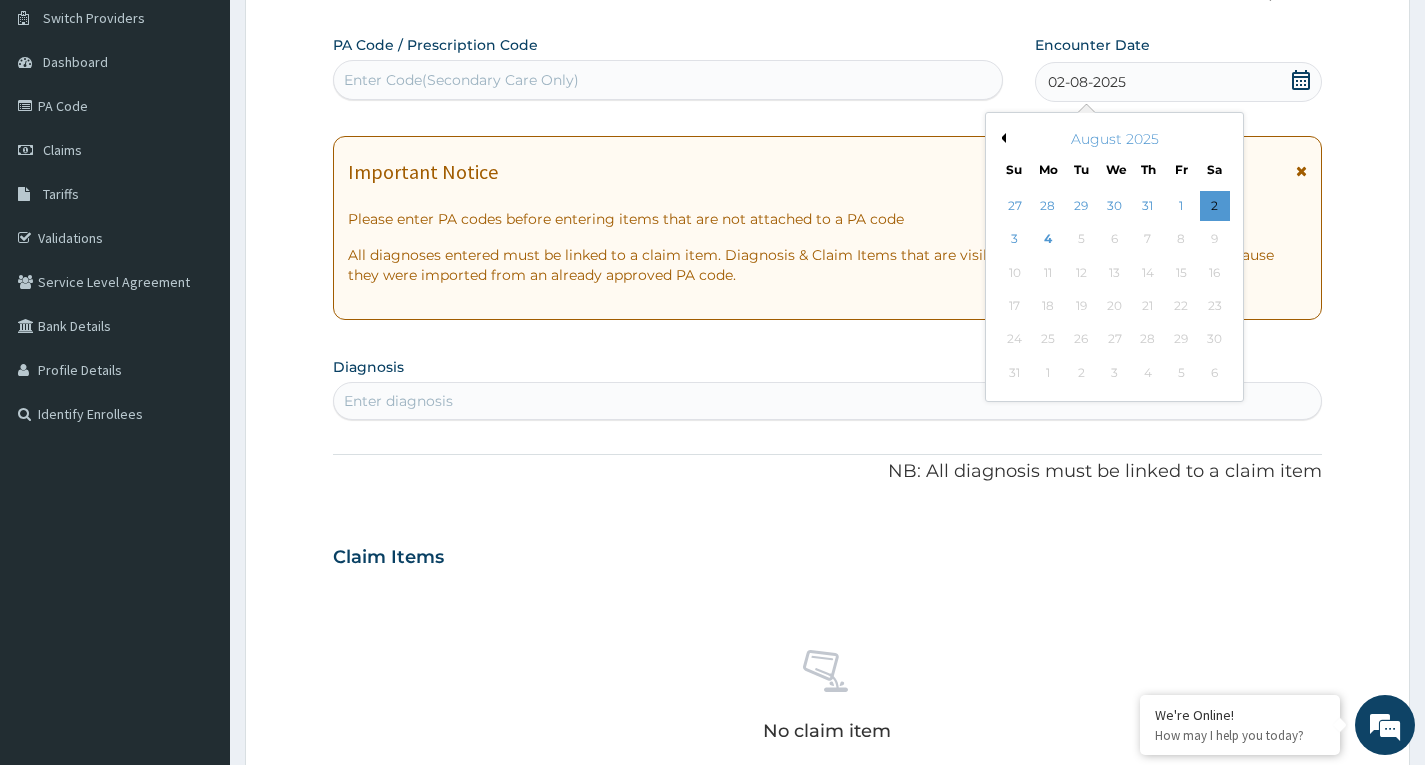 click on "Previous Month" at bounding box center (1001, 138) 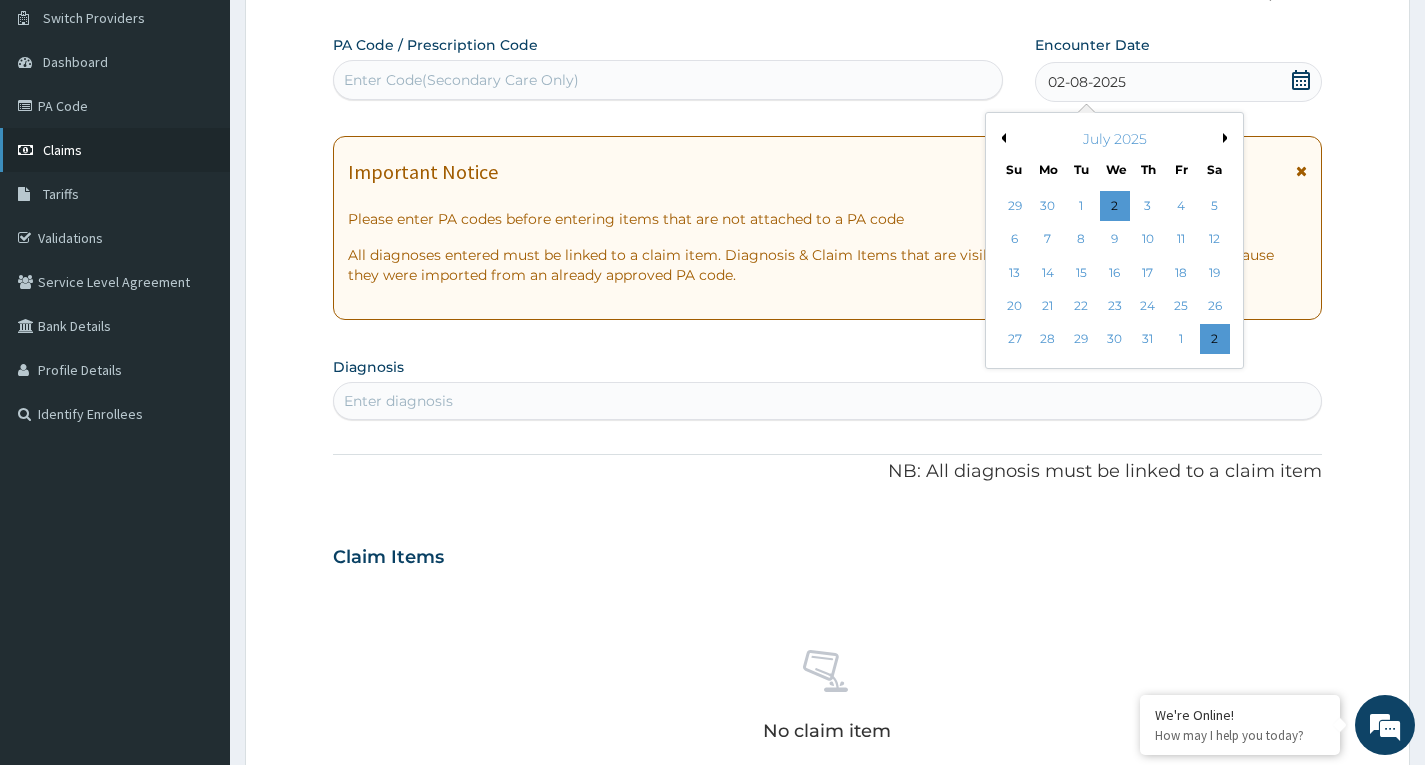 click on "Claims" at bounding box center [62, 150] 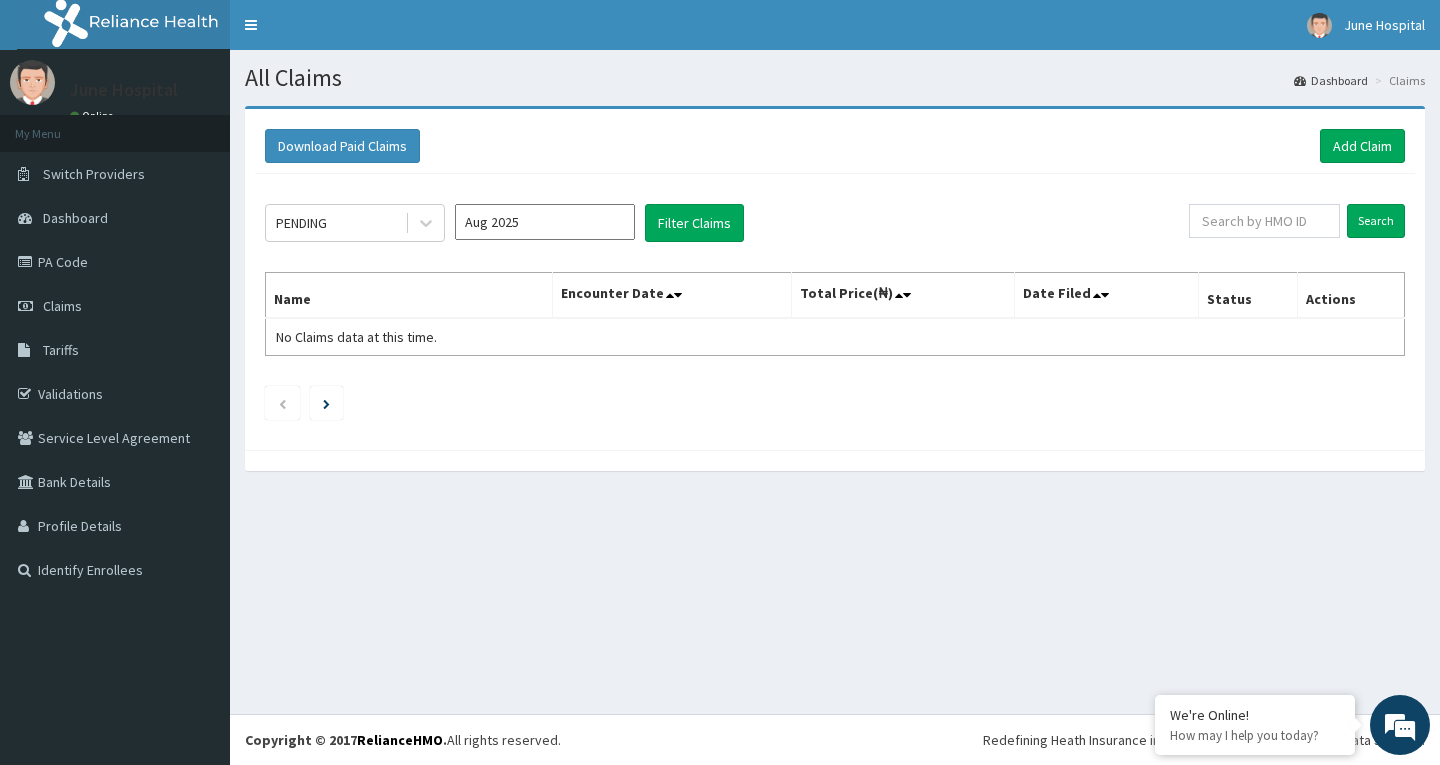 scroll, scrollTop: 0, scrollLeft: 0, axis: both 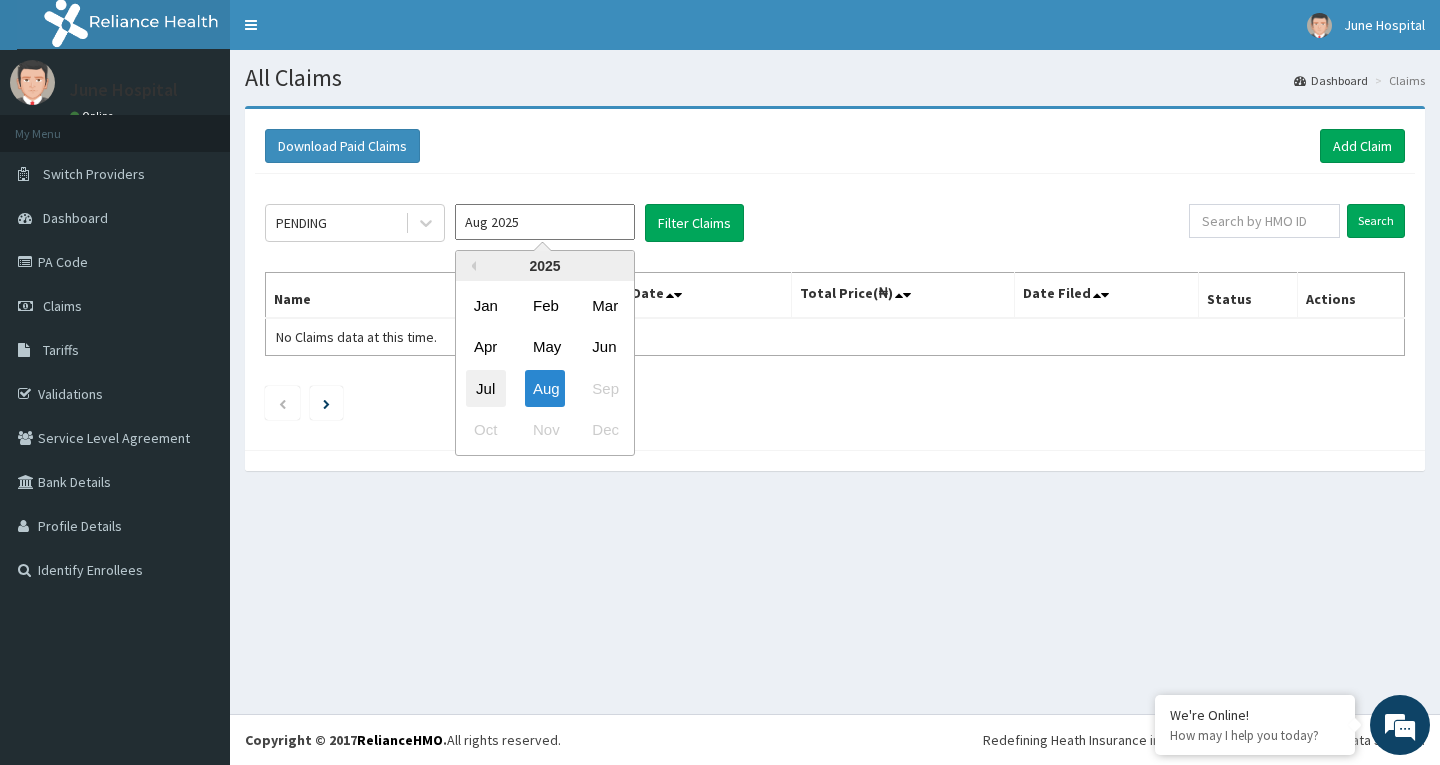 click on "Jul" at bounding box center [486, 388] 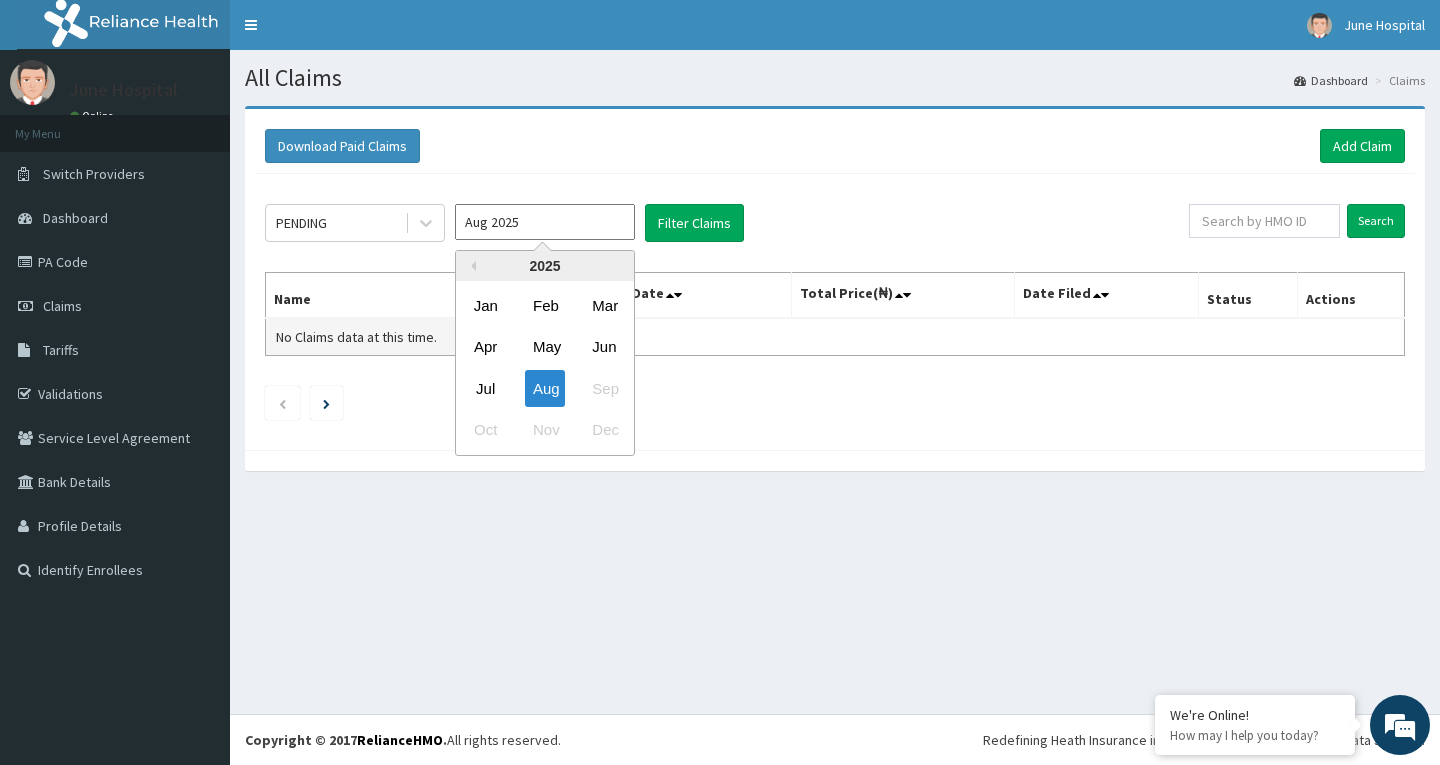 type on "Jul 2025" 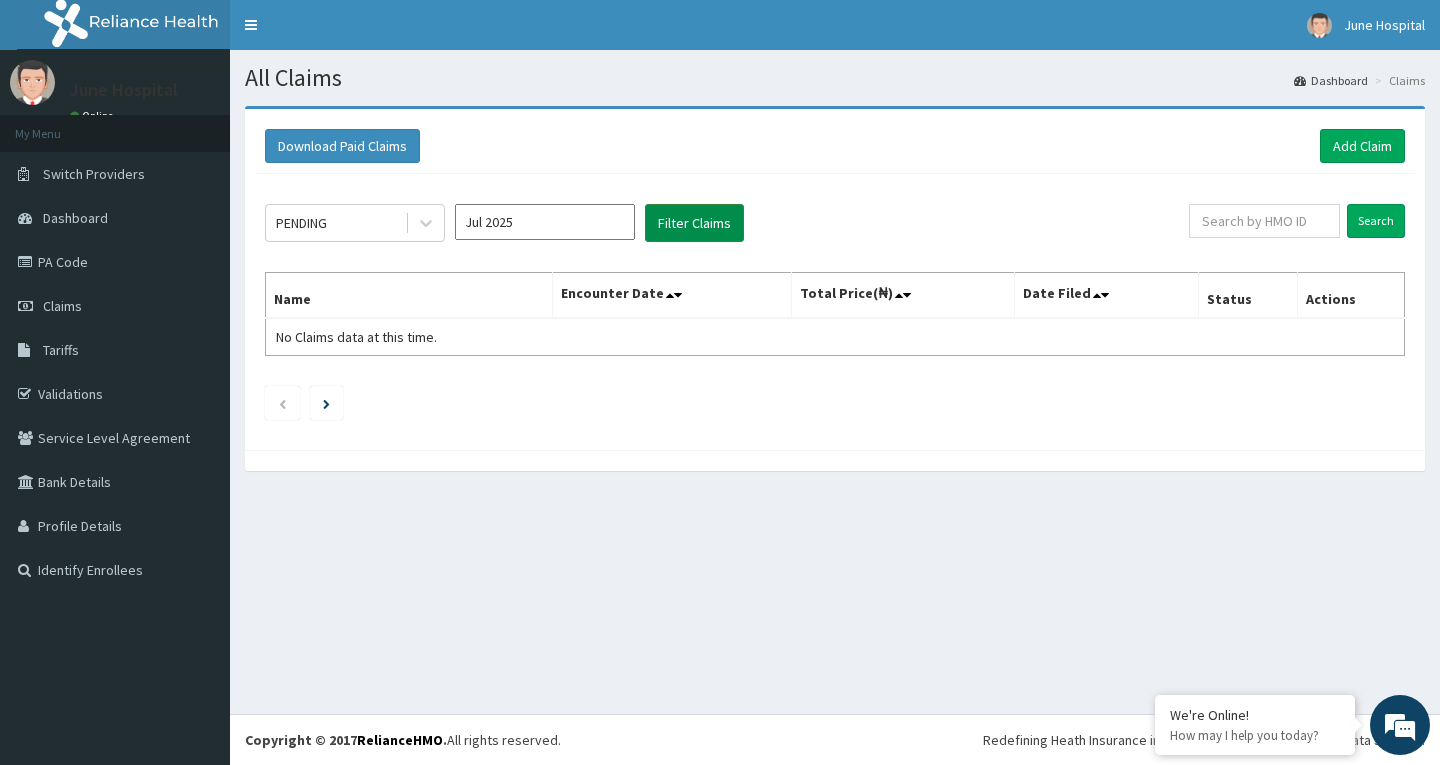 click on "Filter Claims" at bounding box center [694, 223] 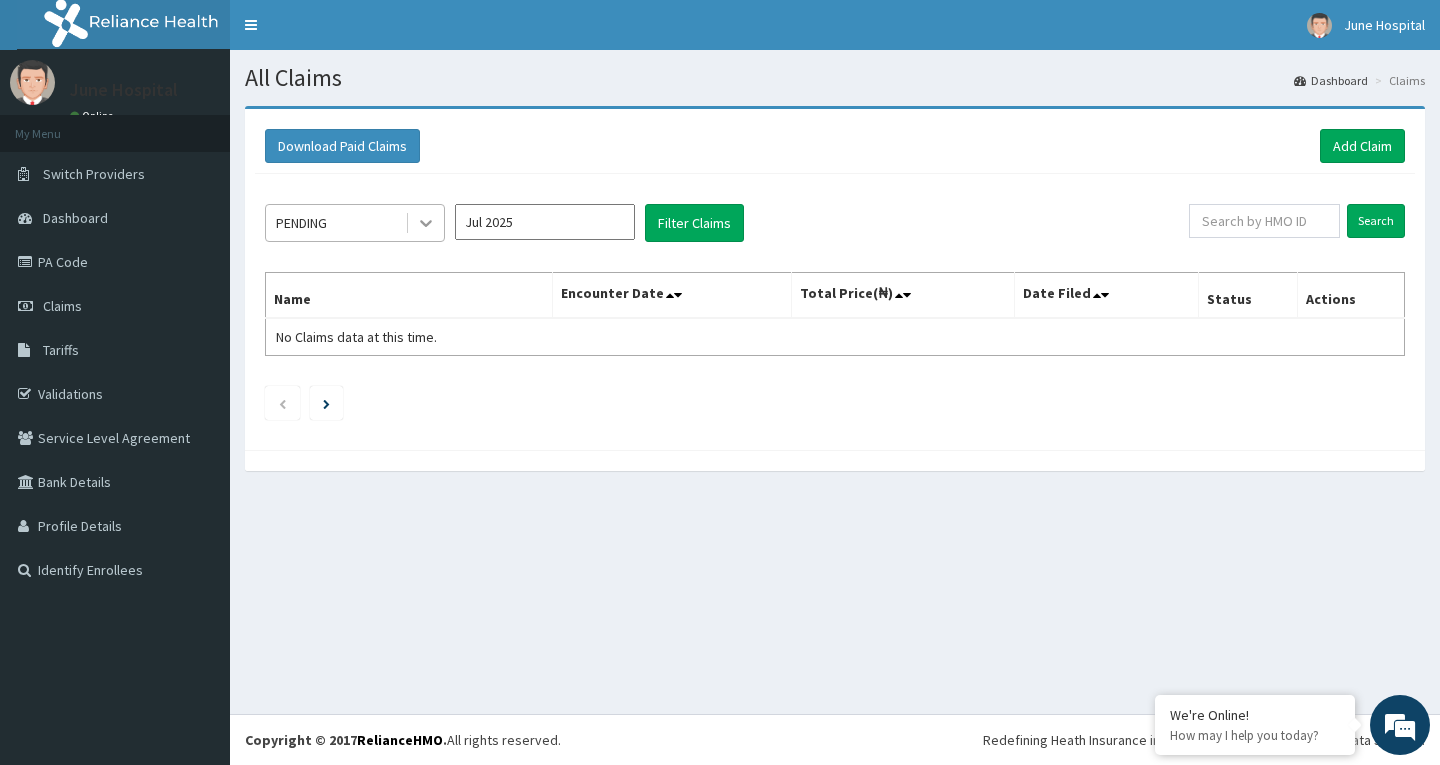 click 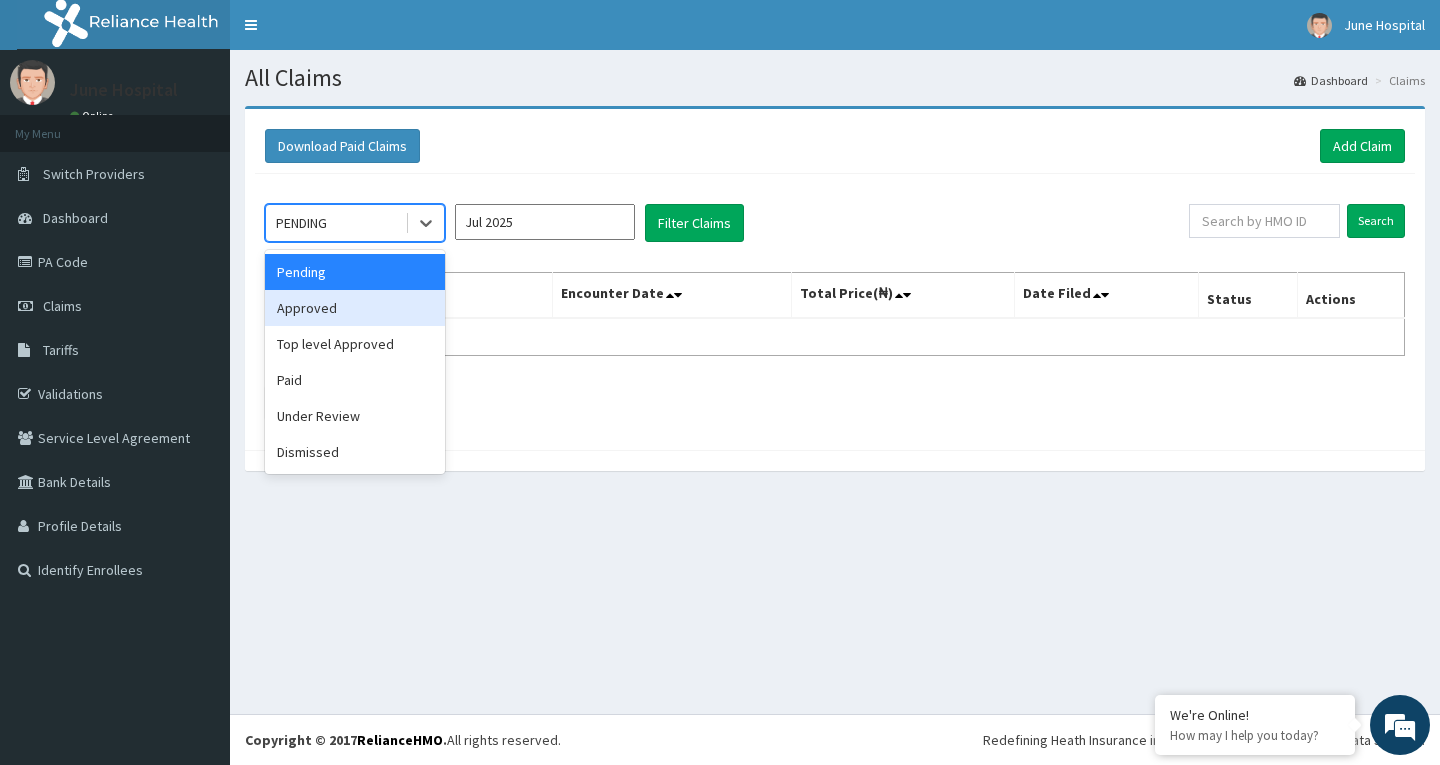 click on "Approved" at bounding box center [355, 308] 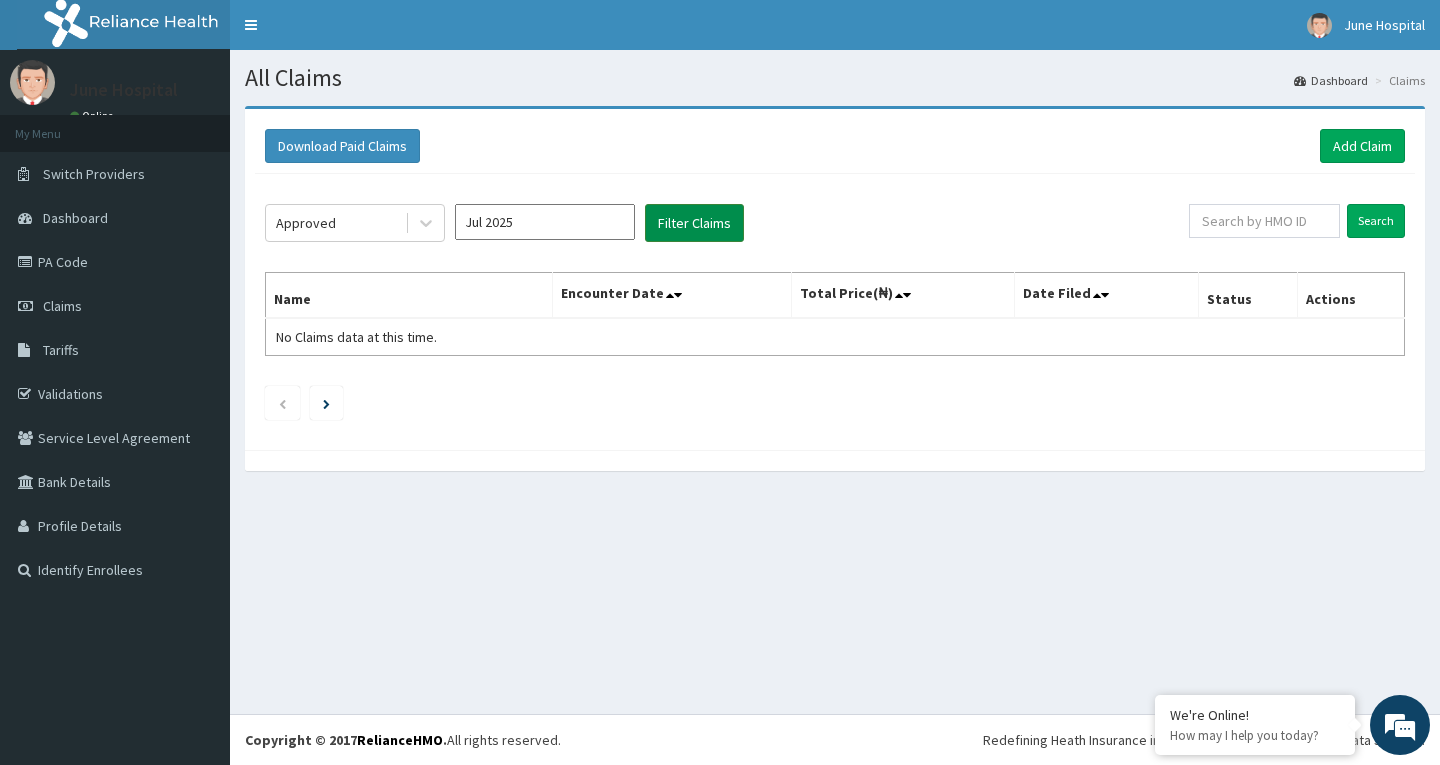 click on "Filter Claims" at bounding box center [694, 223] 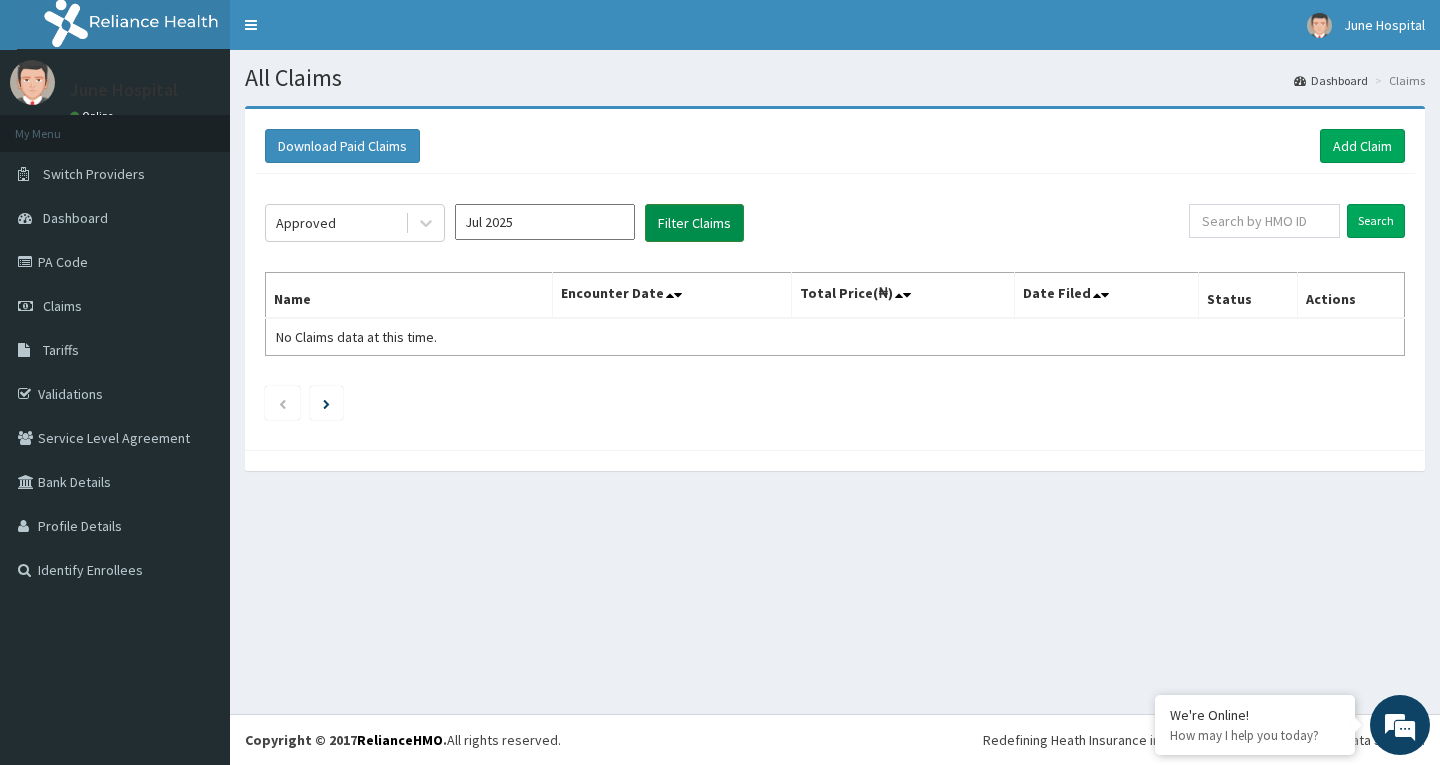 click on "Filter Claims" at bounding box center [694, 223] 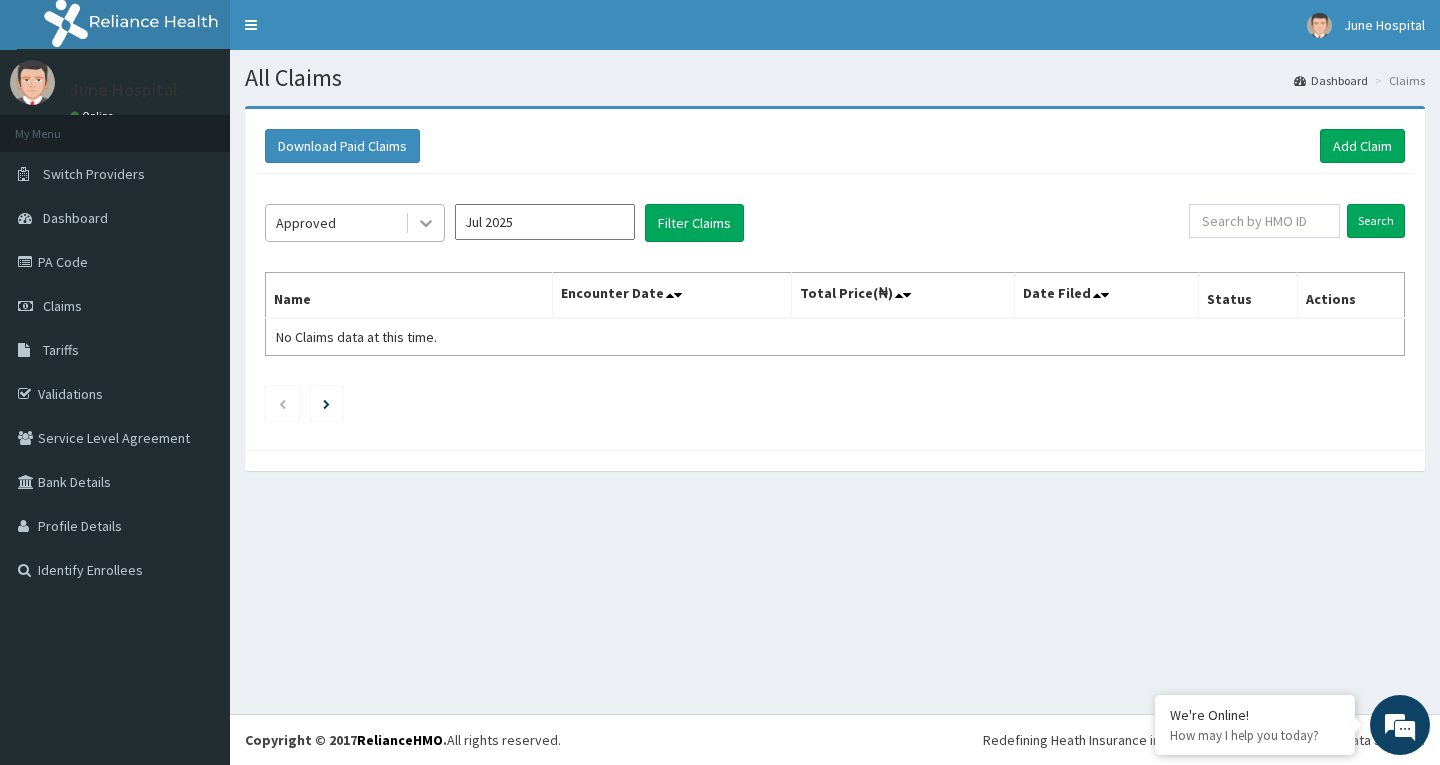click 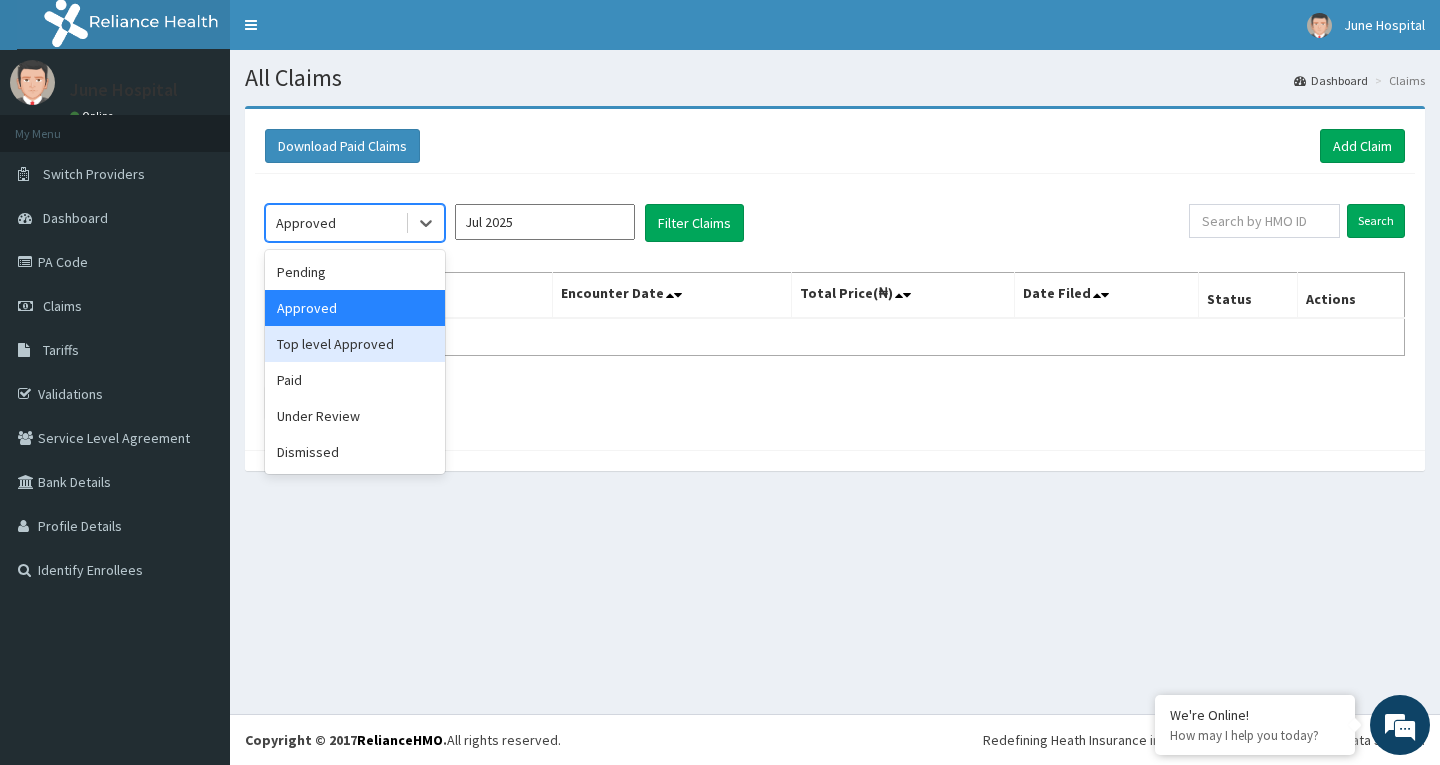 click on "Top level Approved" at bounding box center (355, 344) 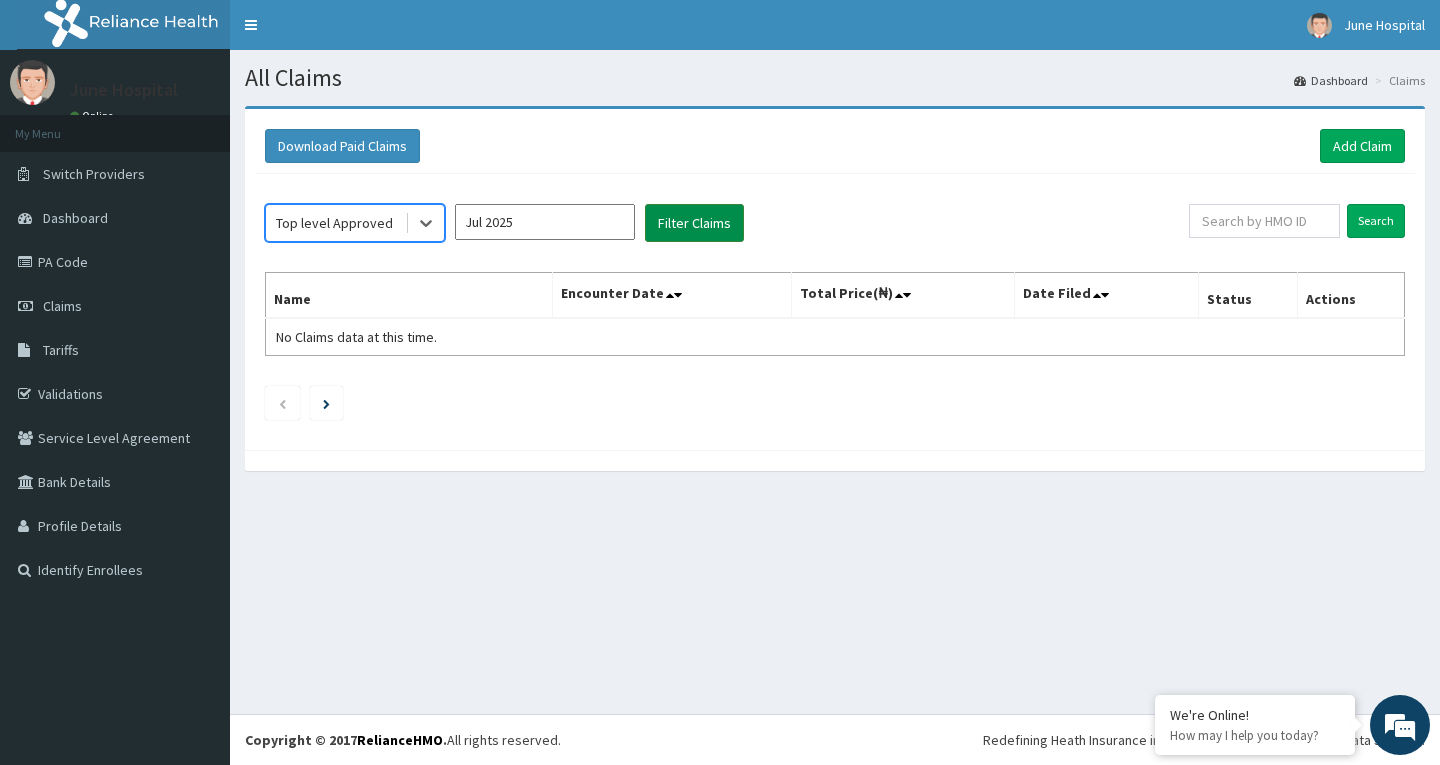 click on "Filter Claims" at bounding box center (694, 223) 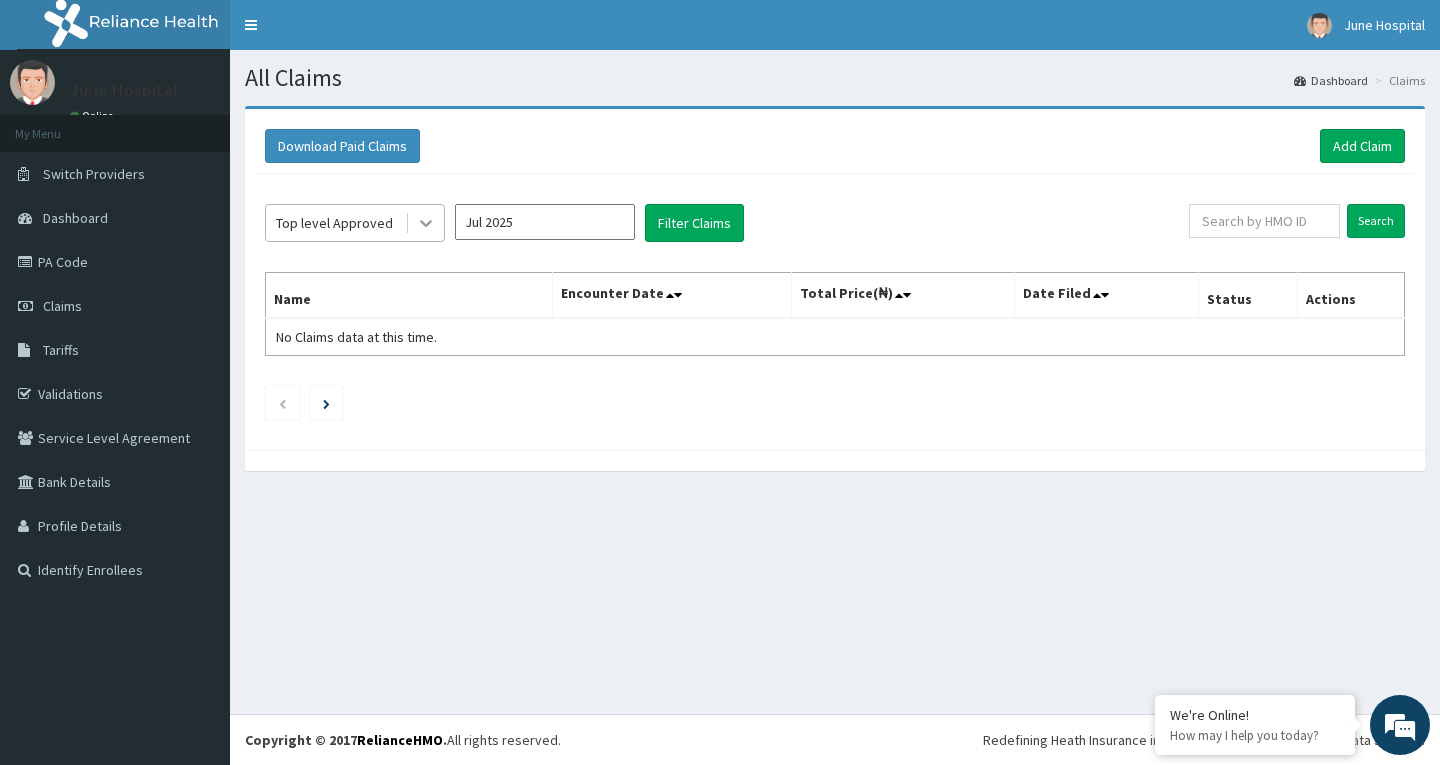 click 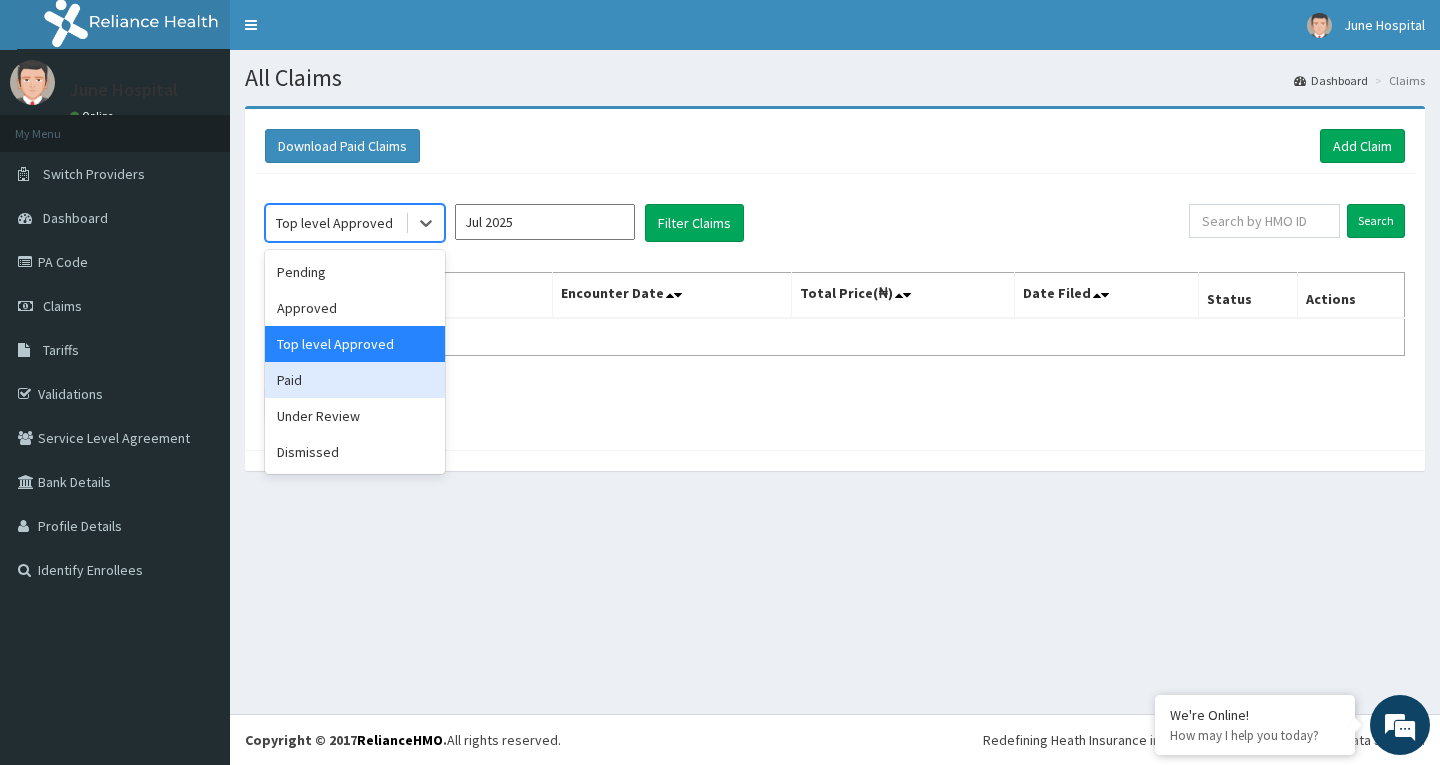 click on "Paid" at bounding box center (355, 380) 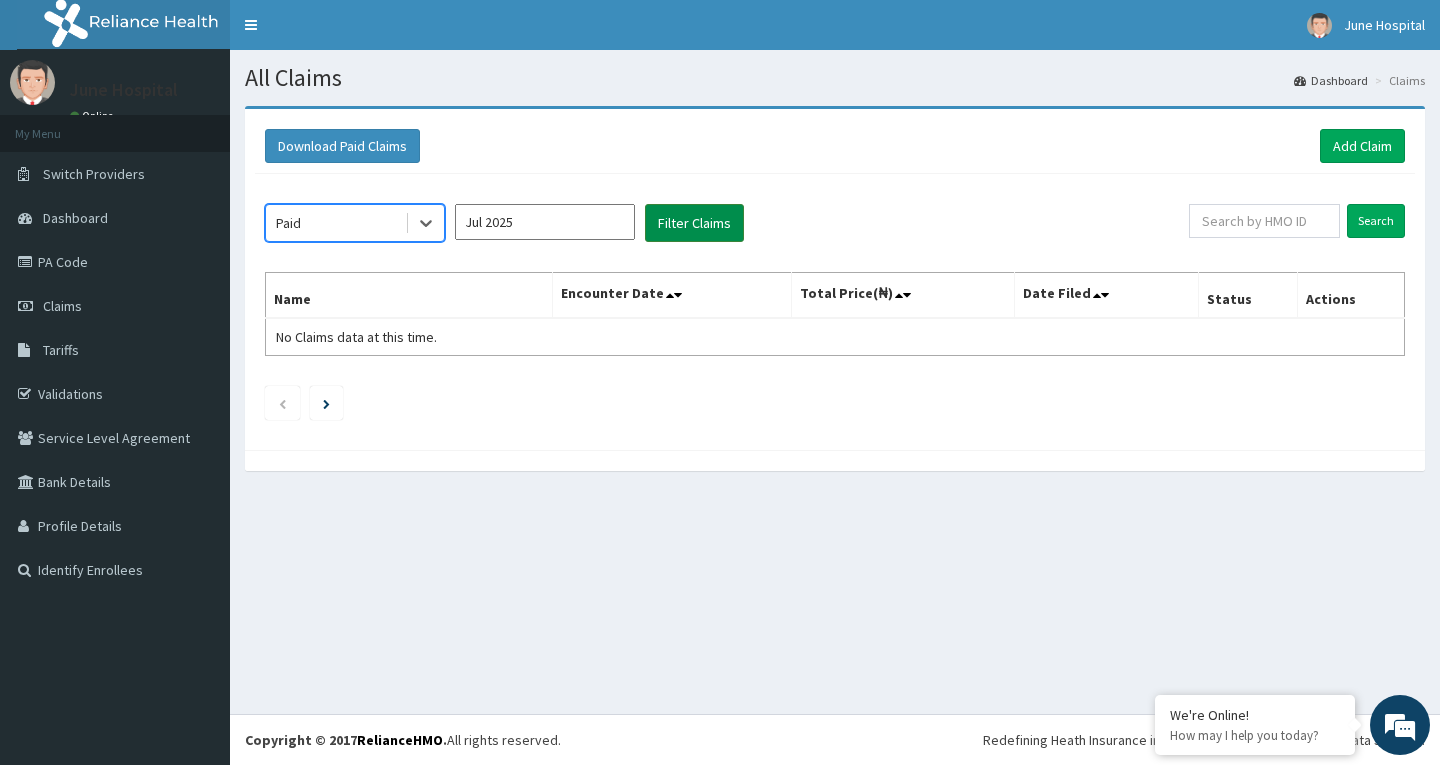 drag, startPoint x: 707, startPoint y: 225, endPoint x: 698, endPoint y: 217, distance: 12.0415945 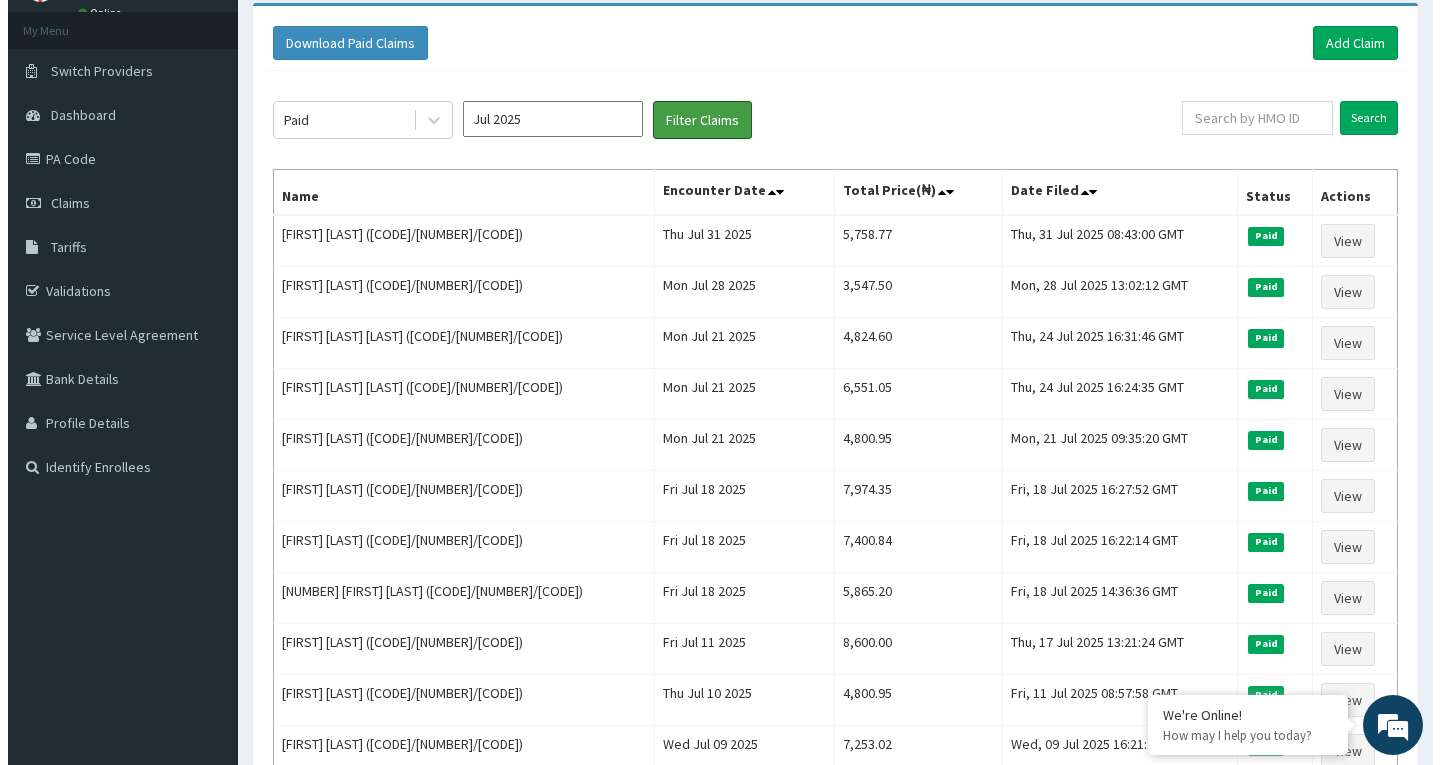 scroll, scrollTop: 0, scrollLeft: 0, axis: both 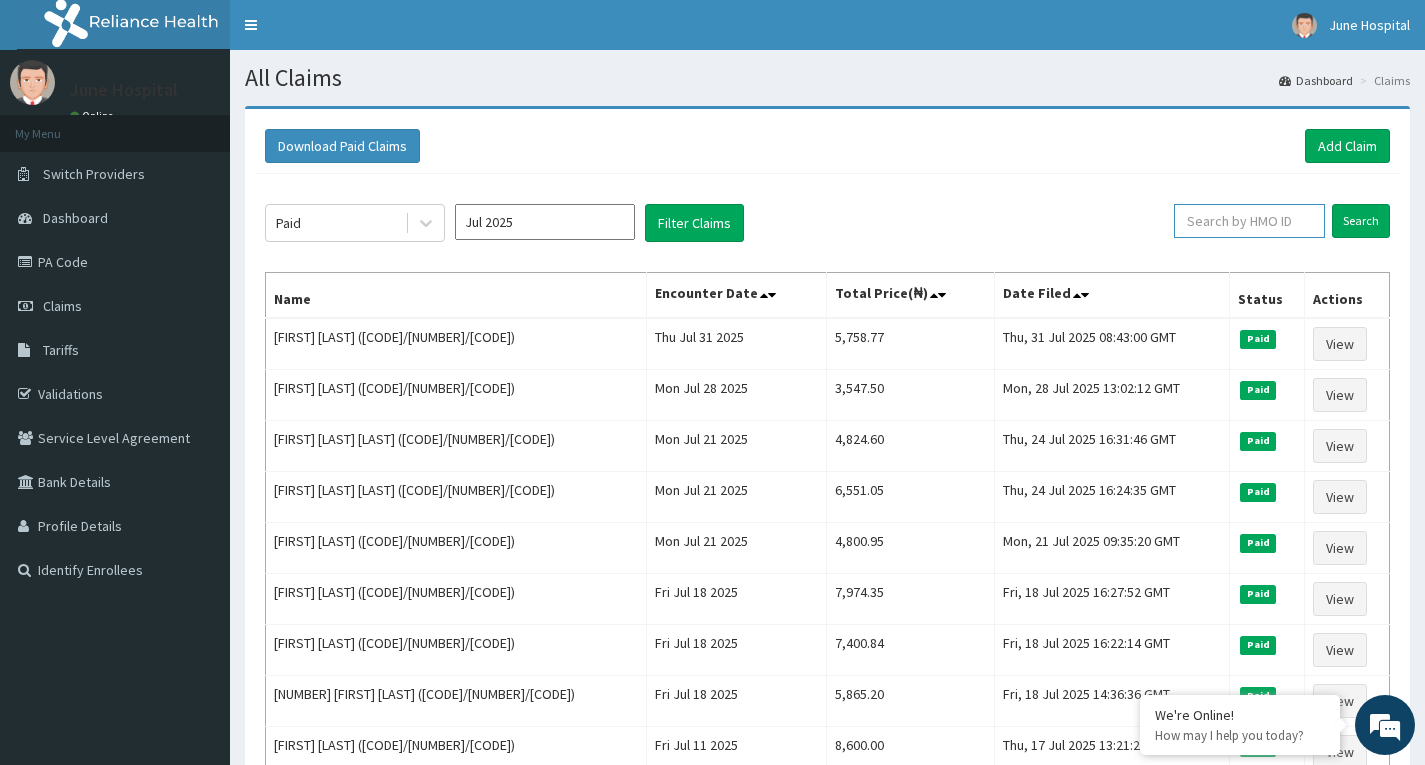 click at bounding box center (1249, 221) 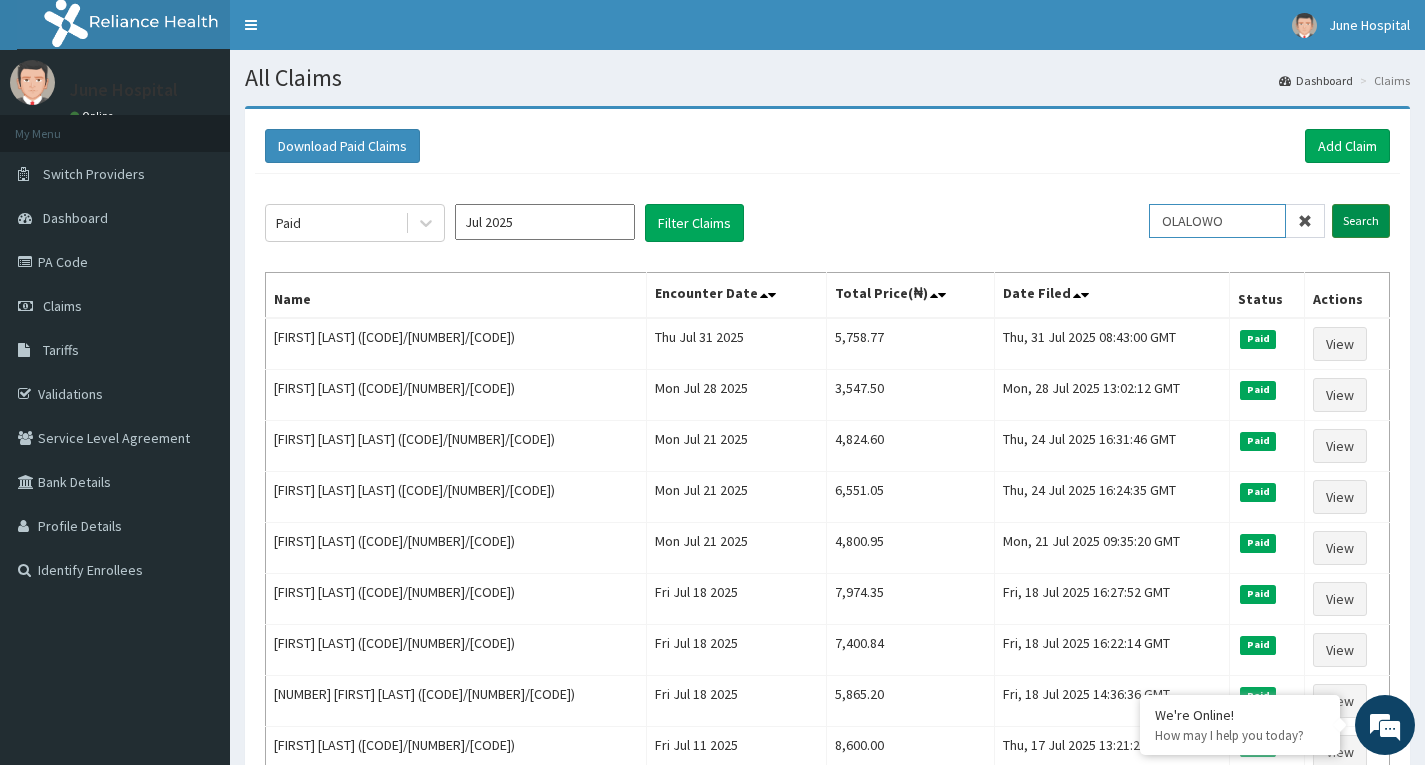 type on "OLALOWO" 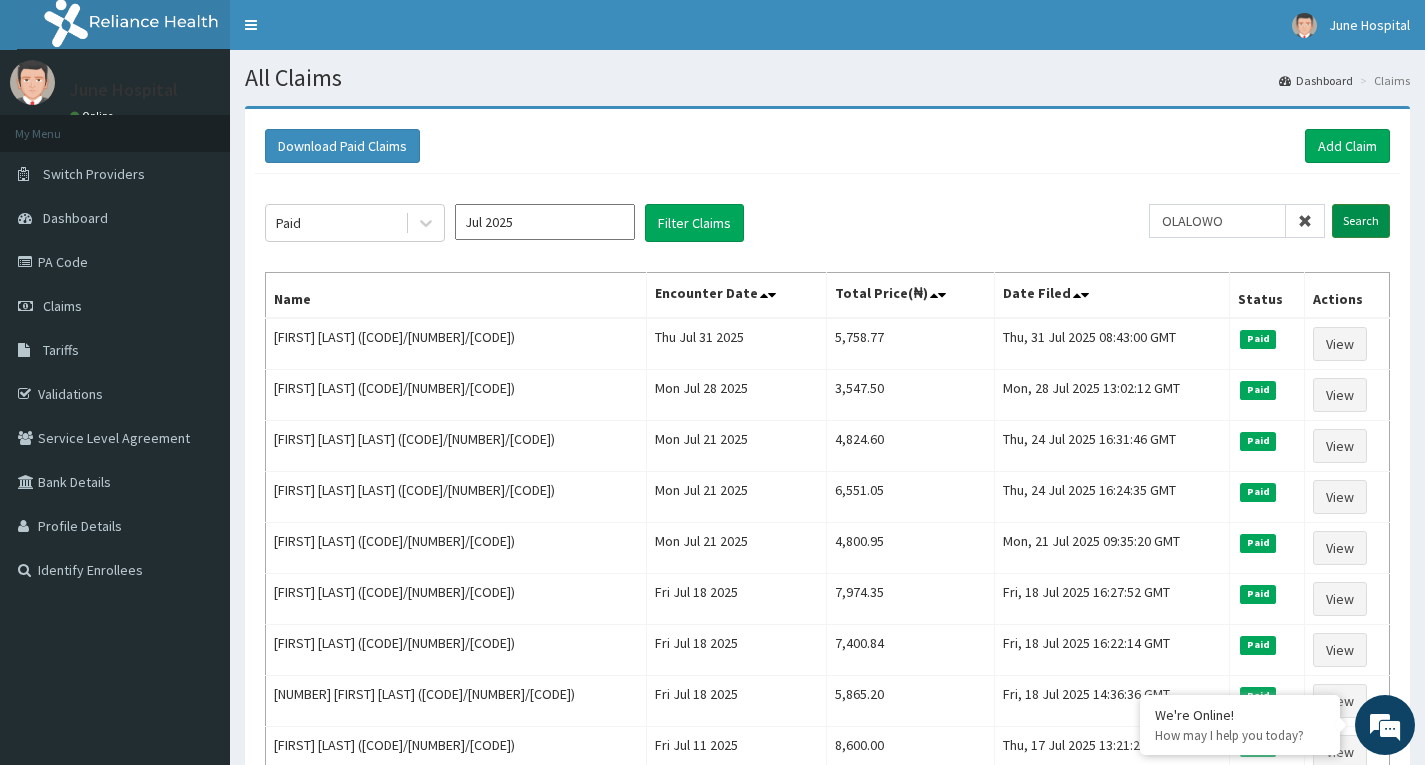 click on "Search" at bounding box center (1361, 221) 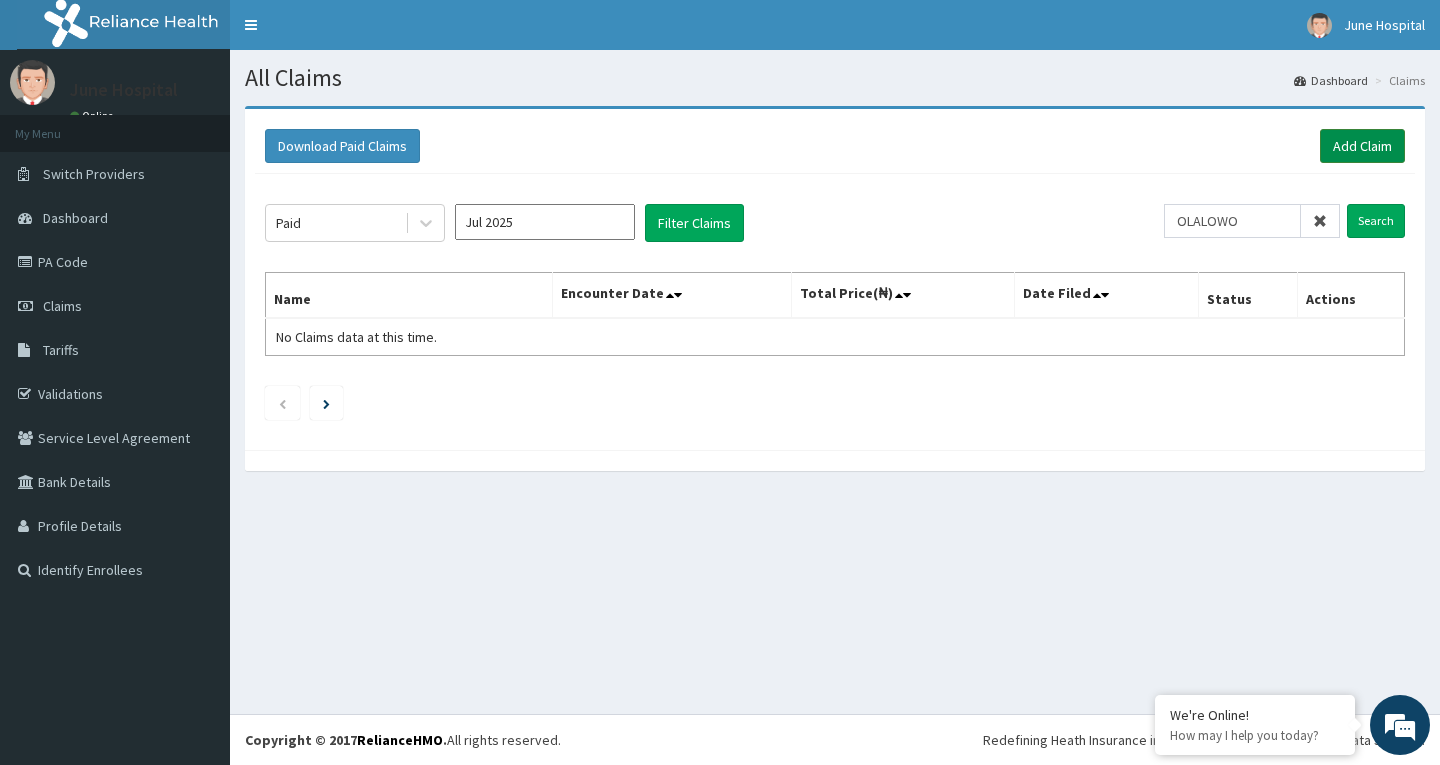 click on "Add Claim" at bounding box center [1362, 146] 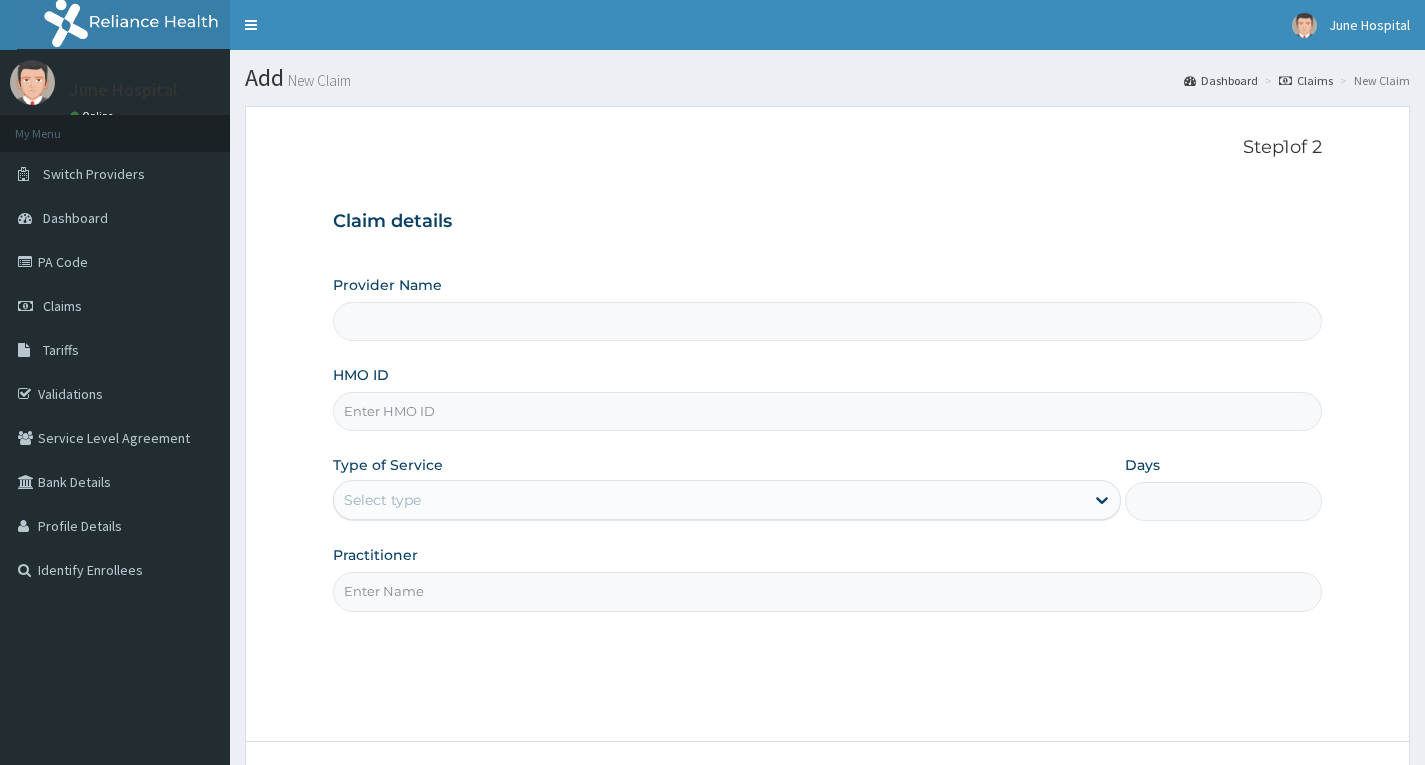 scroll, scrollTop: 0, scrollLeft: 0, axis: both 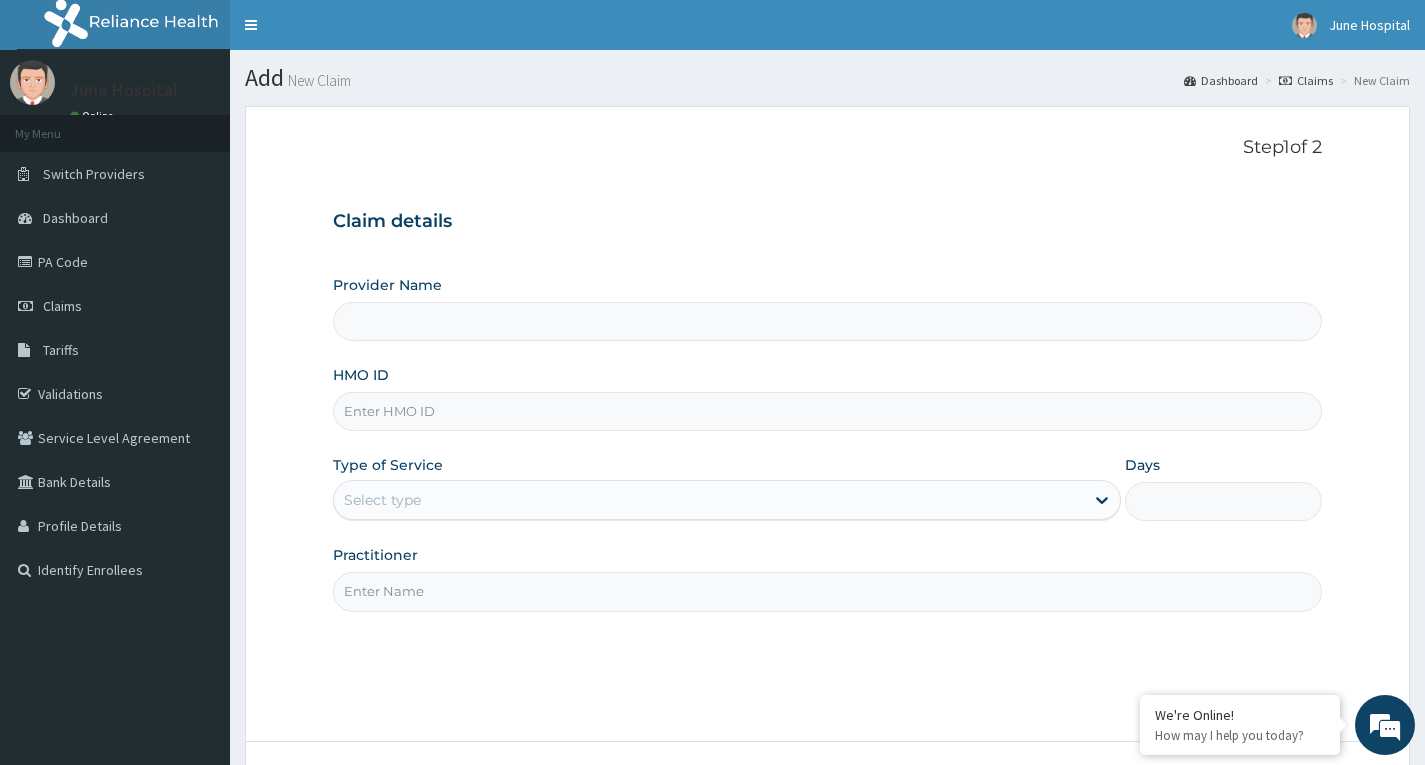 click on "HMO ID" at bounding box center (827, 411) 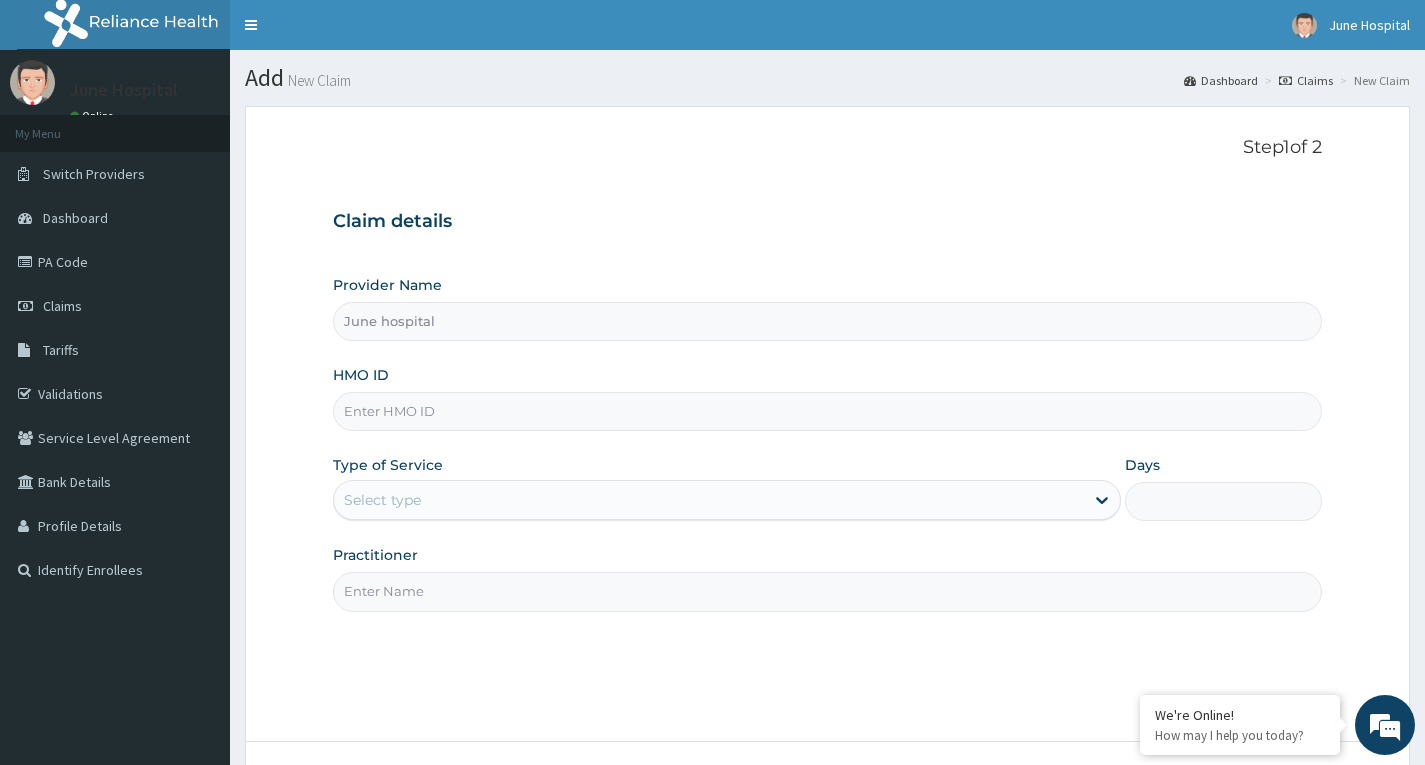 type on "June hospital" 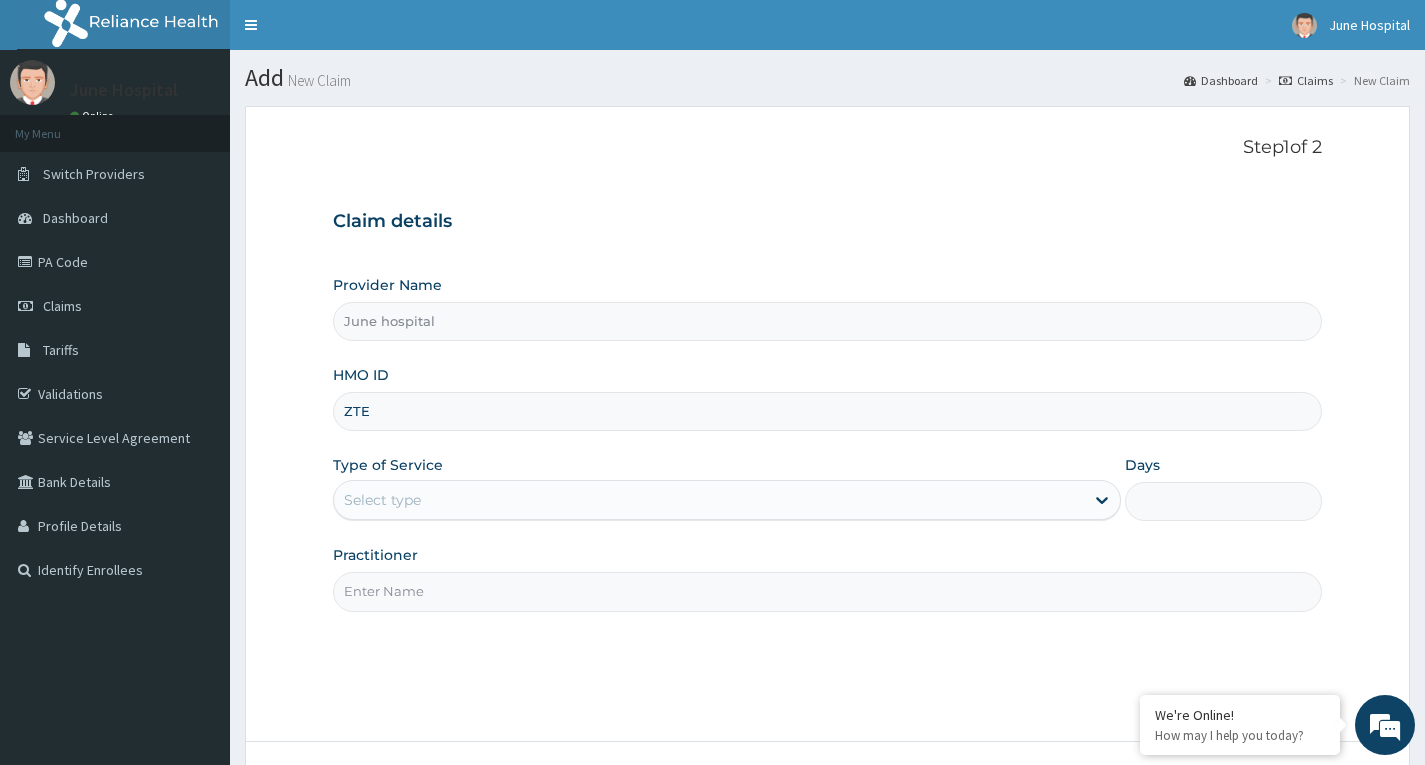 scroll, scrollTop: 0, scrollLeft: 0, axis: both 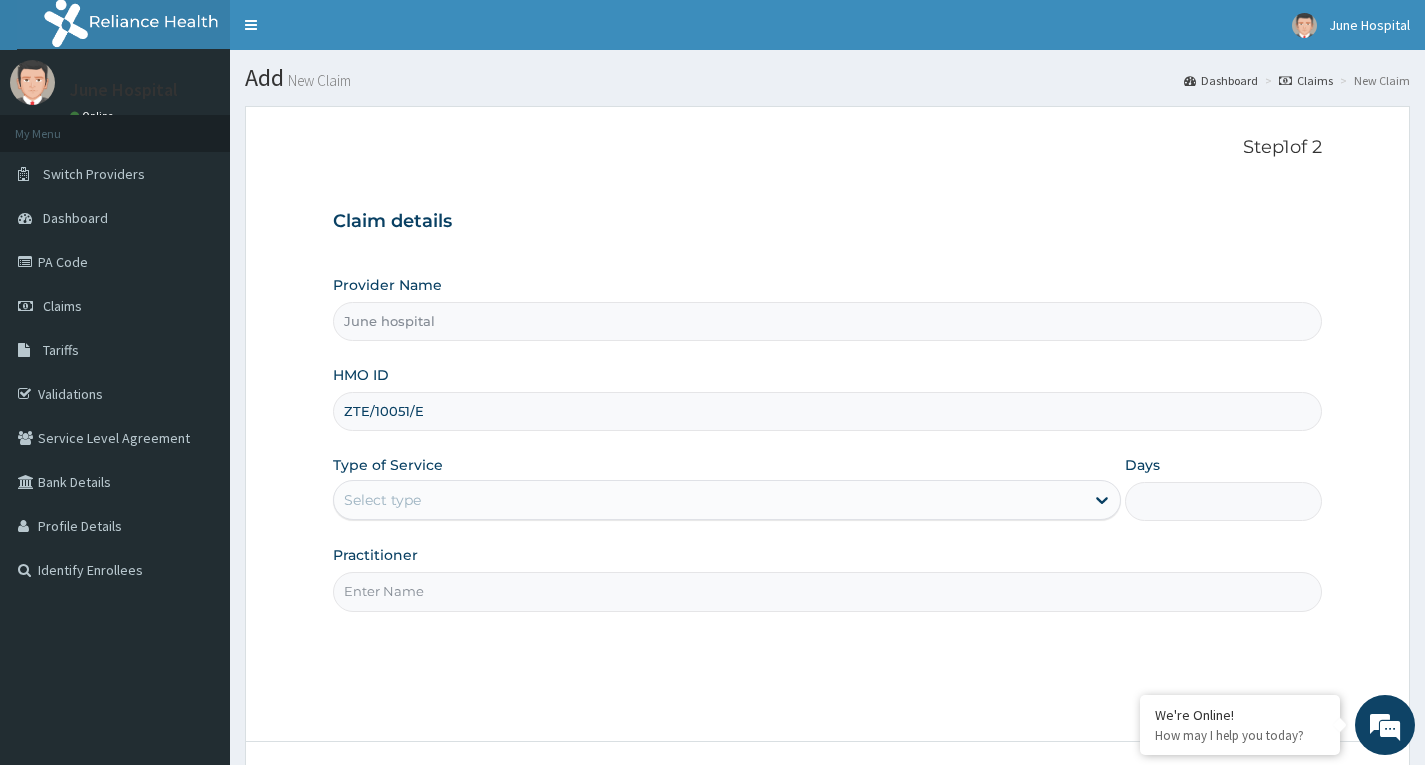 type on "ZTE/10051/E" 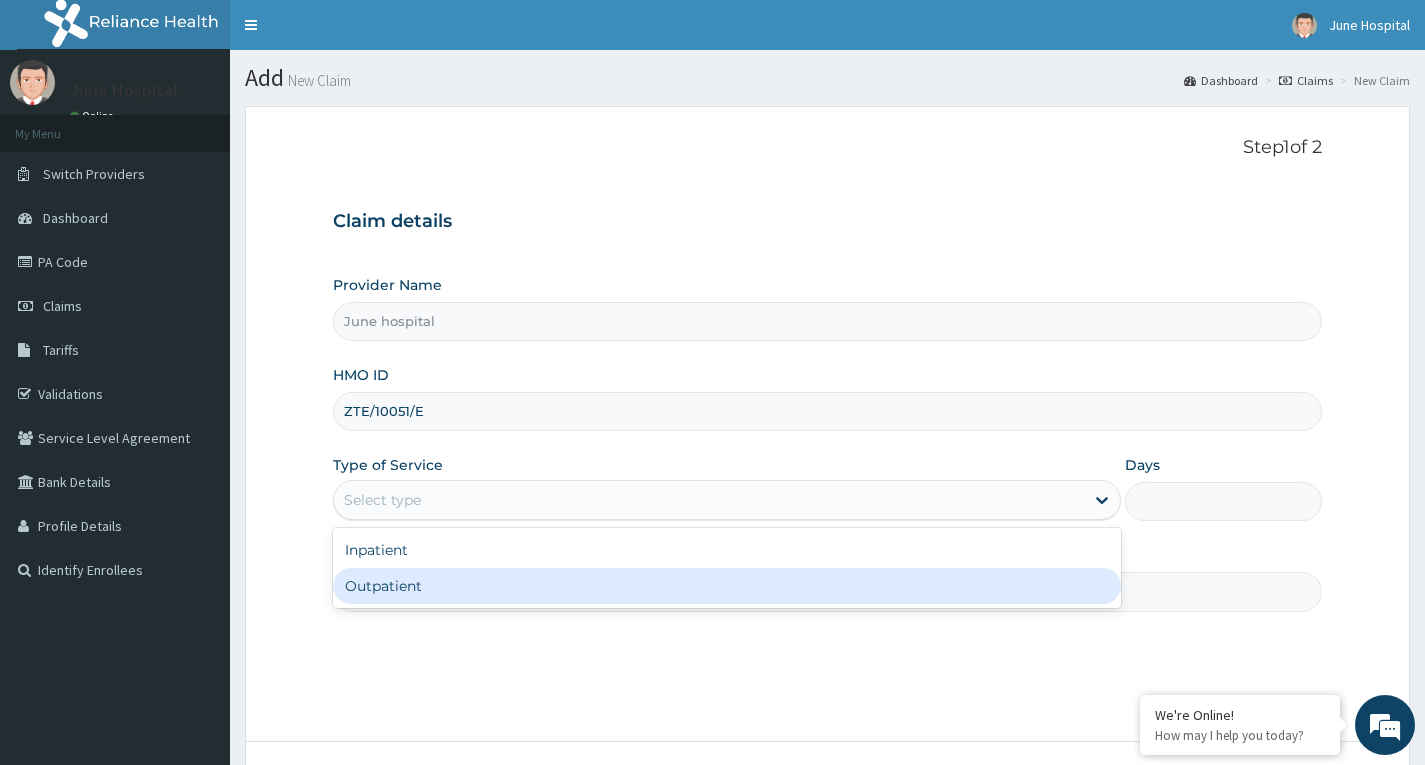 click on "Outpatient" at bounding box center (727, 586) 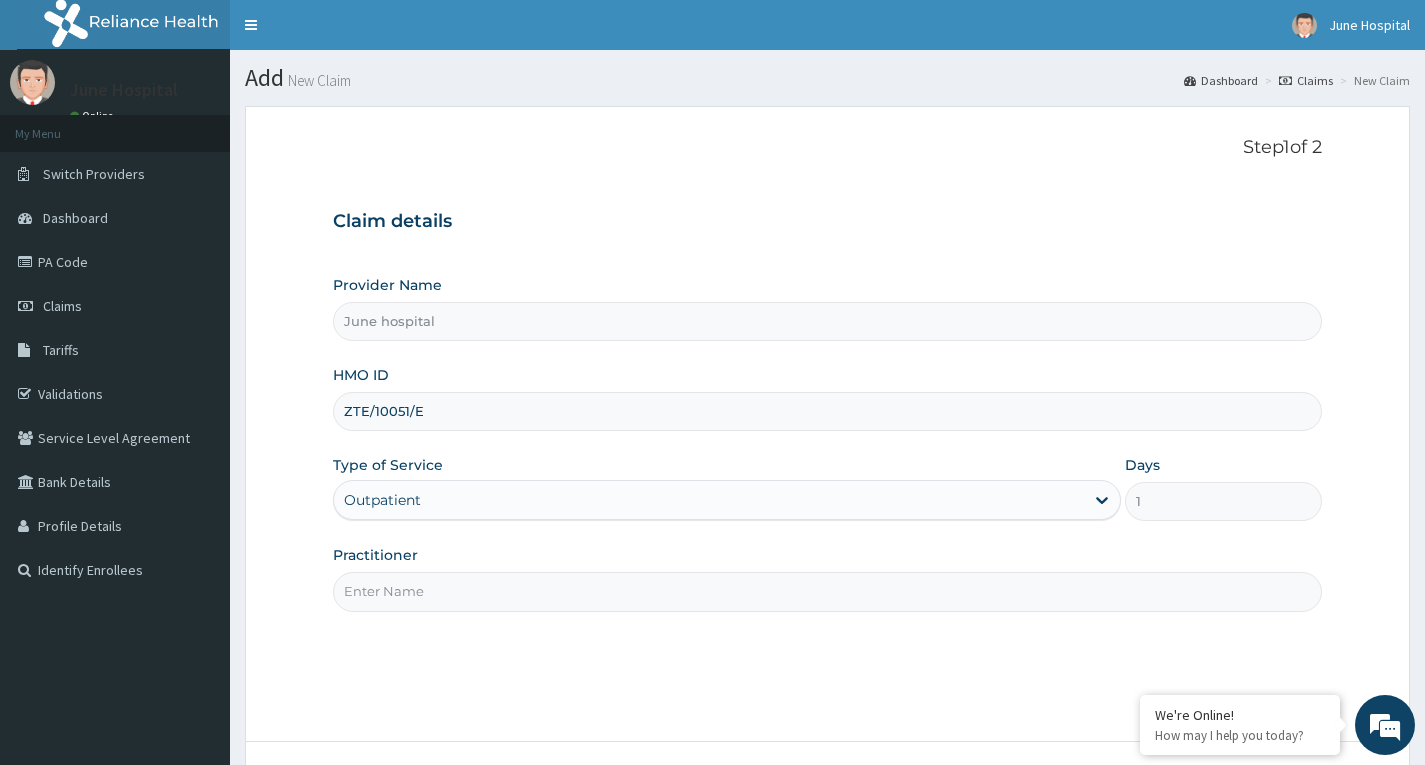 click on "Practitioner" at bounding box center [827, 591] 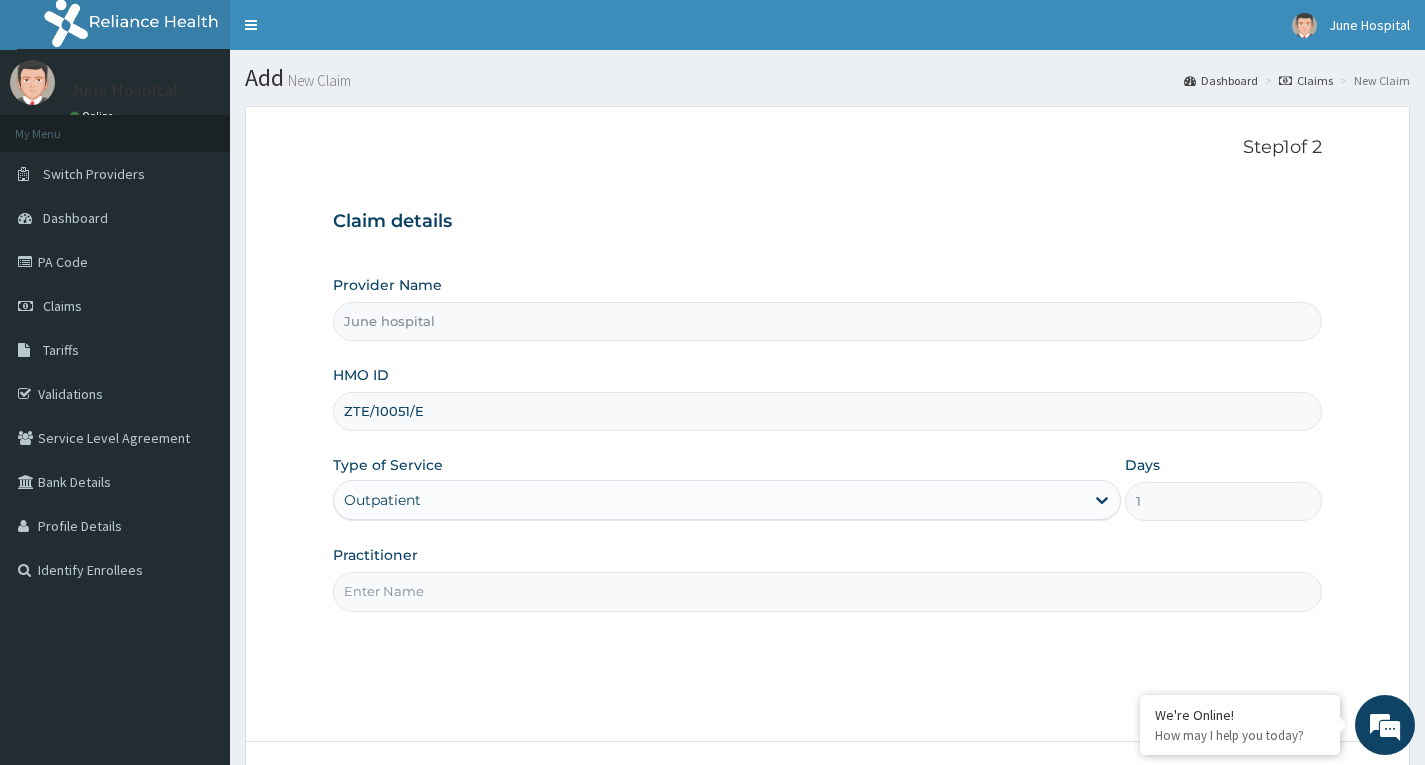 type on "DR [LAST] [LAST]" 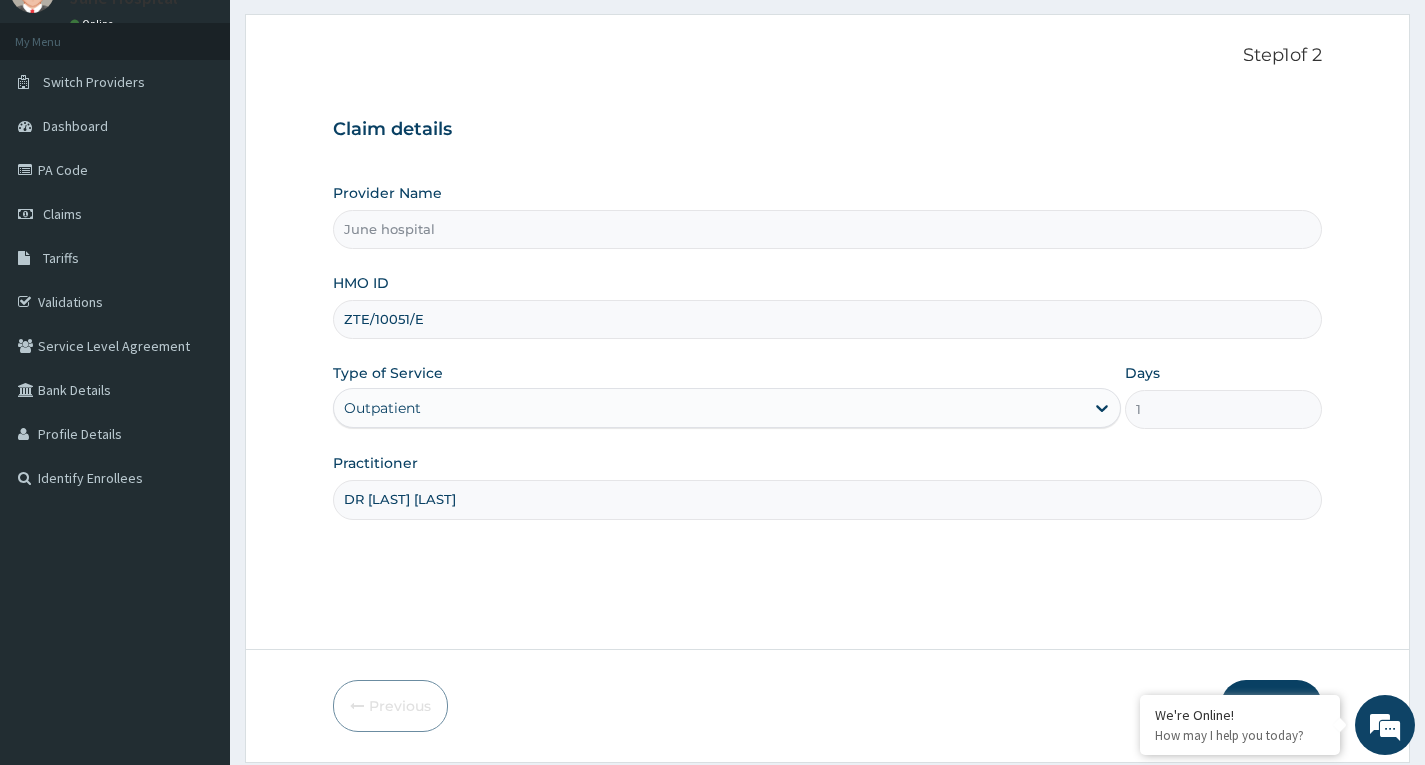 scroll, scrollTop: 156, scrollLeft: 0, axis: vertical 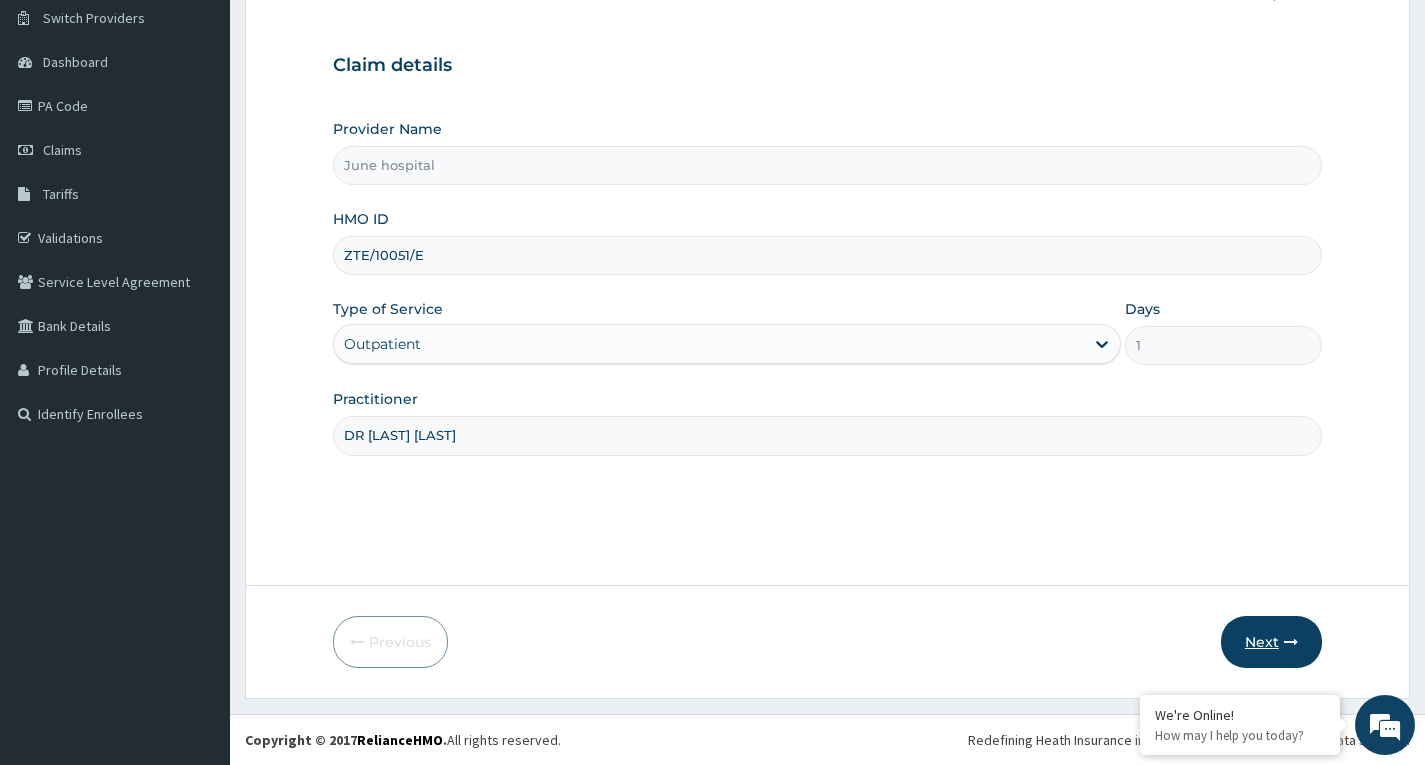 click on "Next" at bounding box center [1271, 642] 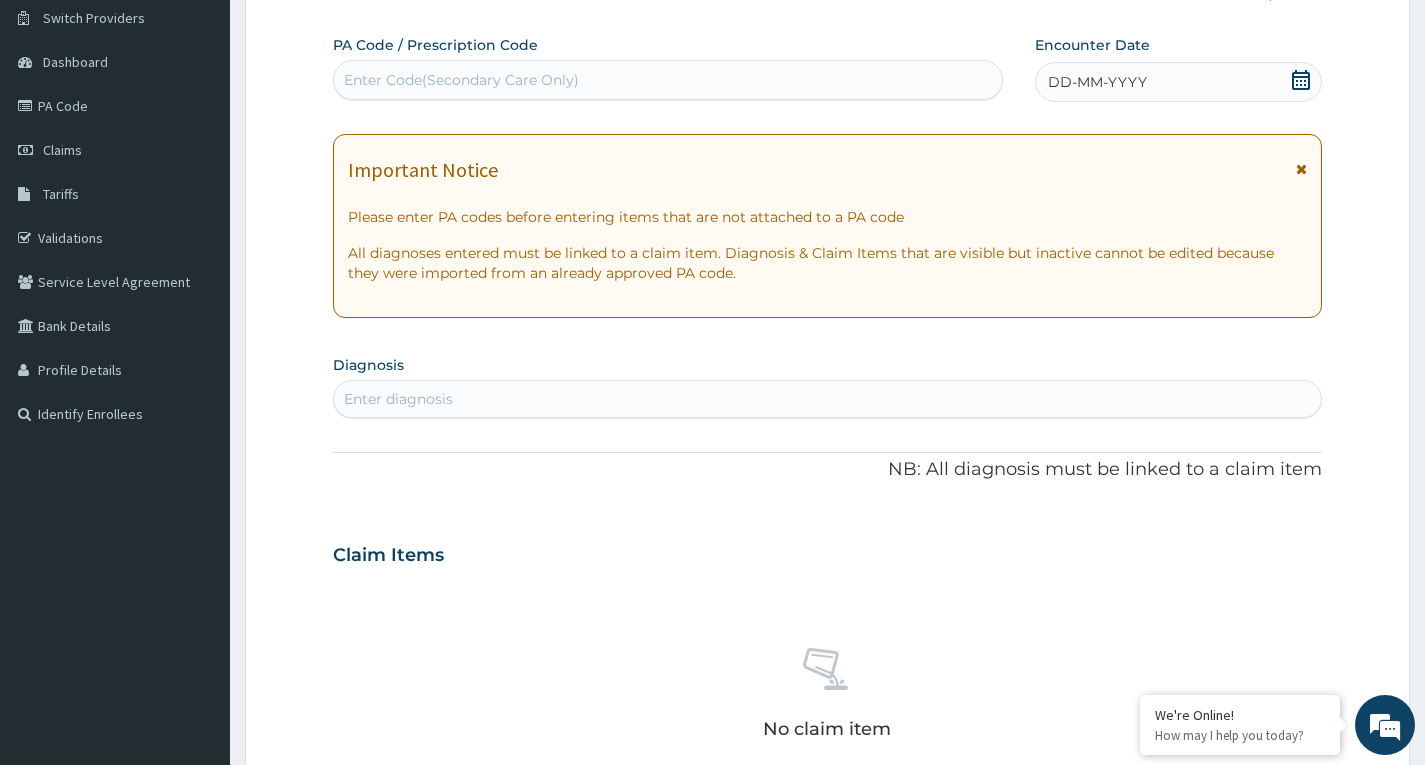 click 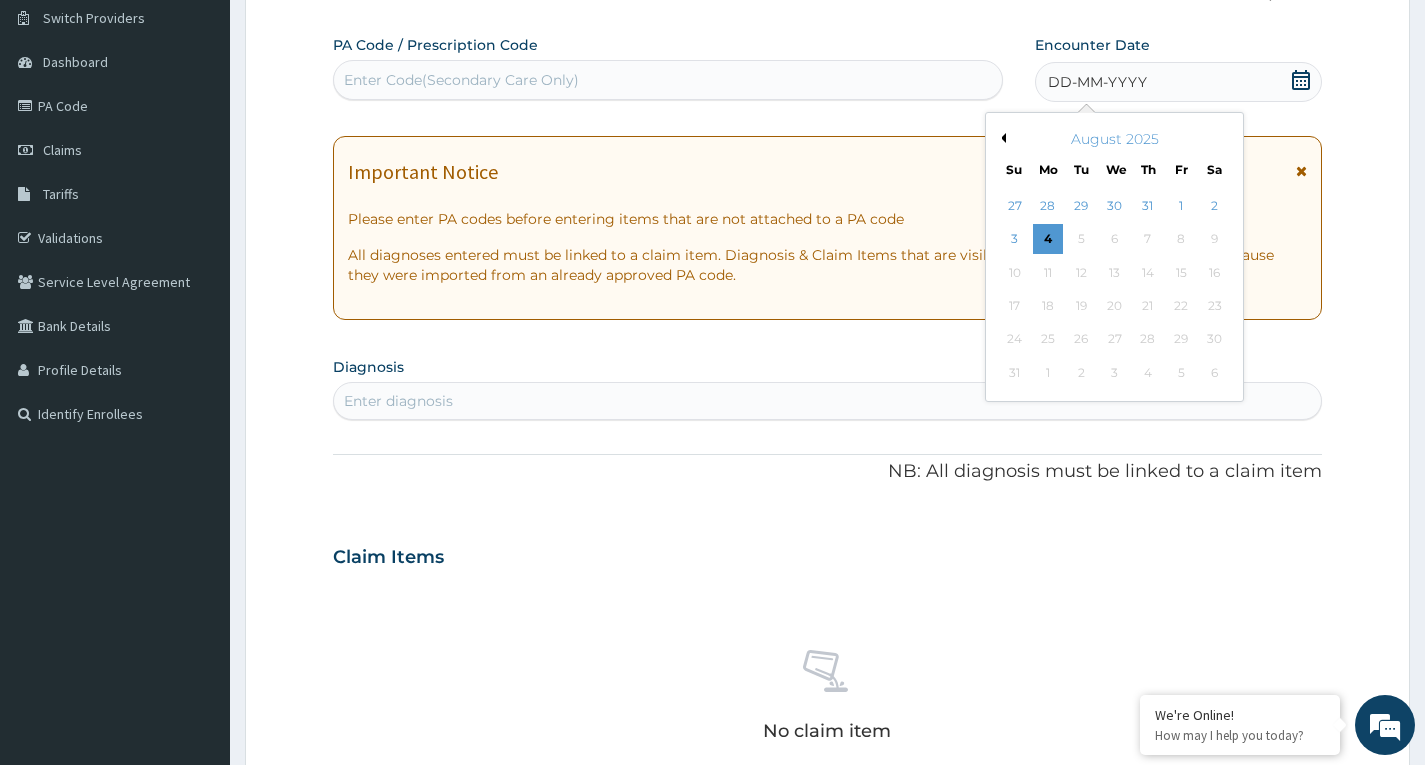 click on "Previous Month" at bounding box center (1001, 138) 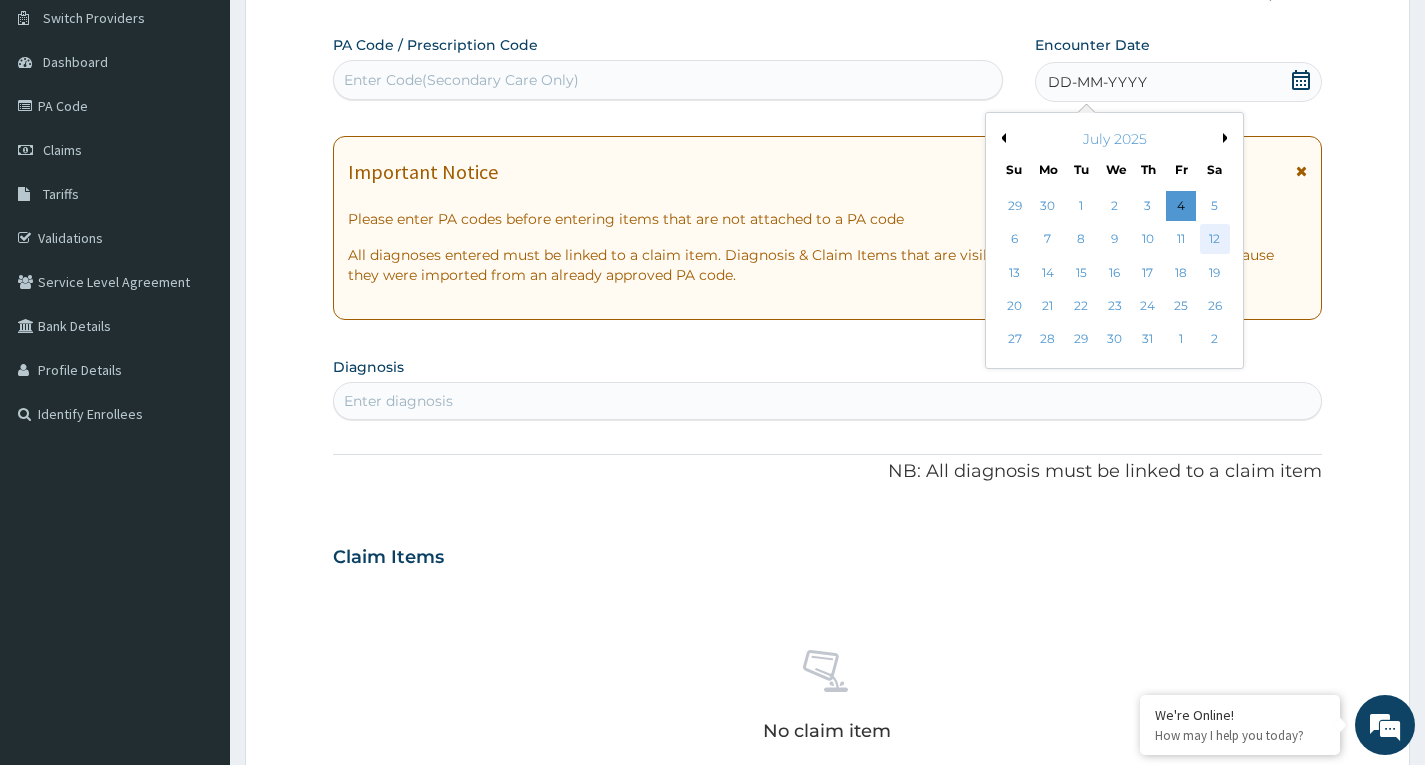 click on "12" at bounding box center [1214, 240] 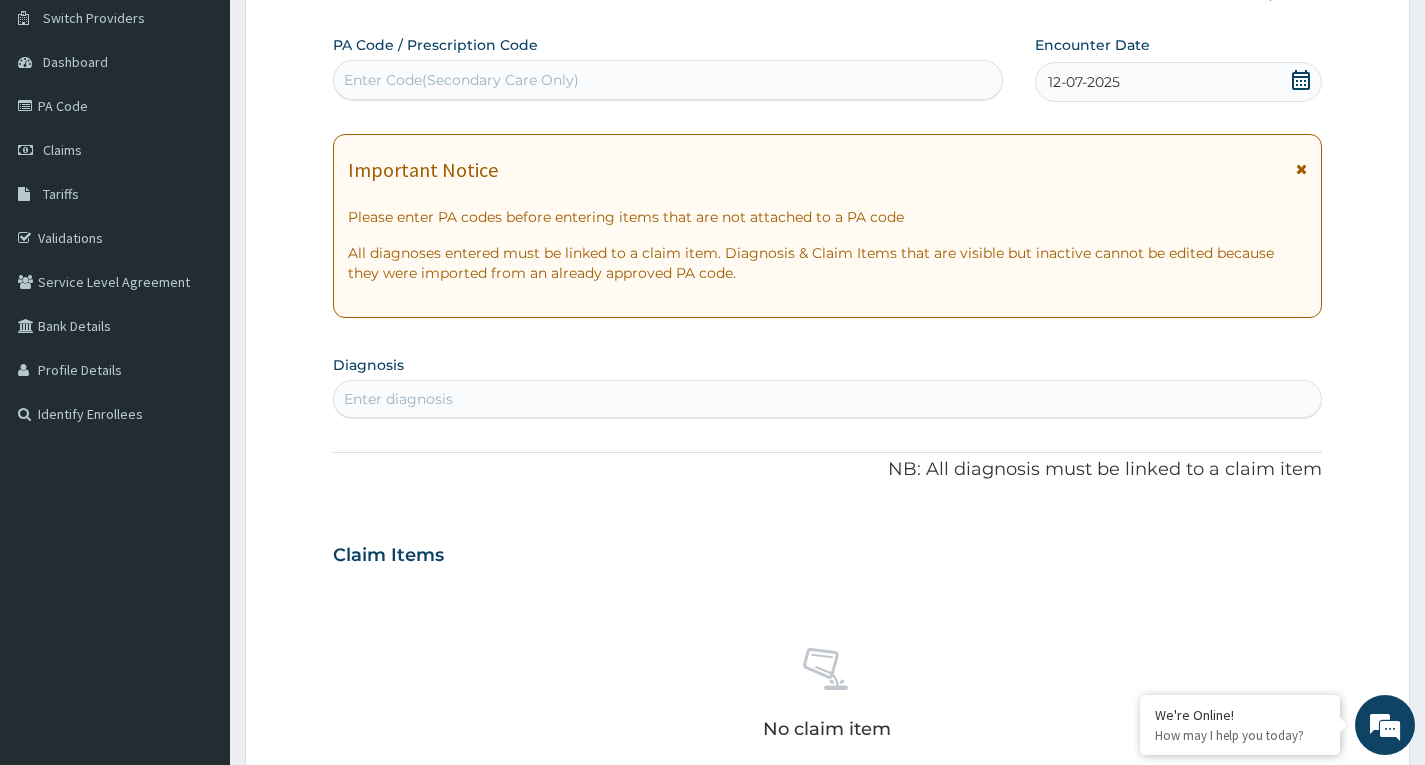 click on "Enter diagnosis" at bounding box center [827, 399] 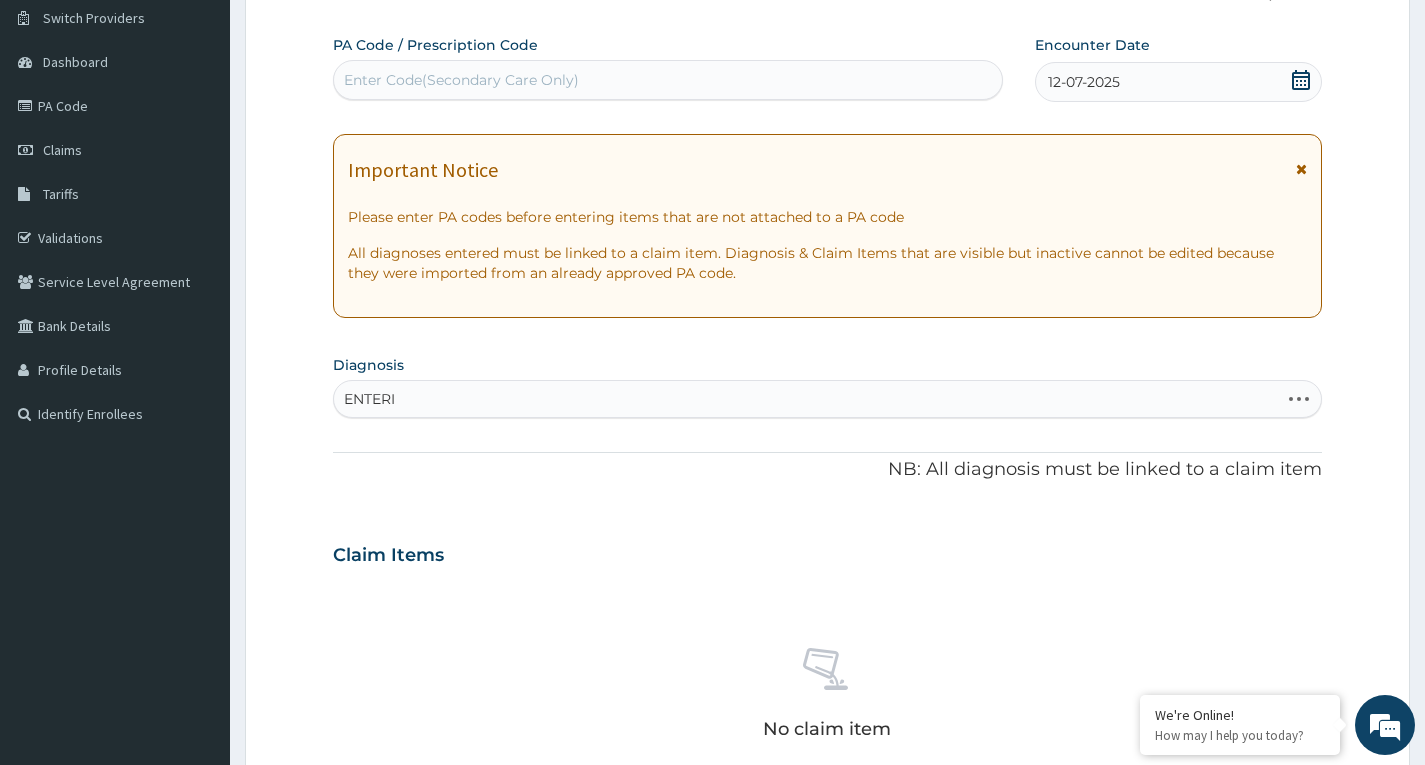 type on "ENTERIT" 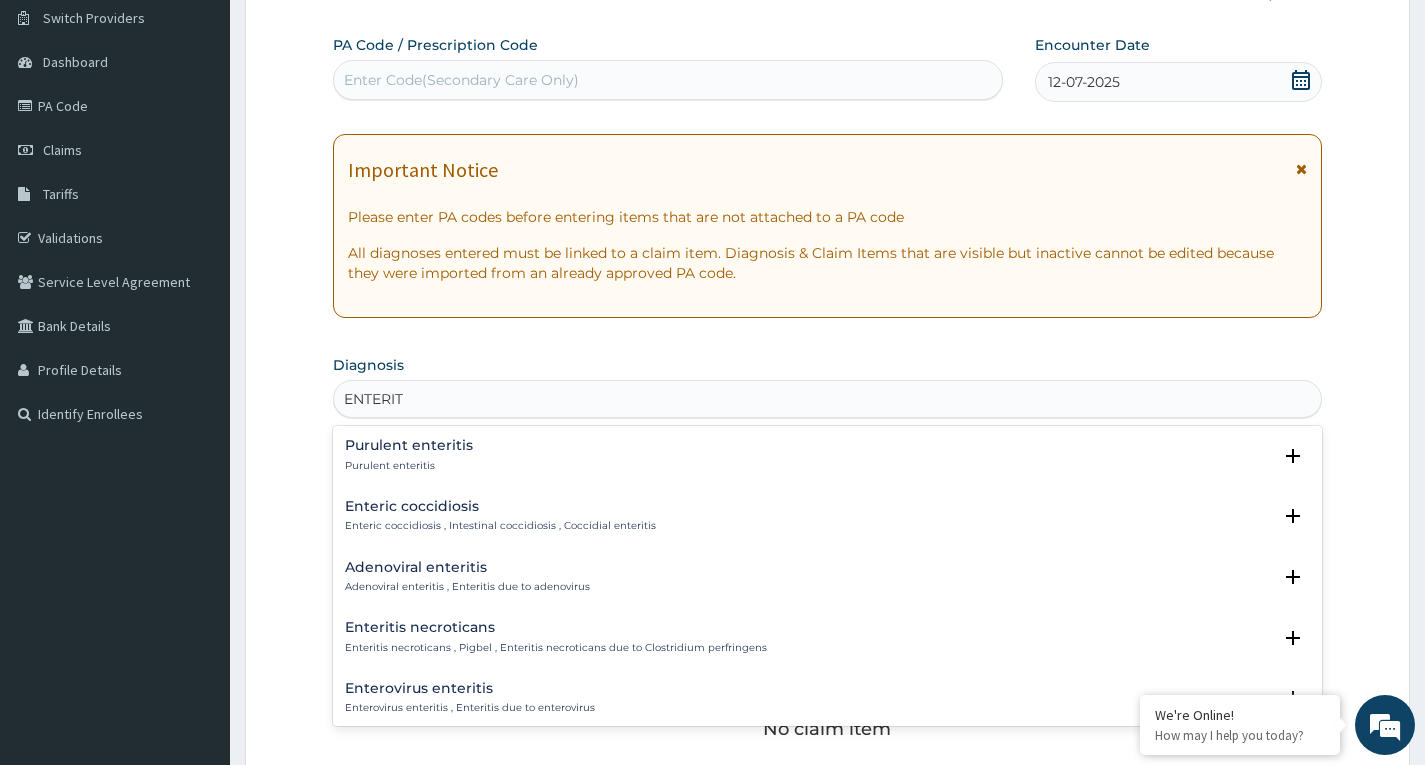 click on "Purulent enteritis" at bounding box center [409, 445] 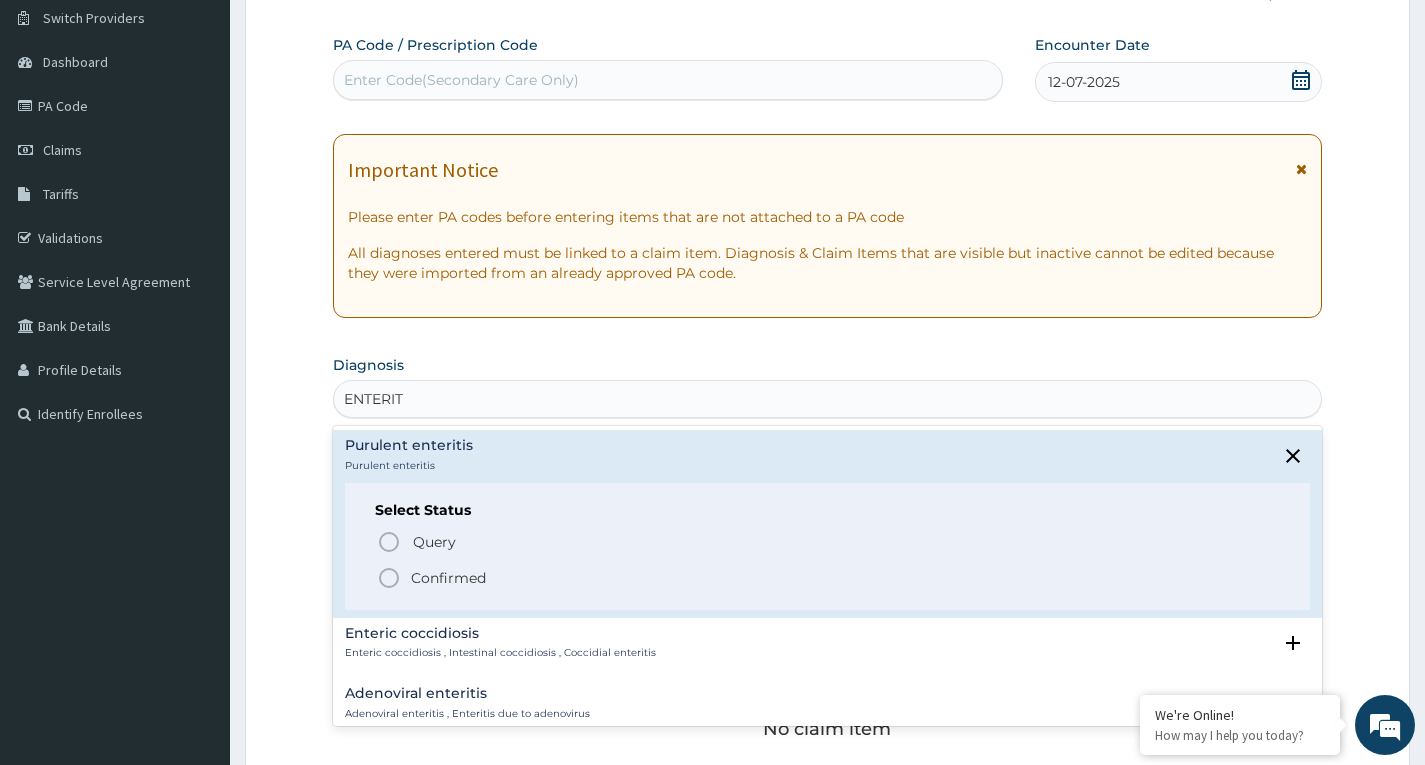 click 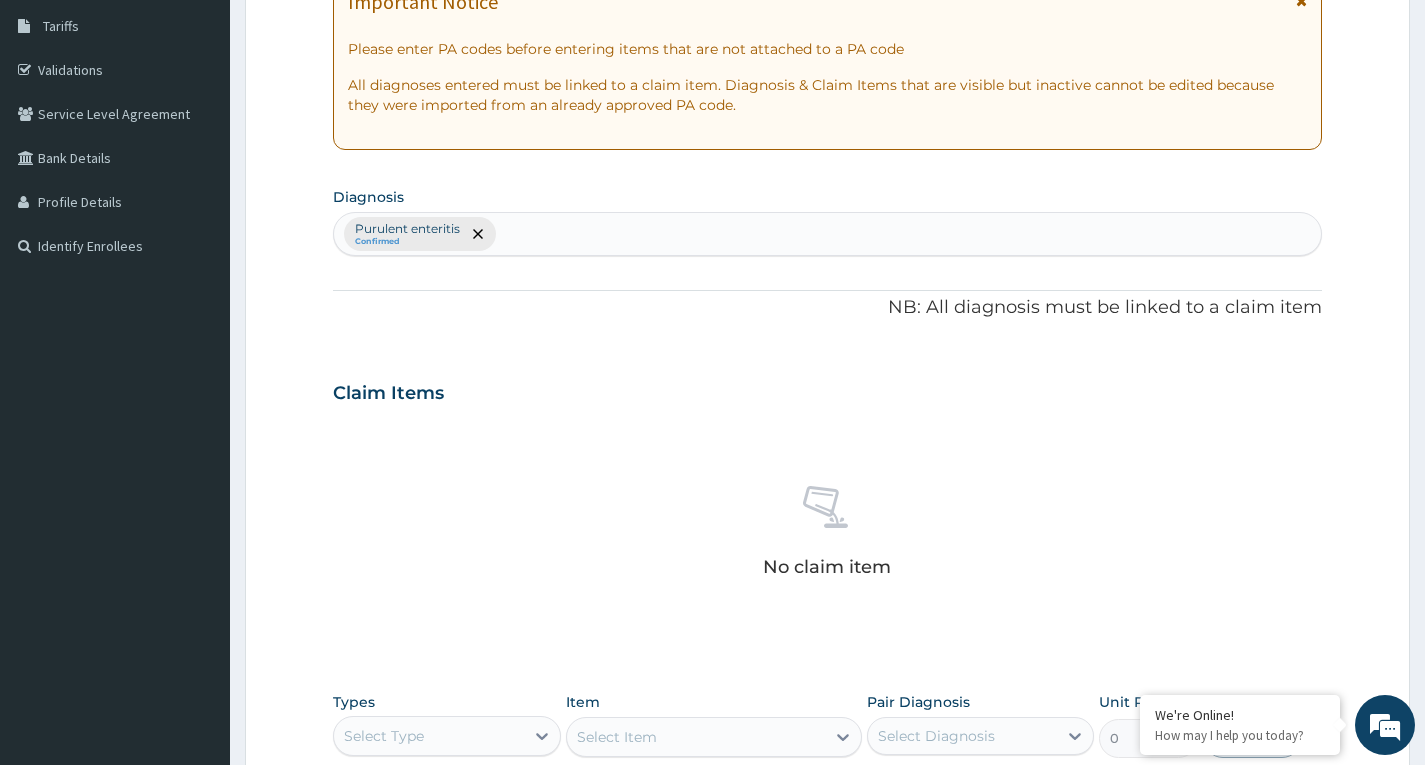 scroll, scrollTop: 556, scrollLeft: 0, axis: vertical 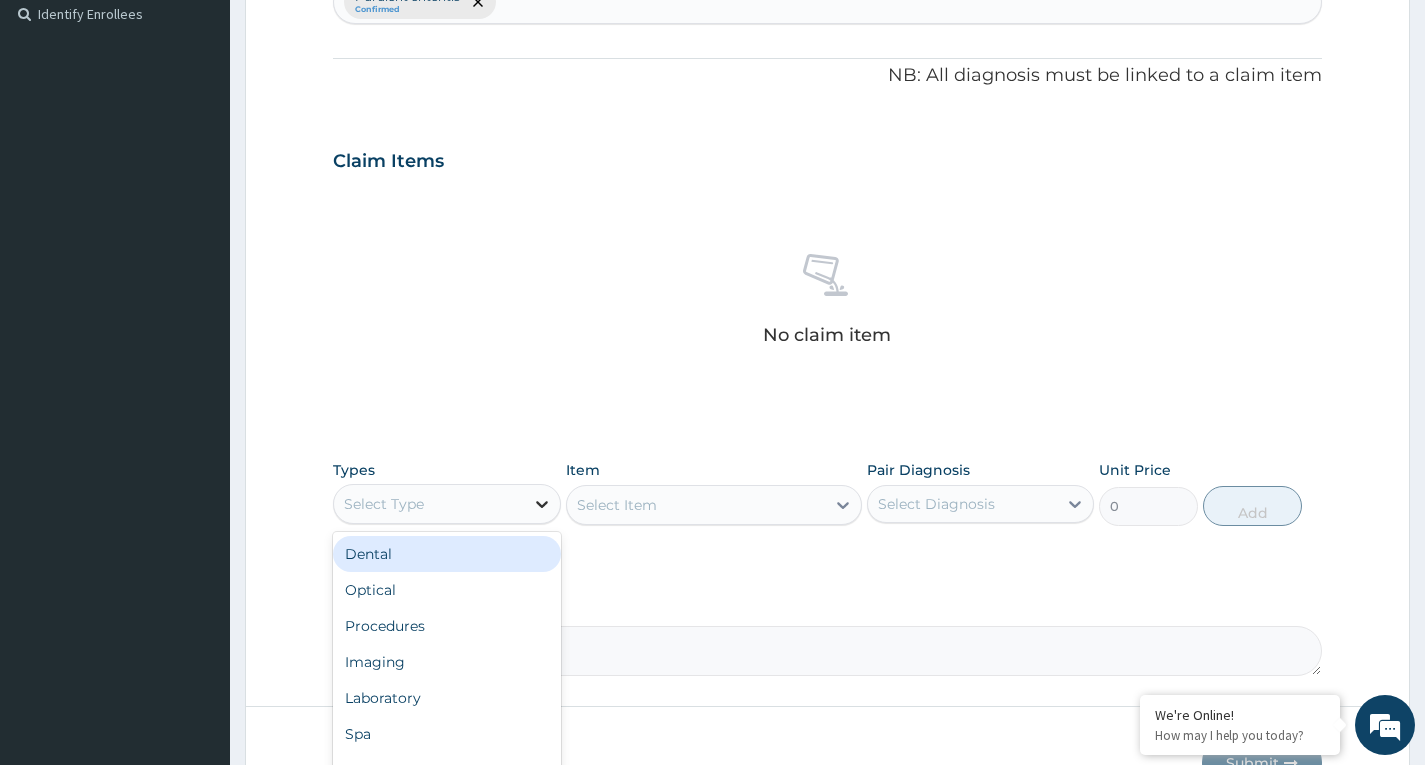 click 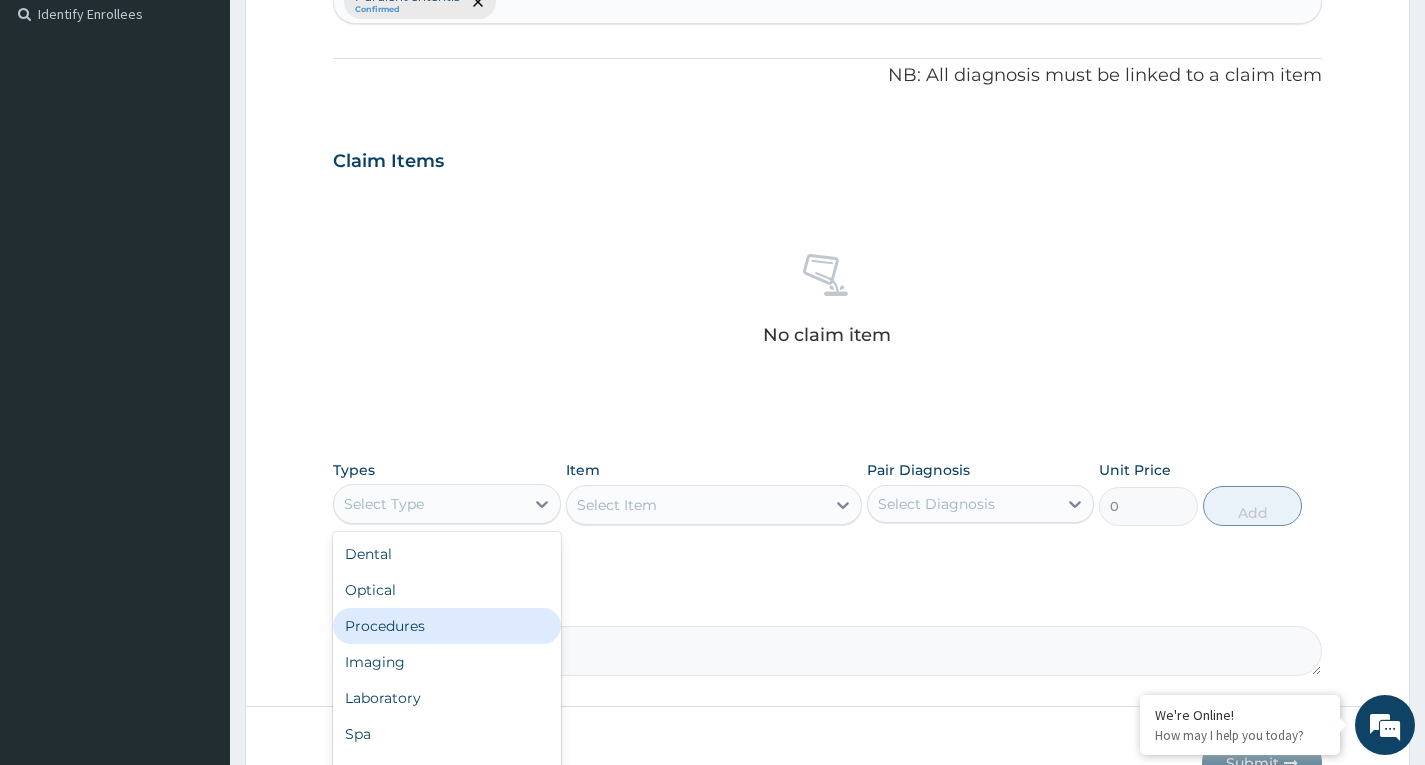 drag, startPoint x: 487, startPoint y: 630, endPoint x: 542, endPoint y: 585, distance: 71.063354 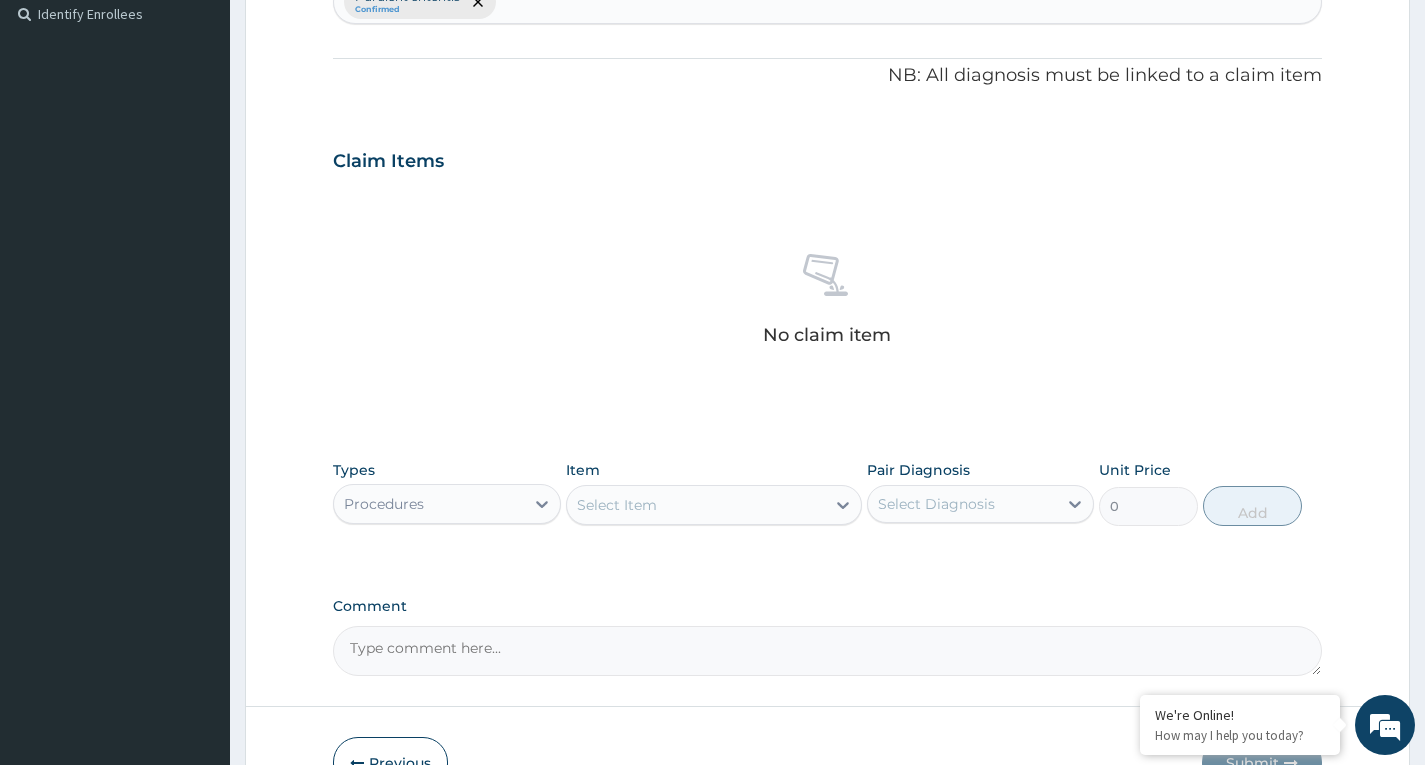 click on "Select Item" at bounding box center [696, 505] 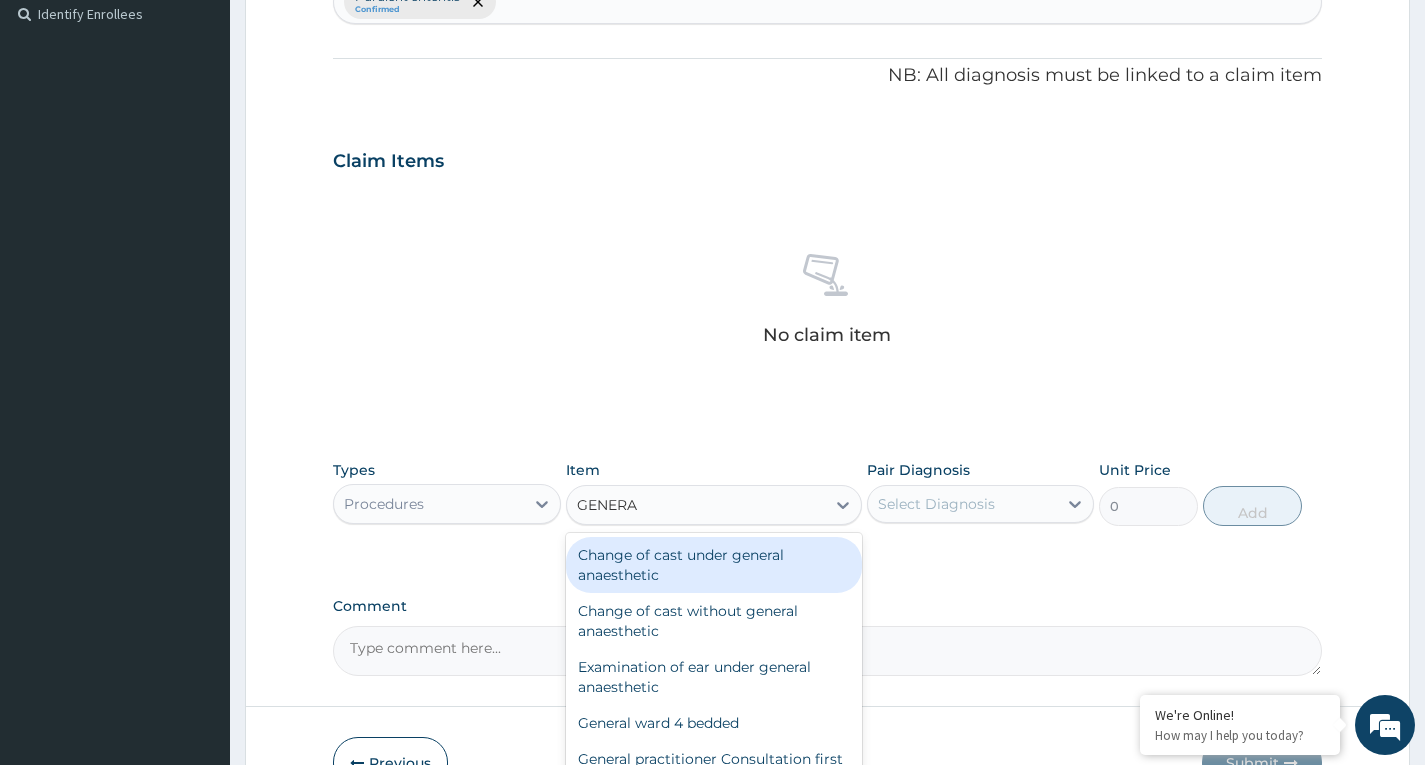 type on "GENERAL" 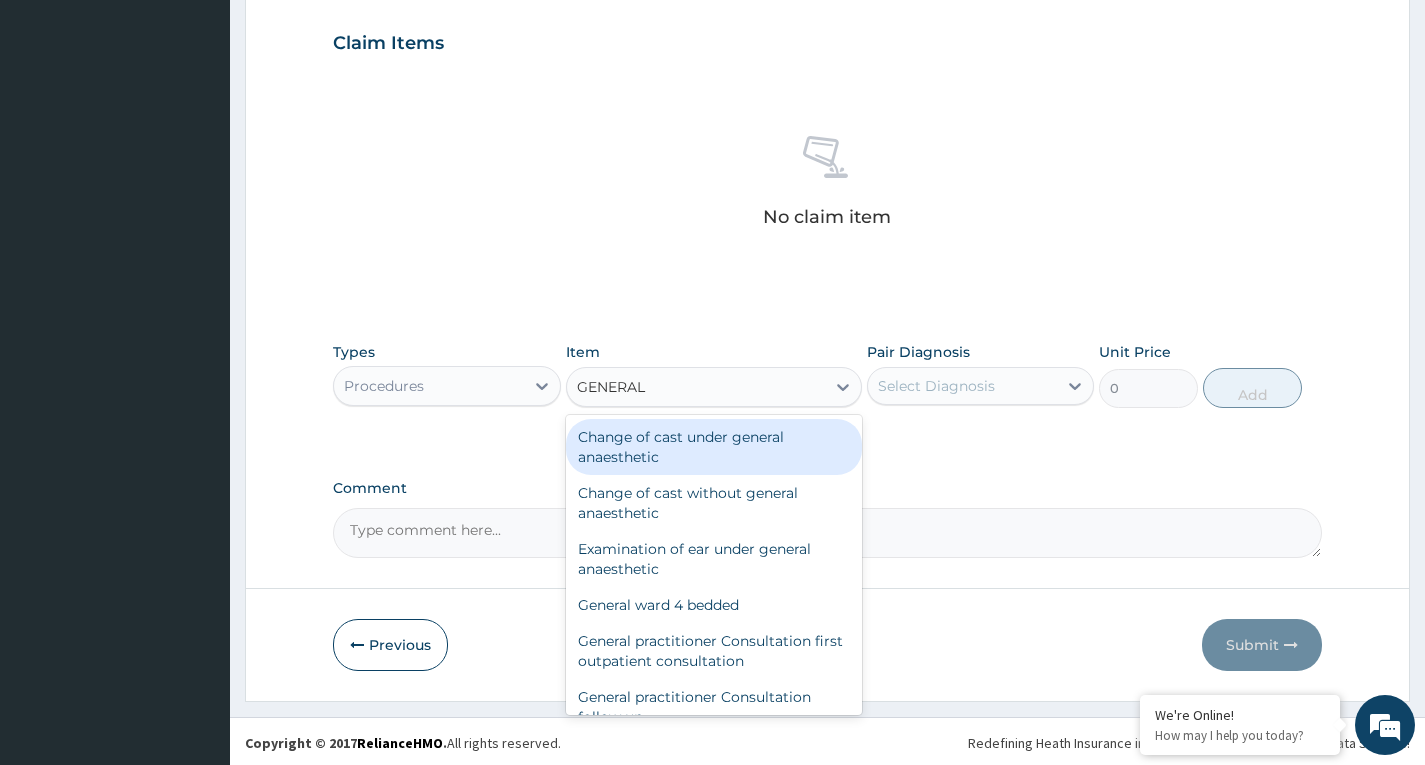 scroll, scrollTop: 677, scrollLeft: 0, axis: vertical 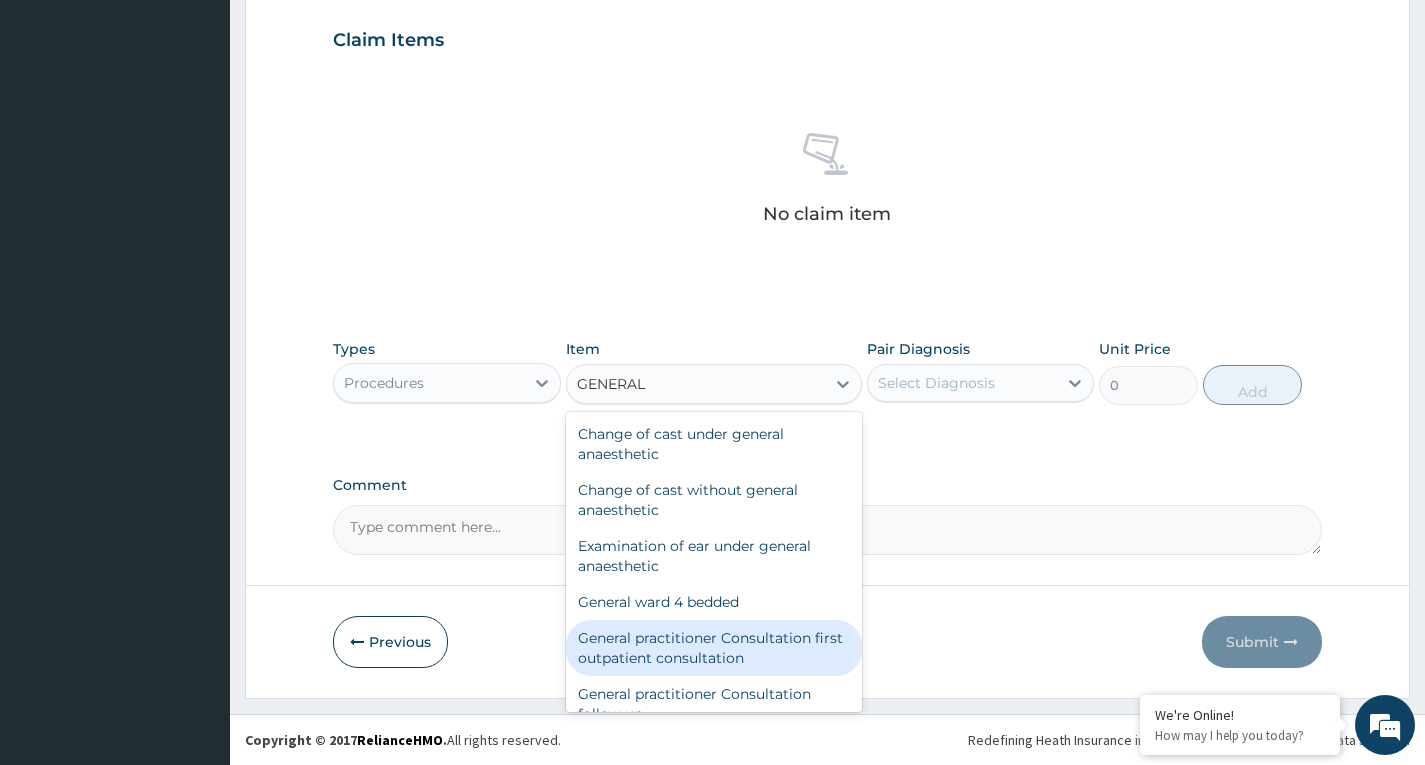 click on "General practitioner Consultation first outpatient consultation" at bounding box center (714, 648) 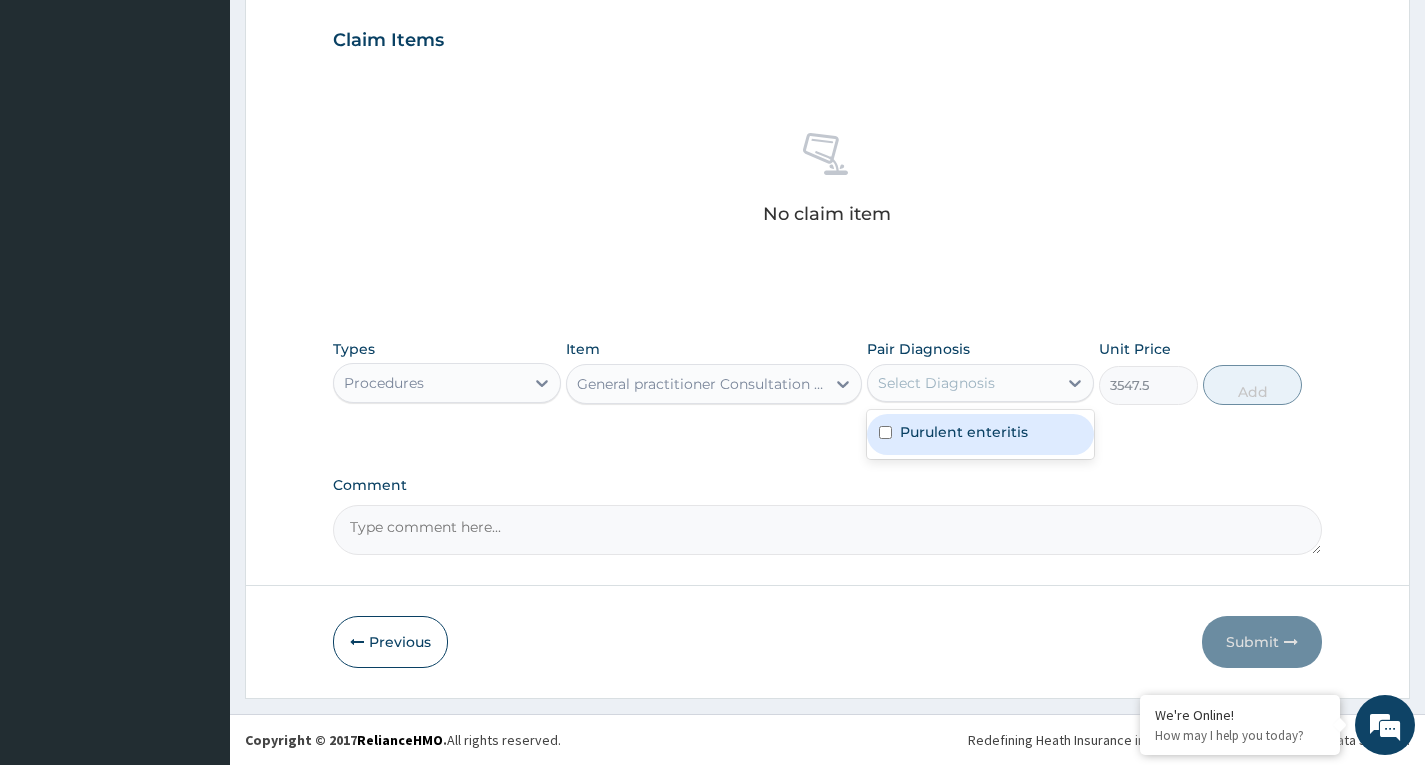 click on "Select Diagnosis" at bounding box center [962, 383] 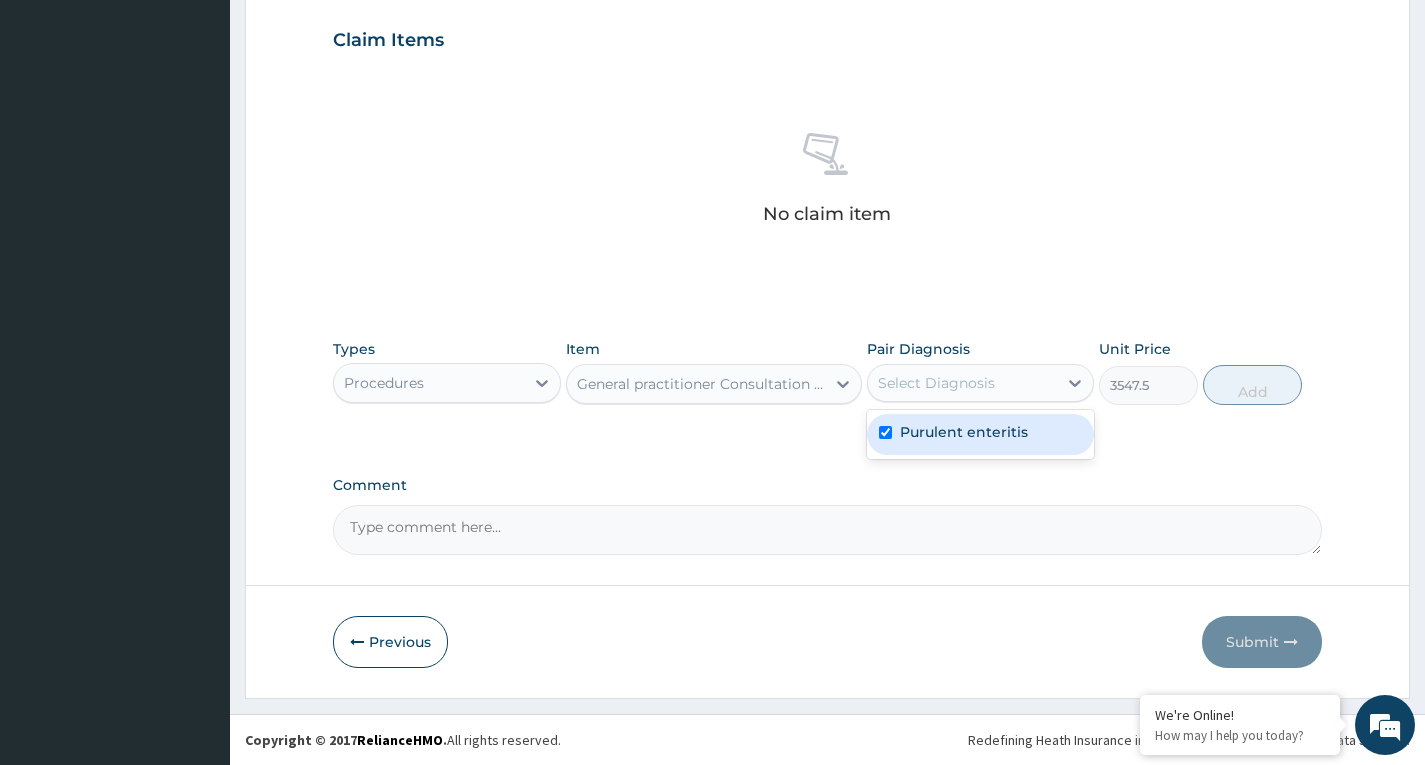 checkbox on "true" 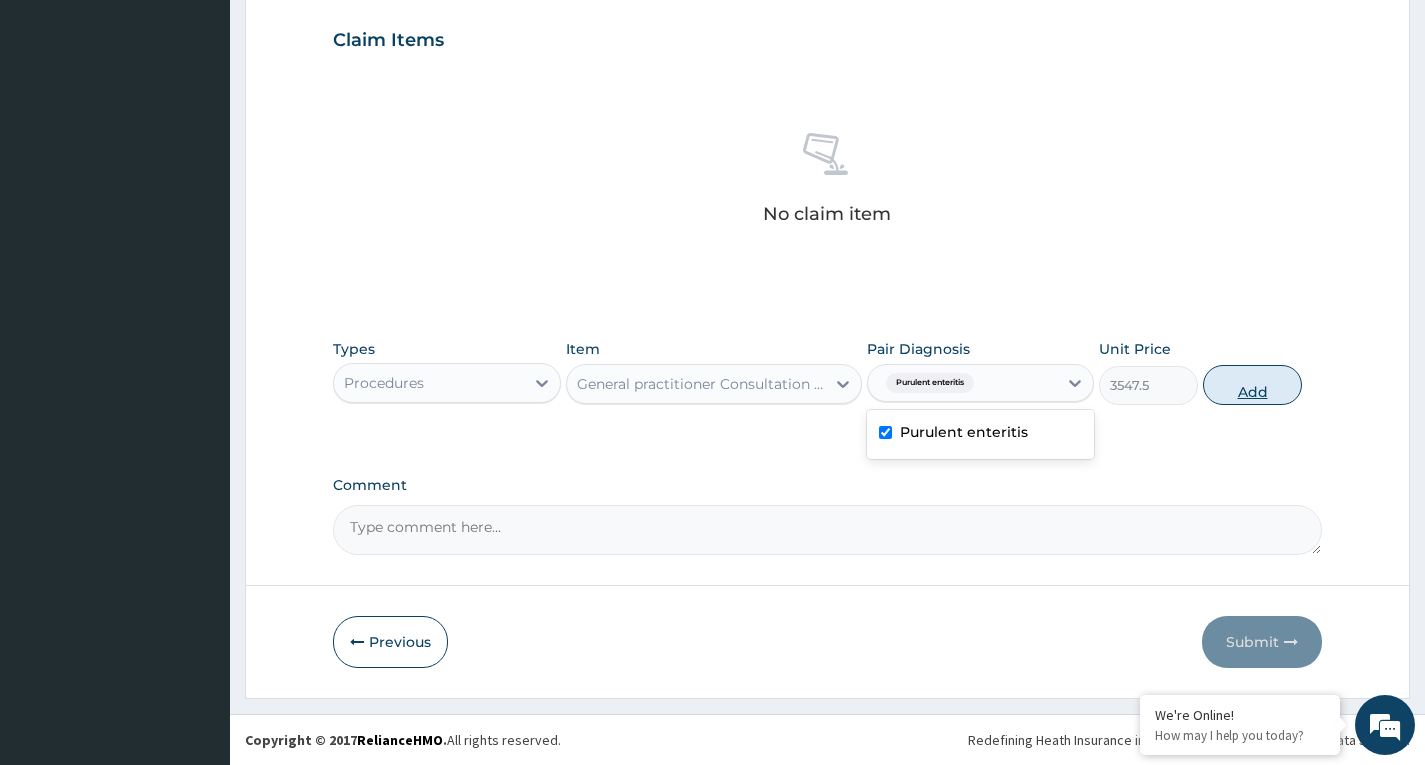 click on "Add" at bounding box center (1252, 385) 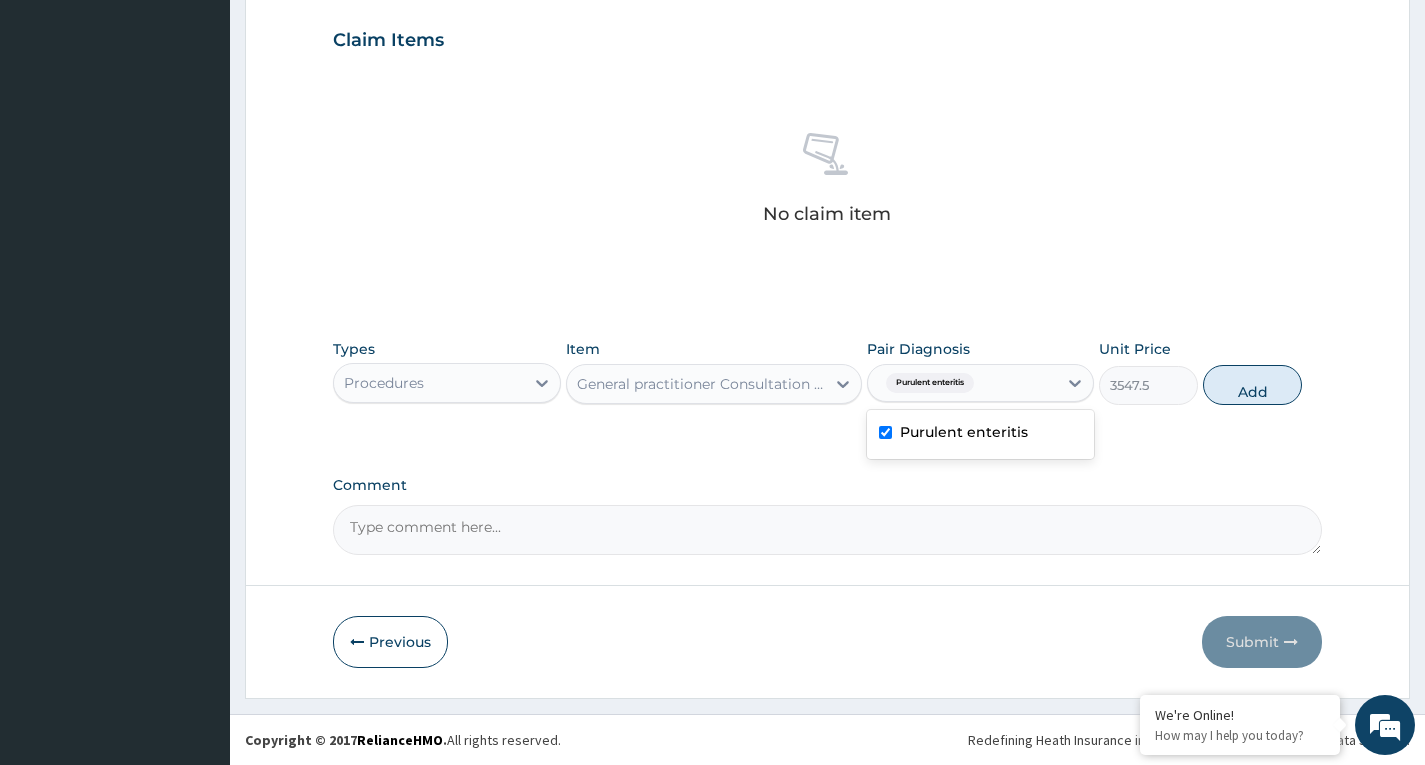 type on "0" 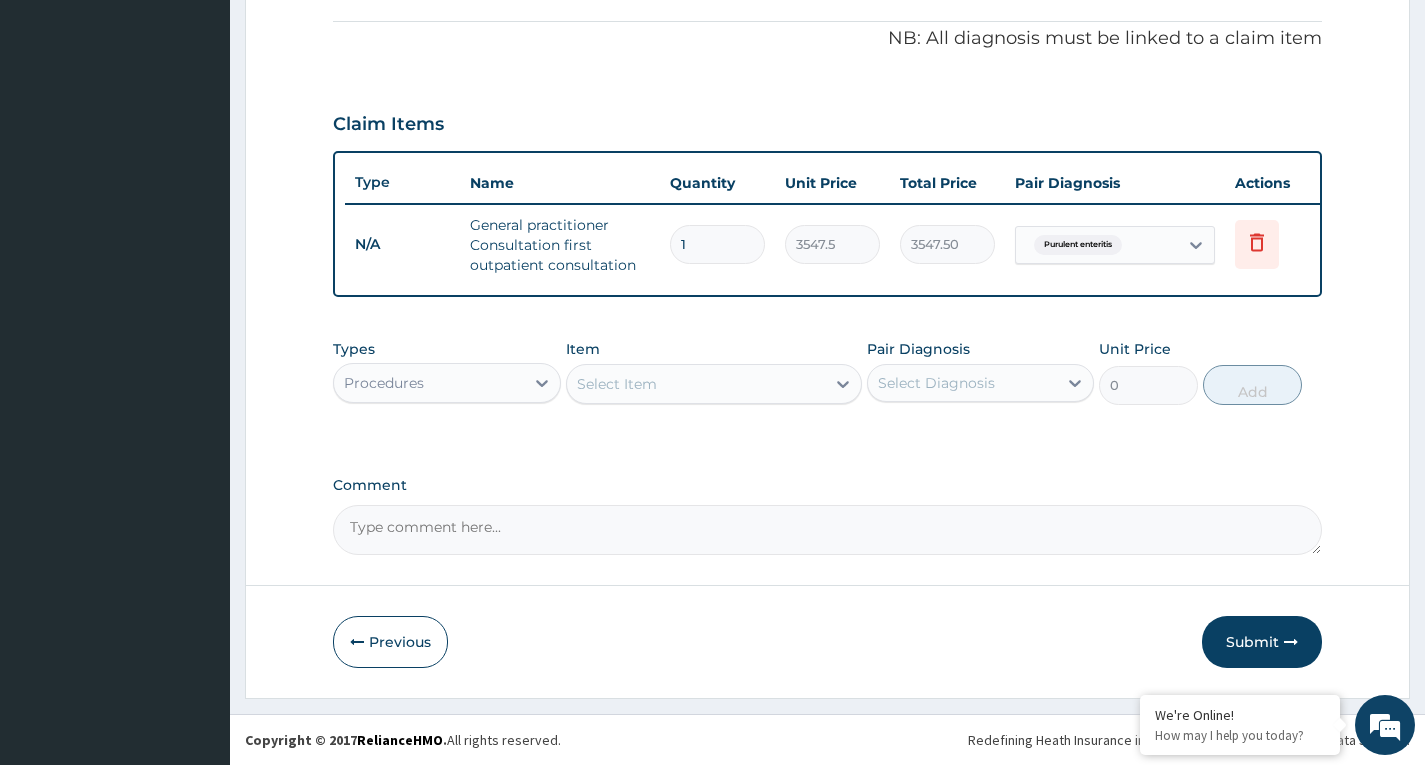 scroll, scrollTop: 608, scrollLeft: 0, axis: vertical 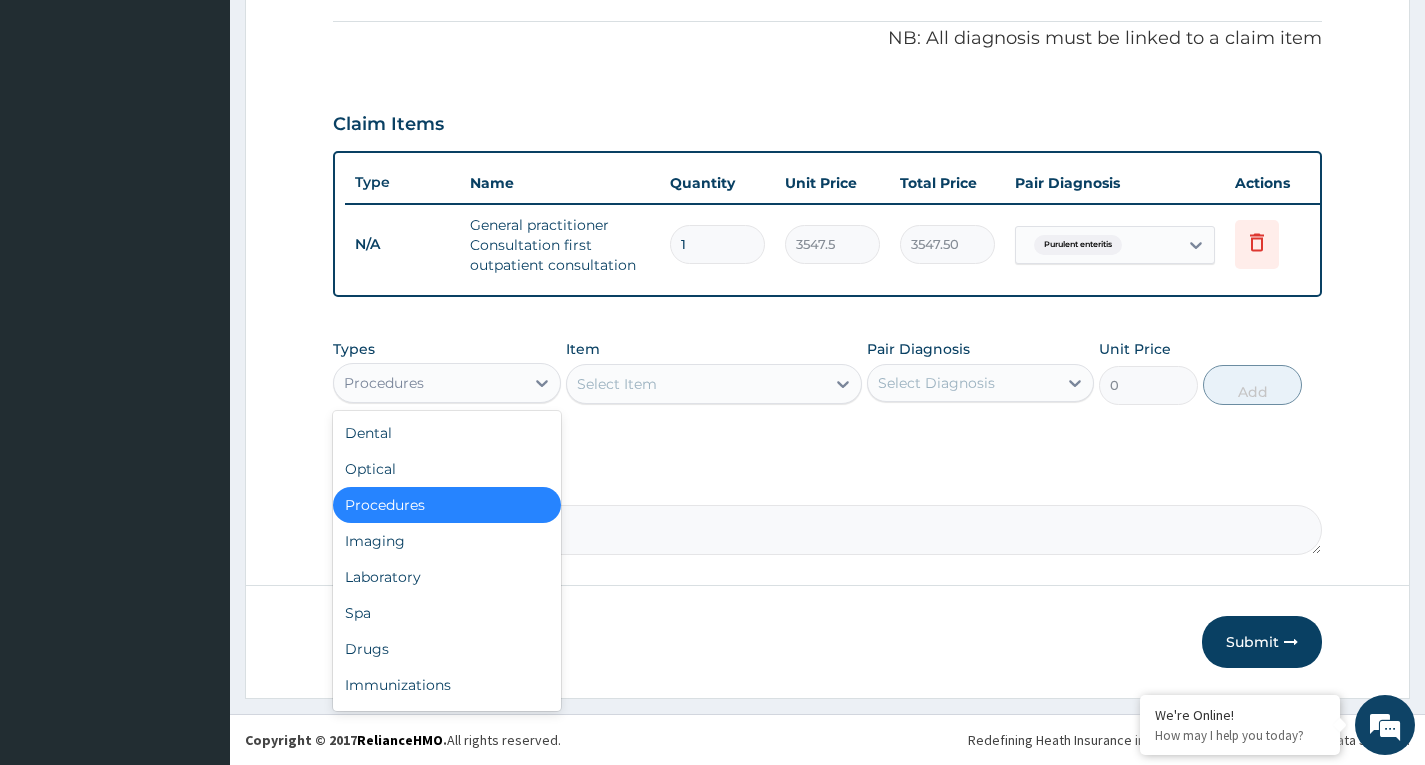 click on "Procedures" at bounding box center (428, 383) 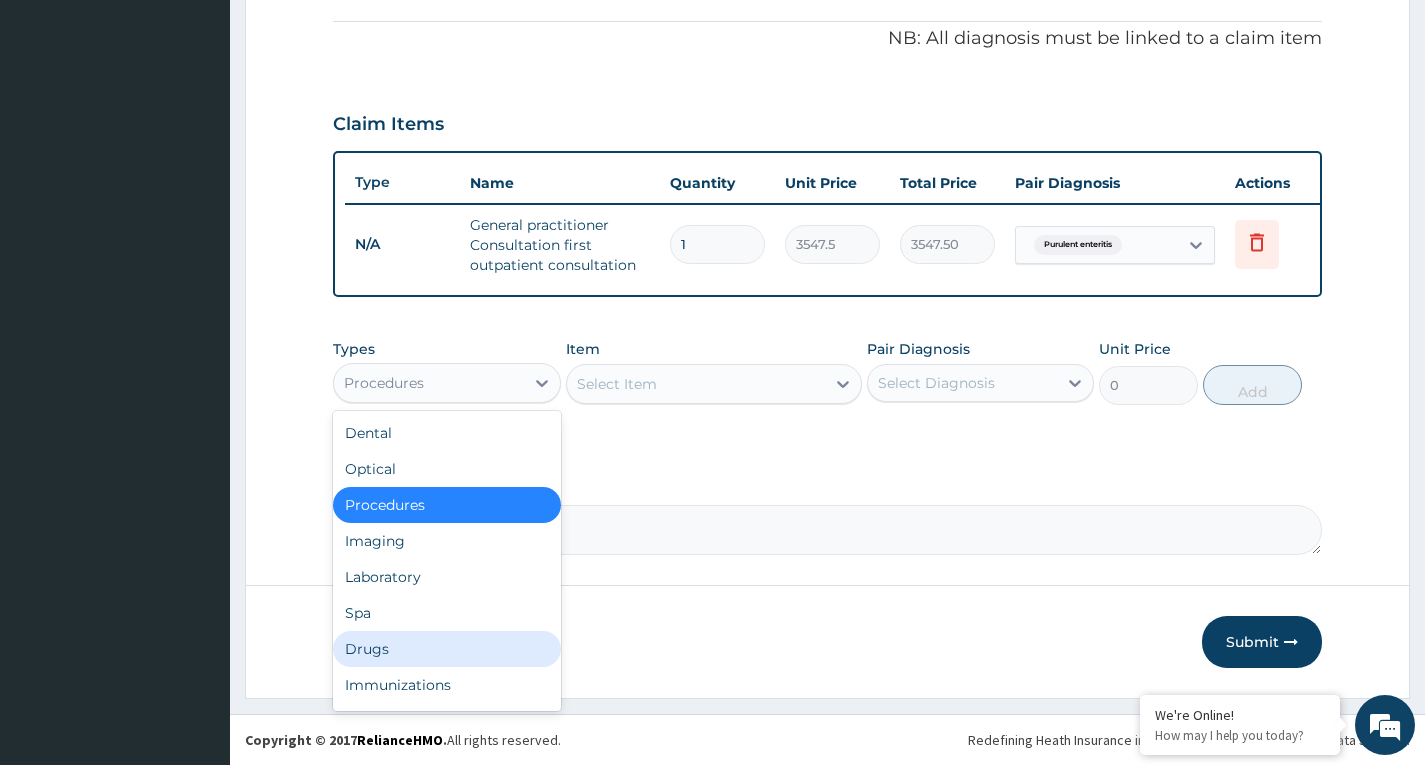 click on "Drugs" at bounding box center [446, 649] 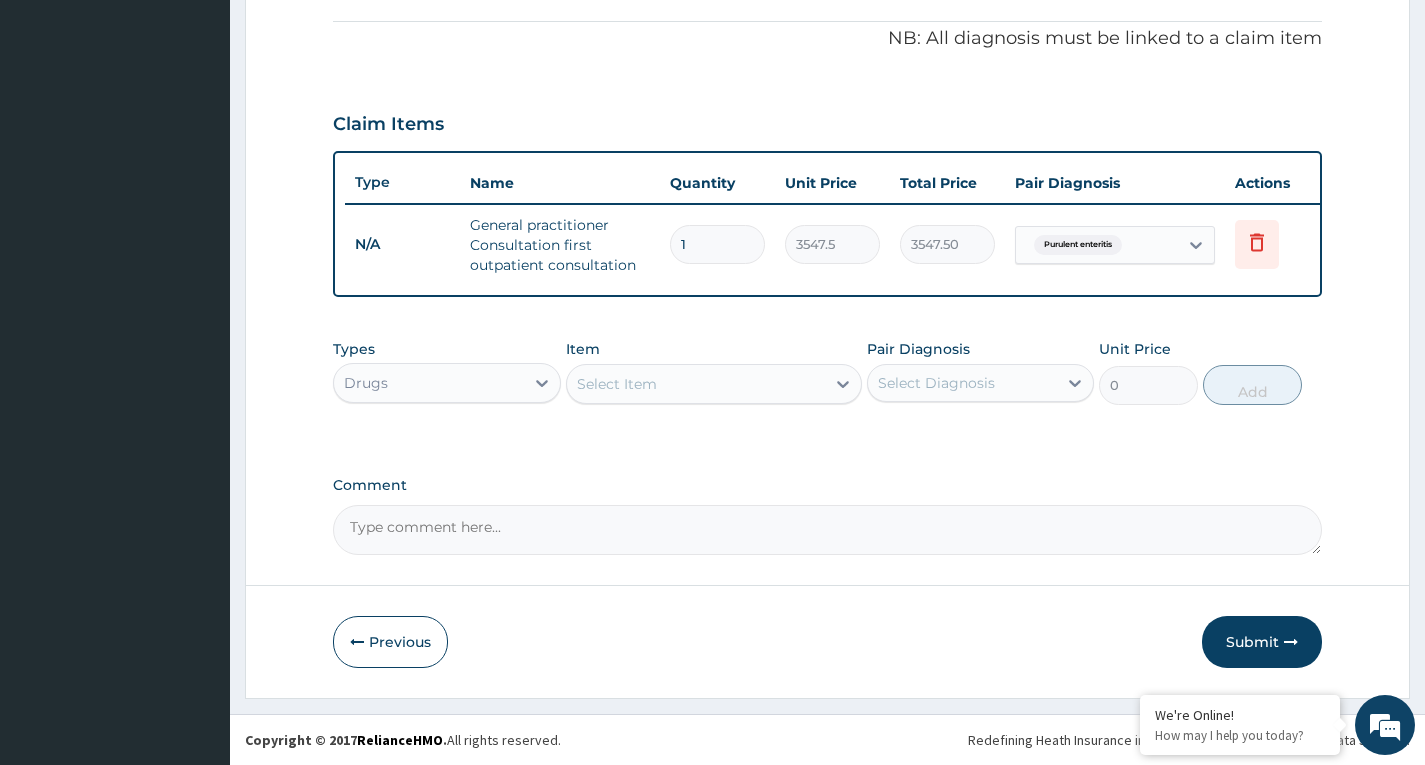 click on "Select Item" at bounding box center (696, 384) 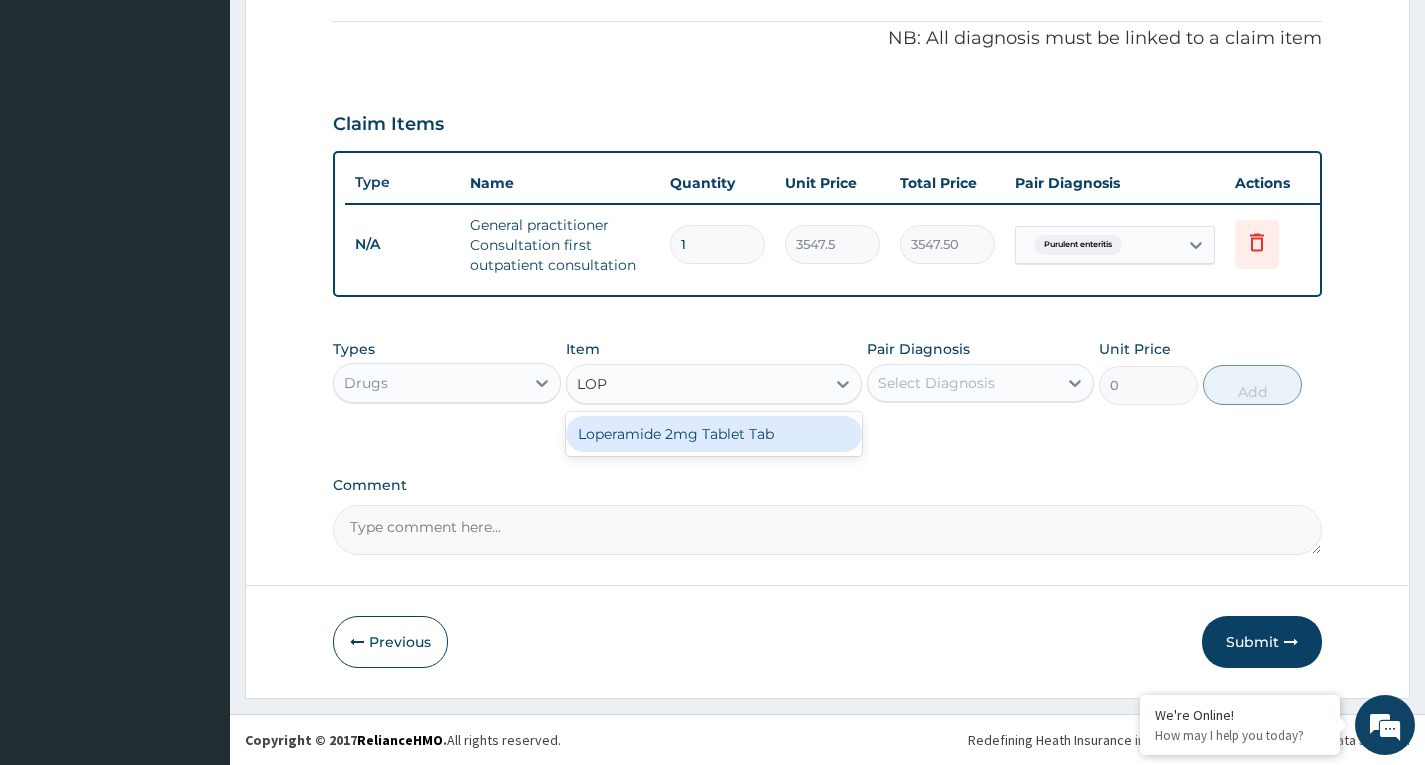 type on "LOPE" 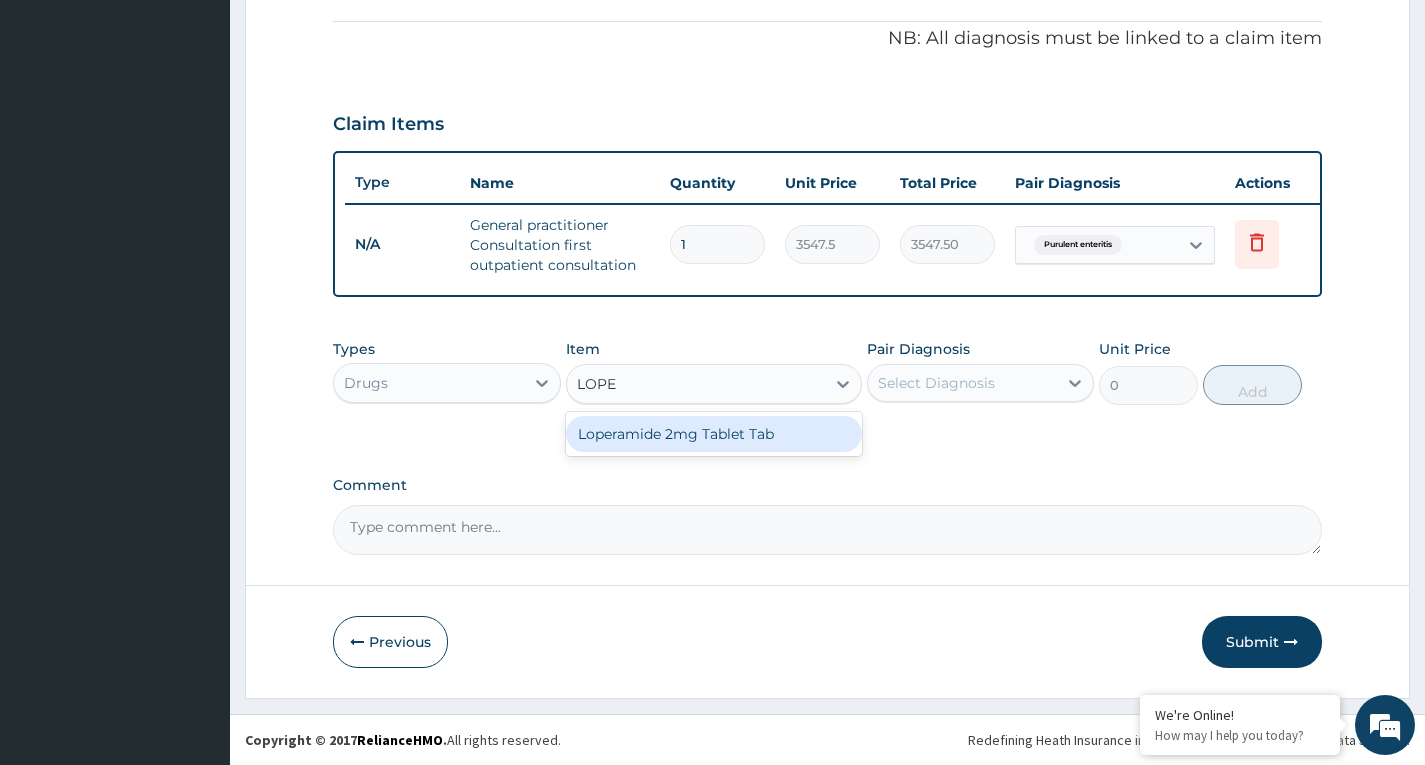 click on "Loperamide 2mg Tablet Tab" at bounding box center (714, 434) 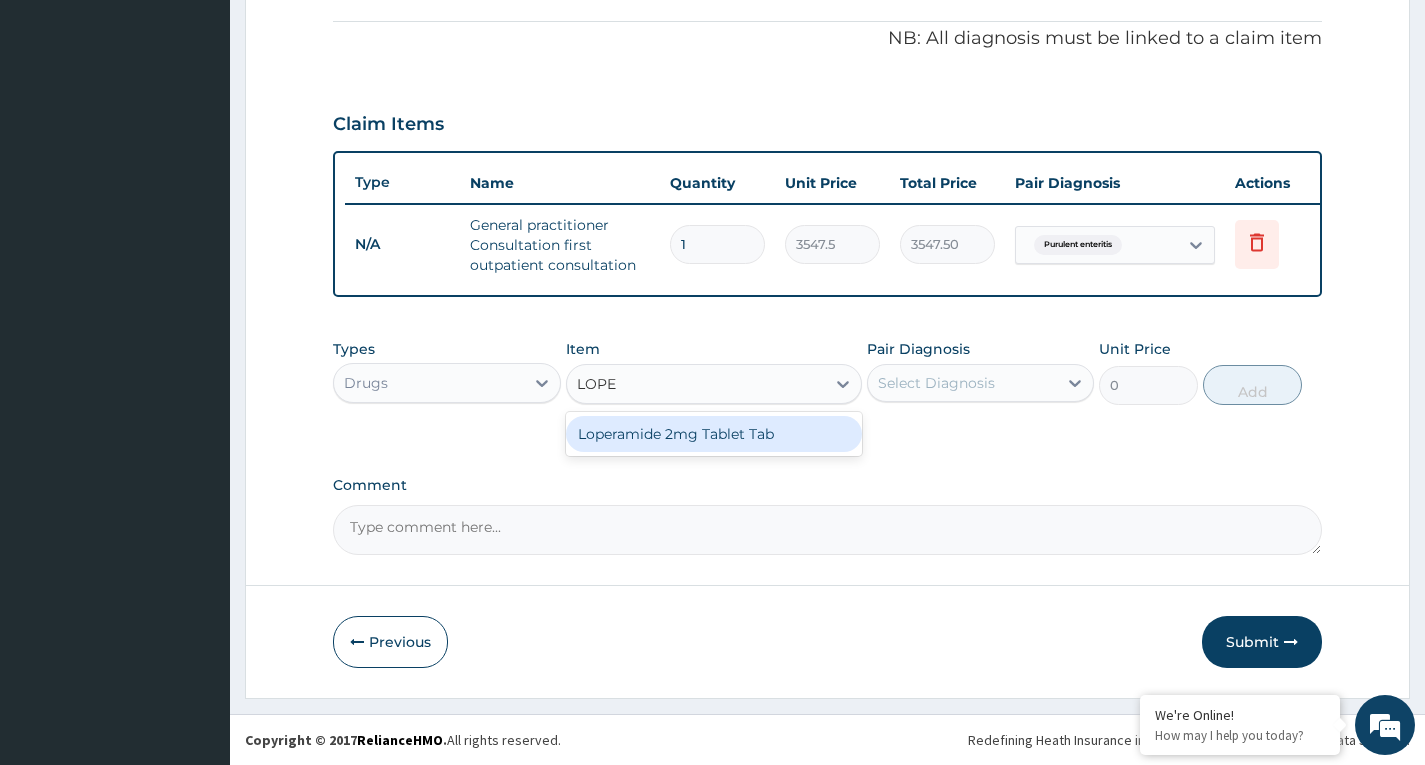 type 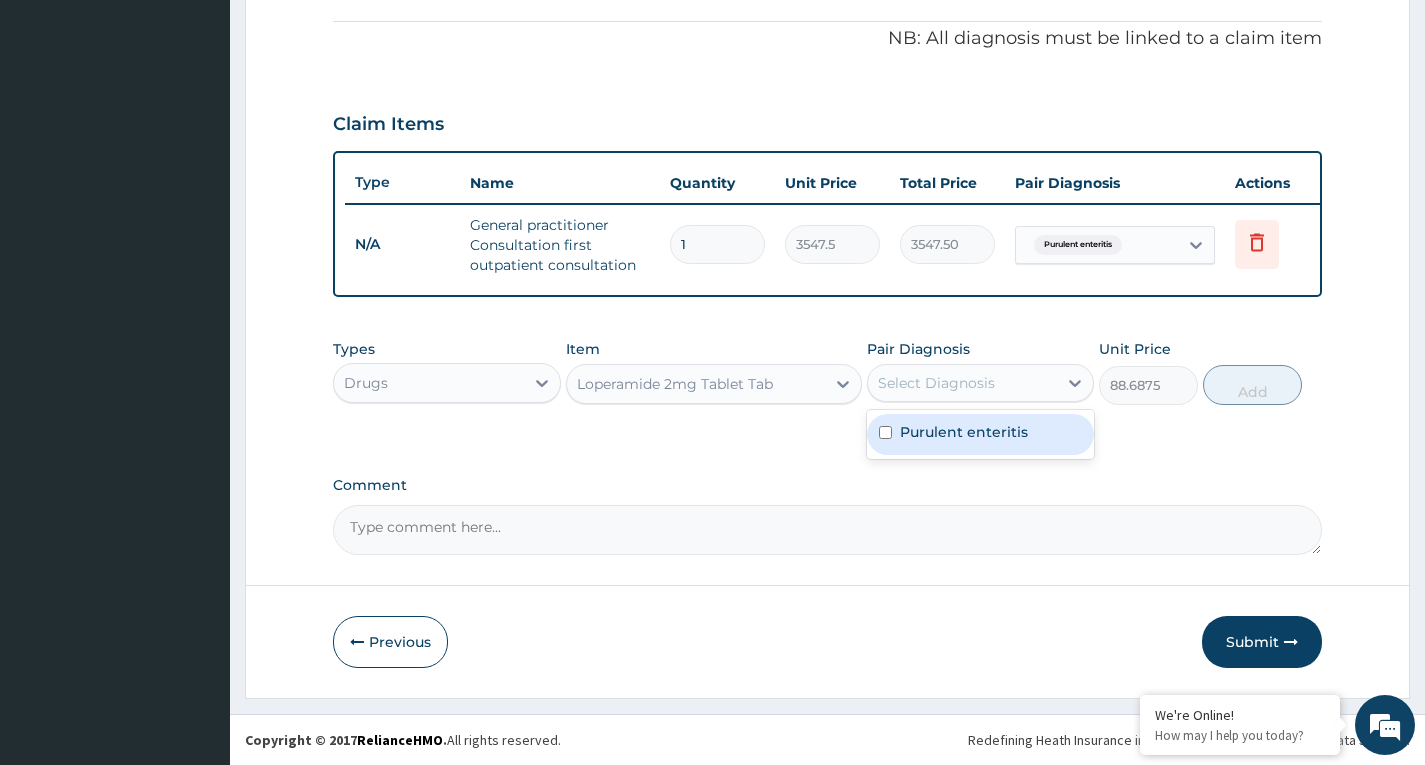 click on "Select Diagnosis" at bounding box center [936, 383] 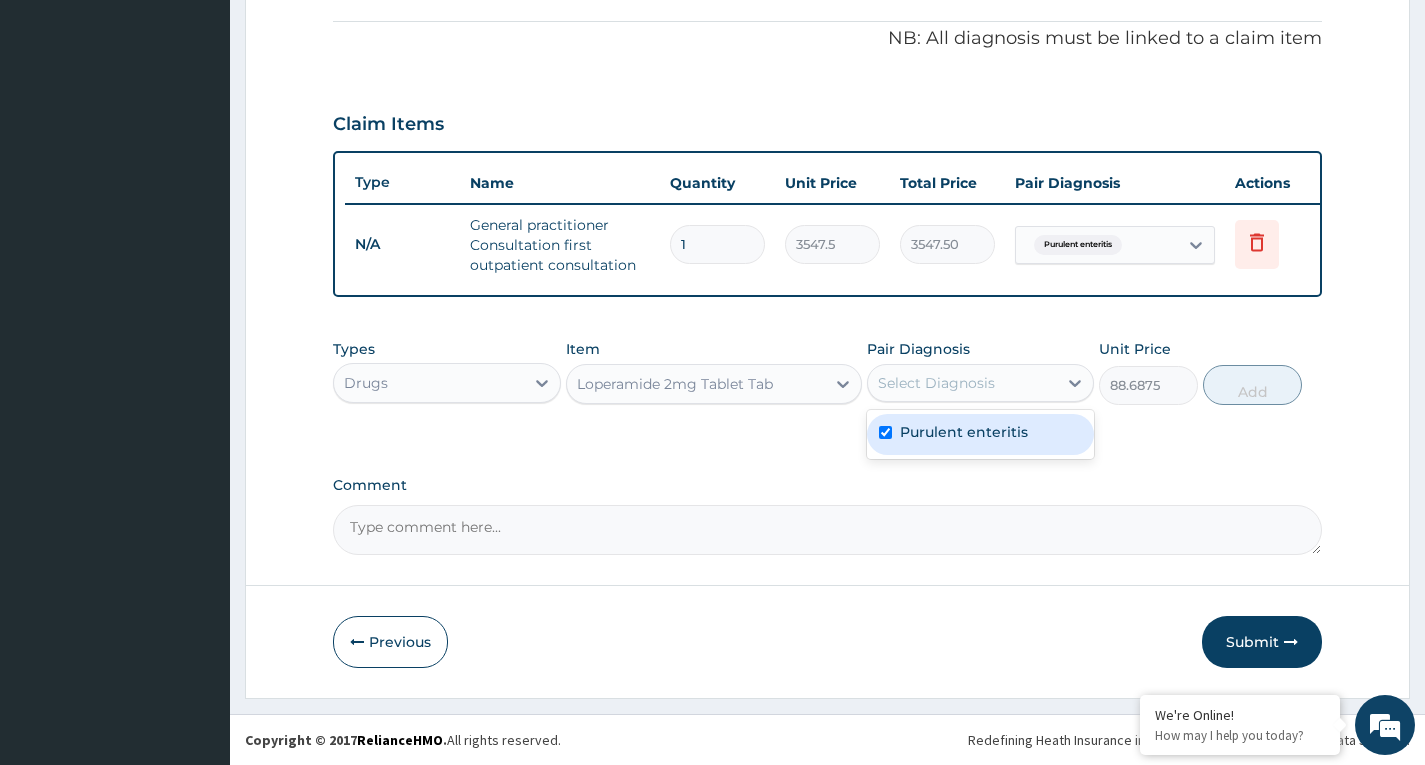 checkbox on "true" 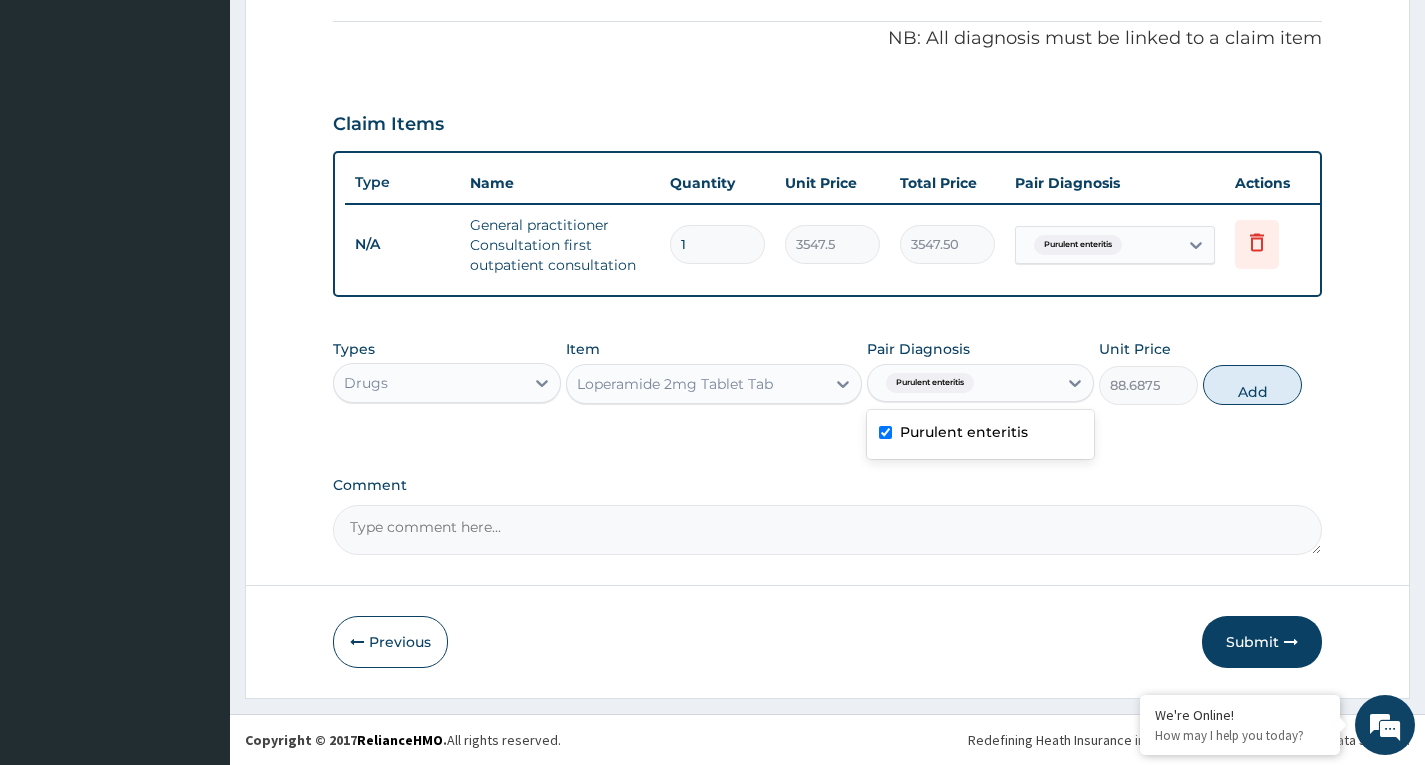 drag, startPoint x: 1249, startPoint y: 383, endPoint x: 1193, endPoint y: 382, distance: 56.008926 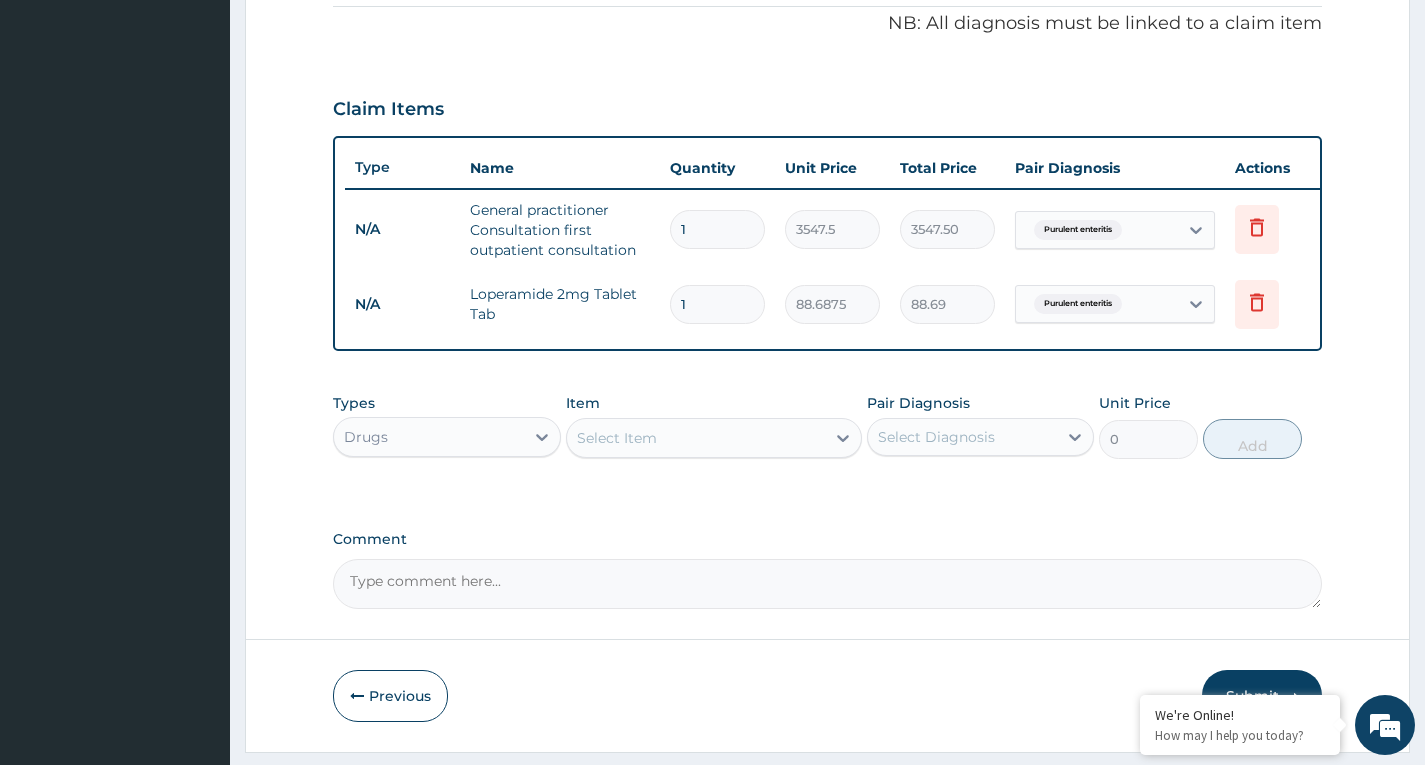 click on "1" at bounding box center [717, 304] 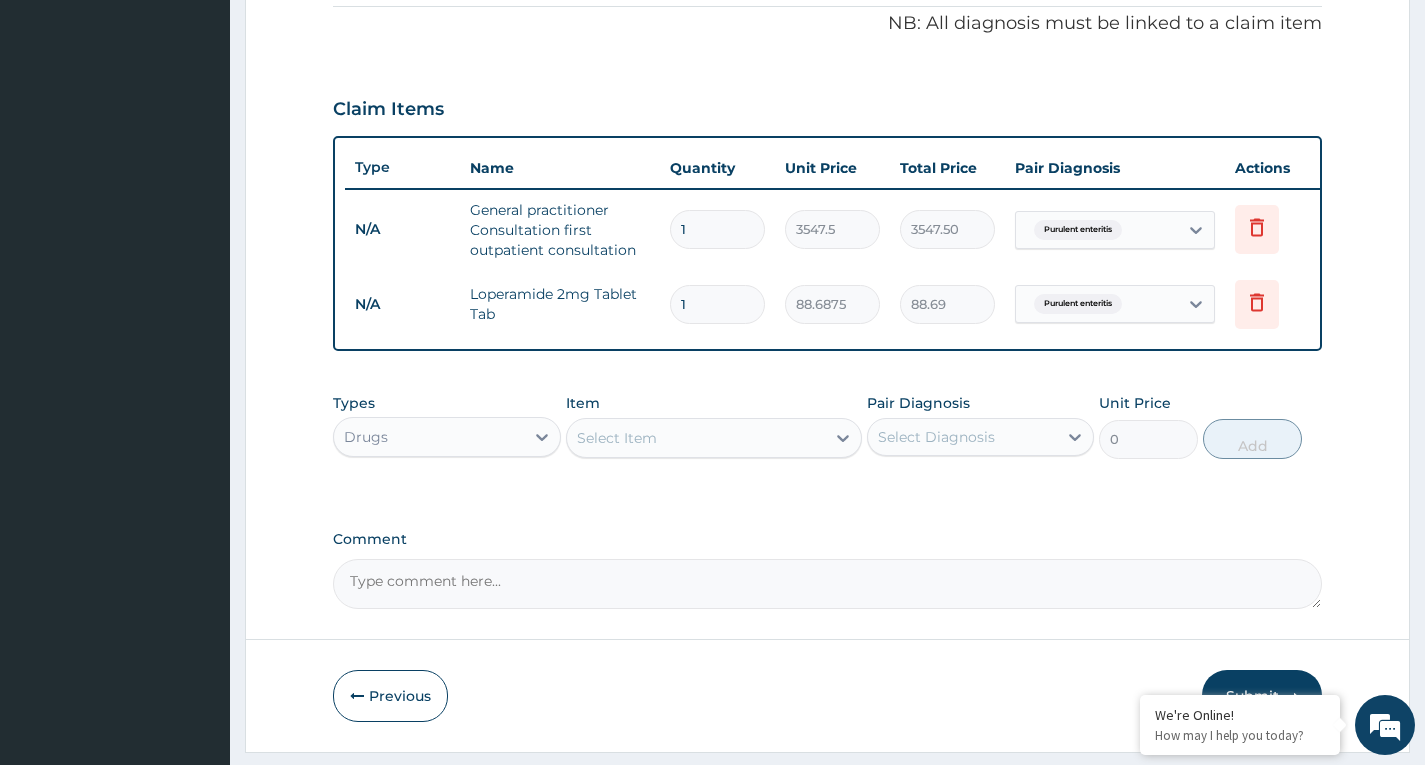 type 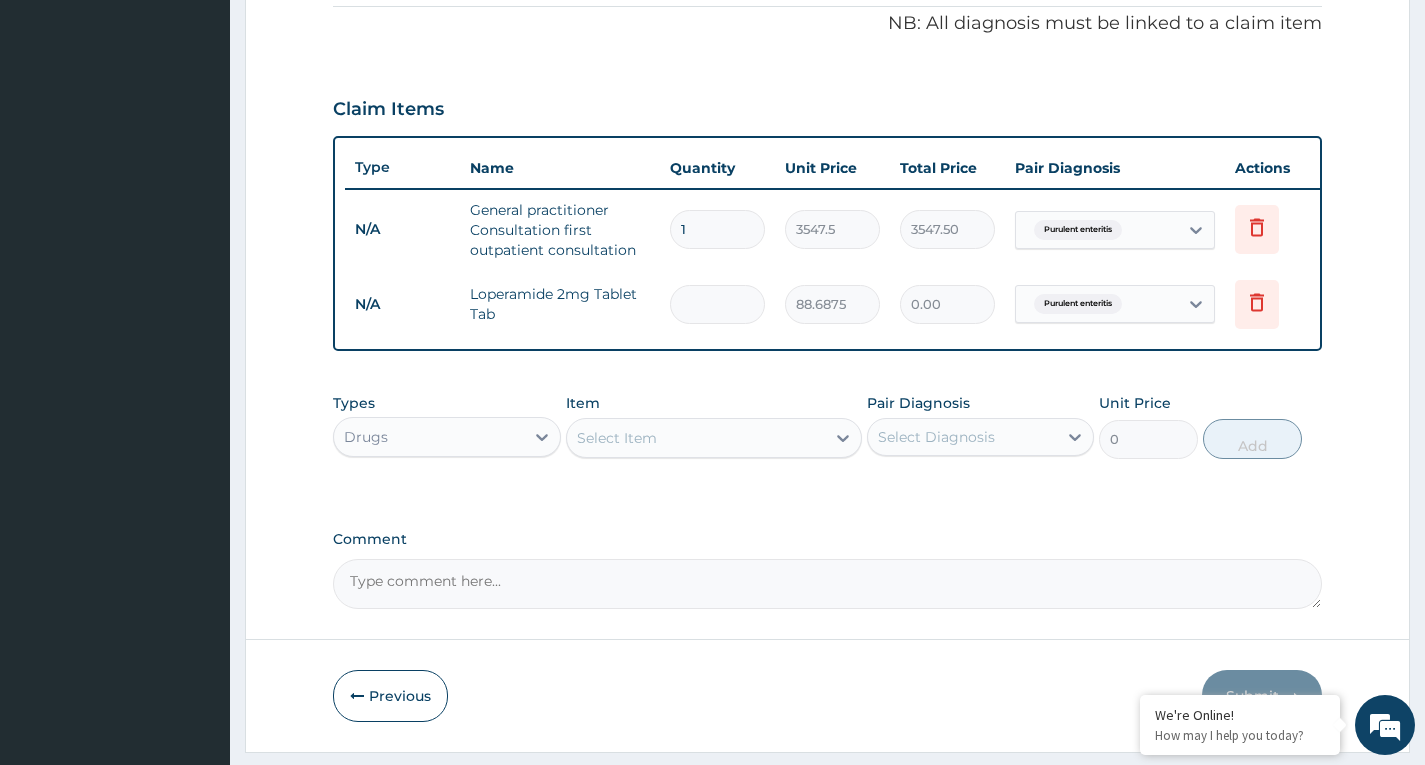 type on "6" 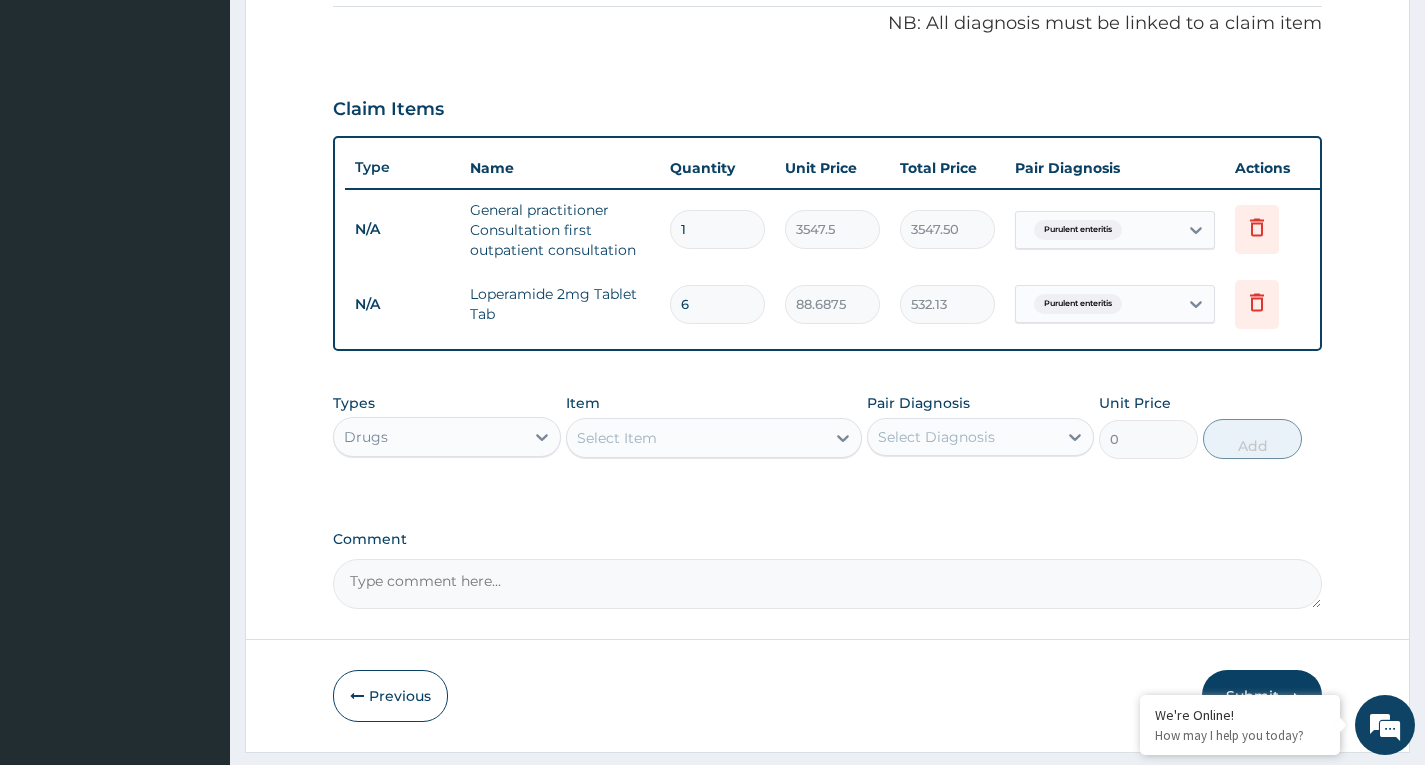 type on "6" 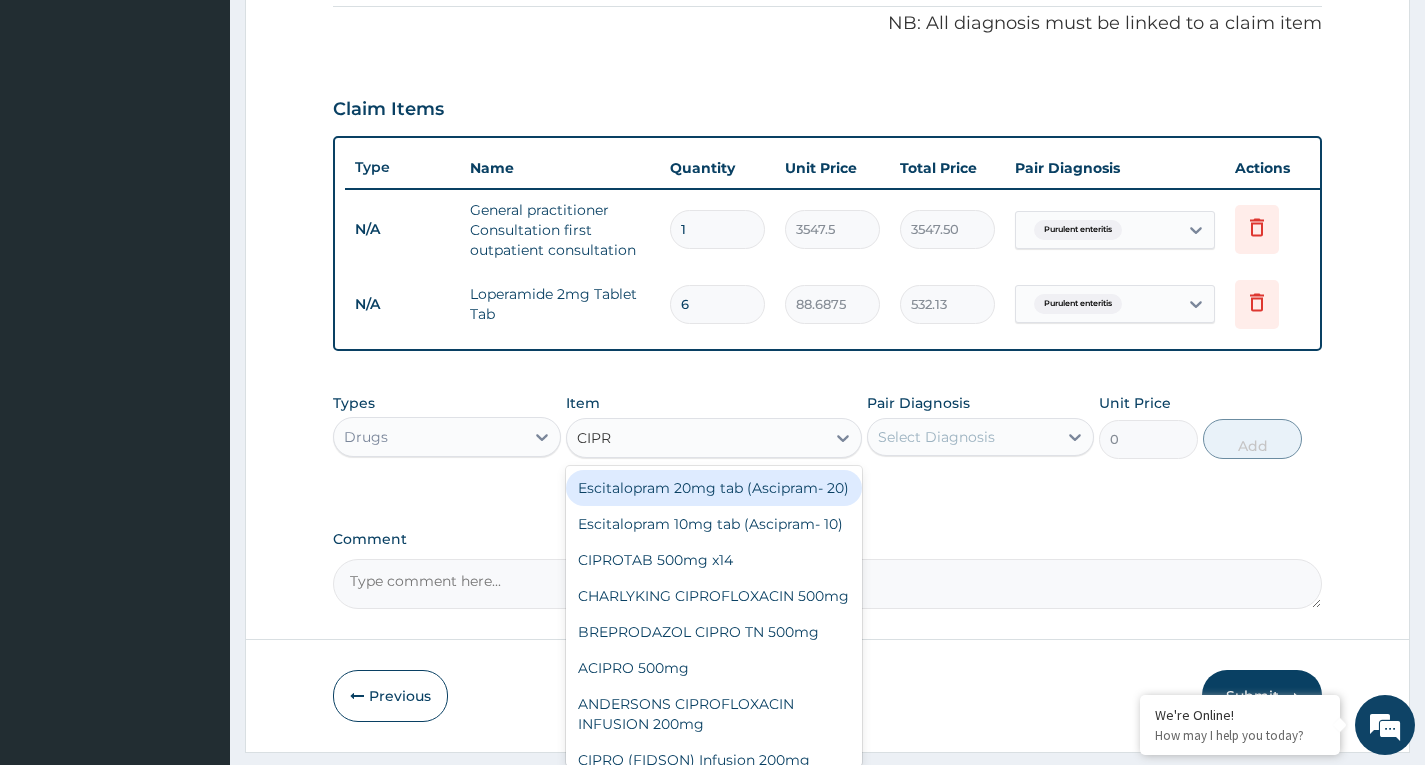 type on "CIPRO" 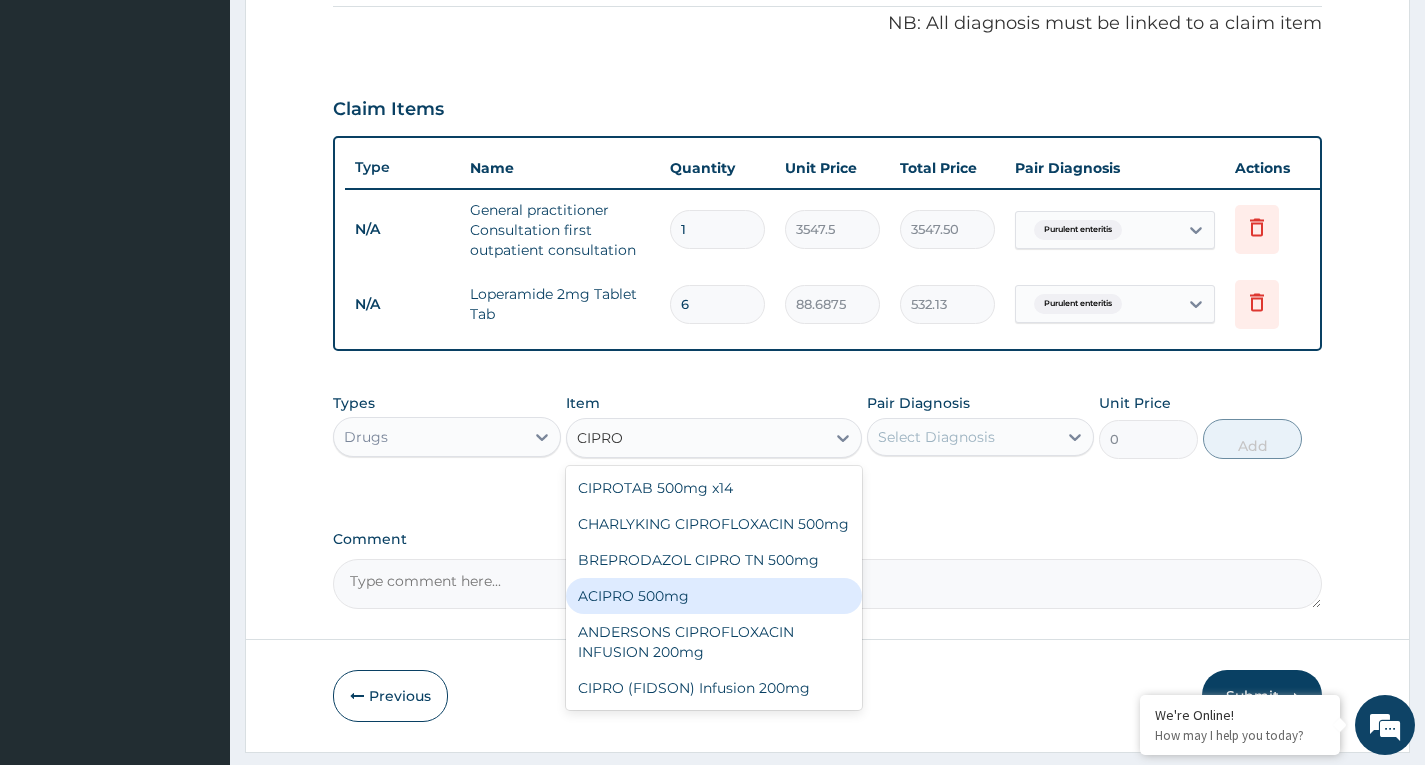 click on "ACIPRO 500mg" at bounding box center (714, 596) 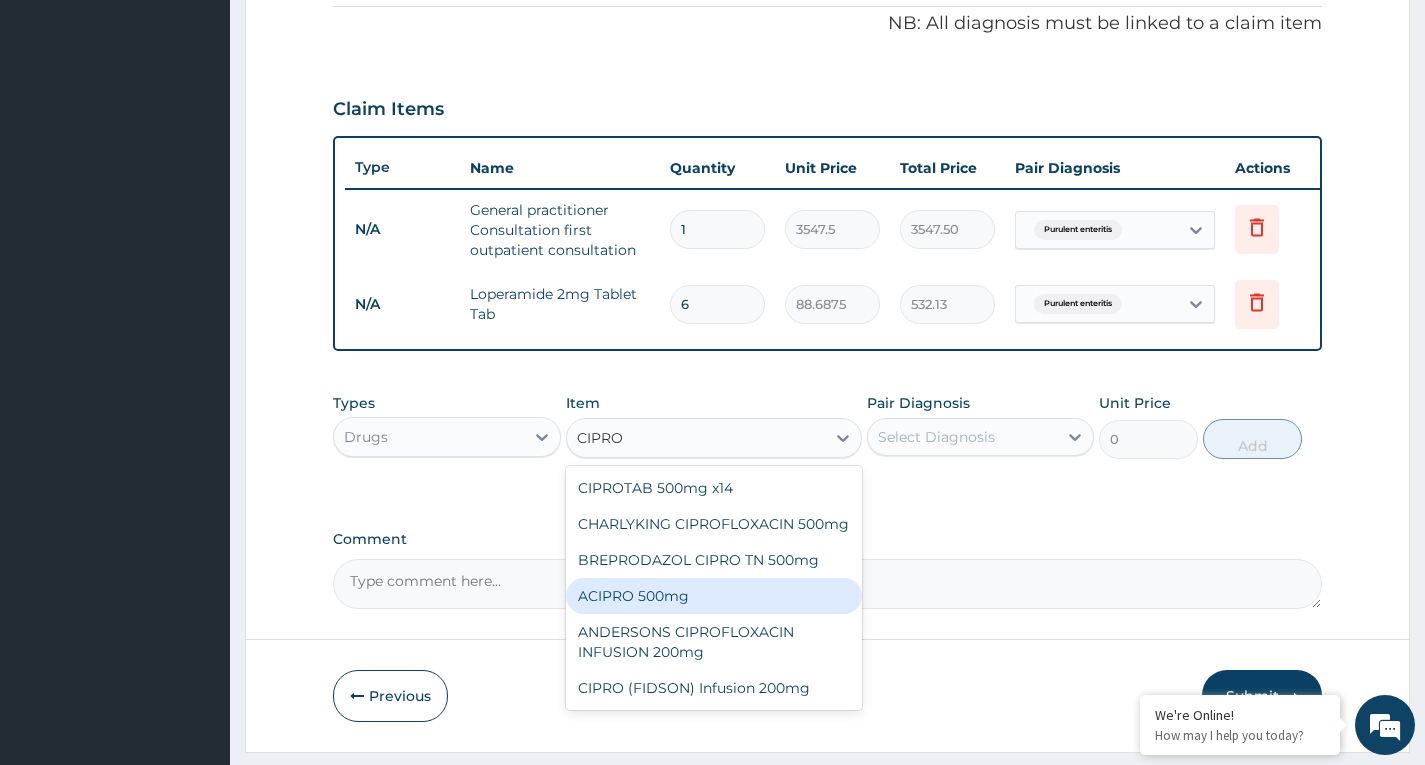 type 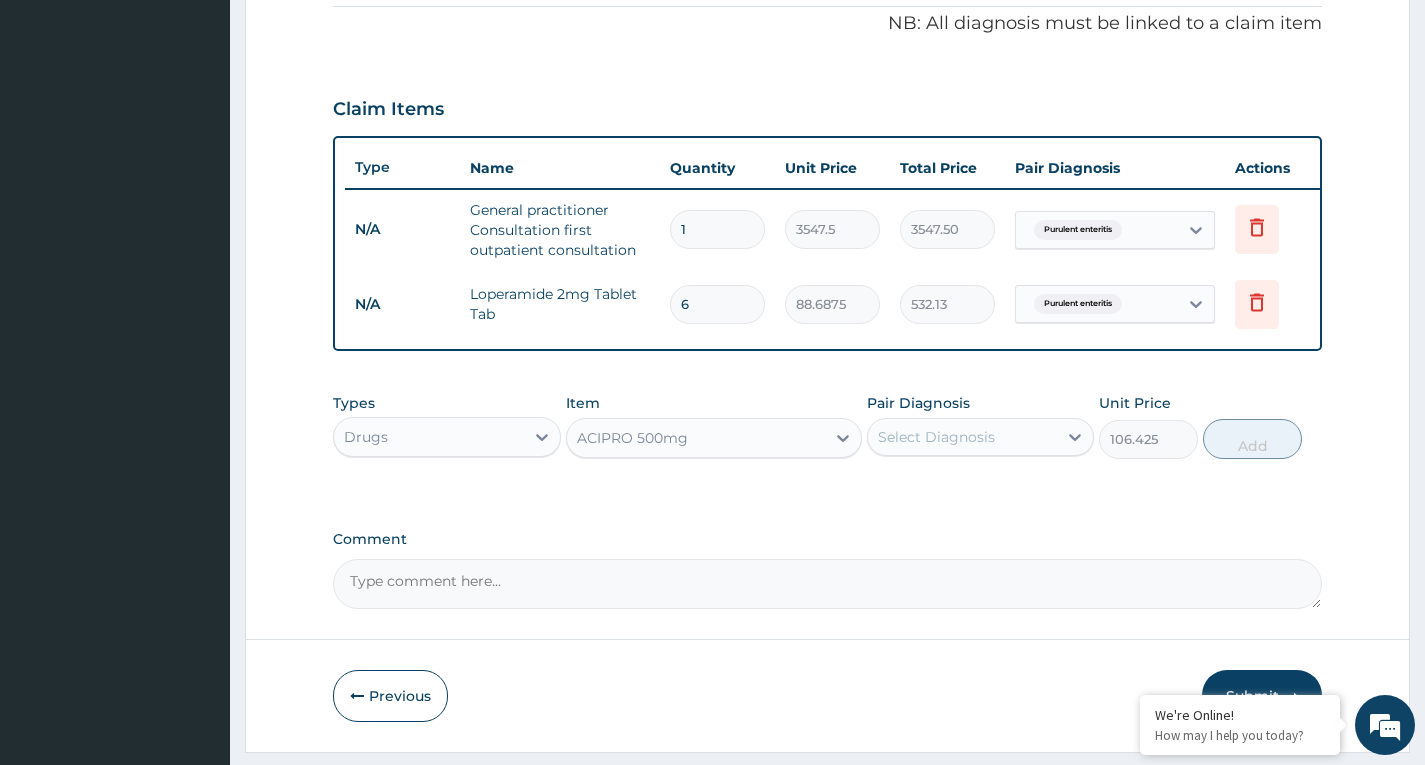 click on "Select Diagnosis" at bounding box center (962, 437) 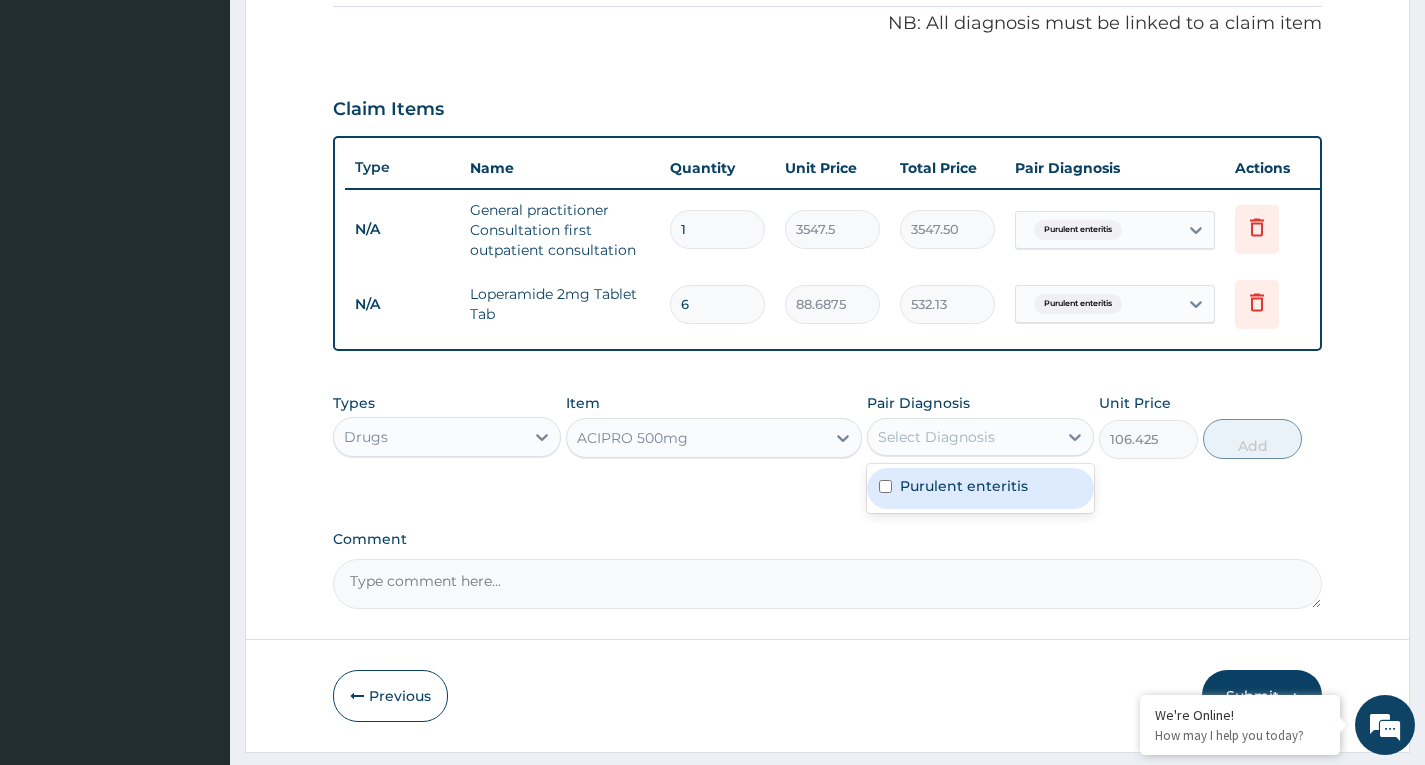 click on "Purulent enteritis" at bounding box center (964, 486) 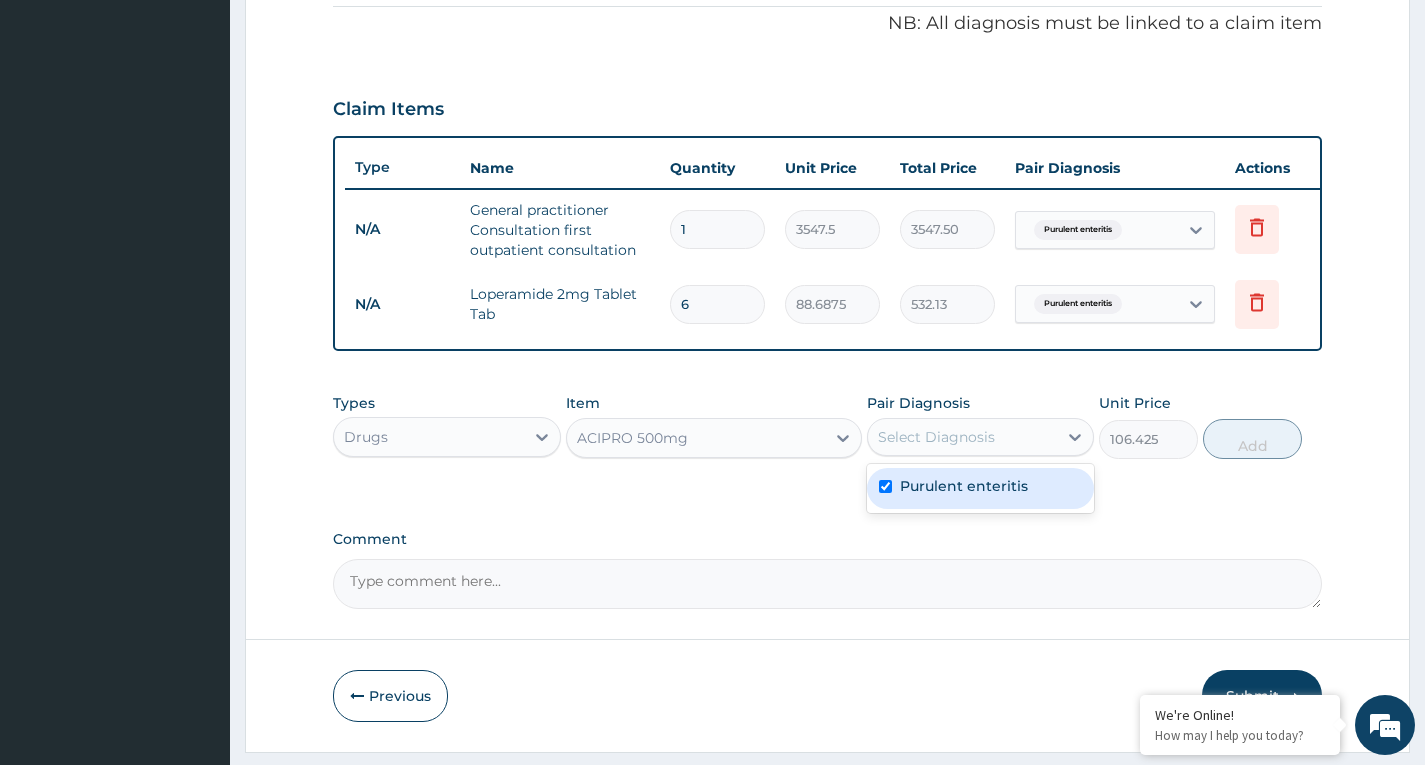 checkbox on "true" 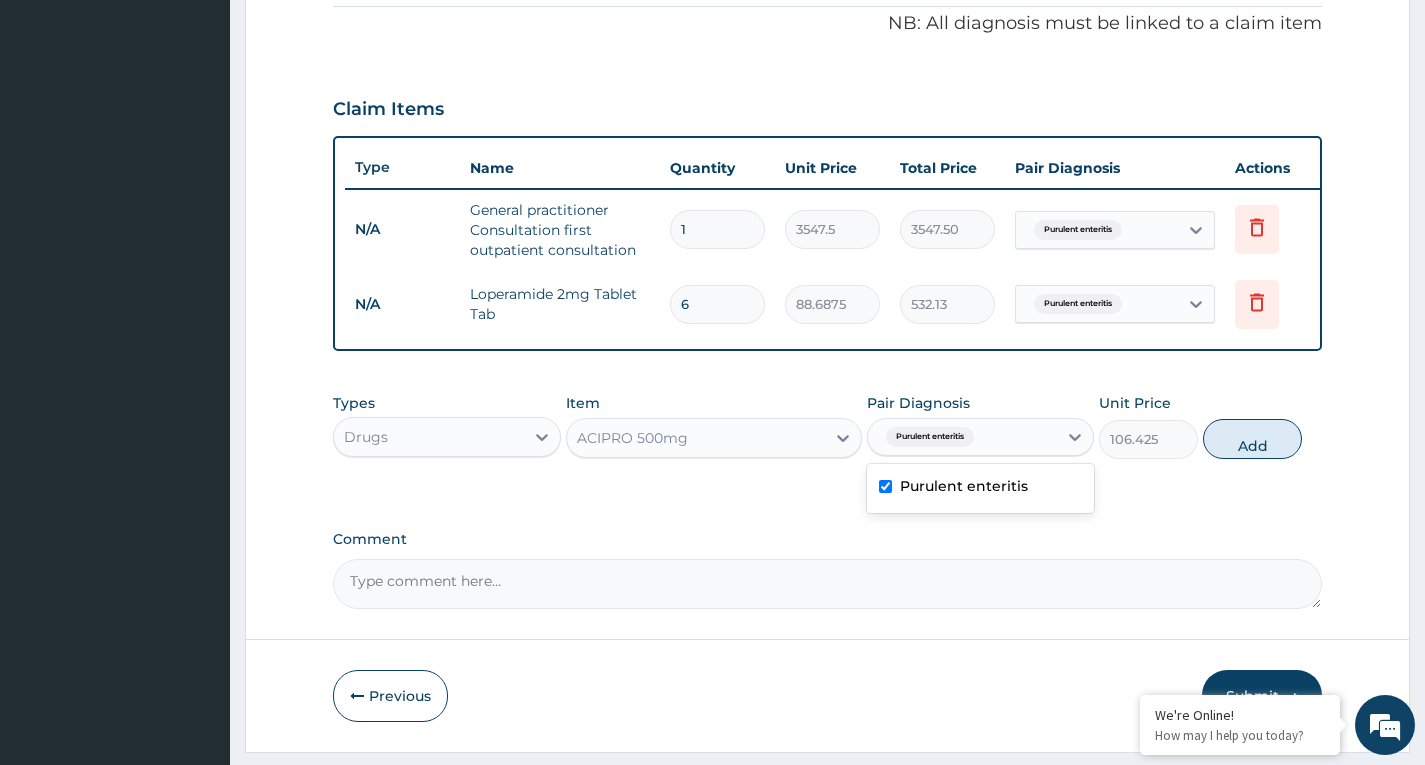 drag, startPoint x: 1254, startPoint y: 458, endPoint x: 1162, endPoint y: 451, distance: 92.26592 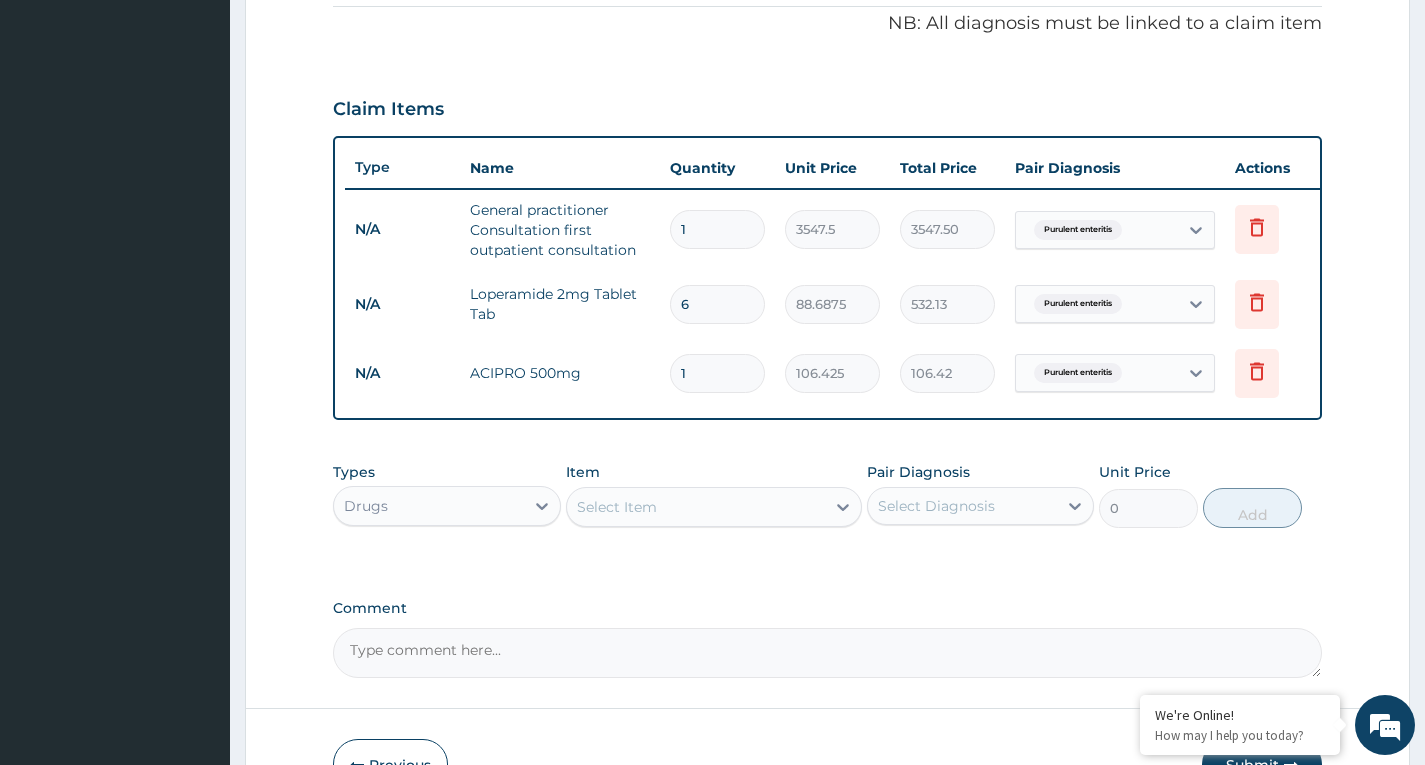 type 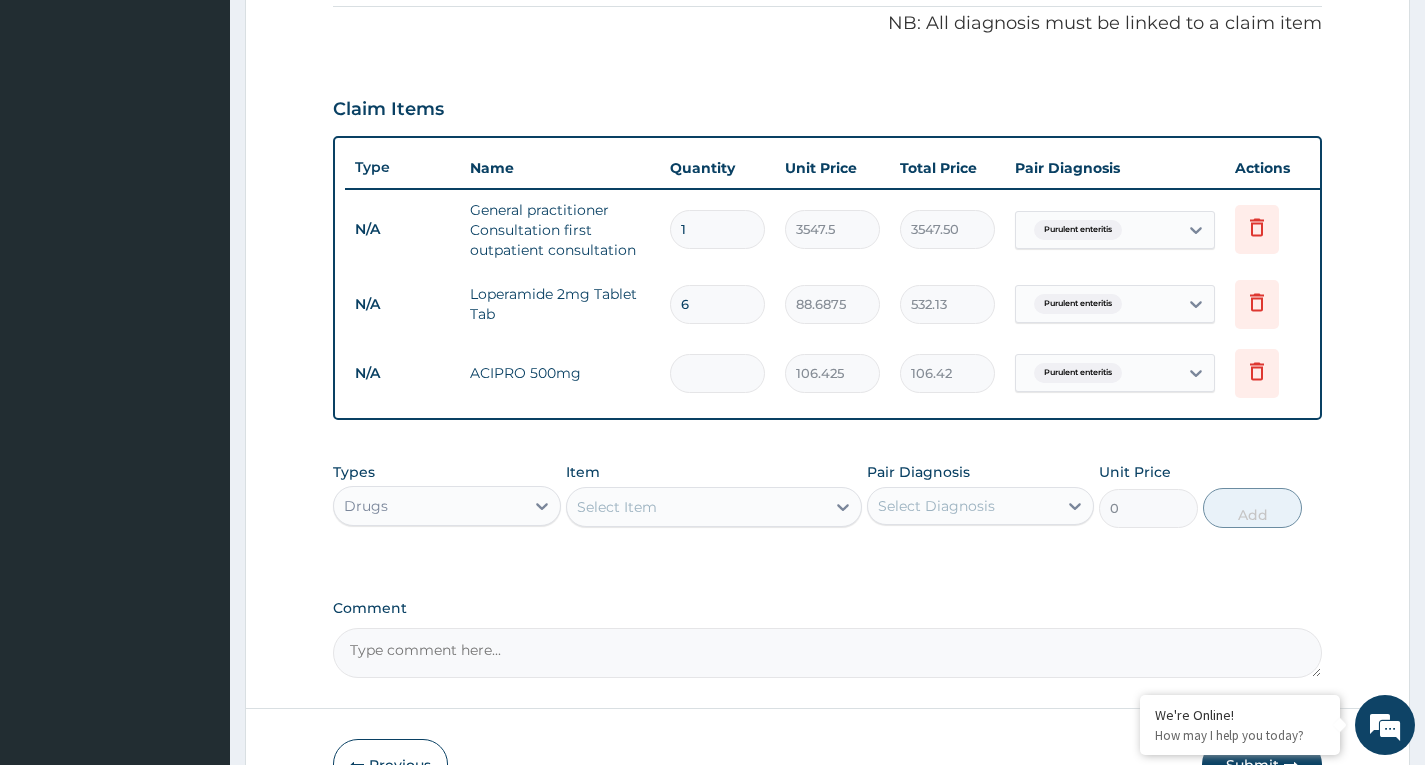 type on "0.00" 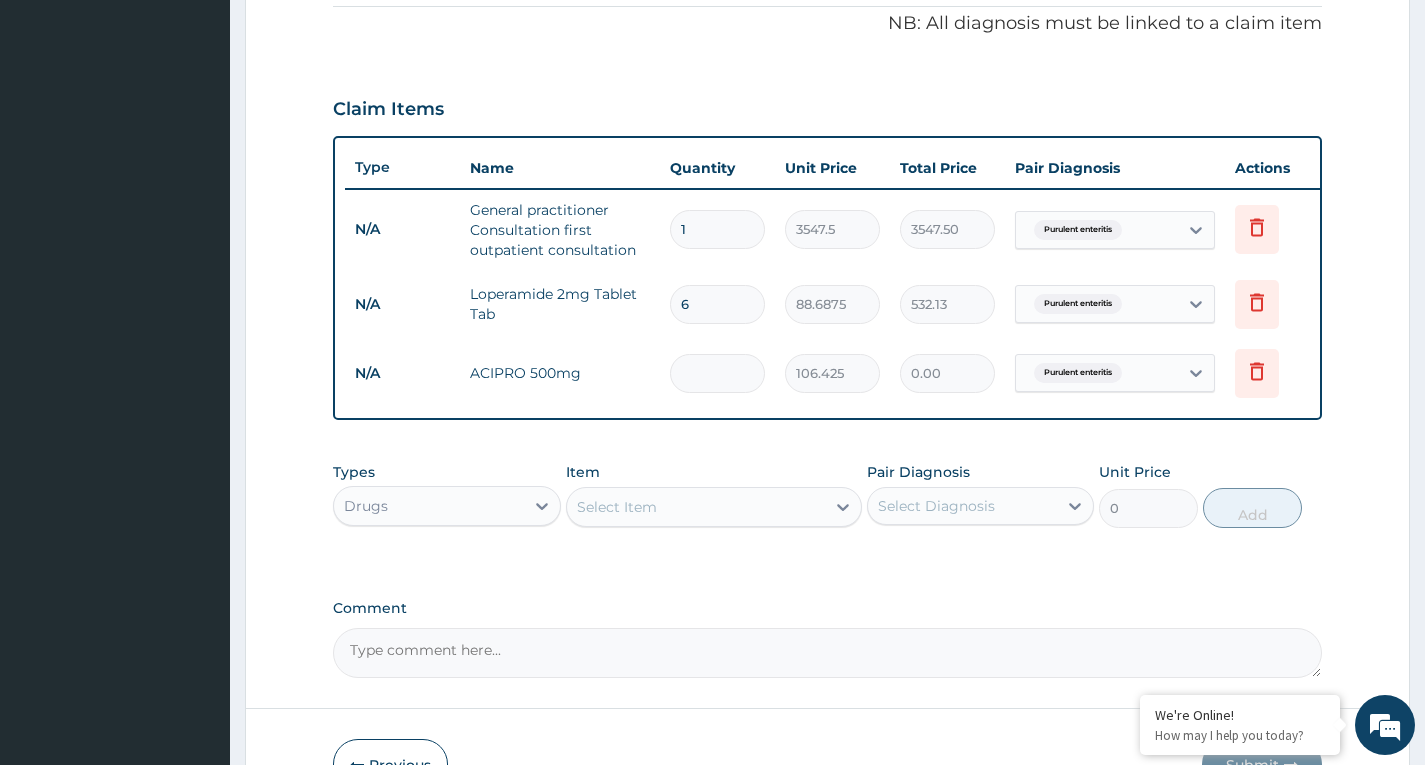 type on "5" 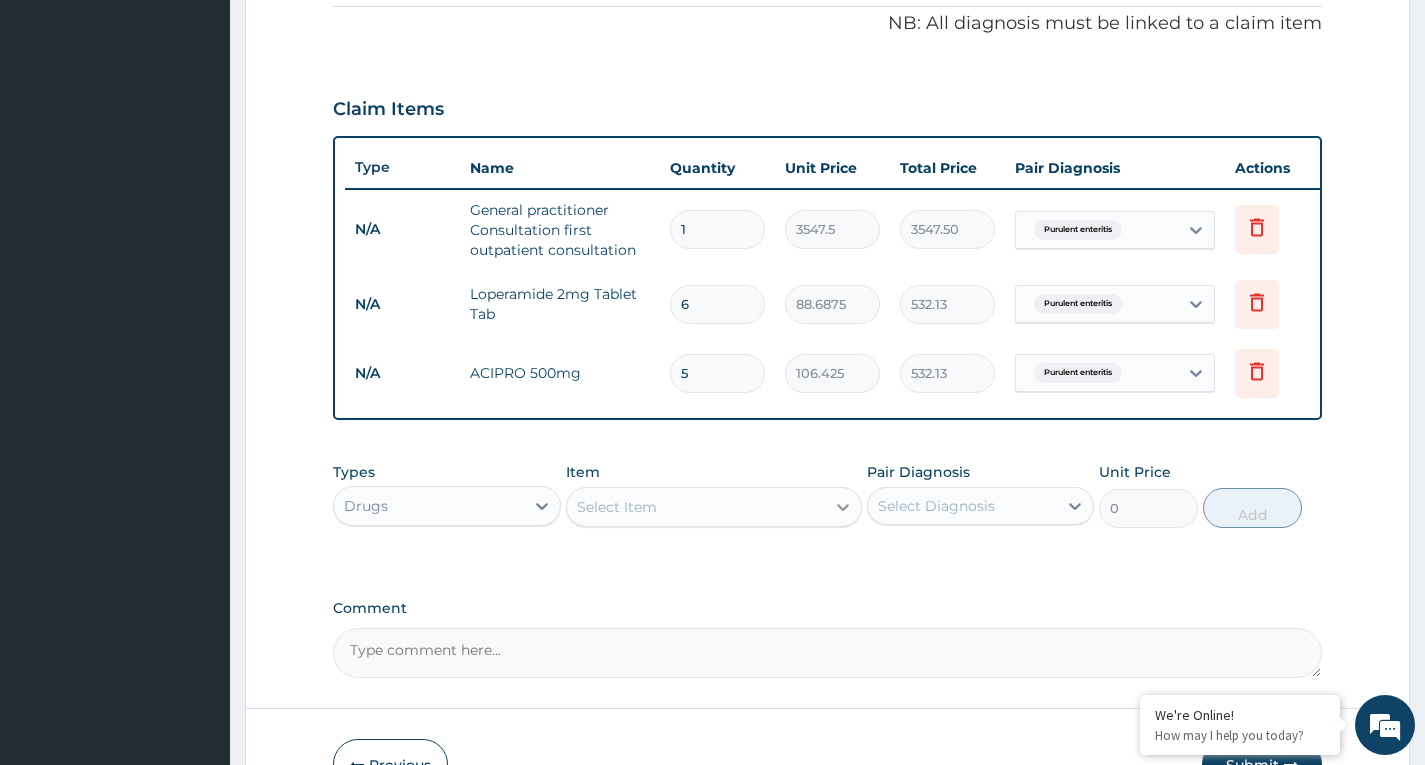 type on "5" 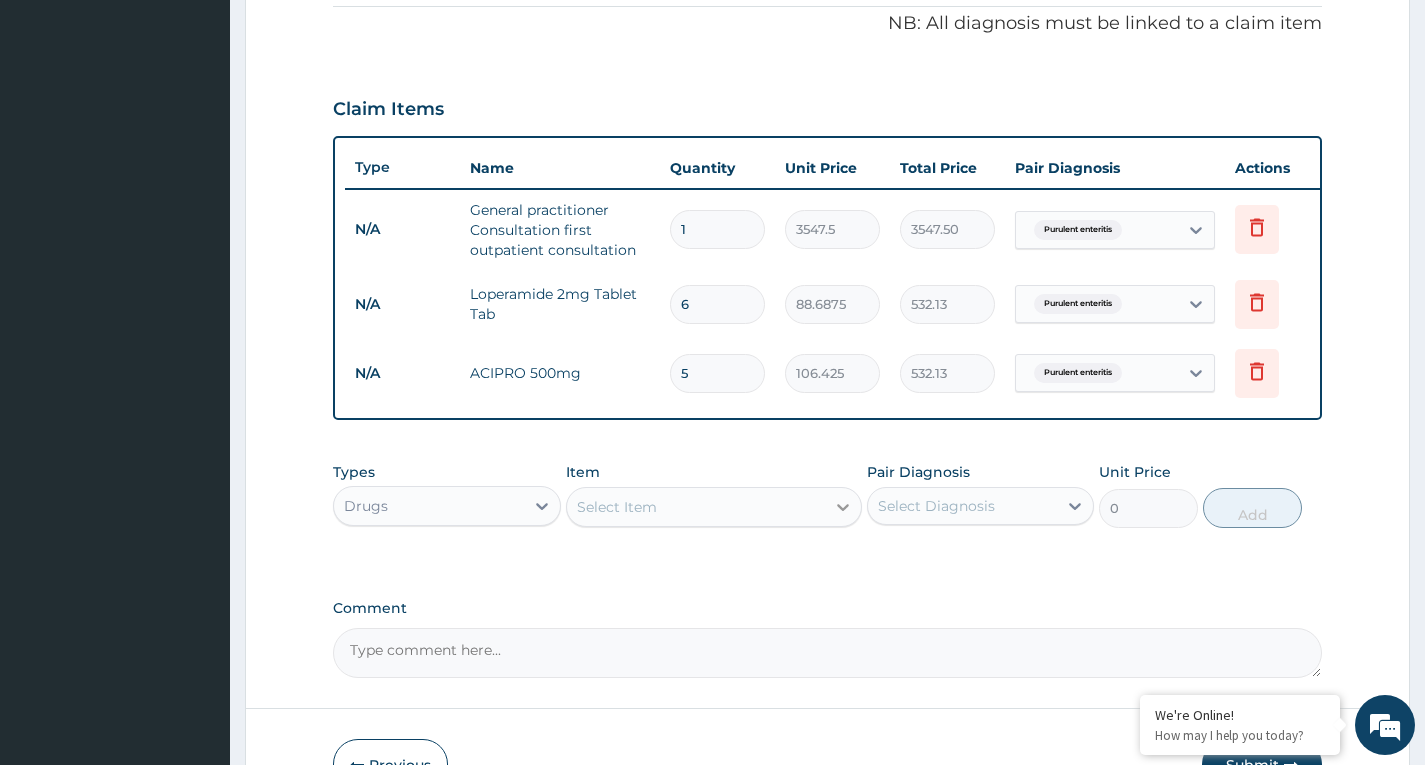 click at bounding box center [843, 507] 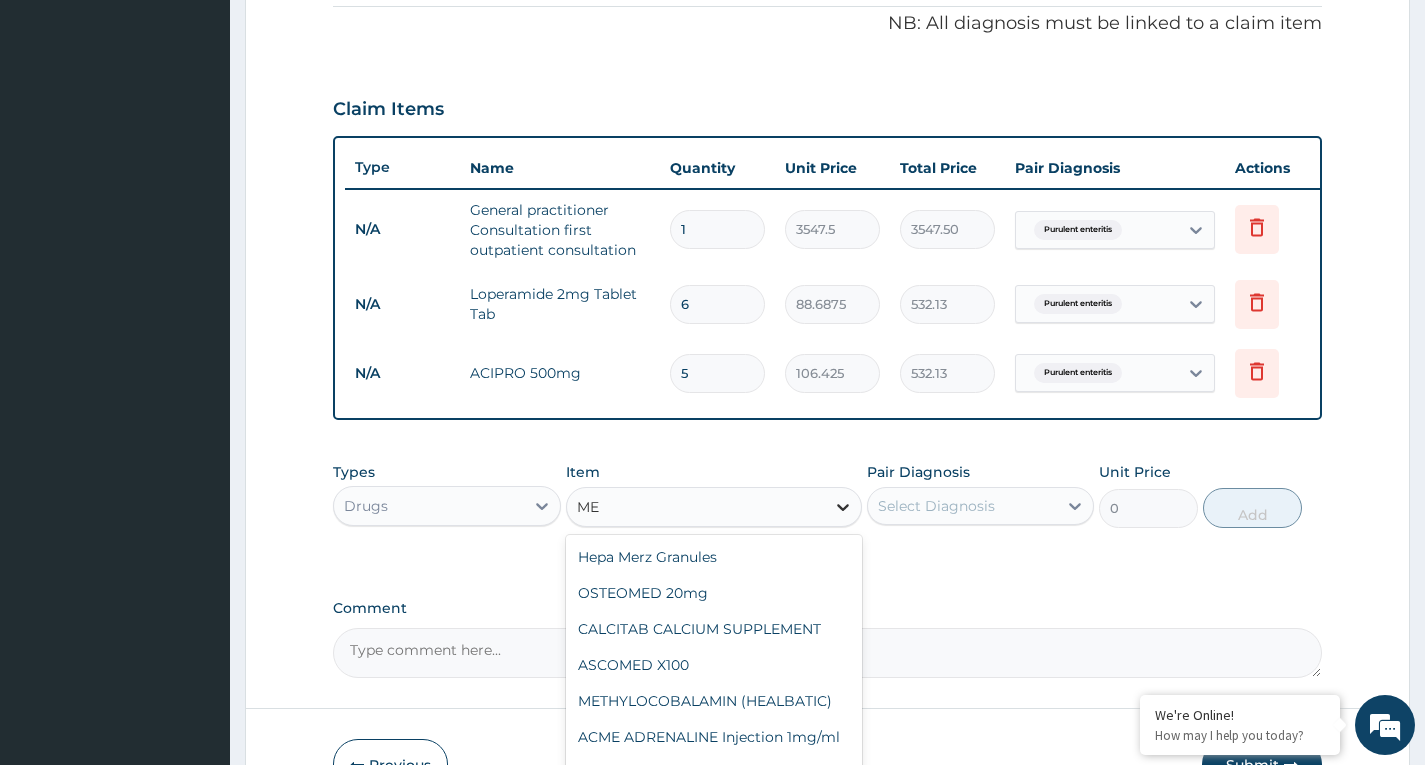 type on "M" 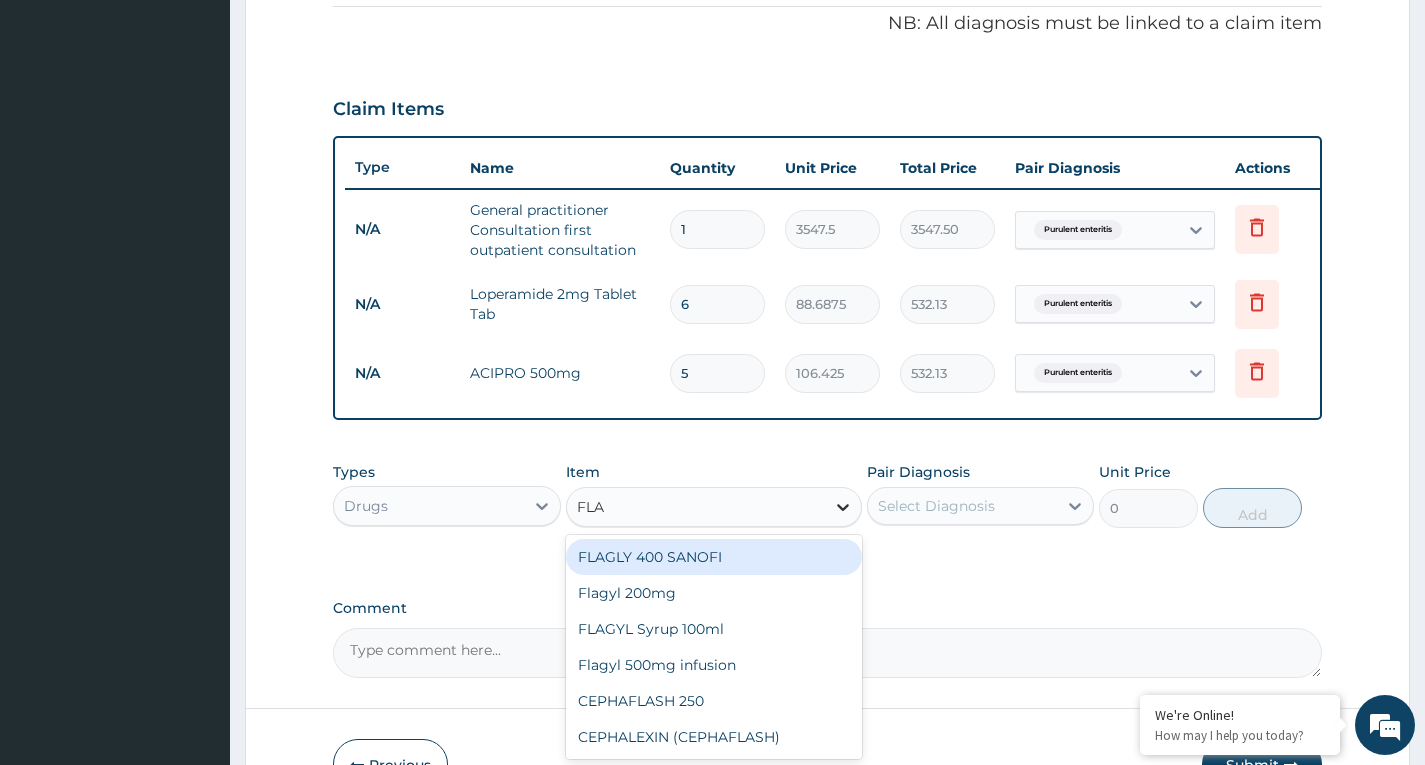 type on "FLAG" 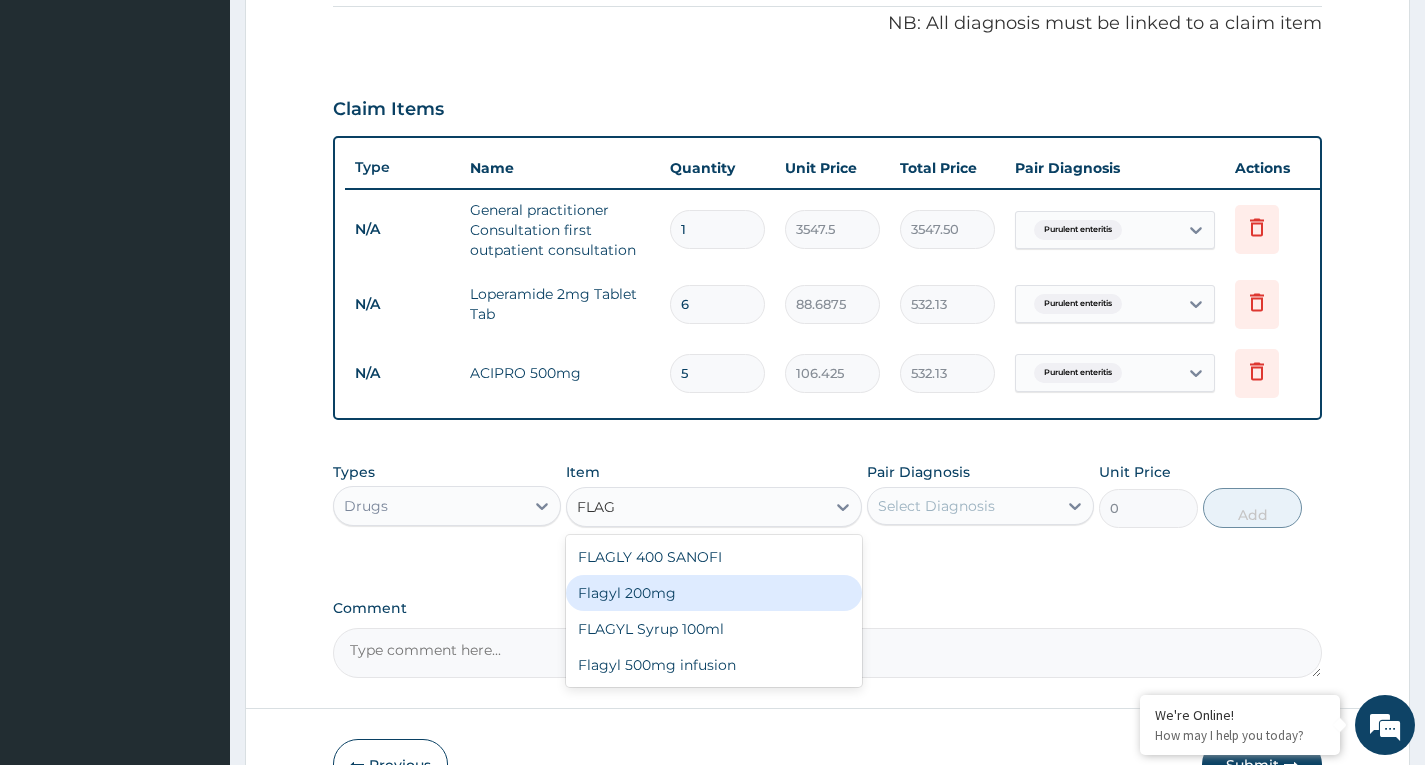 click on "Flagyl 200mg" at bounding box center [714, 593] 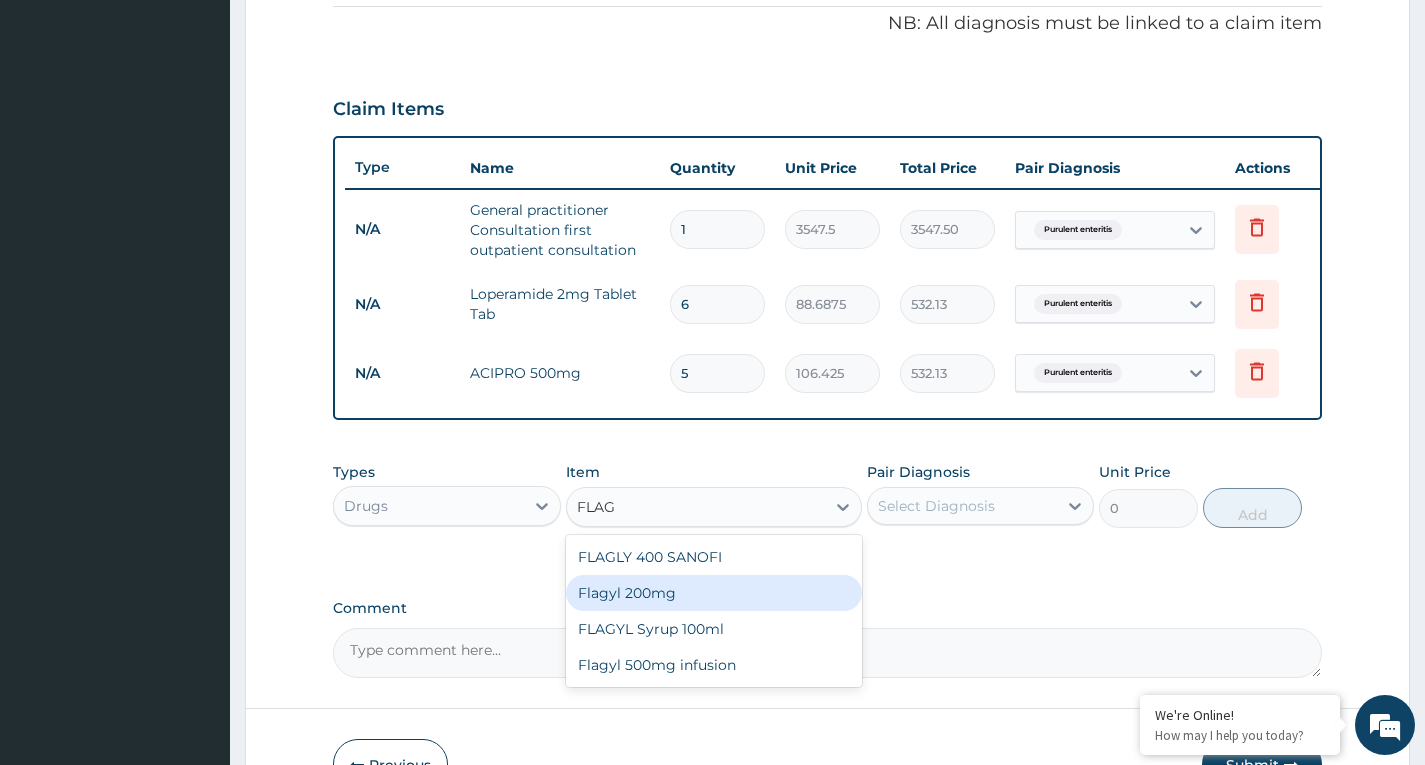type 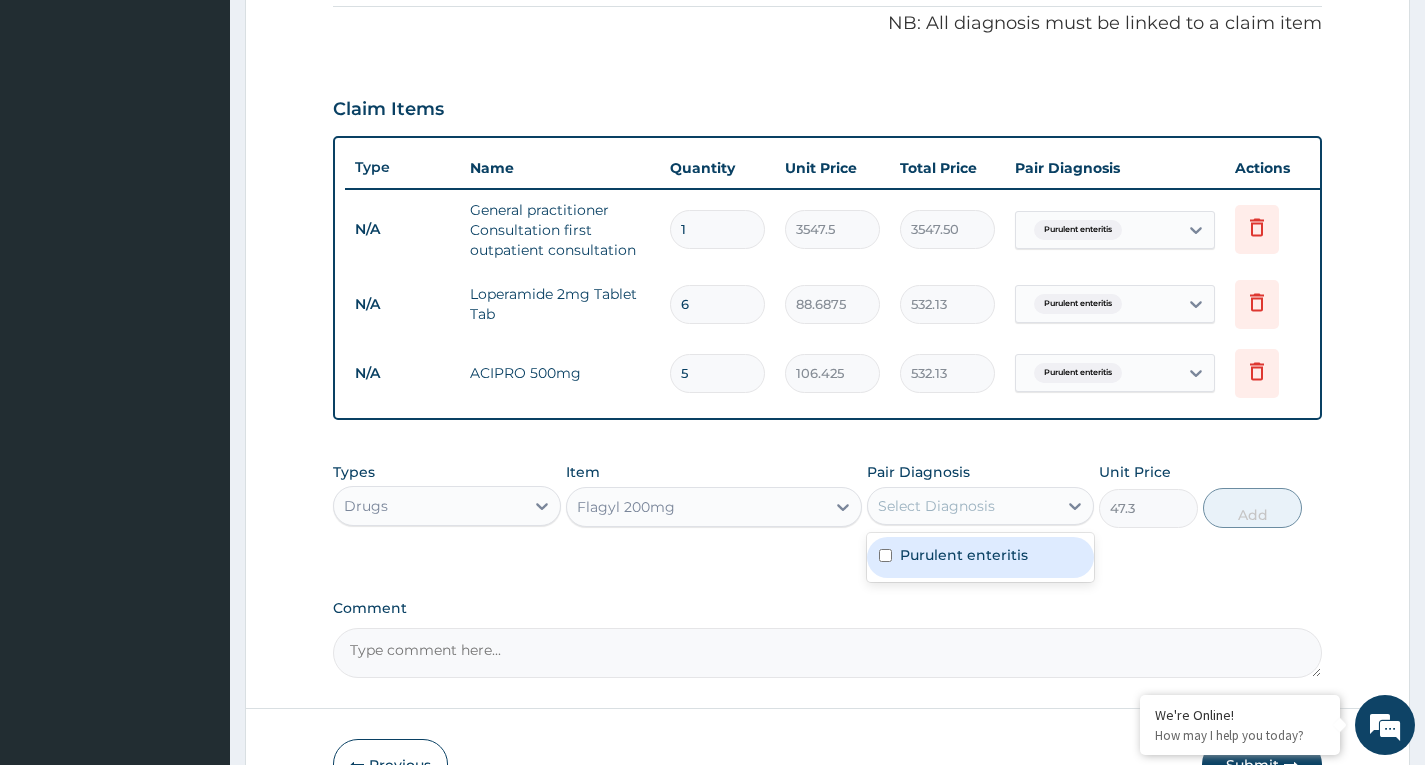 click on "Select Diagnosis" at bounding box center [936, 506] 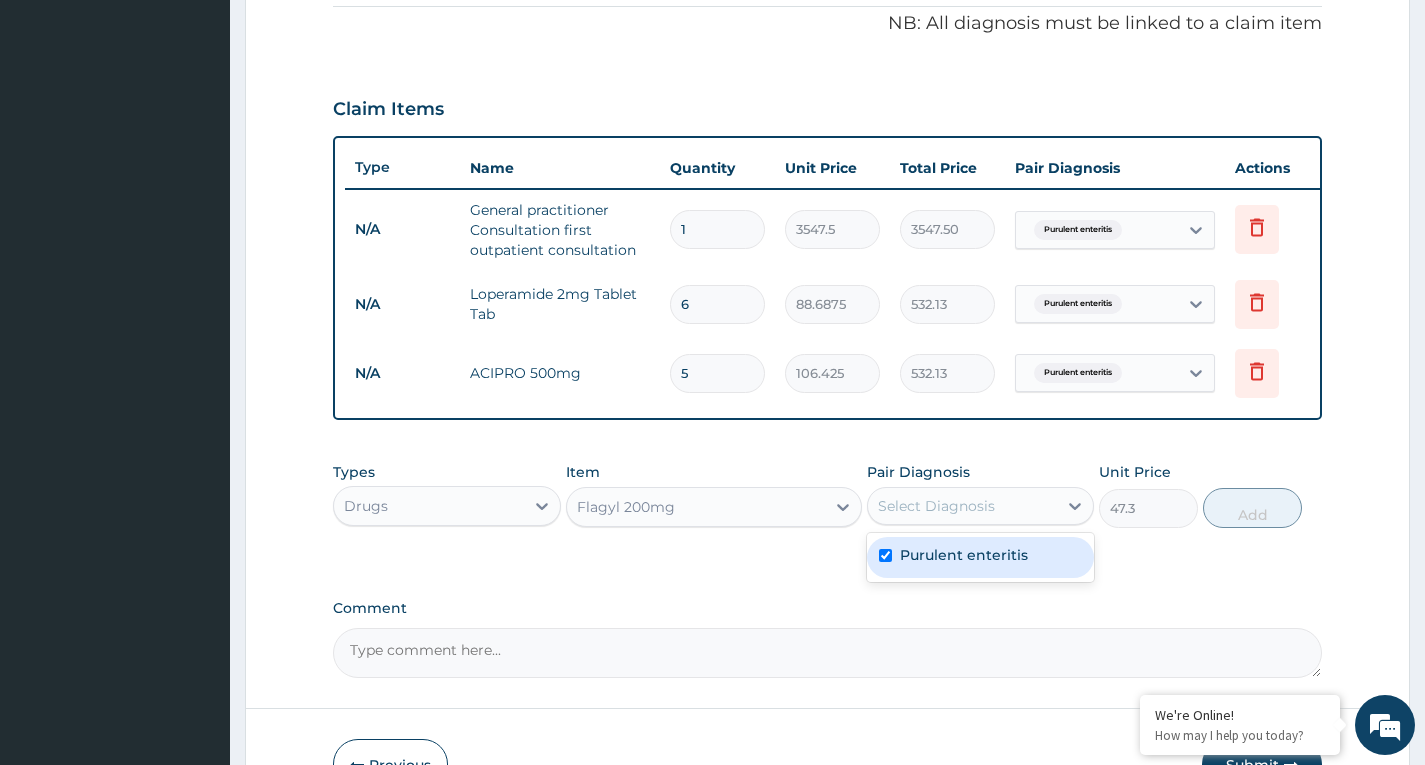 checkbox on "true" 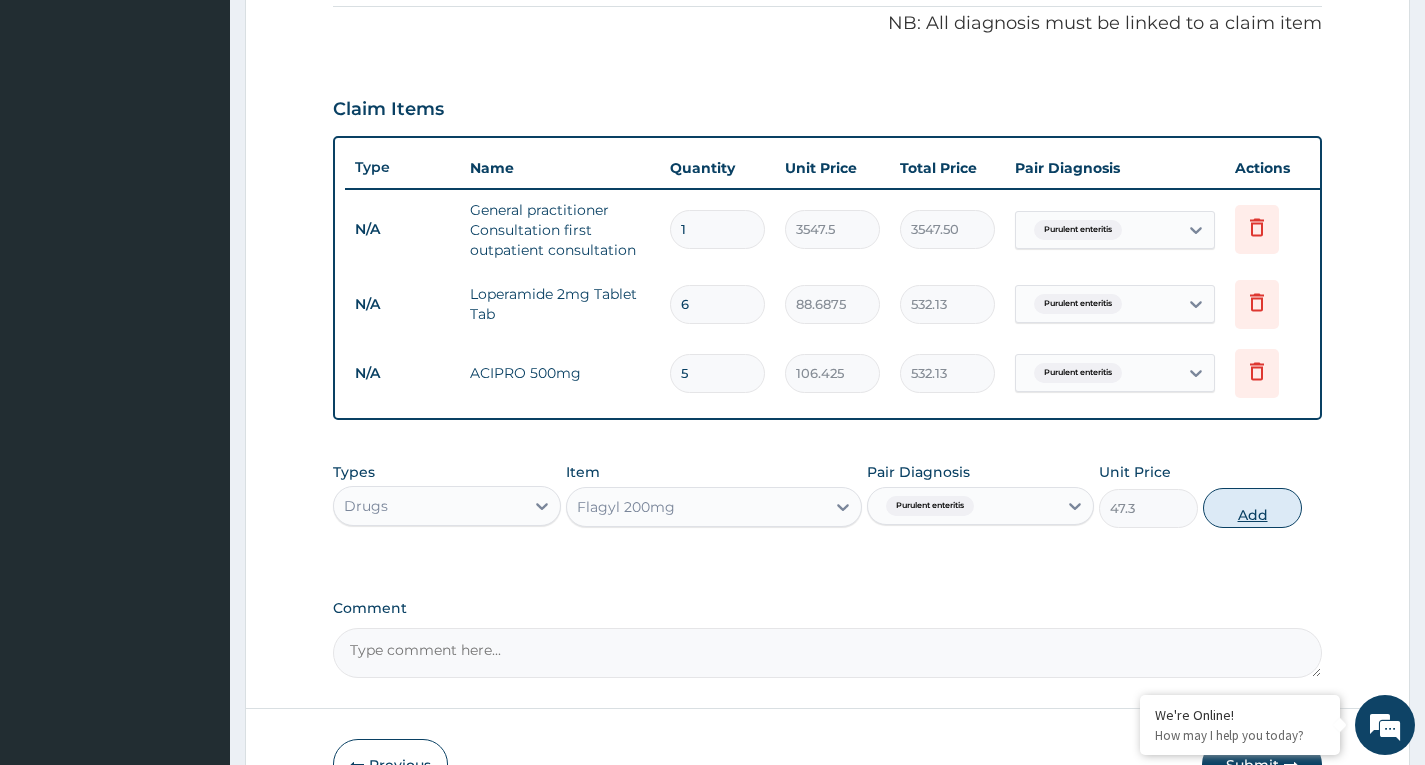 click on "Add" at bounding box center (1252, 508) 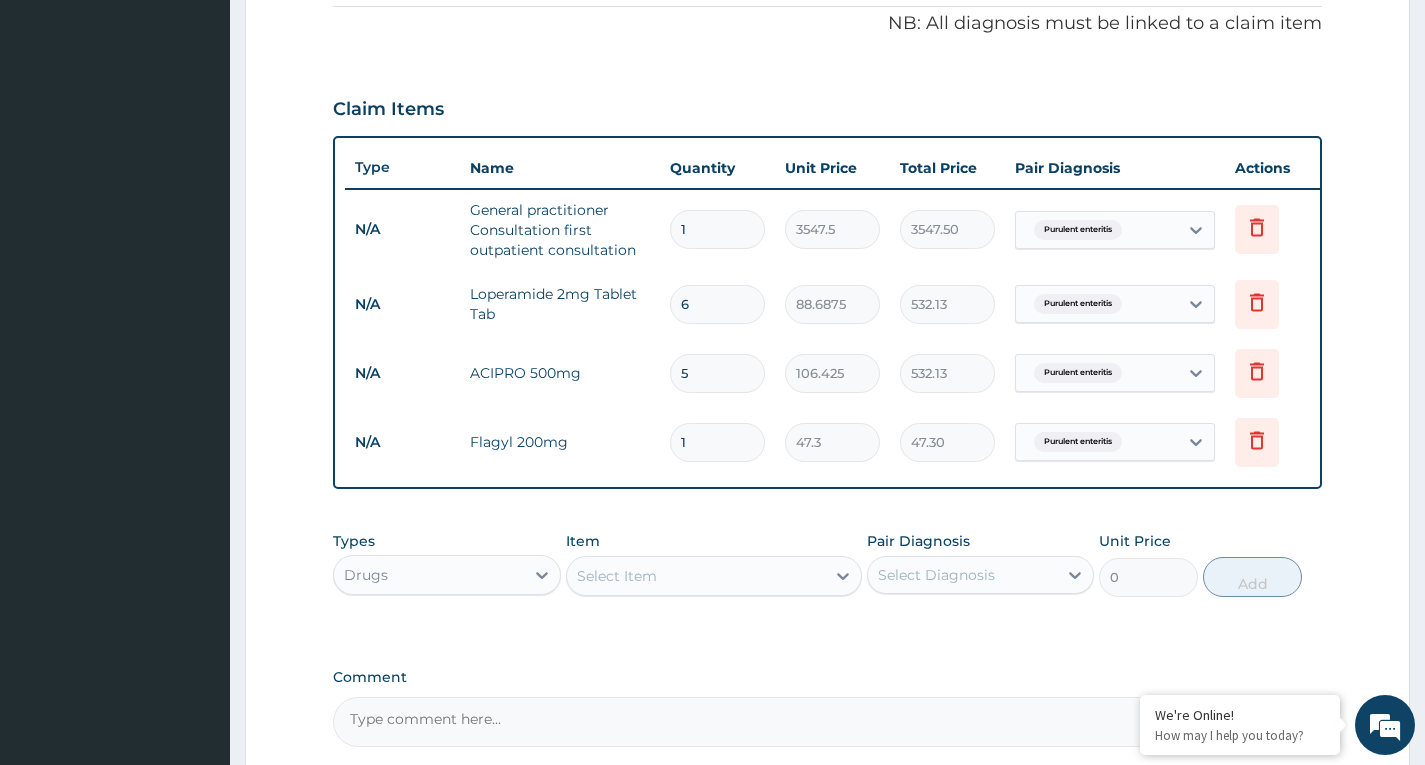 type on "15" 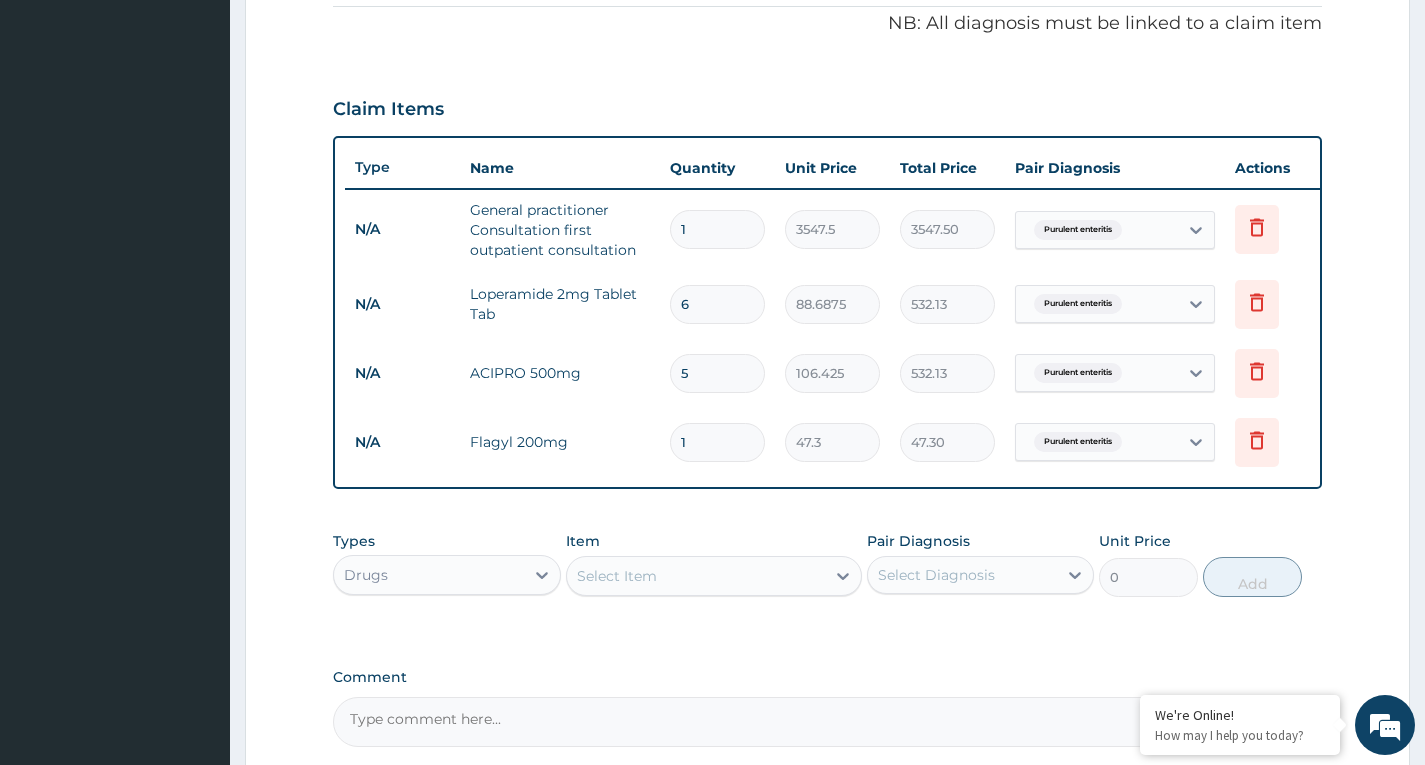 type on "709.50" 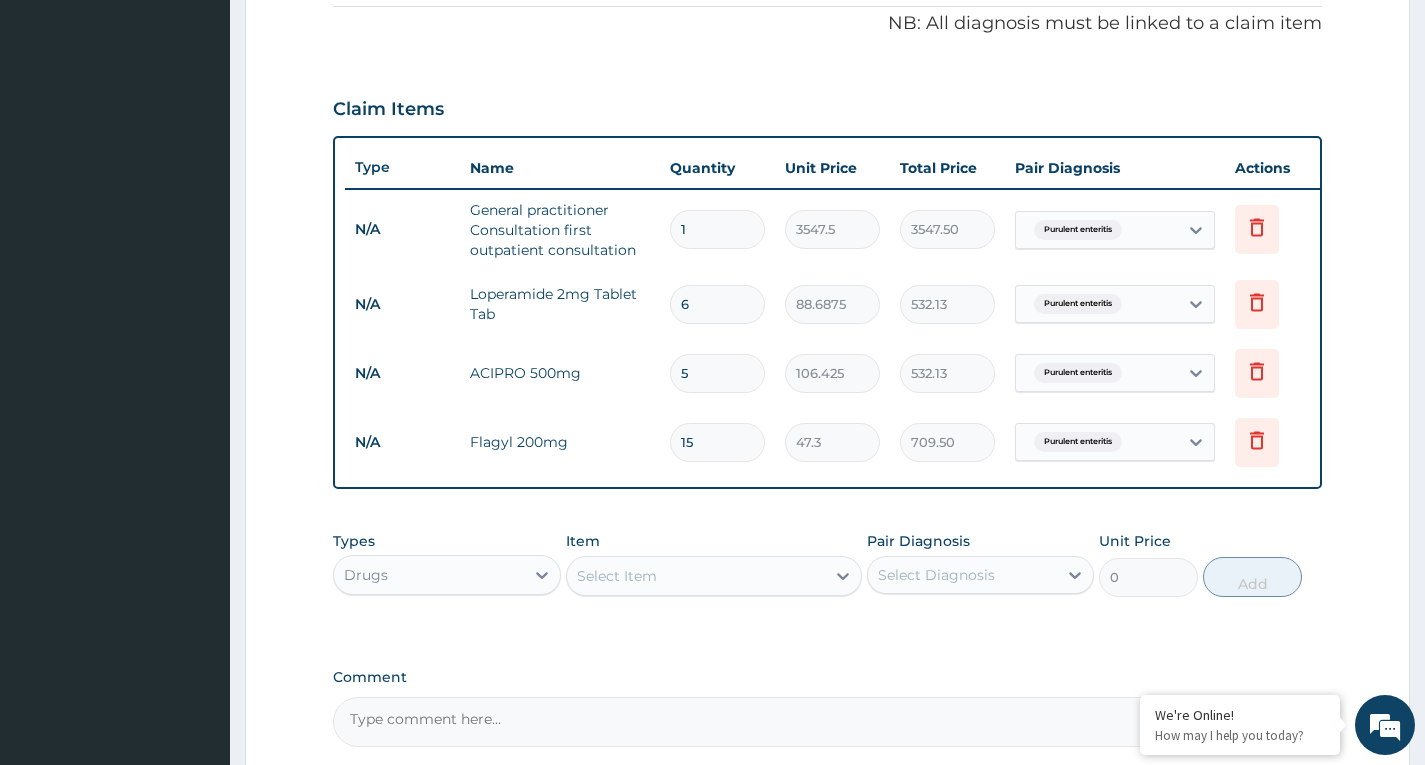 type on "15" 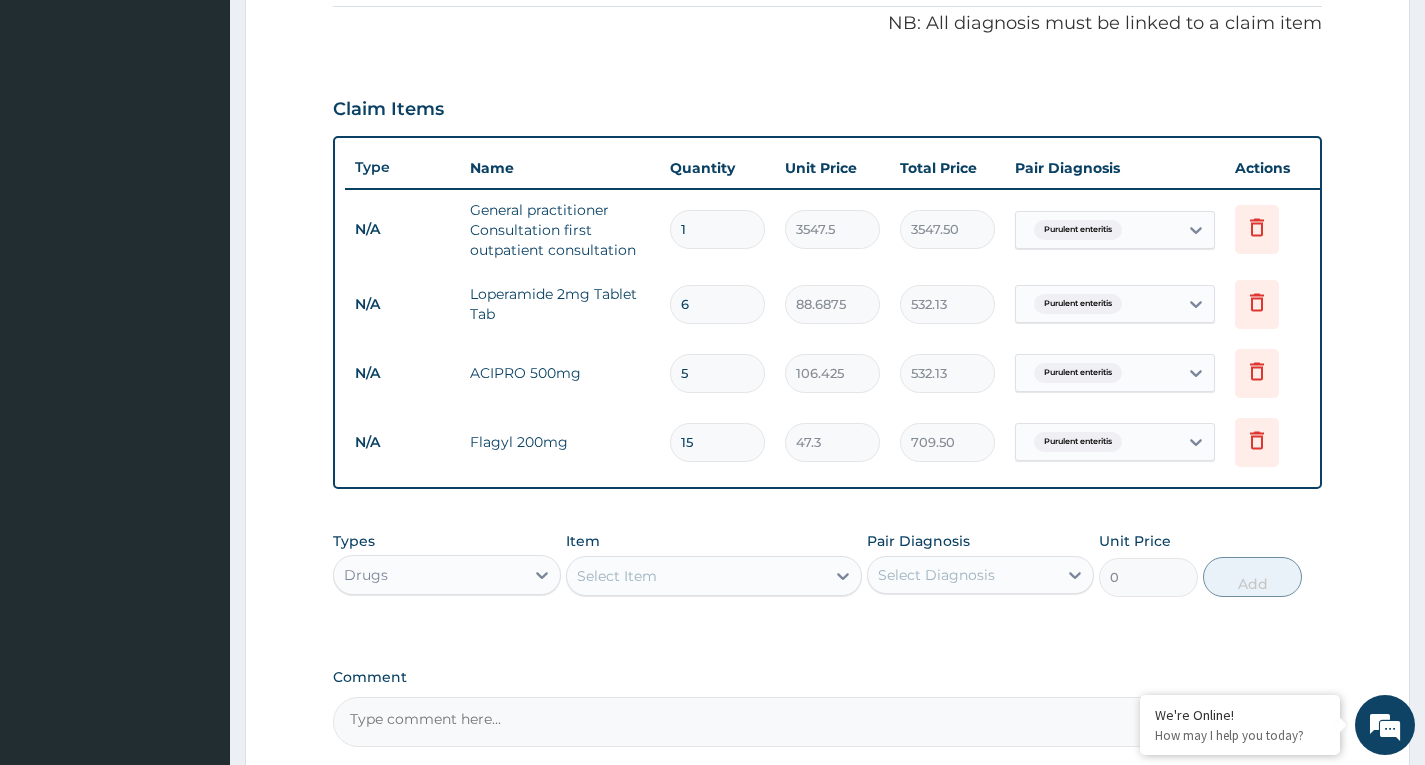 click on "Select Item" at bounding box center [696, 576] 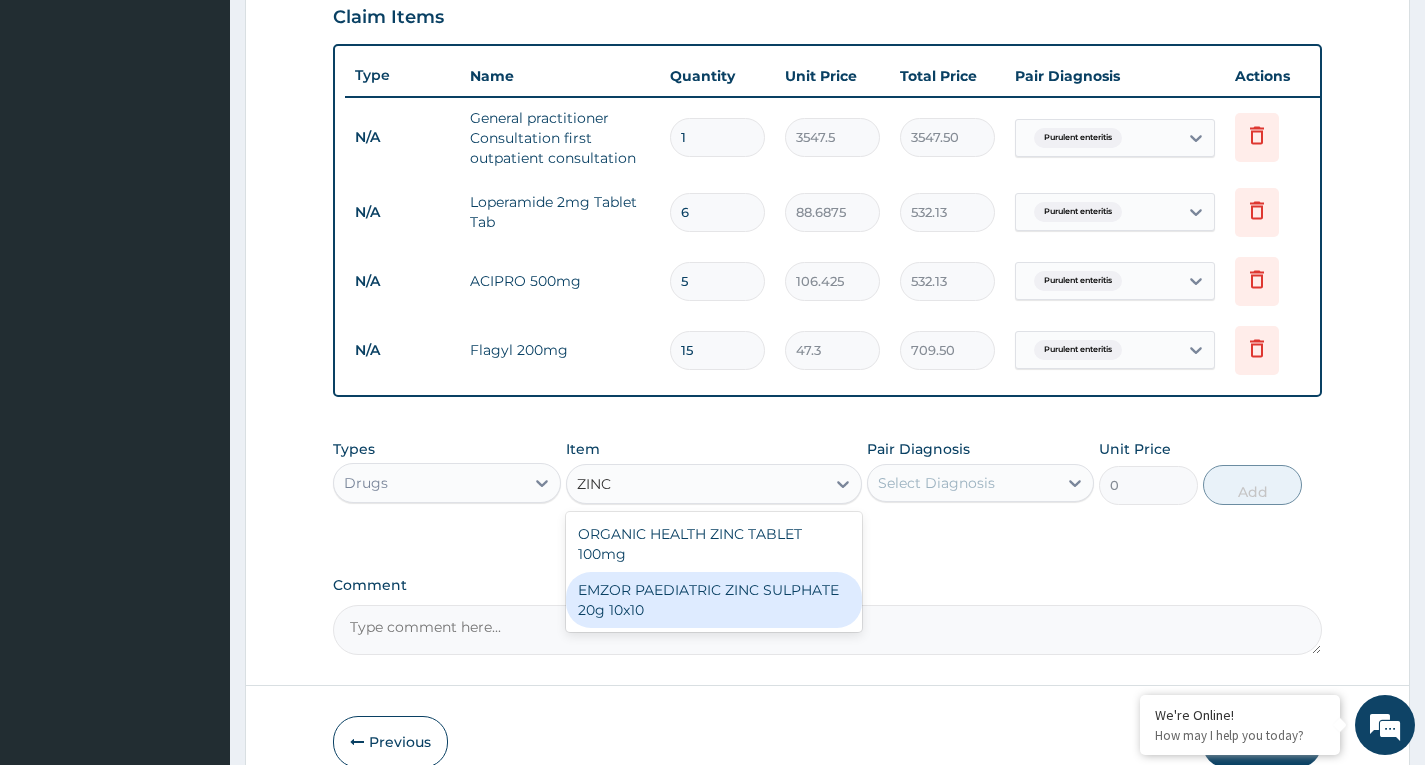 scroll, scrollTop: 815, scrollLeft: 0, axis: vertical 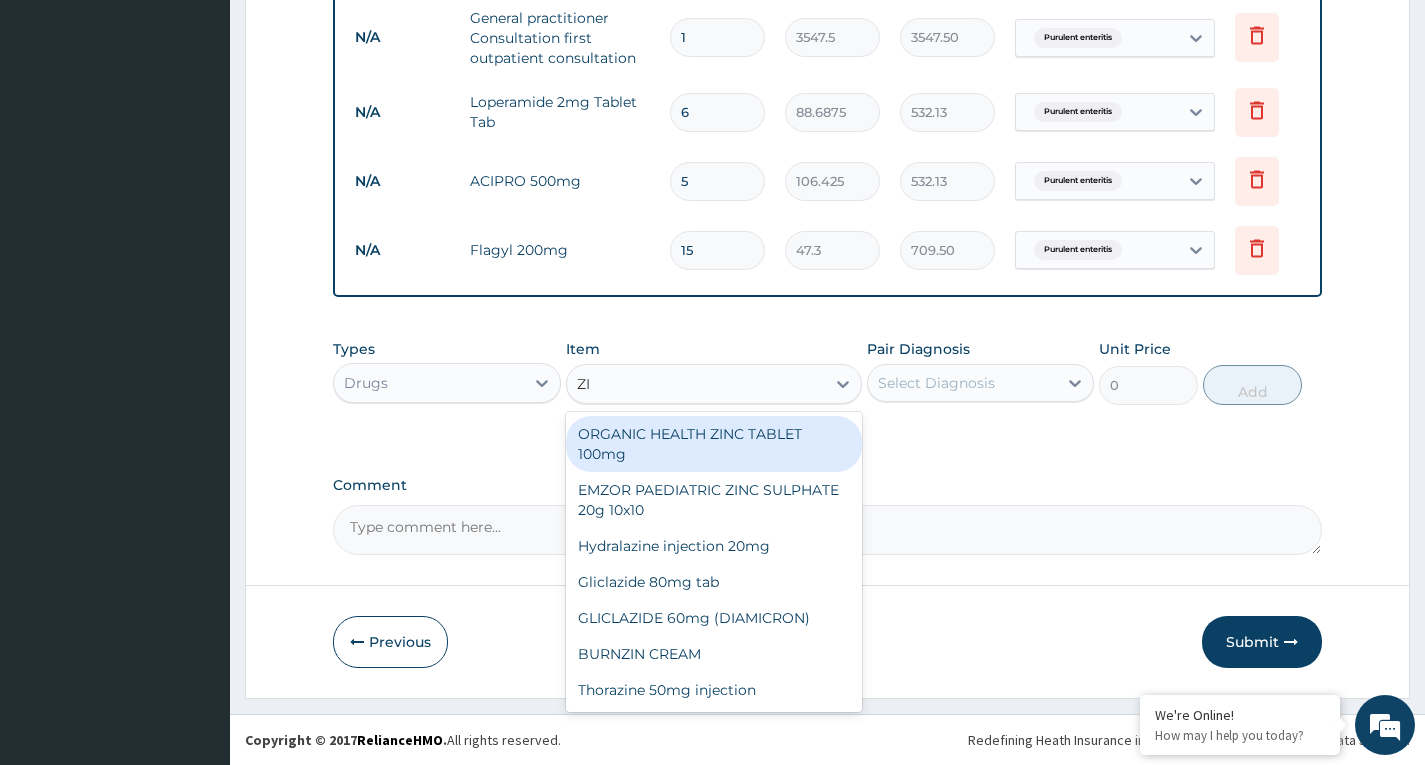 type on "Z" 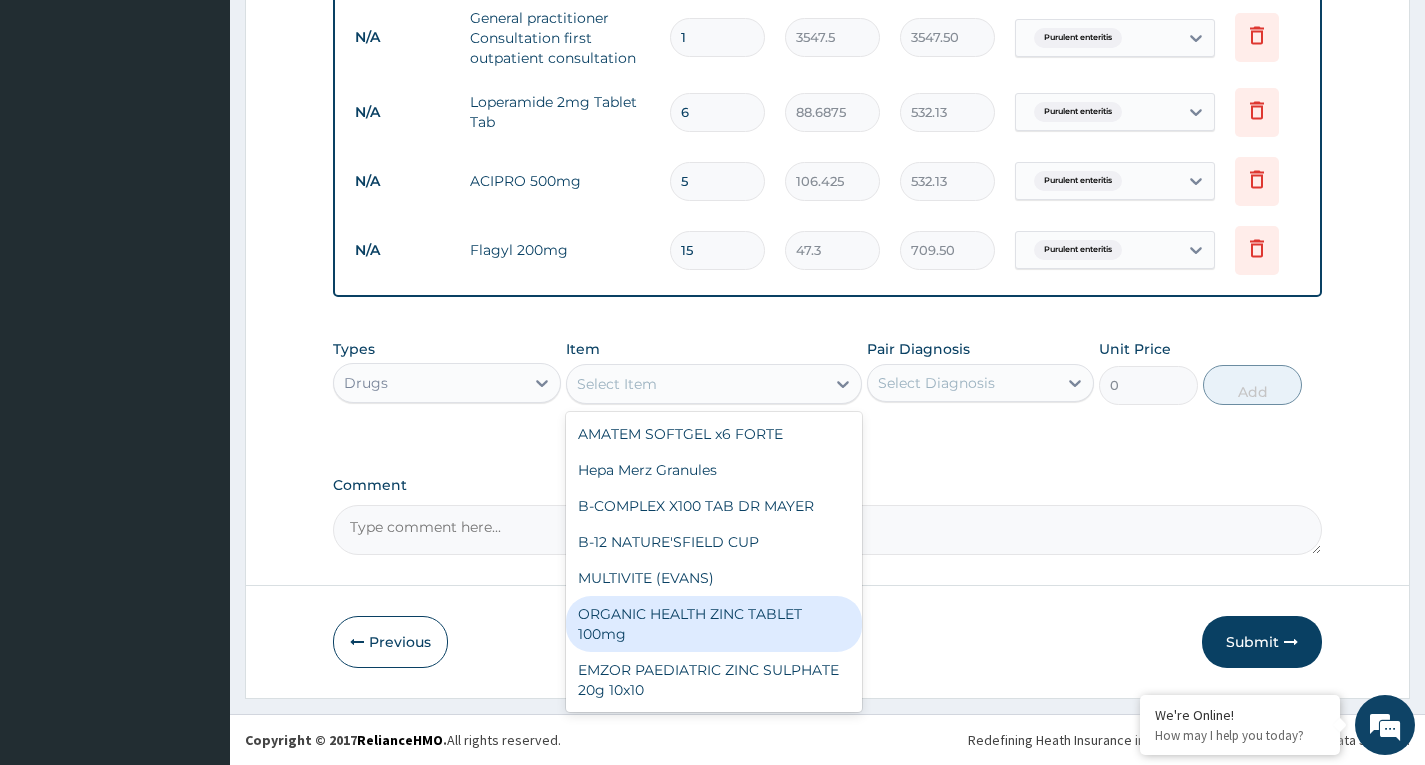 type on "P" 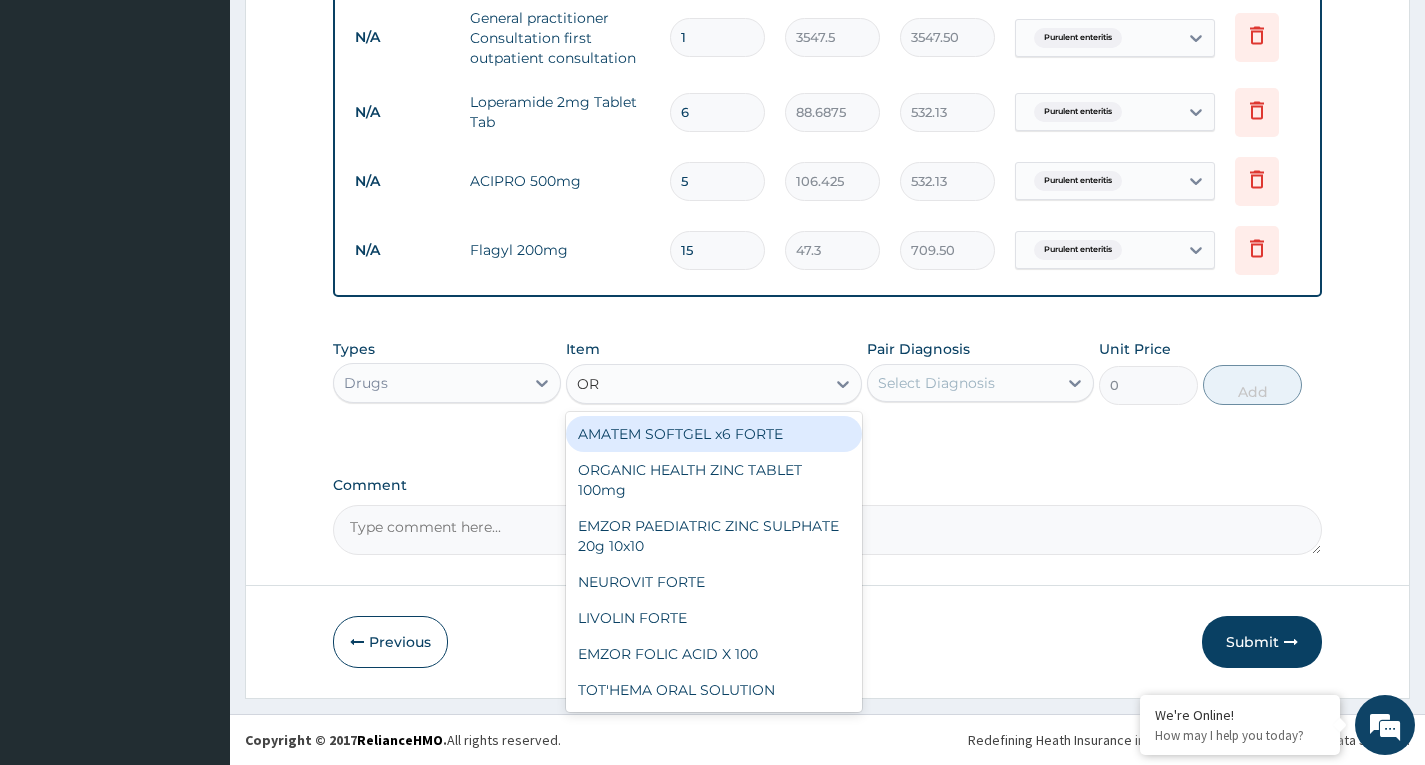 type on "ORS" 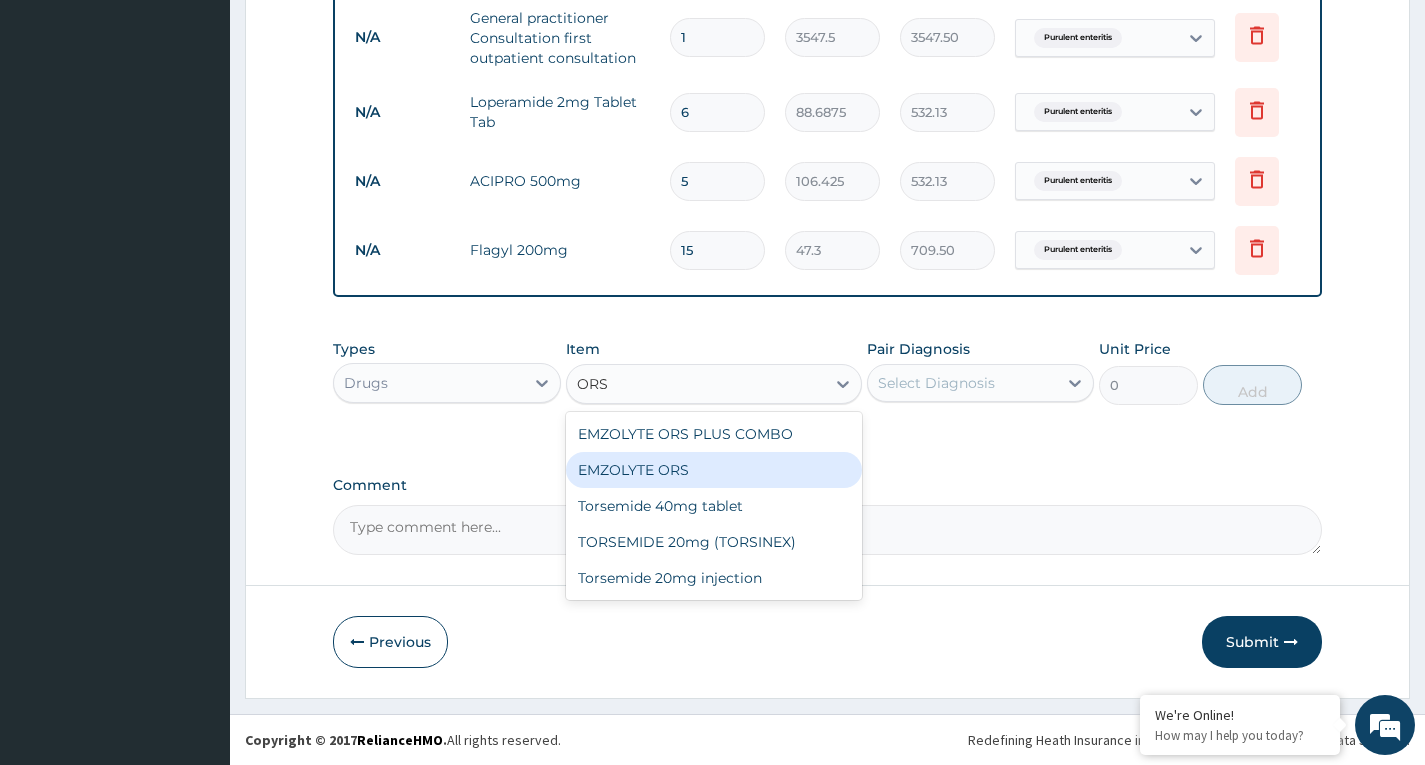 click on "EMZOLYTE ORS" at bounding box center (714, 470) 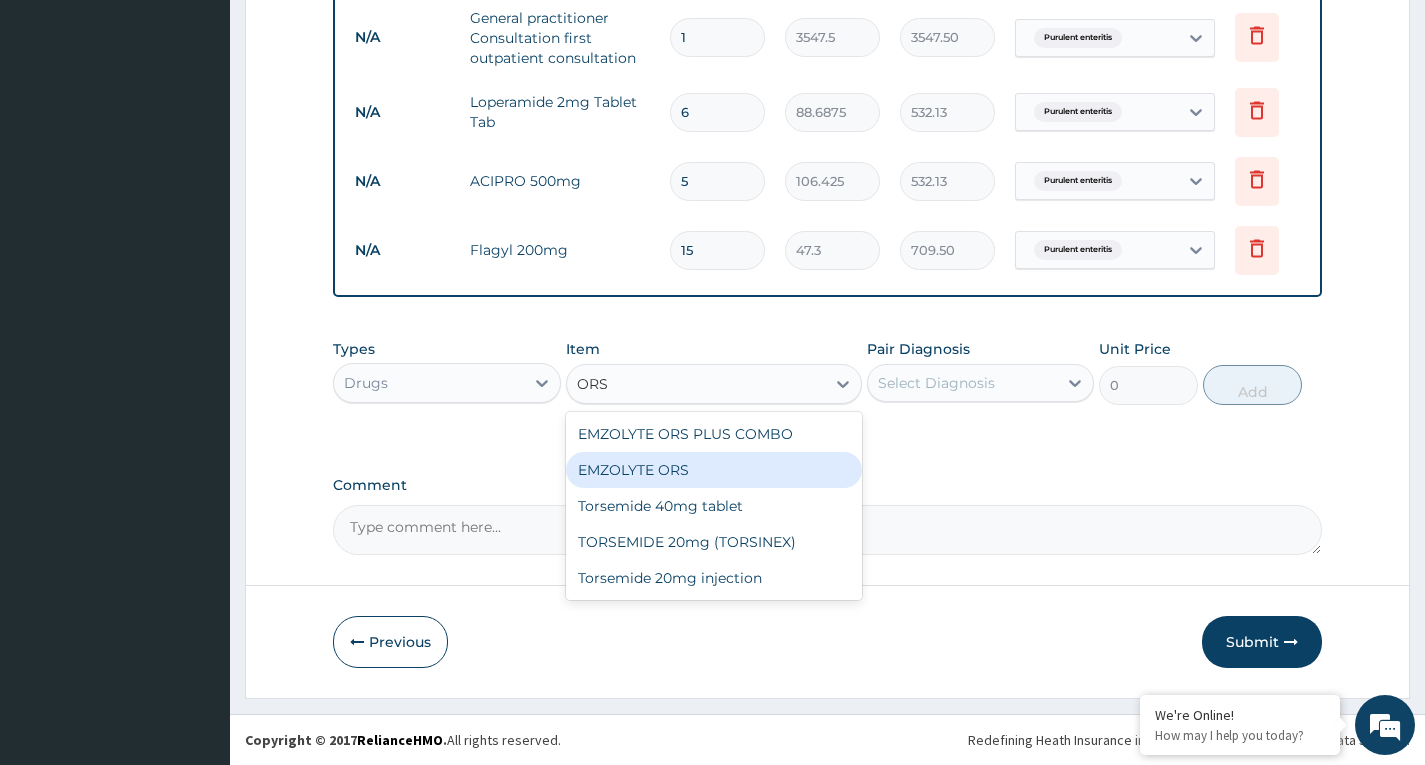 type 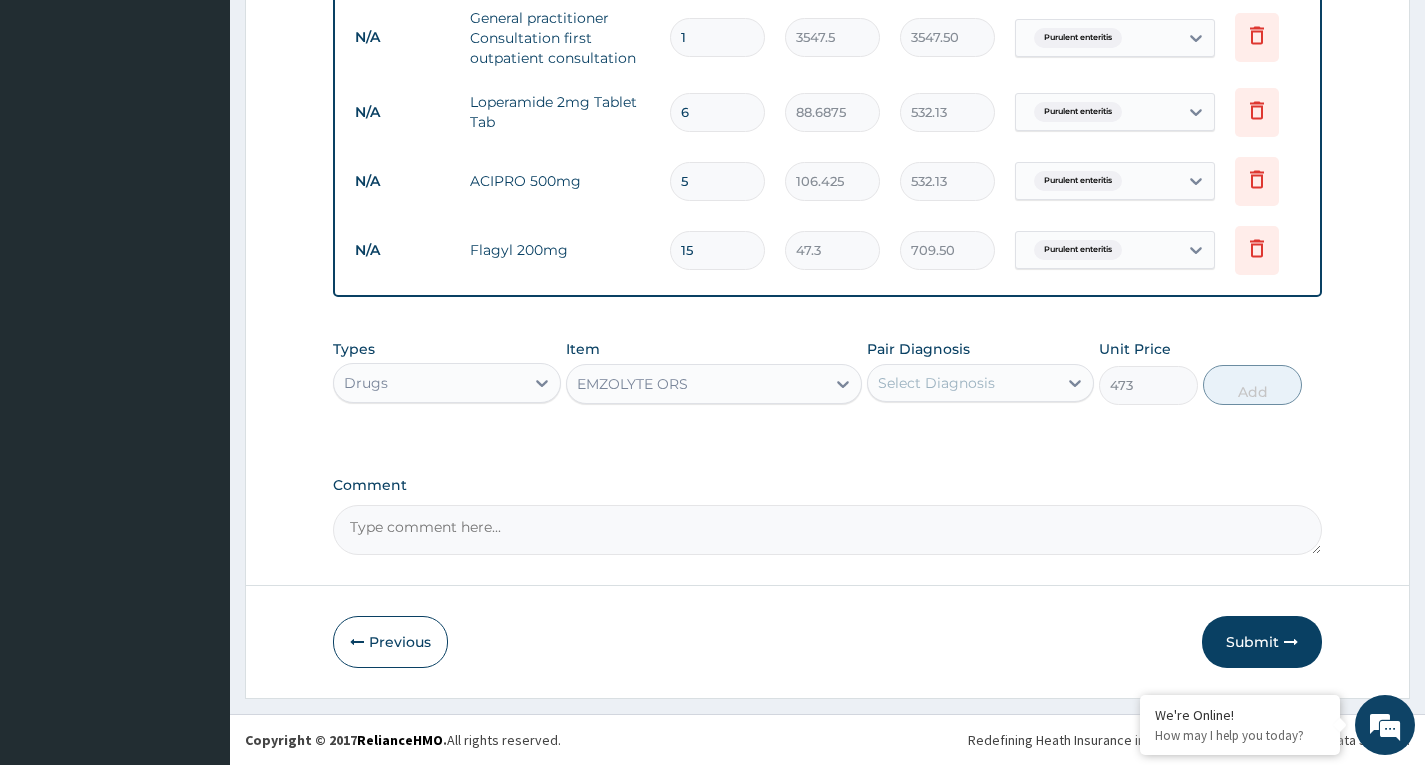 click on "Select Diagnosis" at bounding box center [936, 383] 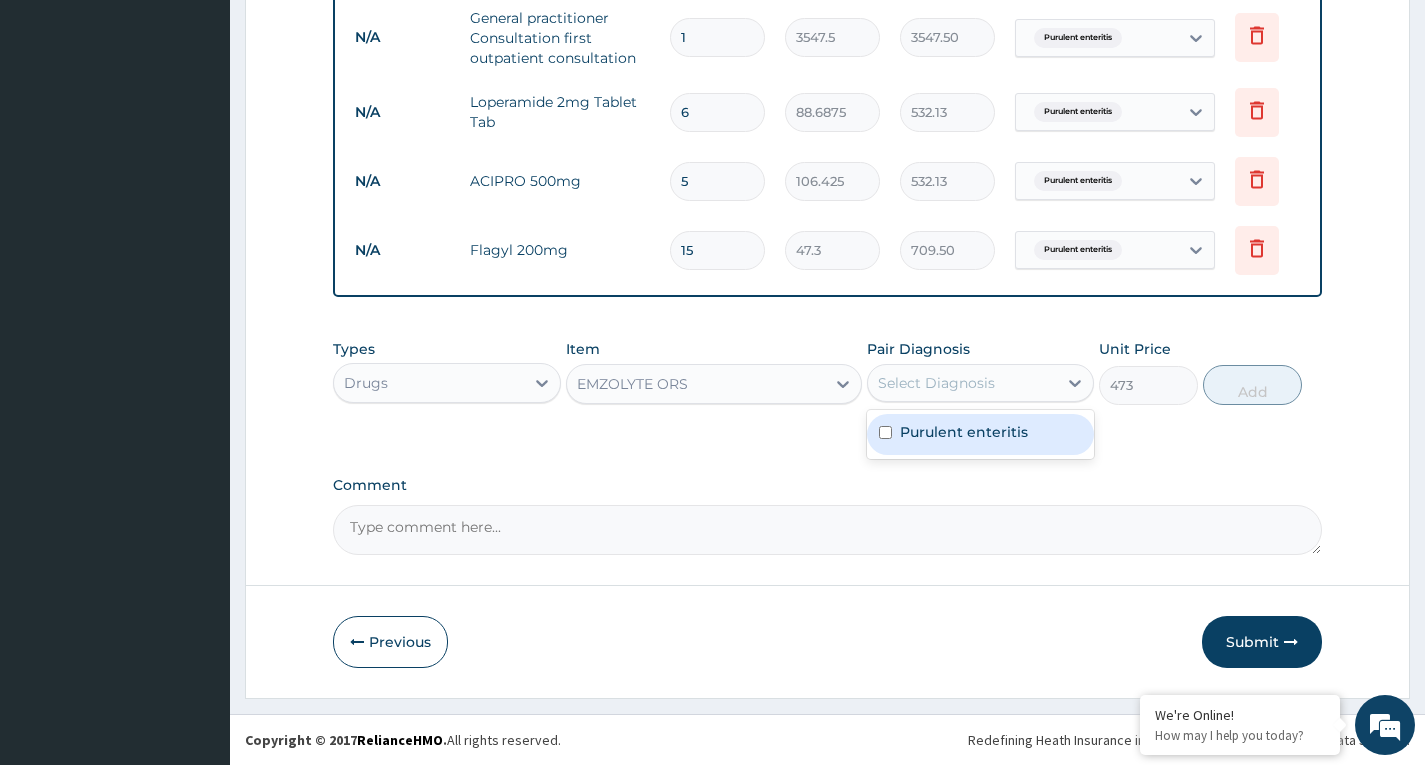 click on "Purulent enteritis" at bounding box center [980, 434] 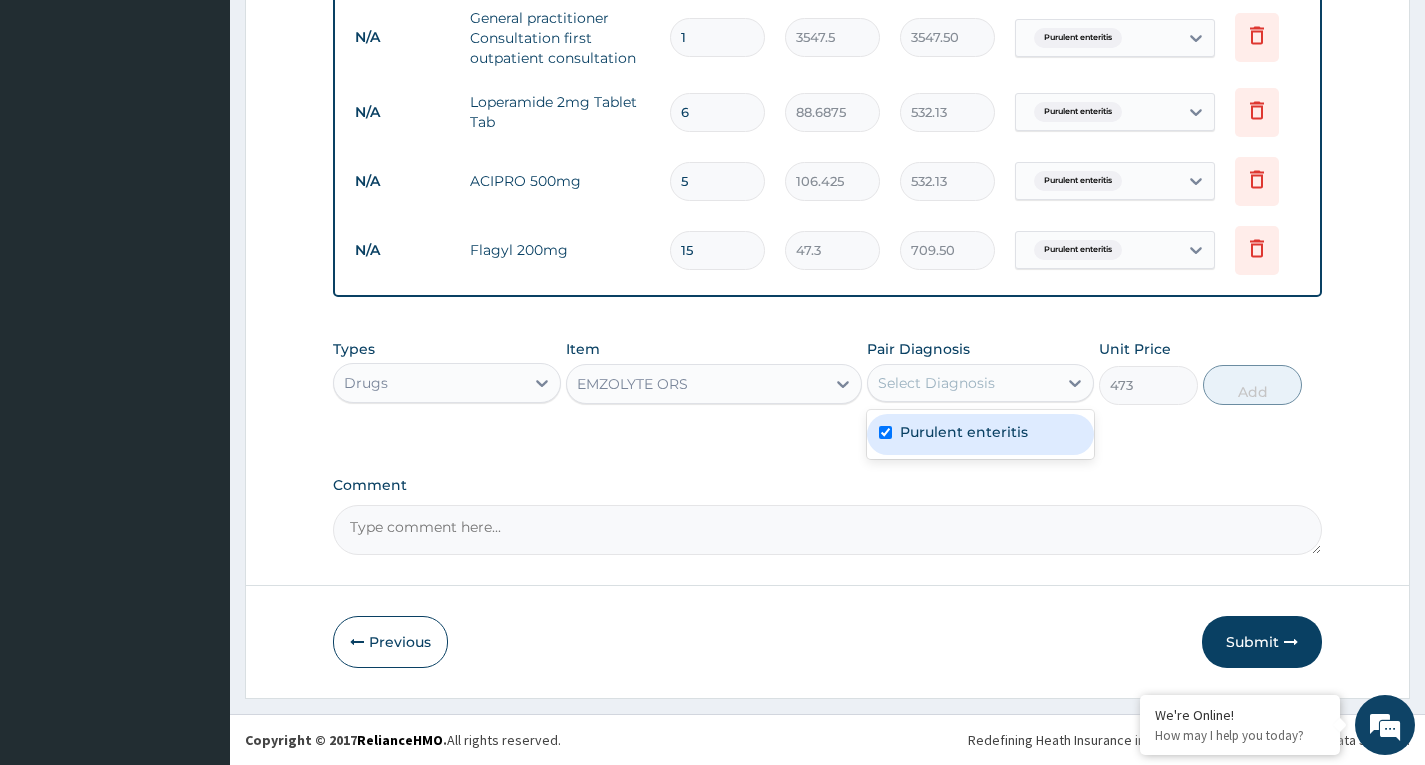 checkbox on "true" 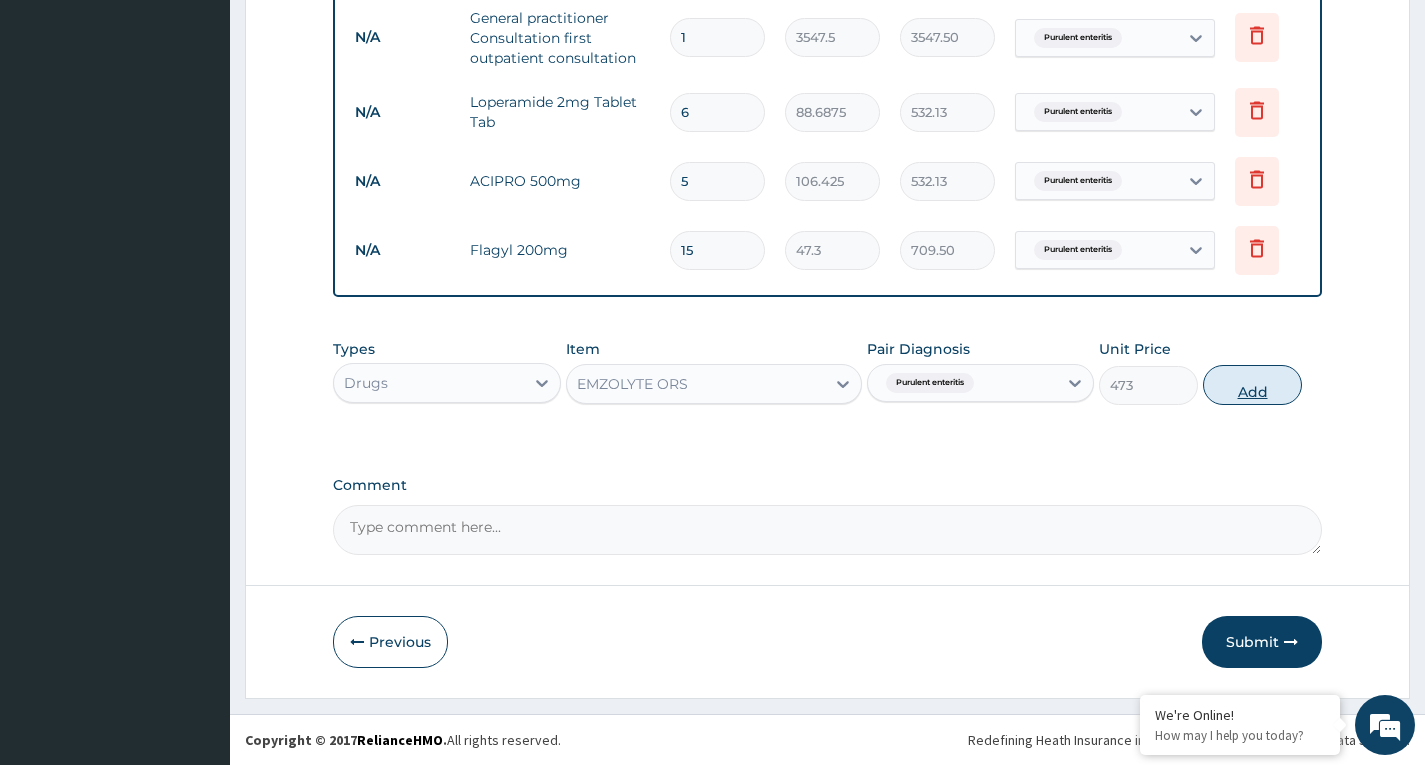 click on "Add" at bounding box center [1252, 385] 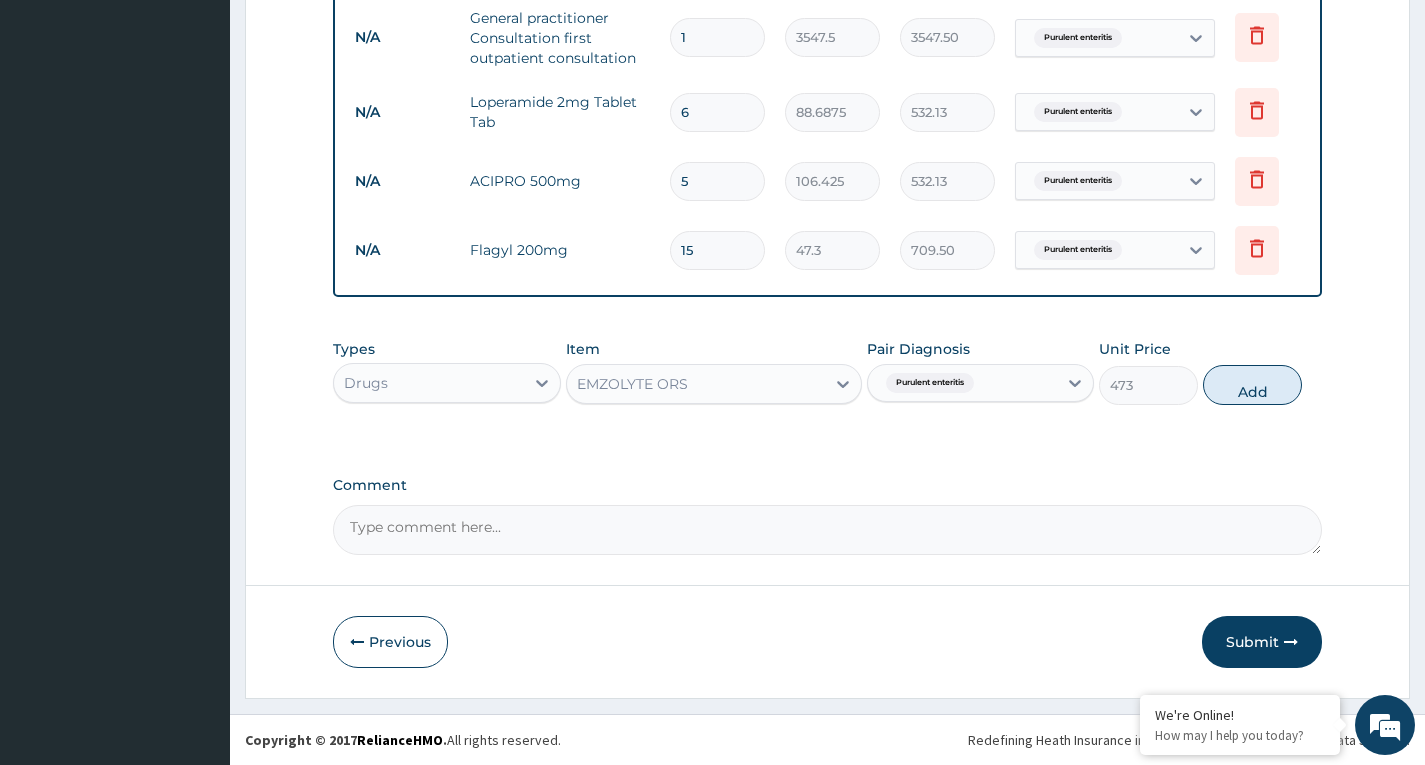 type on "0" 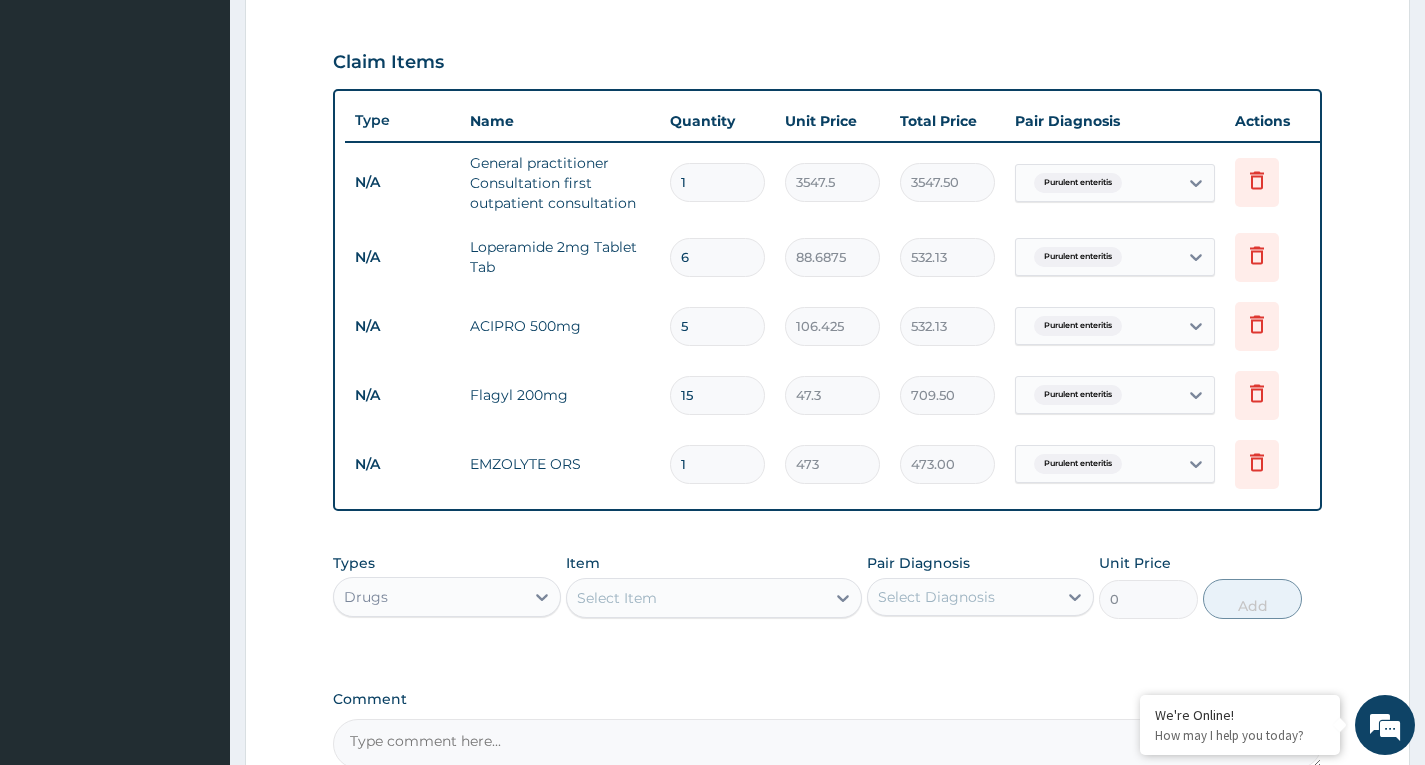 scroll, scrollTop: 884, scrollLeft: 0, axis: vertical 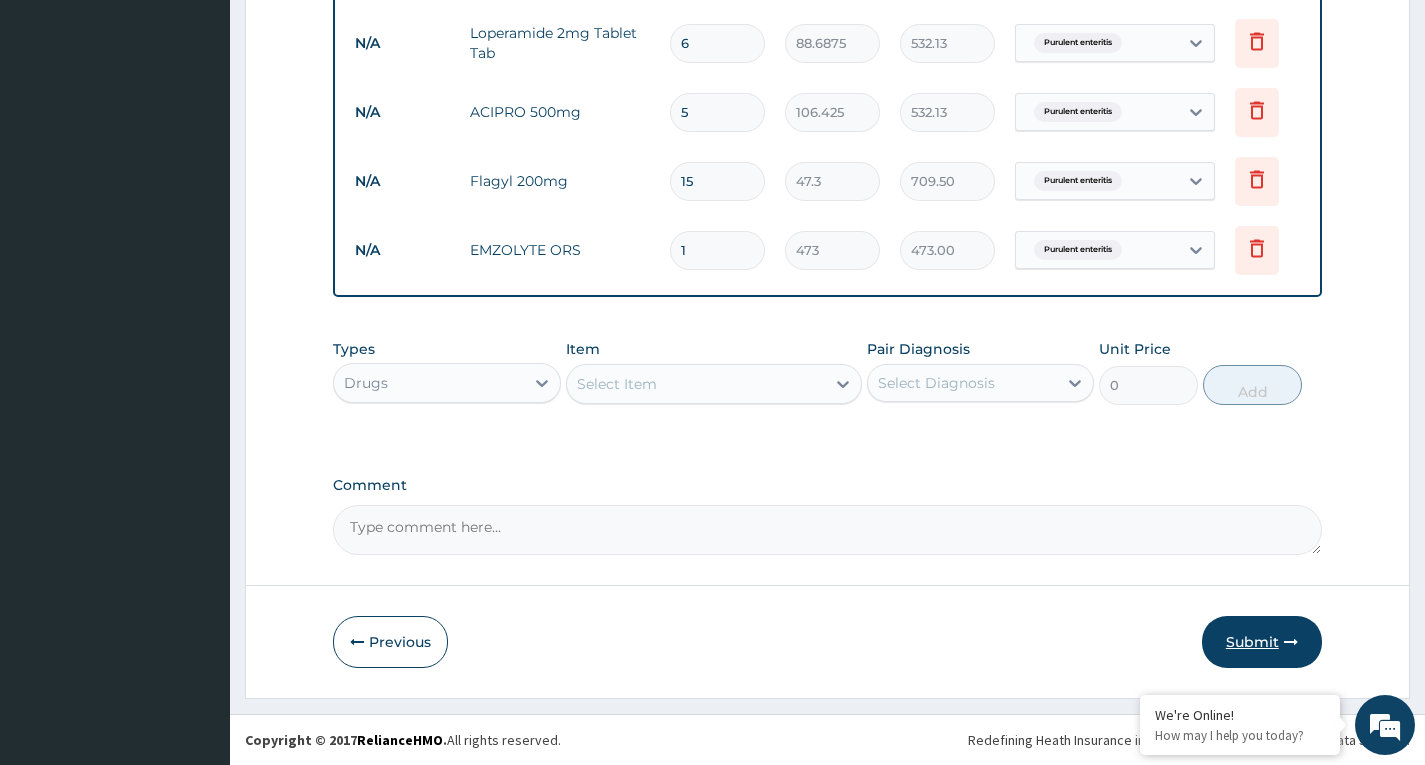 click on "Submit" at bounding box center [1262, 642] 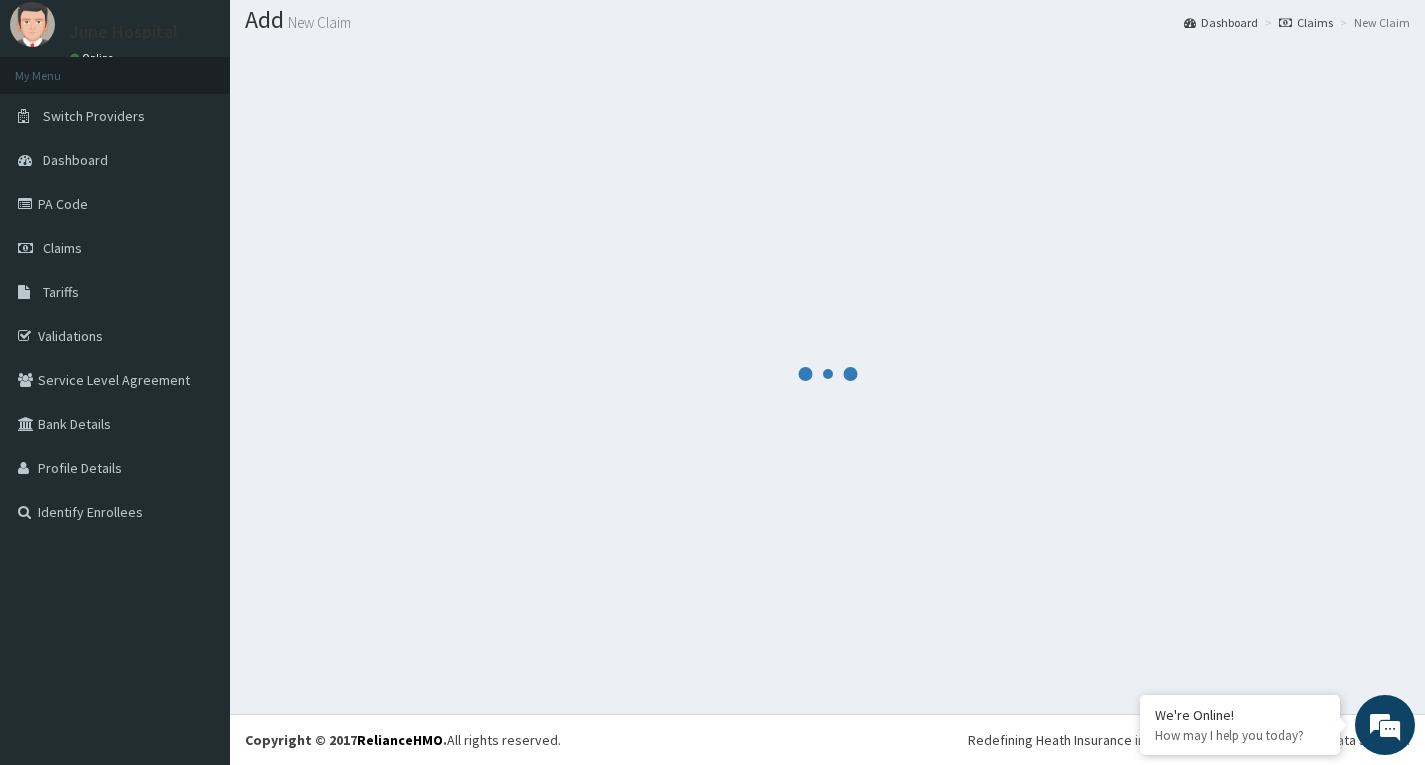 scroll, scrollTop: 884, scrollLeft: 0, axis: vertical 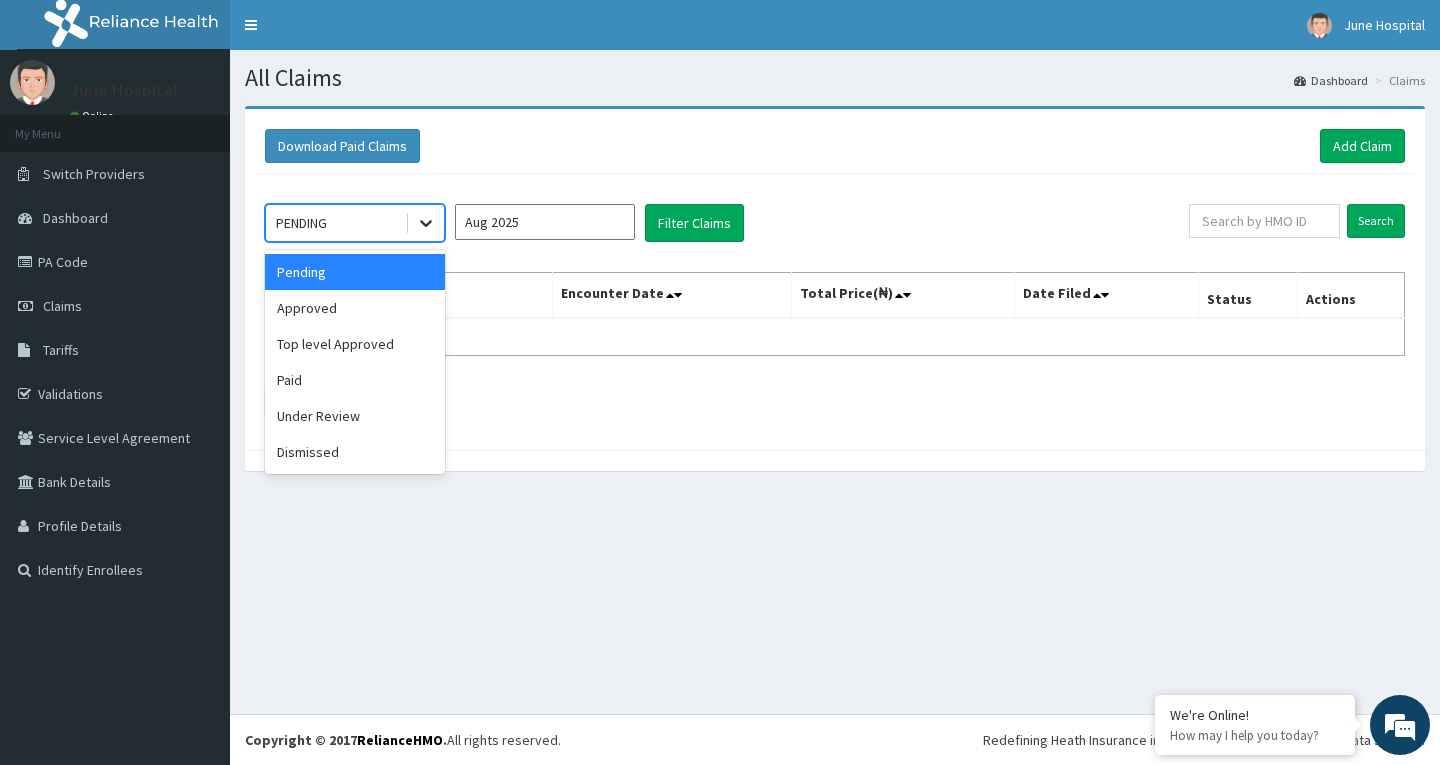 click 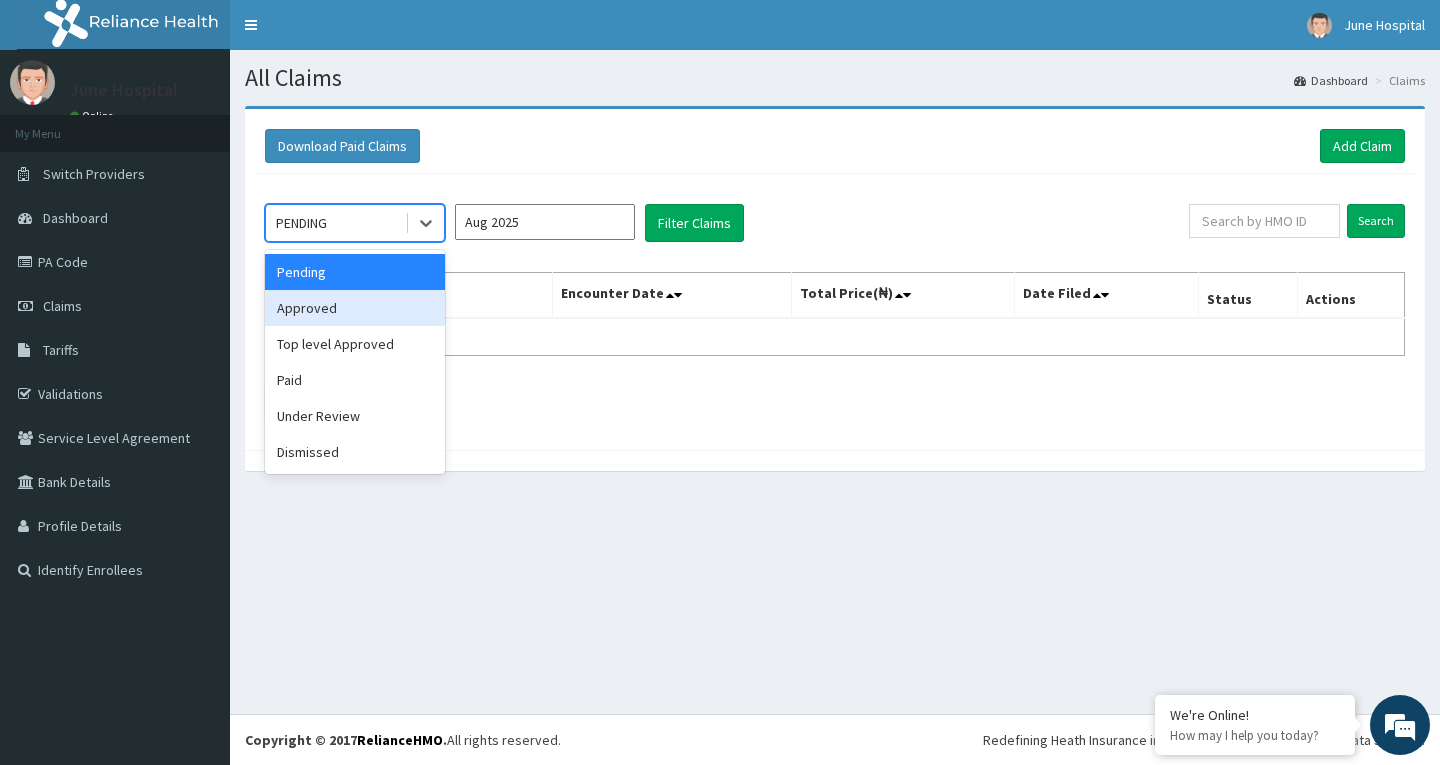 click on "Approved" at bounding box center [355, 308] 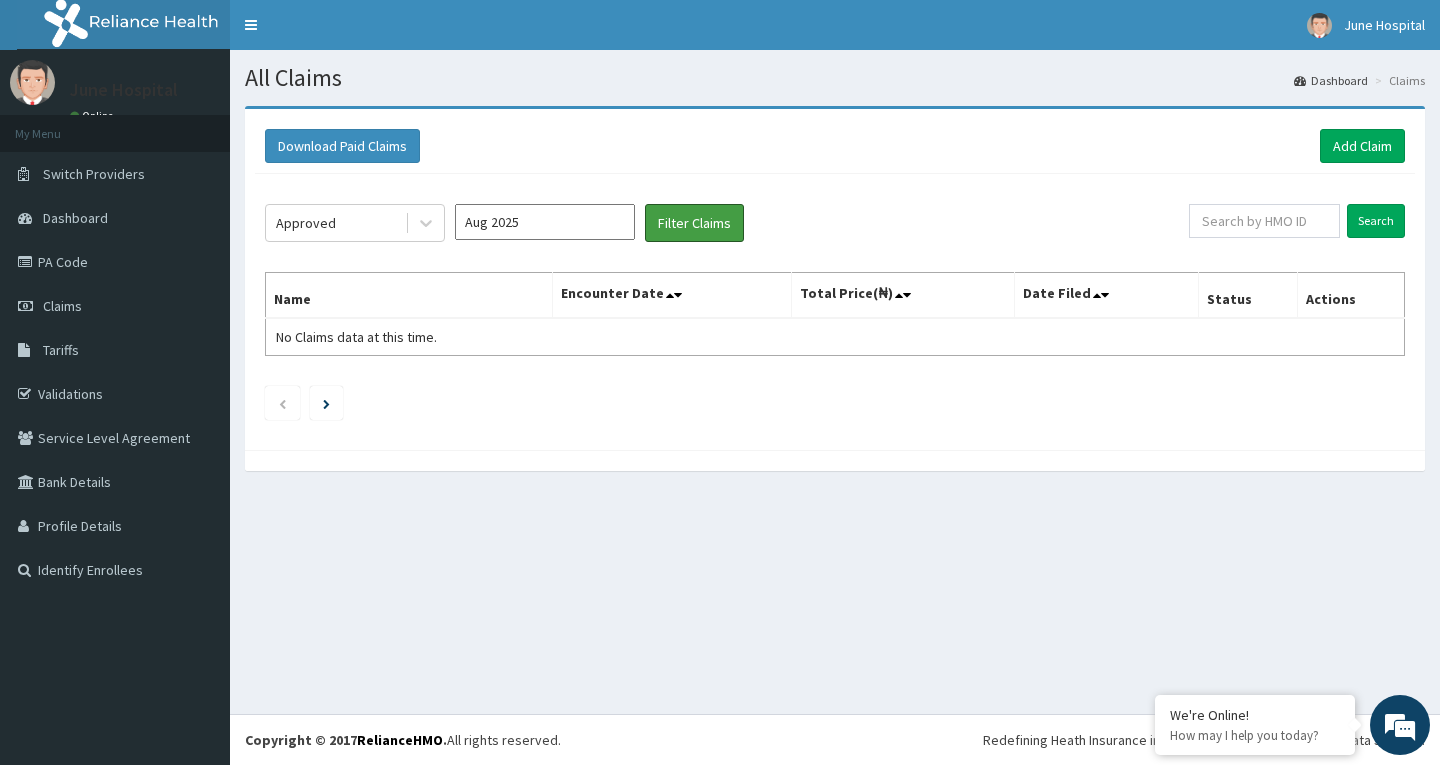 drag, startPoint x: 696, startPoint y: 220, endPoint x: 795, endPoint y: 226, distance: 99.18165 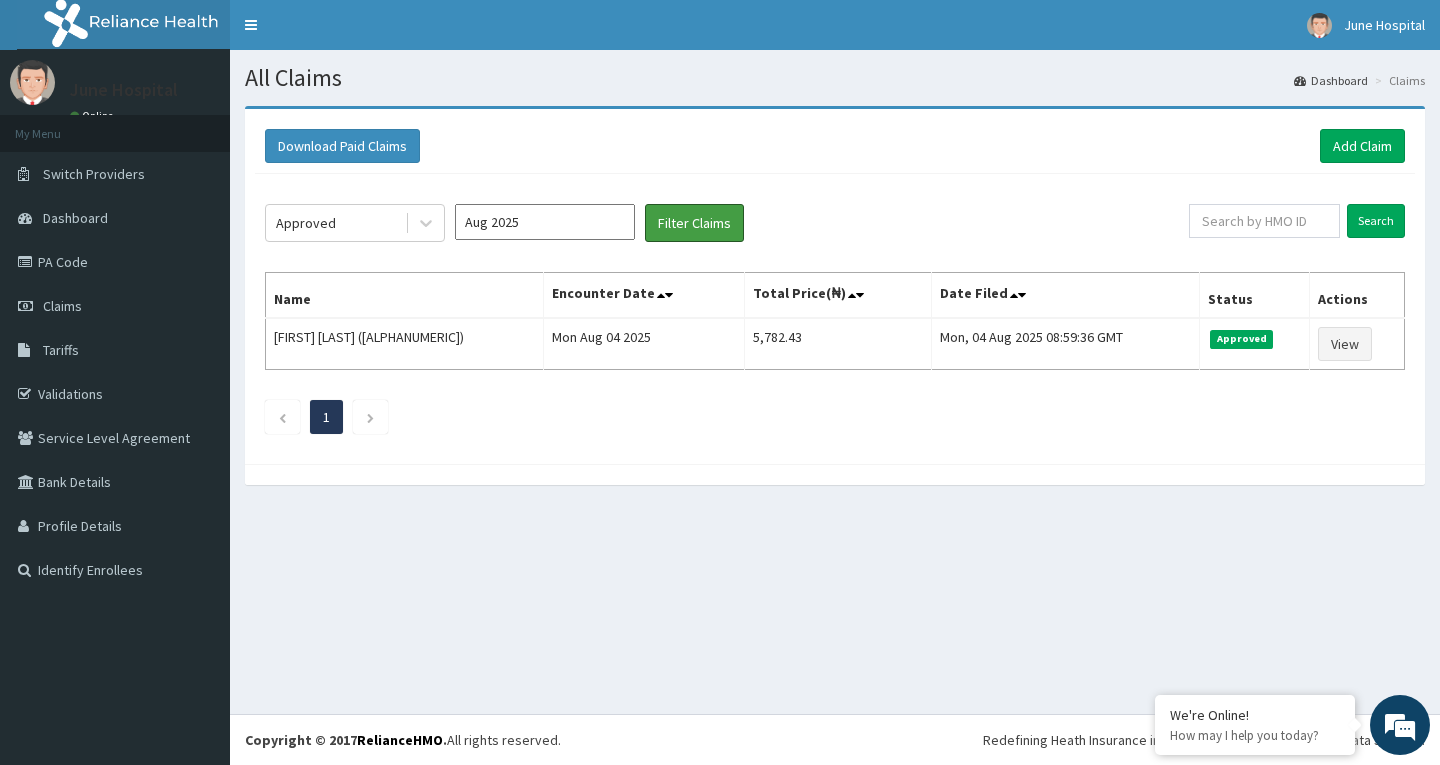 scroll, scrollTop: 0, scrollLeft: 0, axis: both 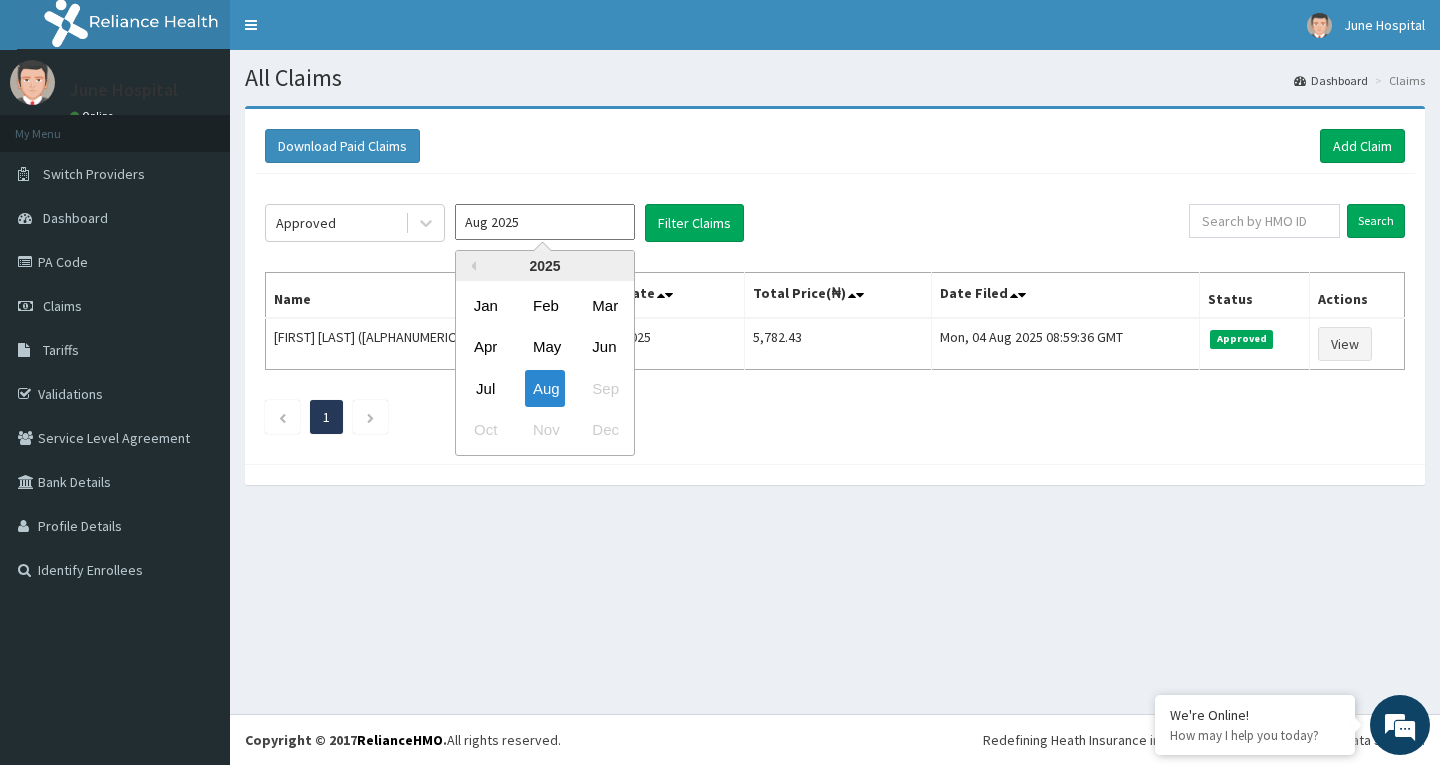 click on "Aug 2025" at bounding box center (545, 222) 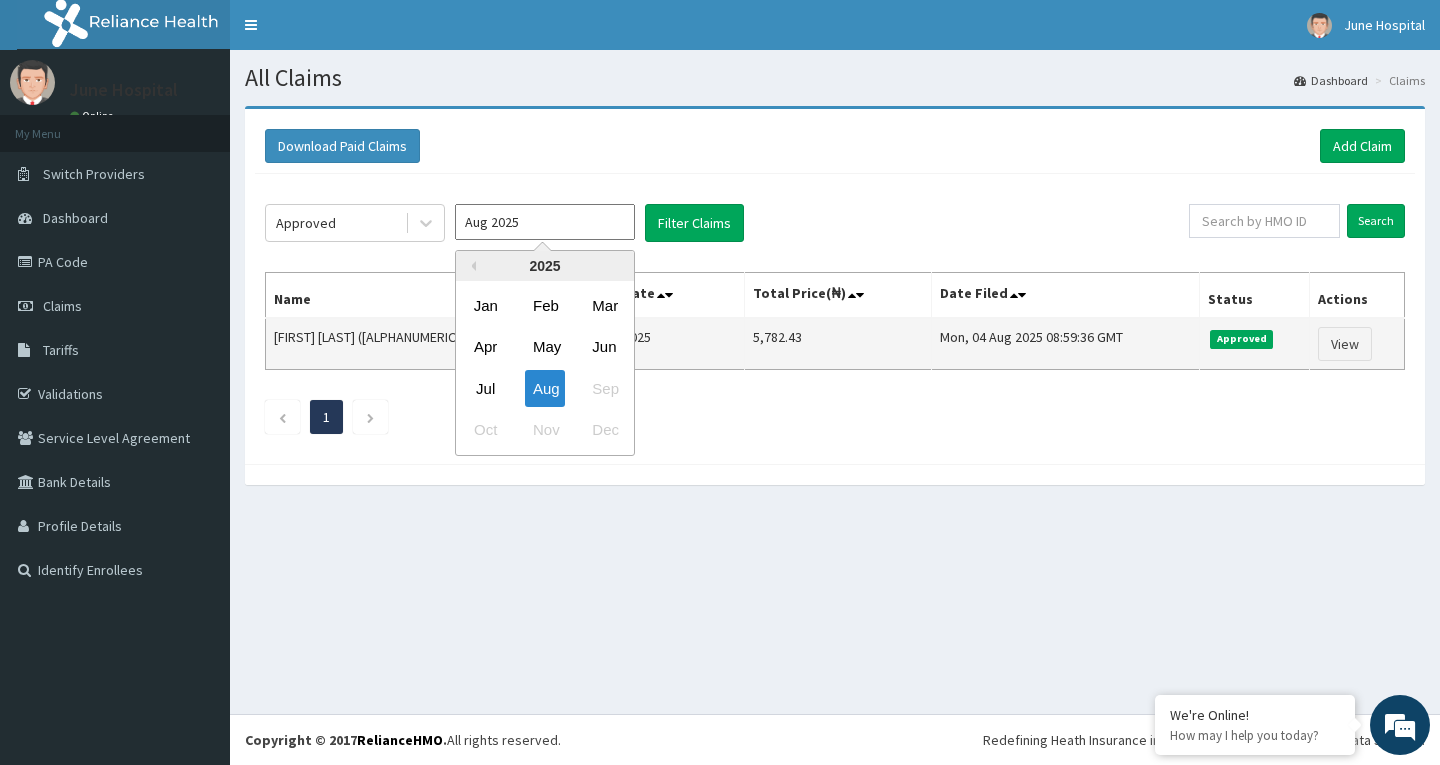 drag, startPoint x: 485, startPoint y: 385, endPoint x: 514, endPoint y: 361, distance: 37.64306 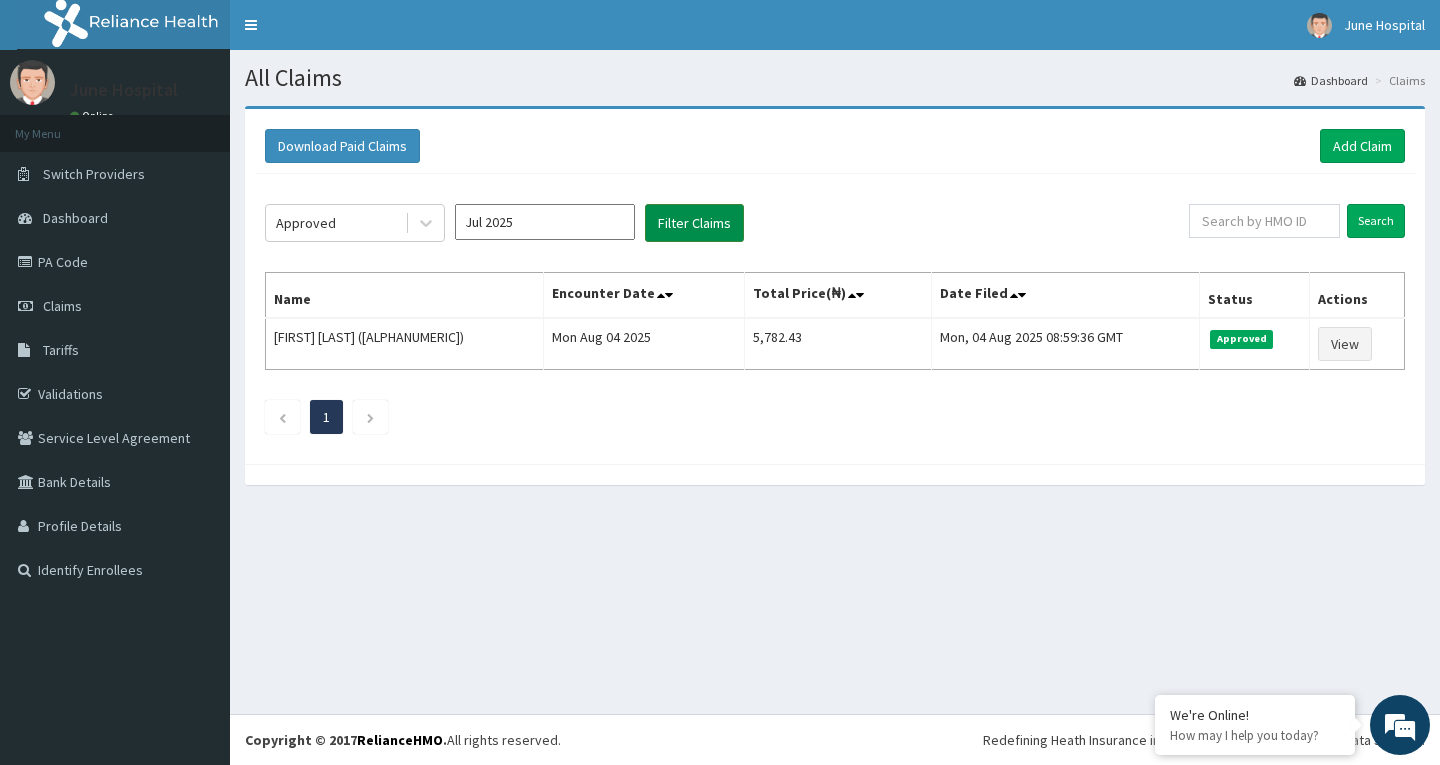click on "Filter Claims" at bounding box center [694, 223] 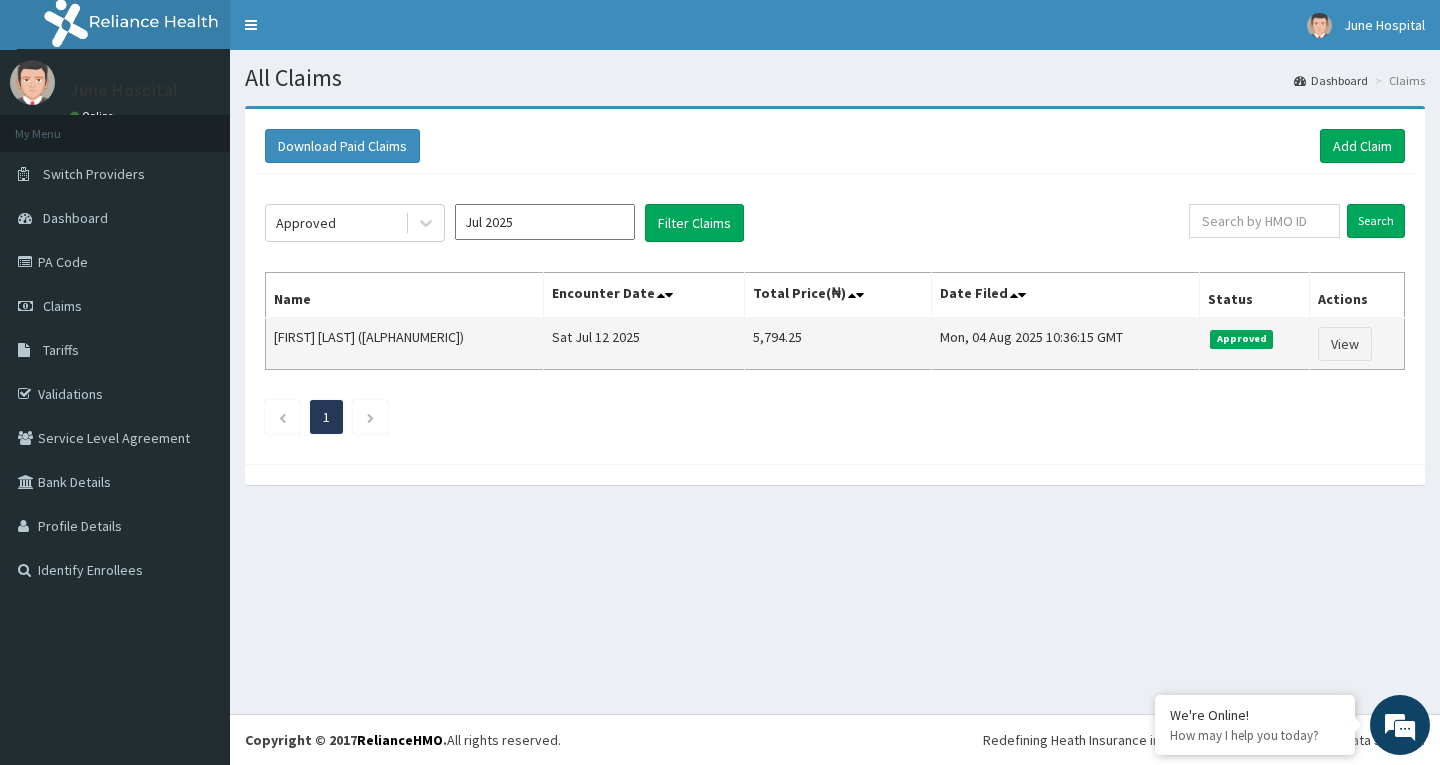 drag, startPoint x: 405, startPoint y: 331, endPoint x: 480, endPoint y: 334, distance: 75.059975 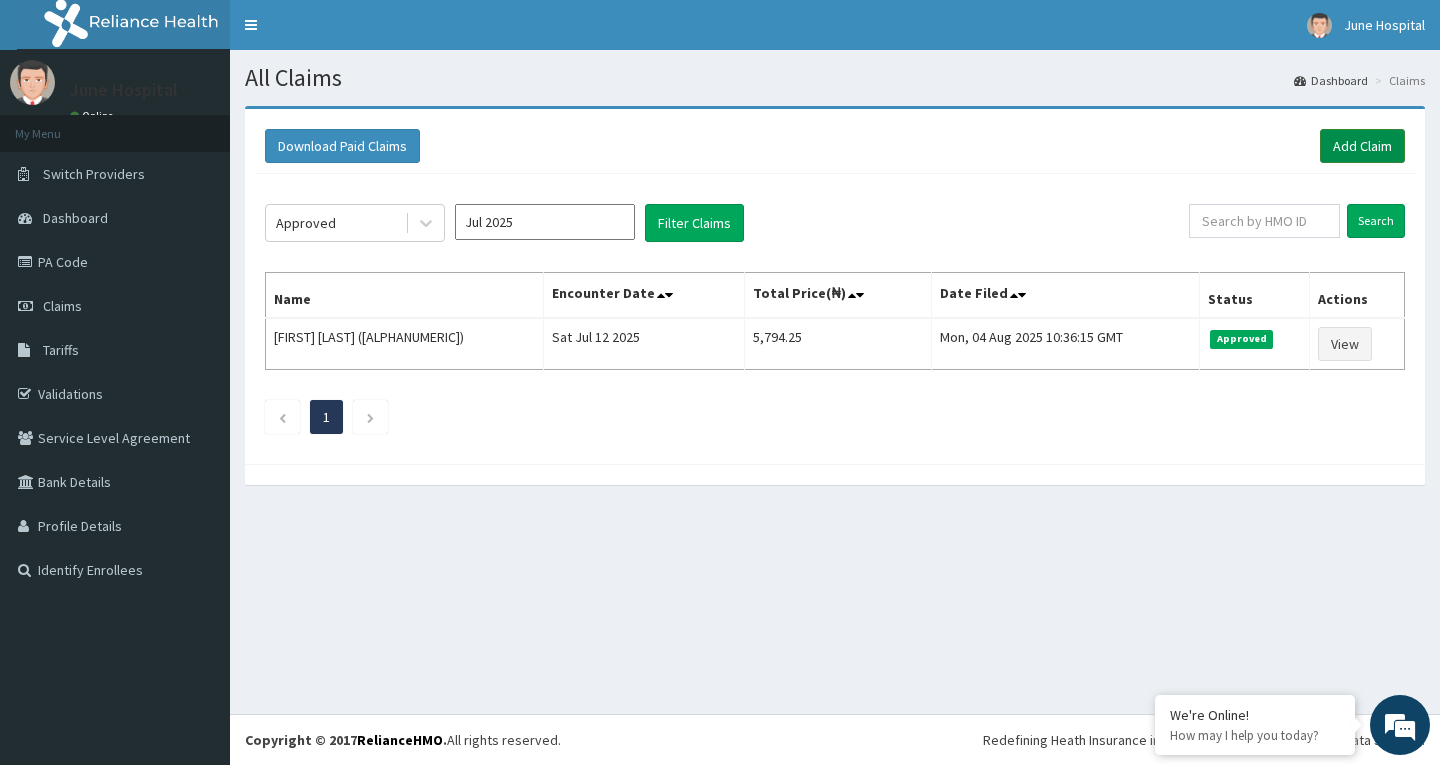 click on "Add Claim" at bounding box center (1362, 146) 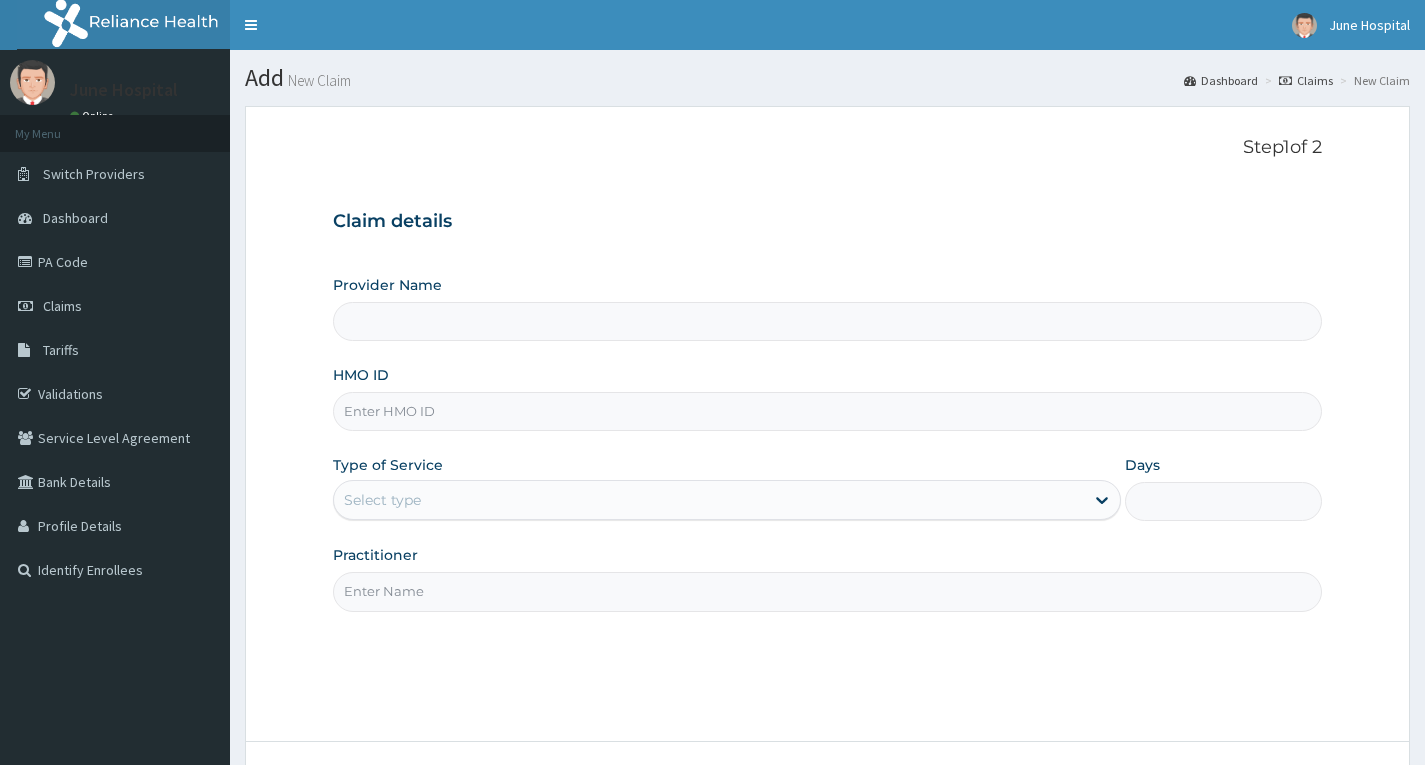 scroll, scrollTop: 0, scrollLeft: 0, axis: both 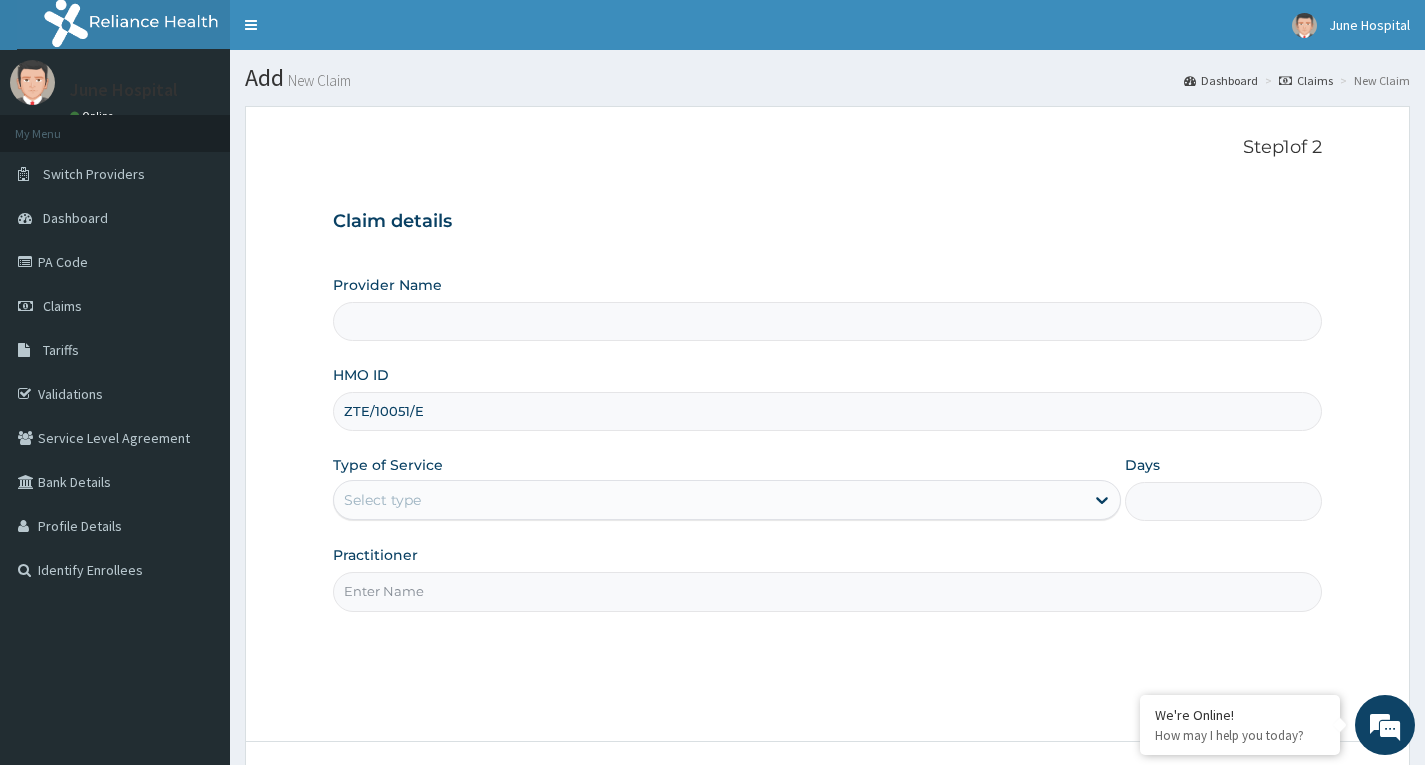 type on "June hospital" 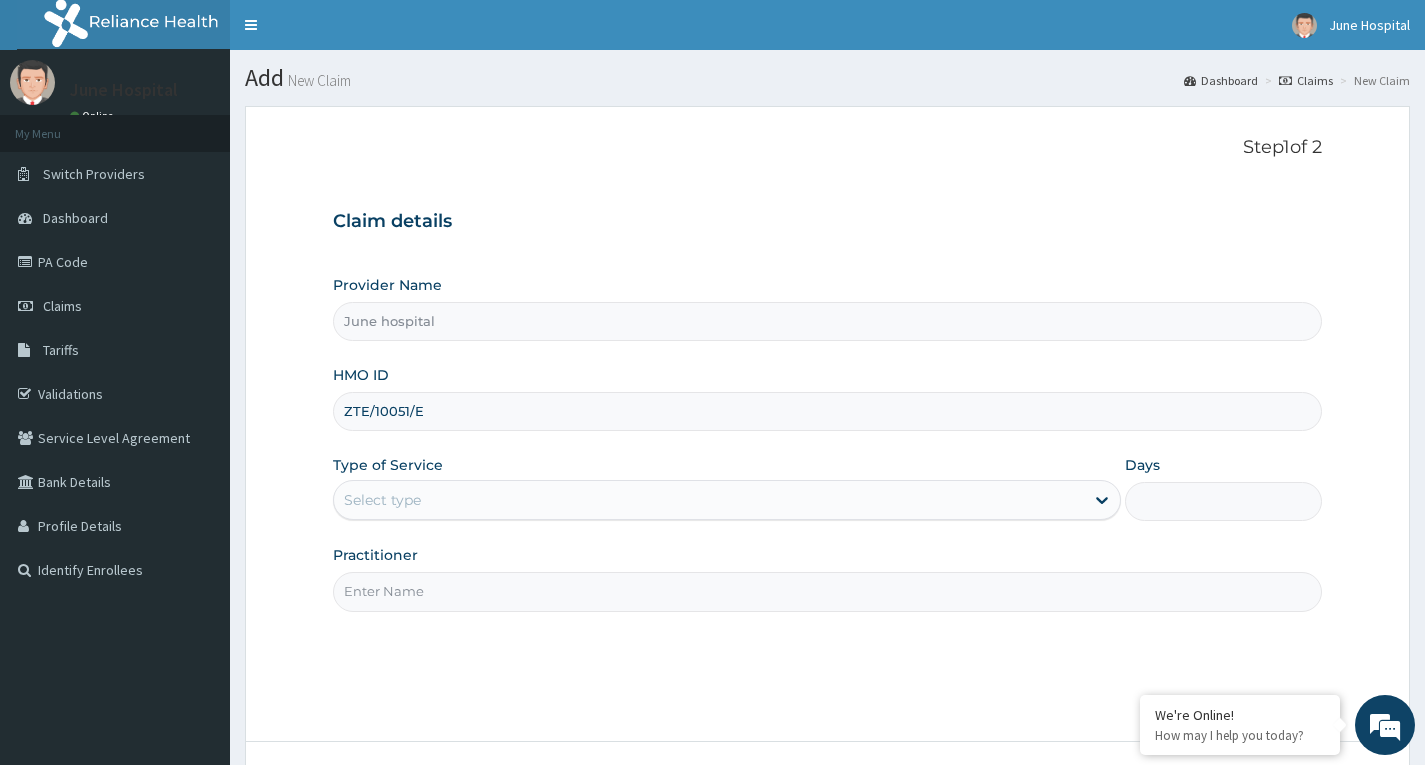 type on "ZTE/10051/E" 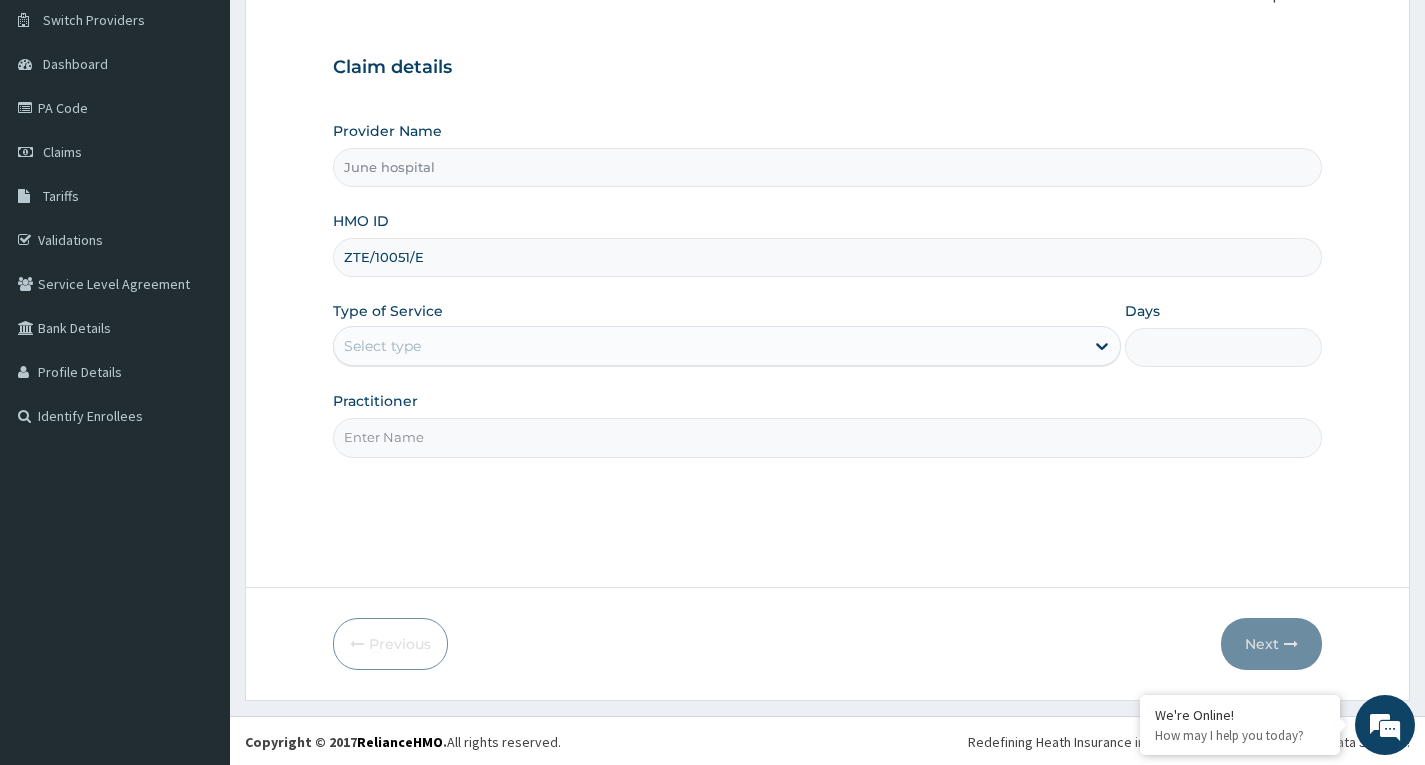 scroll, scrollTop: 156, scrollLeft: 0, axis: vertical 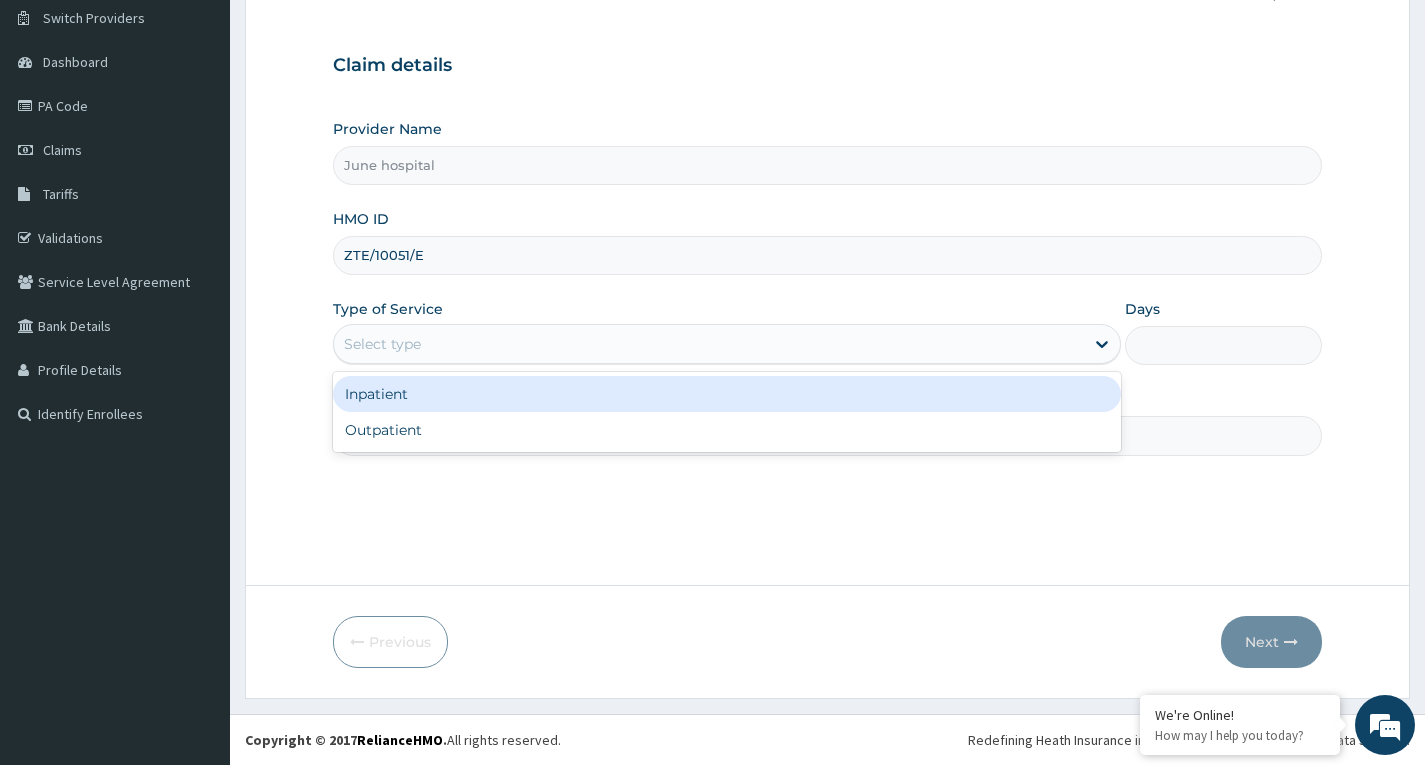 click on "Select type" at bounding box center (382, 344) 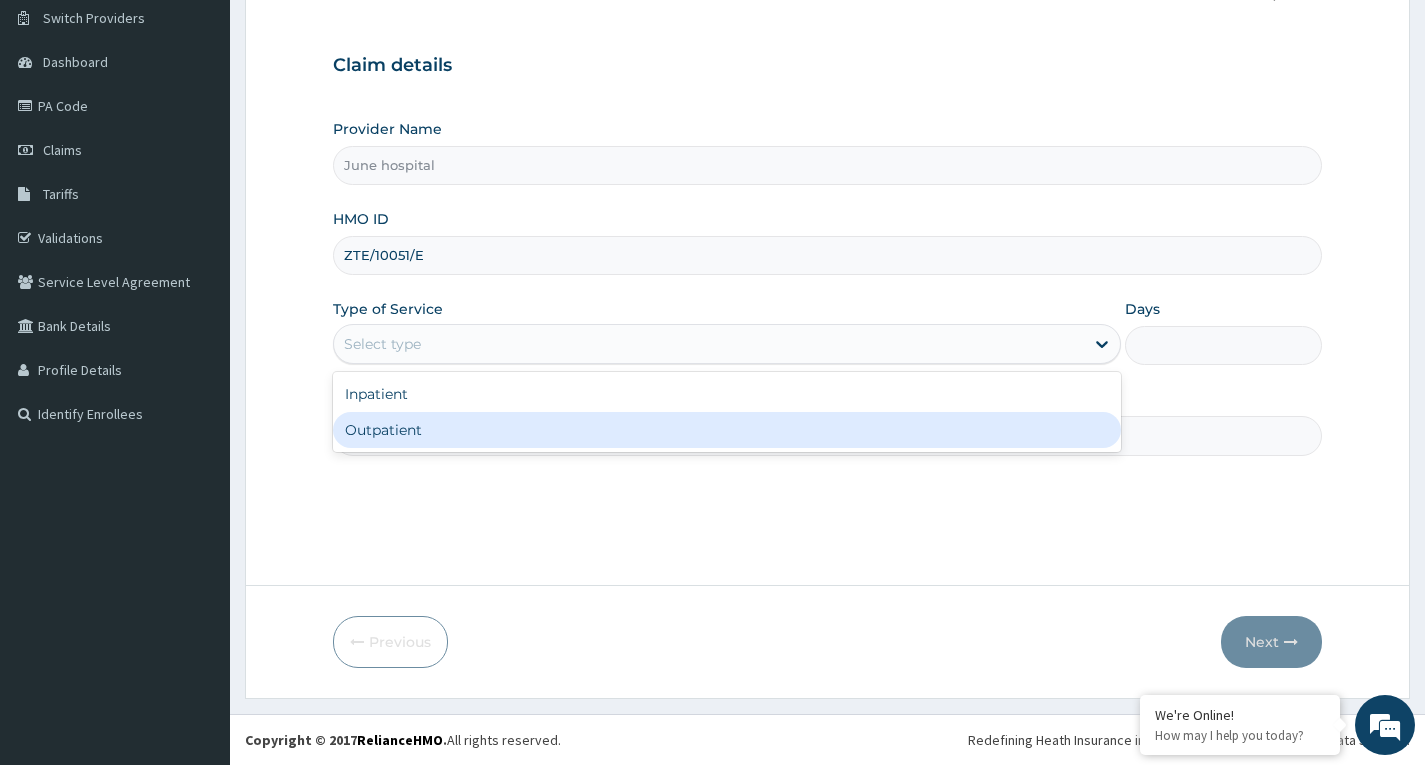 click on "Outpatient" at bounding box center (727, 430) 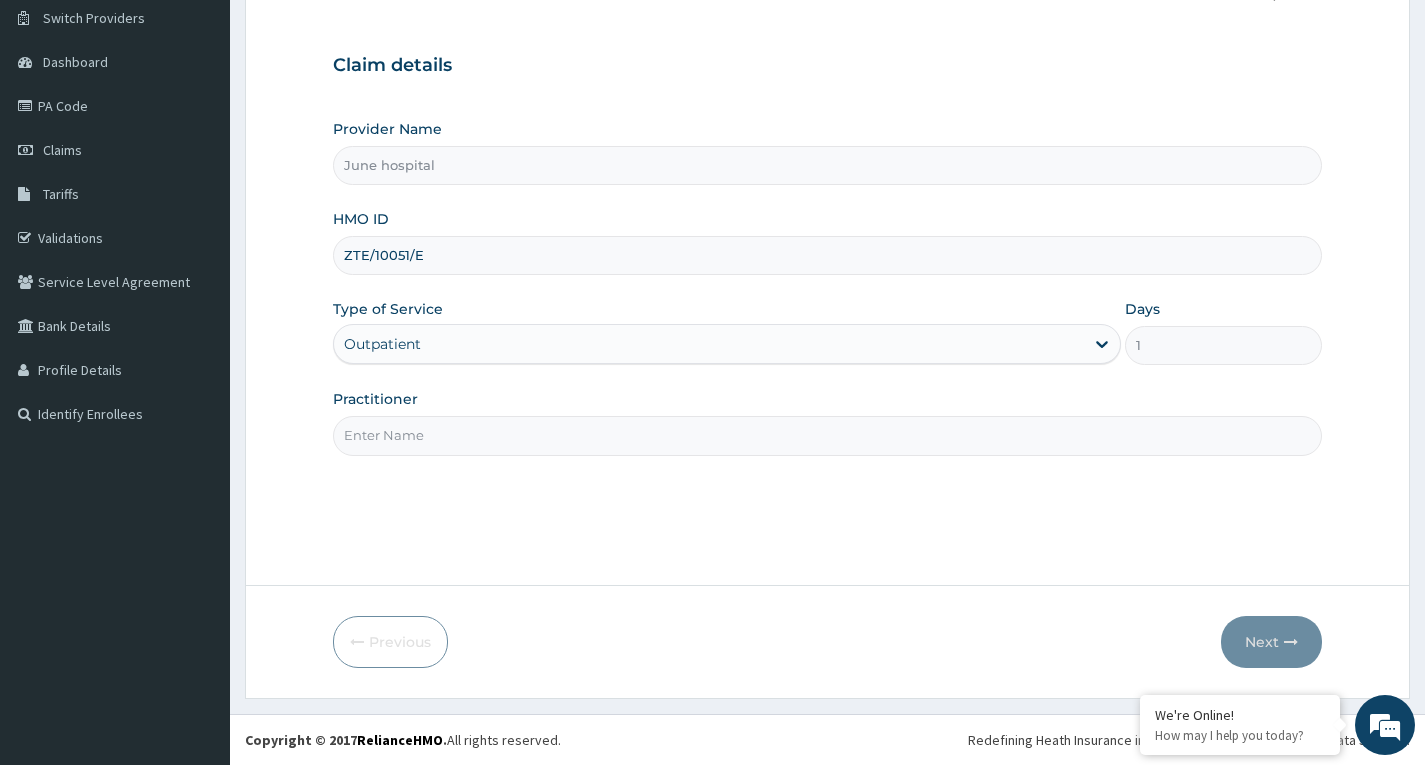click on "Practitioner" at bounding box center (827, 435) 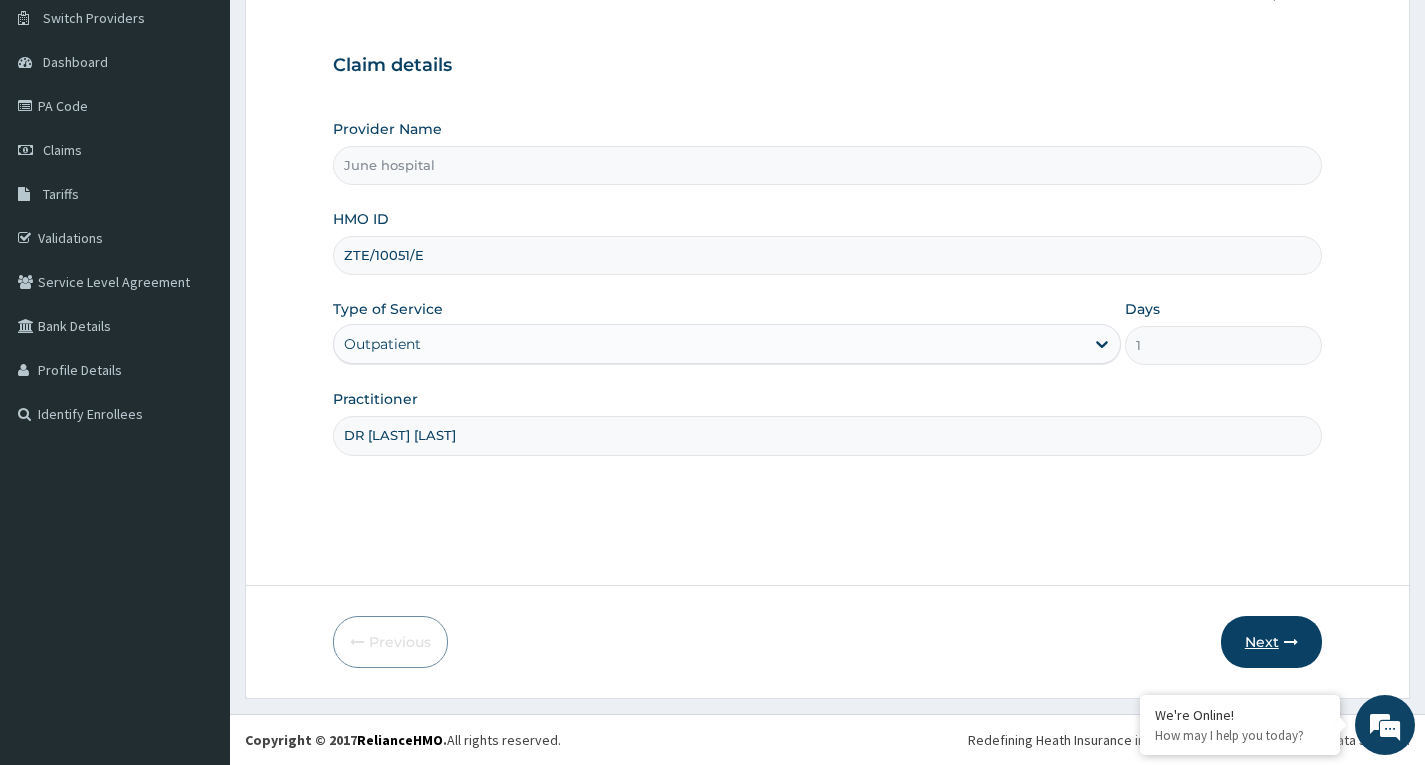 click on "Next" at bounding box center [1271, 642] 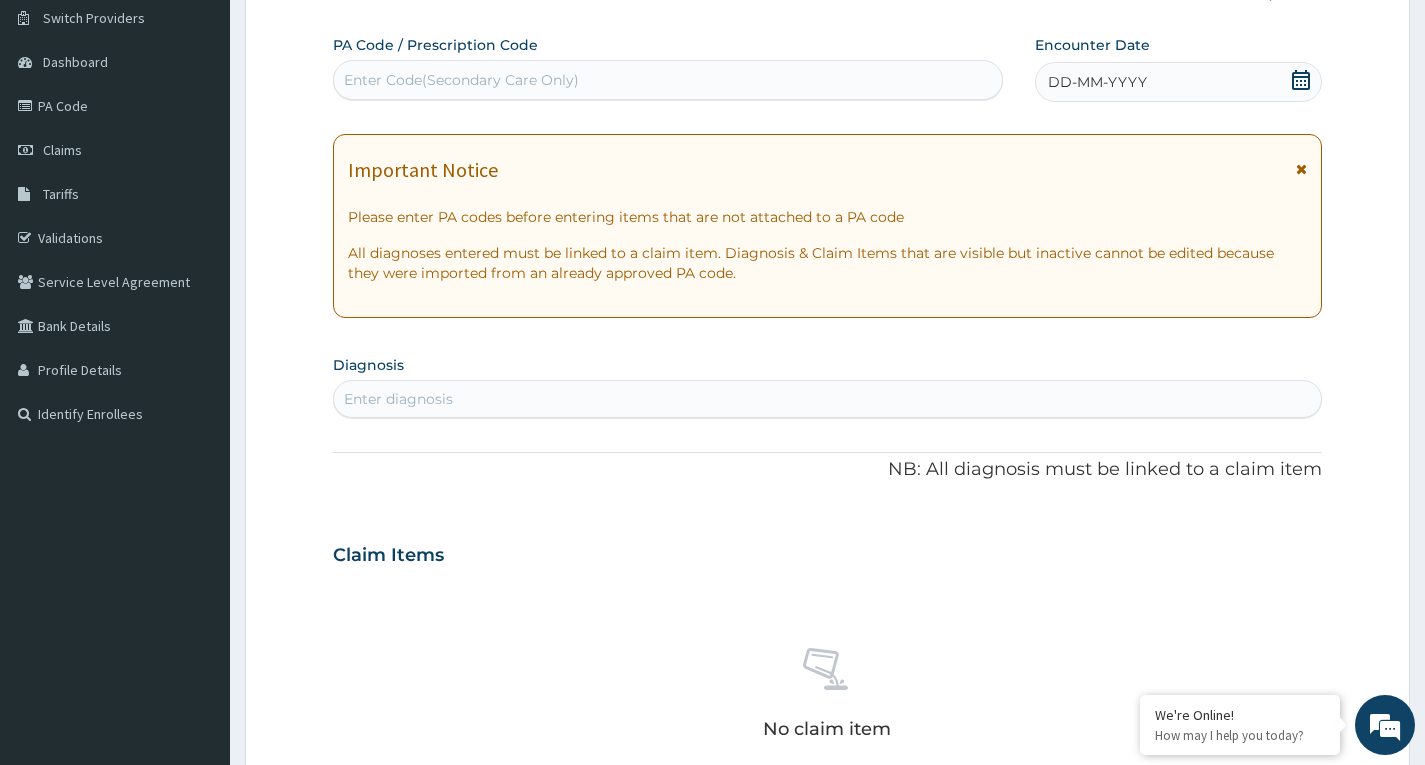 click 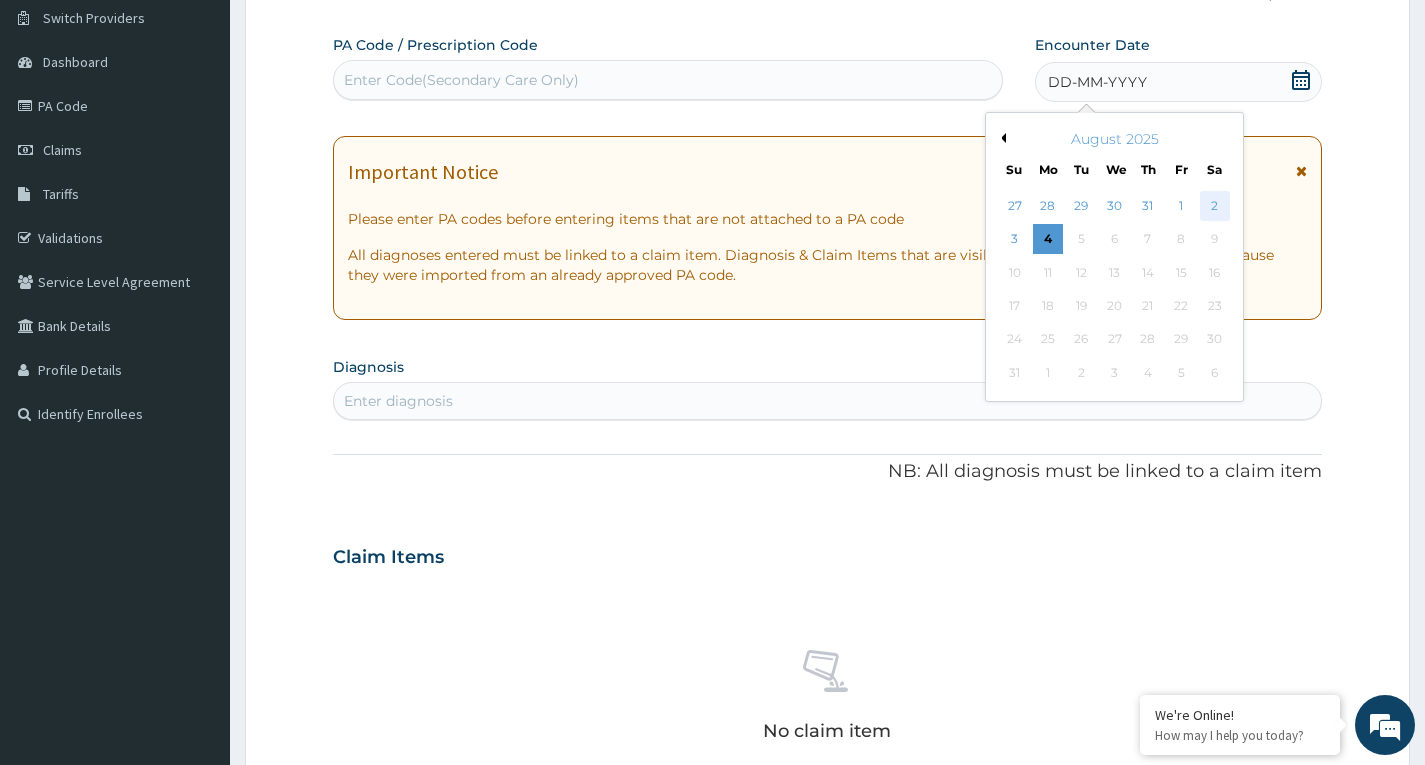 click on "2" at bounding box center [1214, 206] 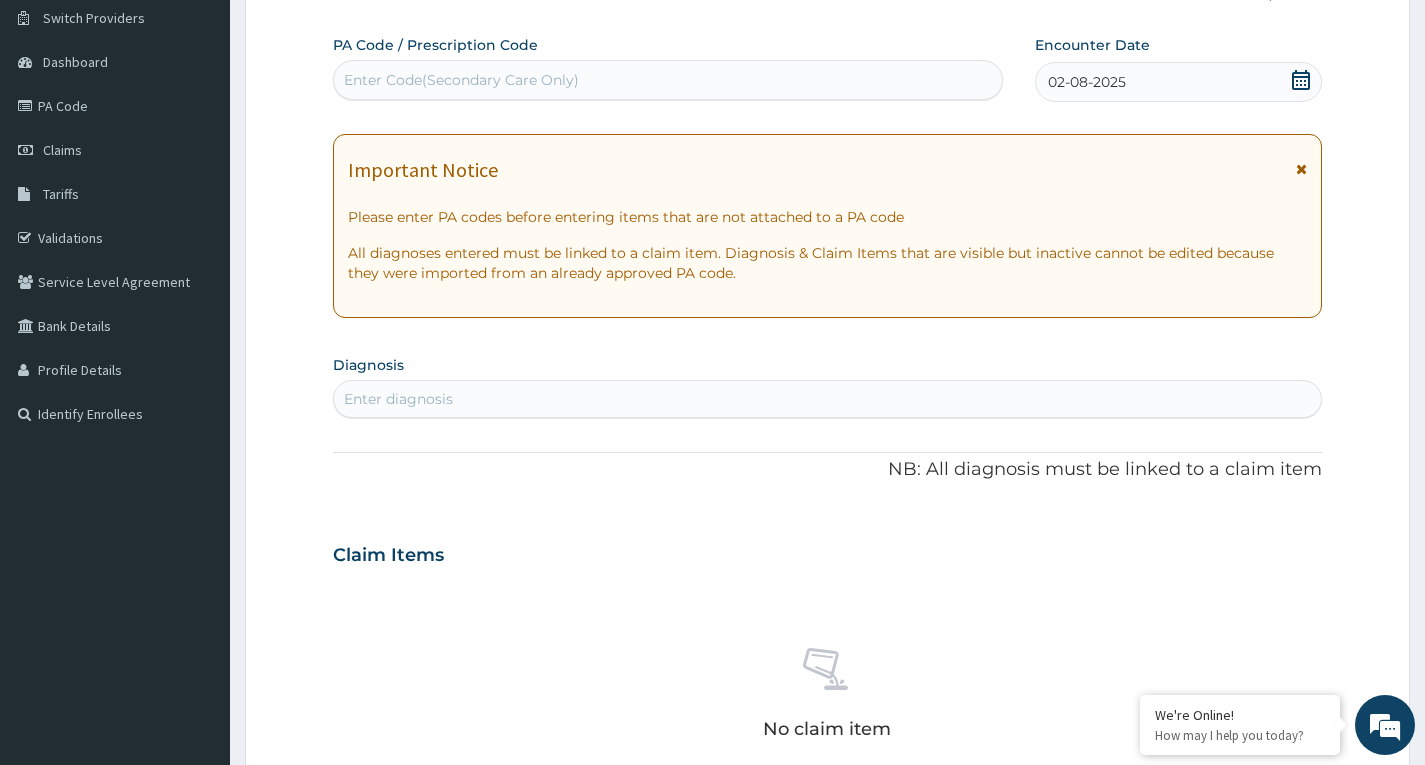 click on "Enter diagnosis" at bounding box center (827, 399) 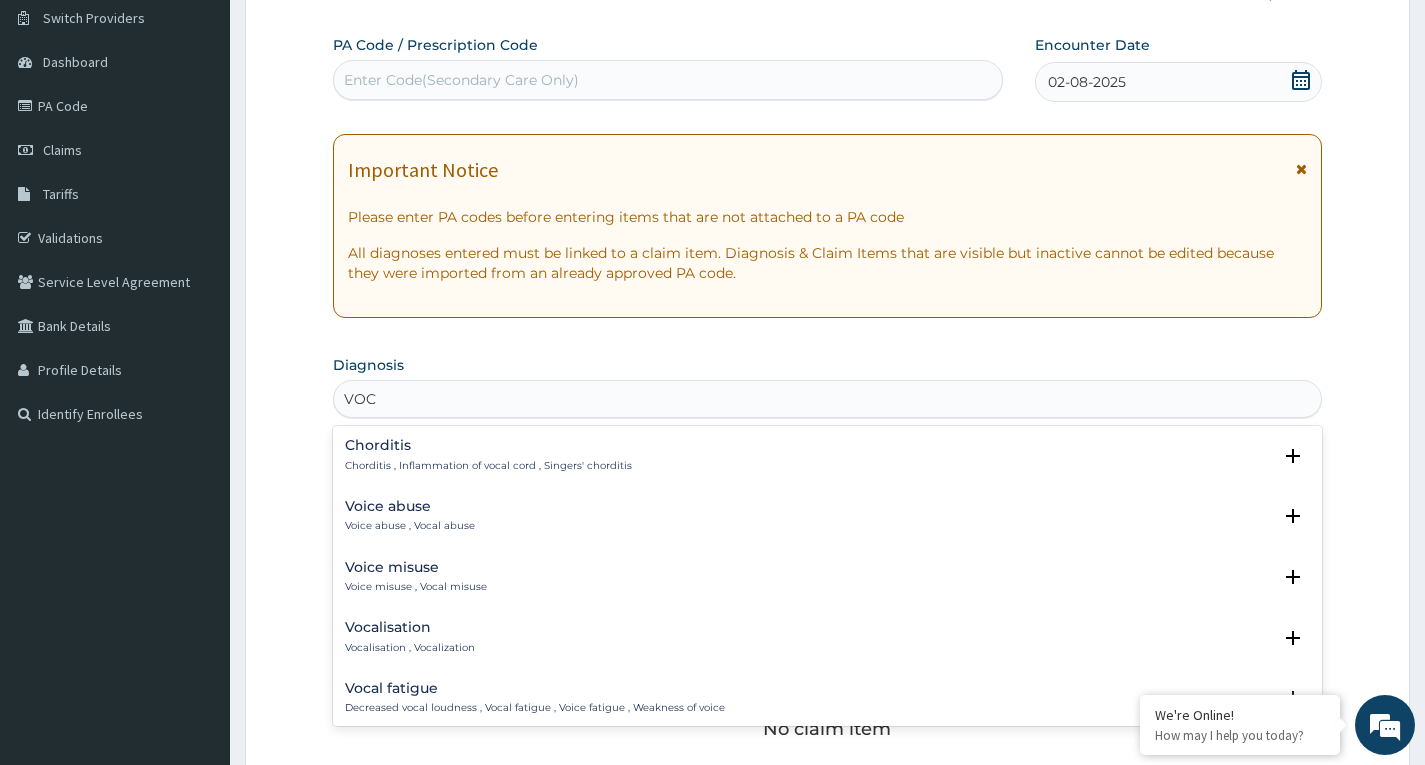 type on "VOC" 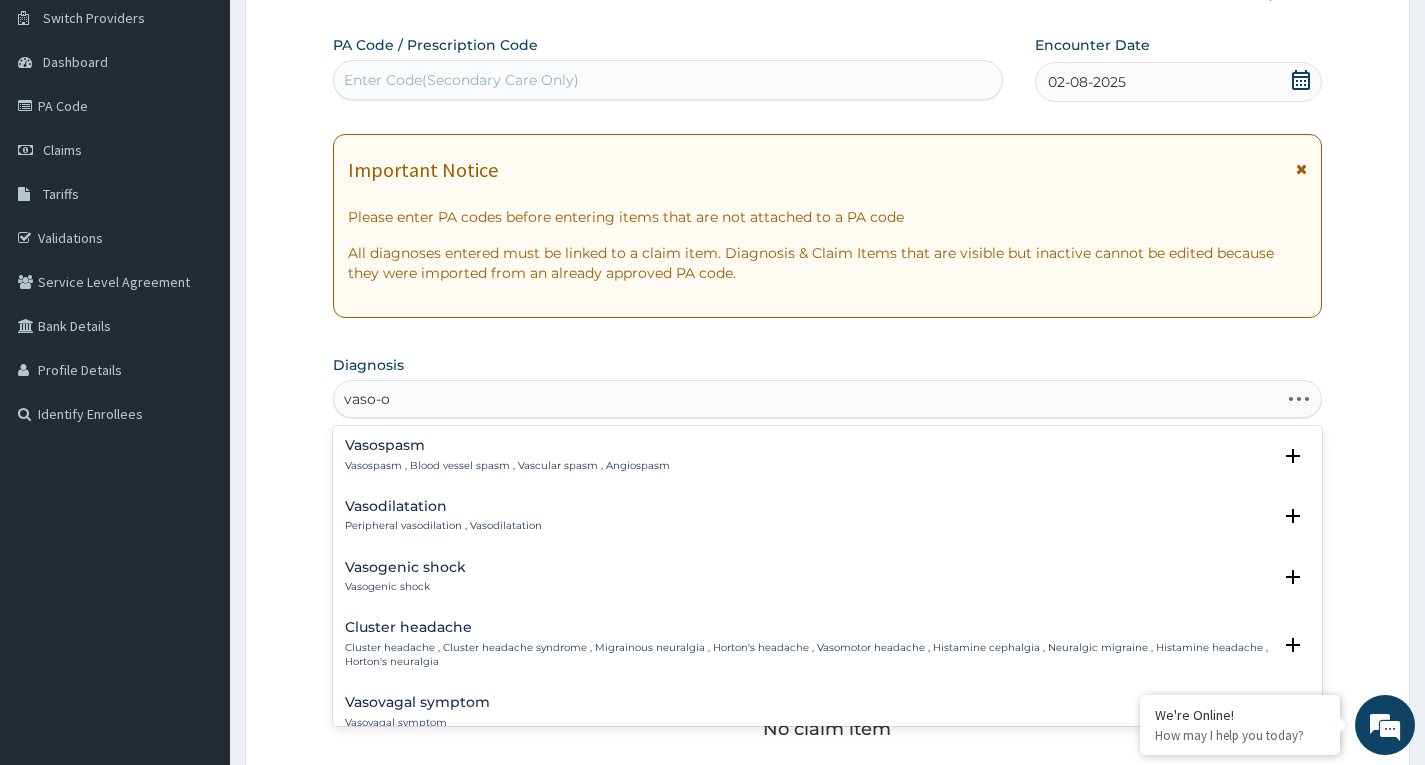 type on "vaso-oc" 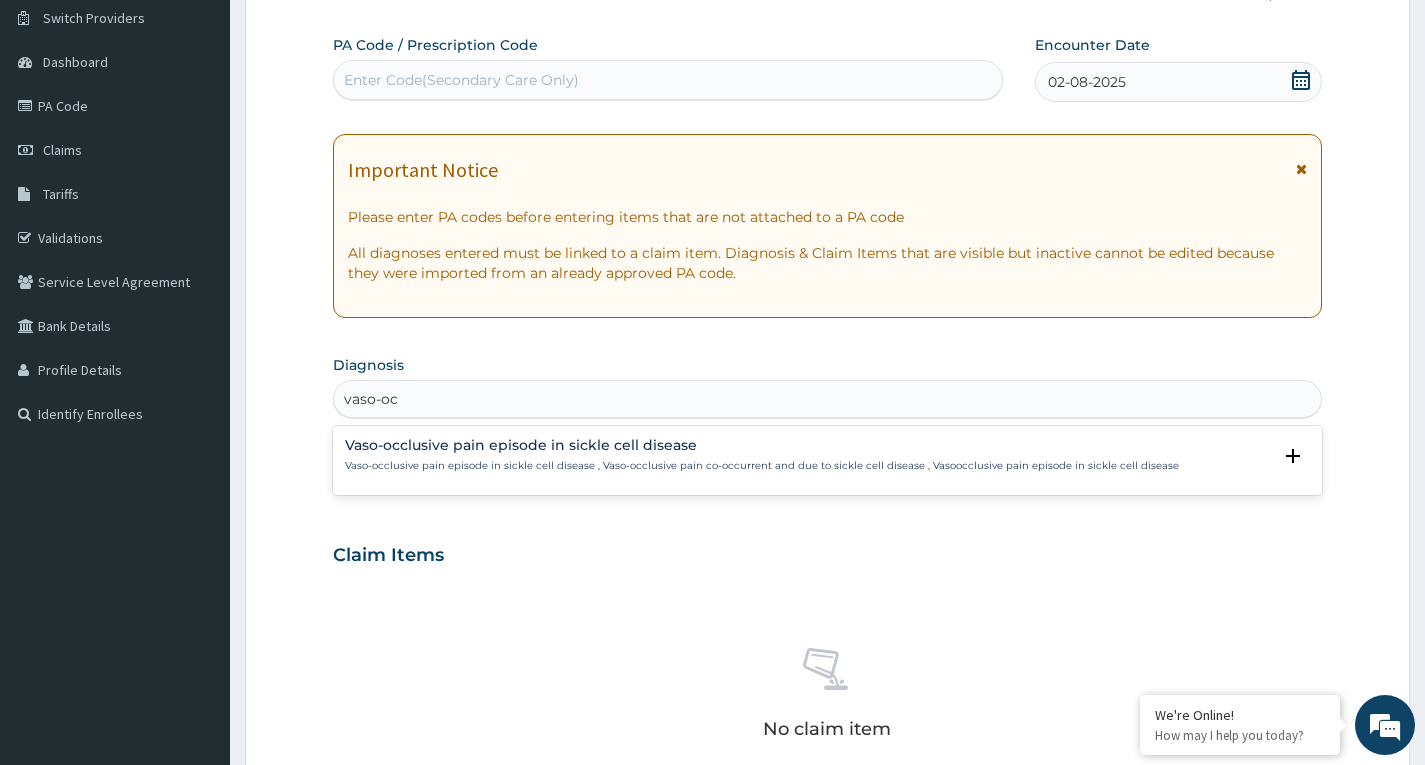 click on "Vaso-occlusive pain episode in sickle cell disease Vaso-occlusive pain episode in sickle cell disease , Vaso-occlusive pain co-occurrent and due to sickle cell disease , Vasoocclusive pain episode in sickle cell disease" at bounding box center (762, 455) 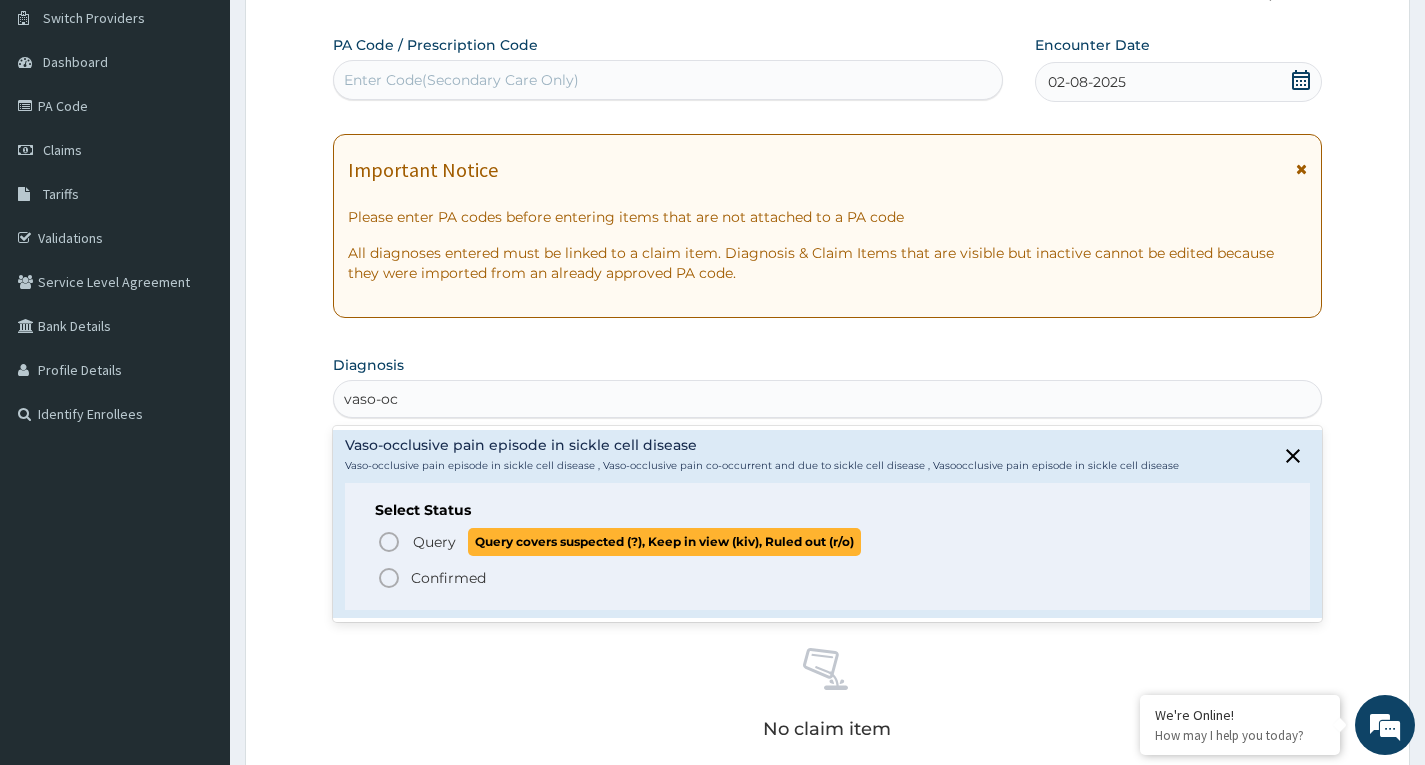 click 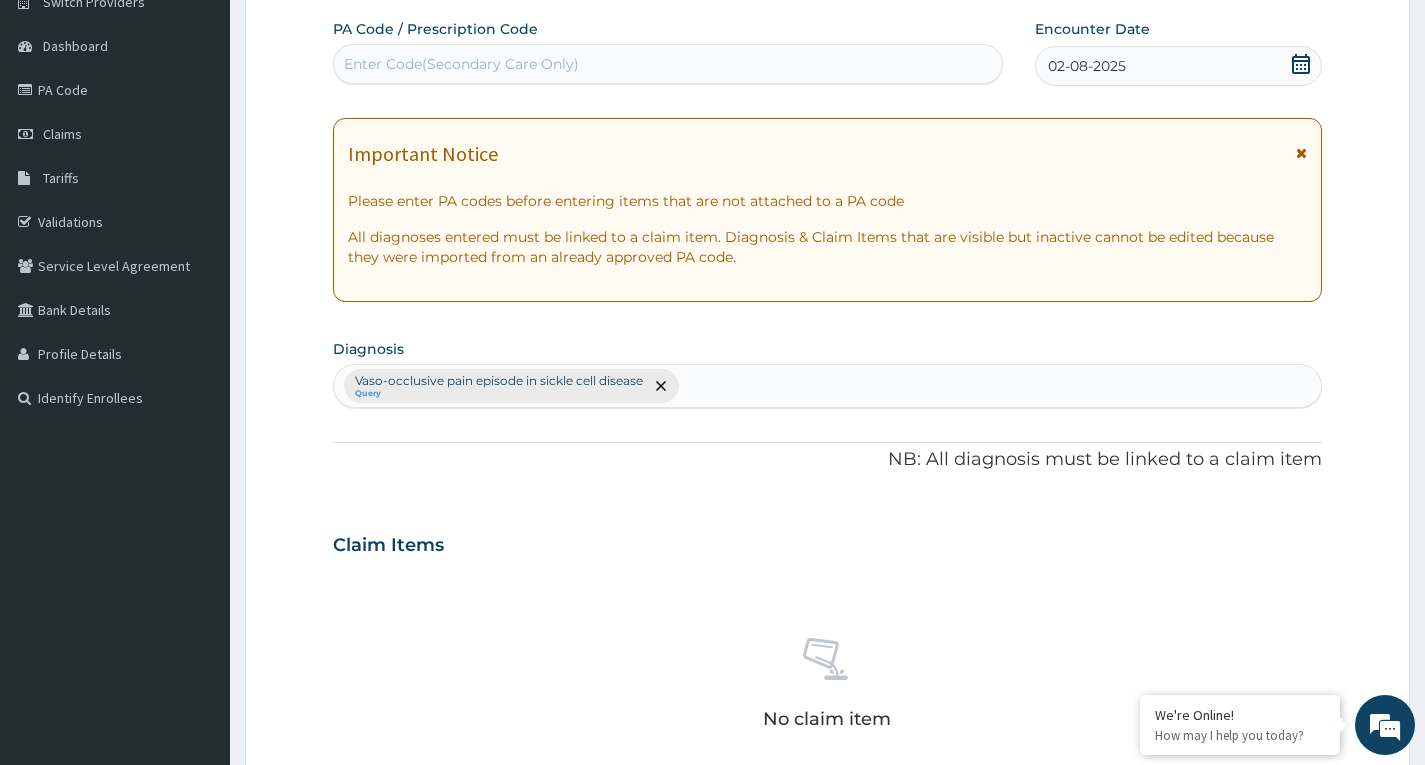 scroll, scrollTop: 556, scrollLeft: 0, axis: vertical 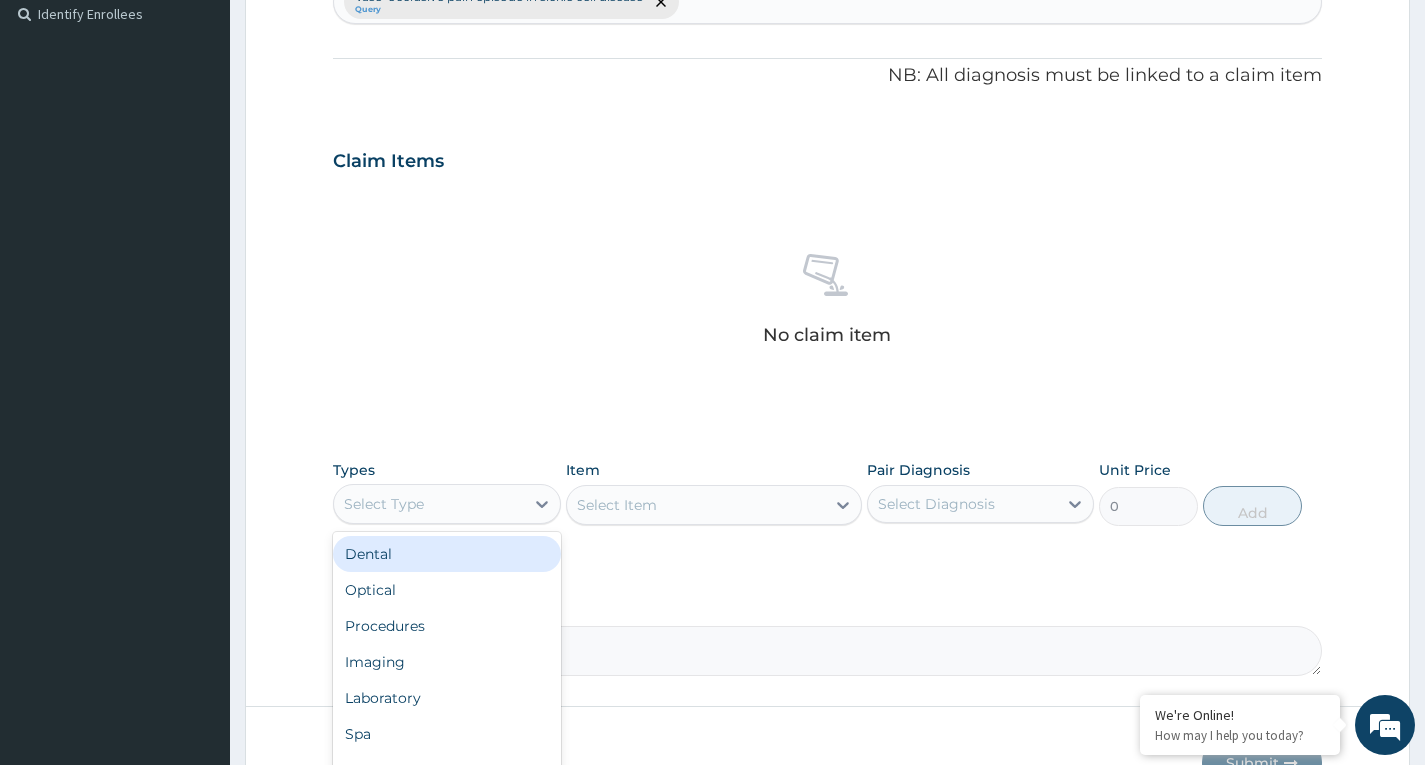 click on "Select Type" at bounding box center [428, 504] 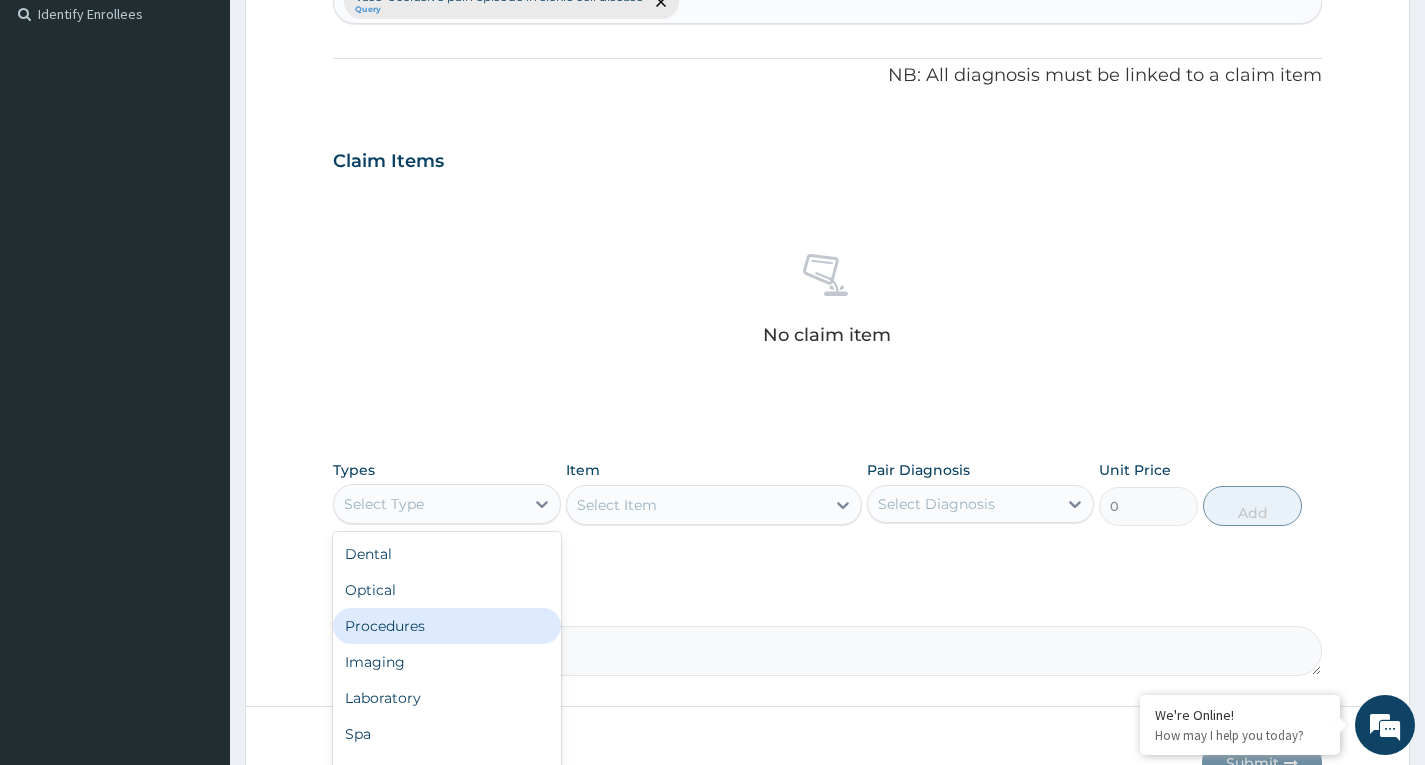 click on "Procedures" at bounding box center [446, 626] 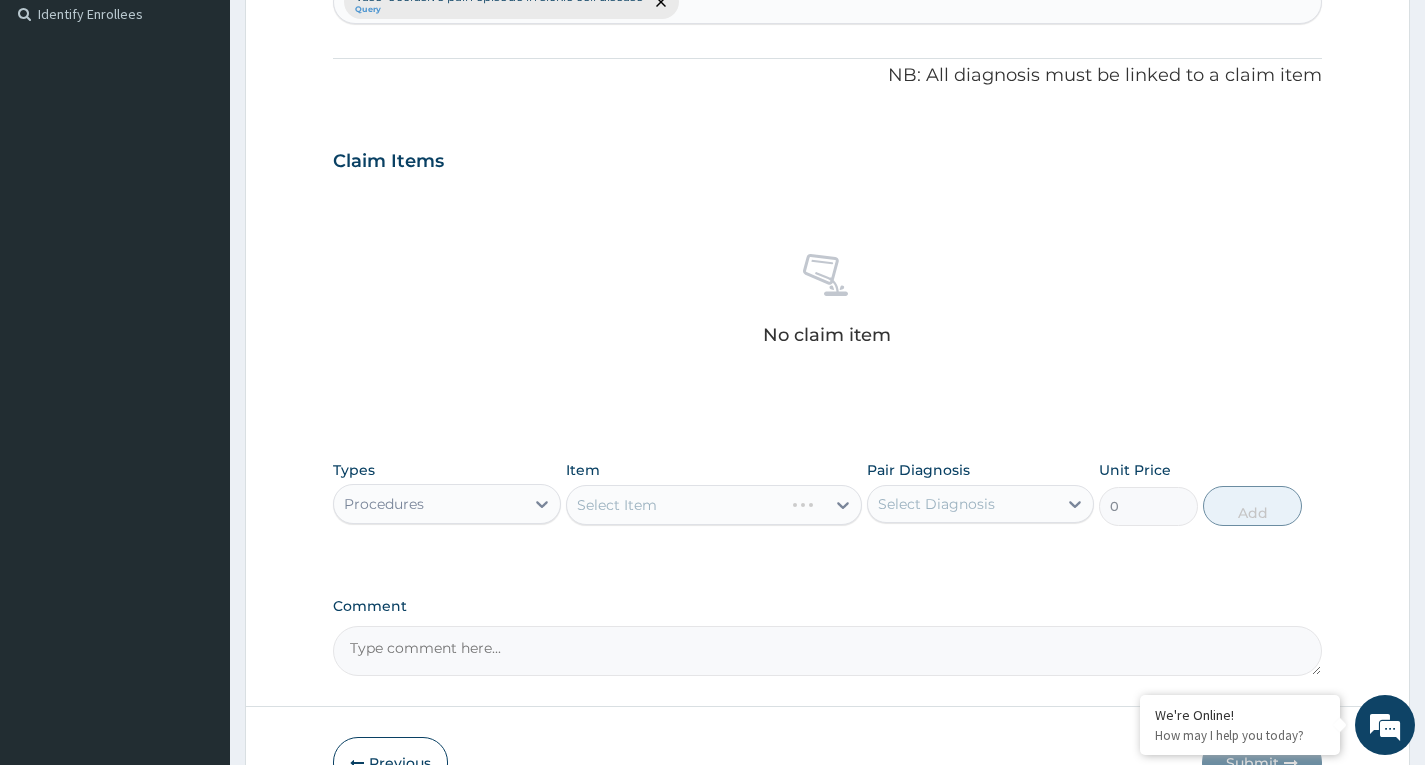 click on "Select Item" at bounding box center (675, 505) 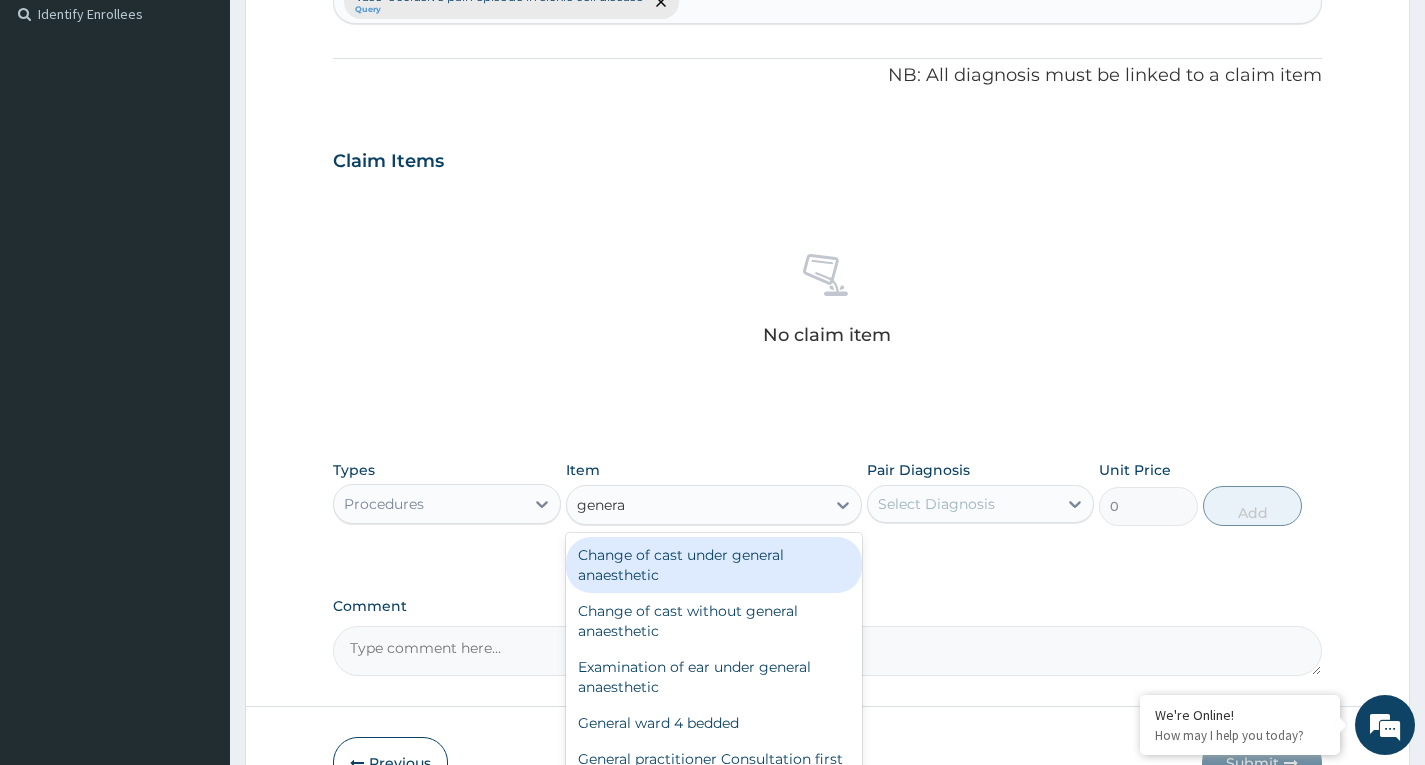 type on "general" 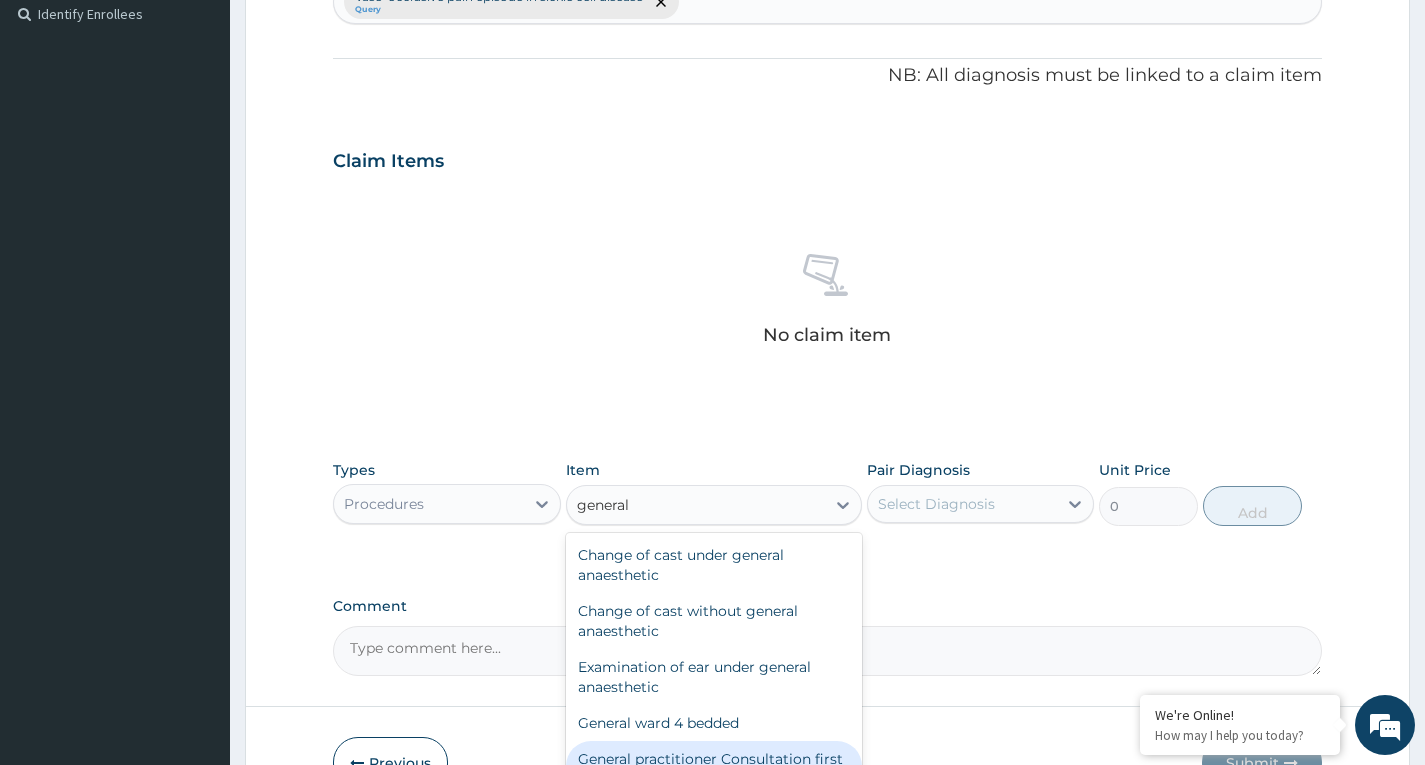 click on "General practitioner Consultation first outpatient consultation" at bounding box center [714, 769] 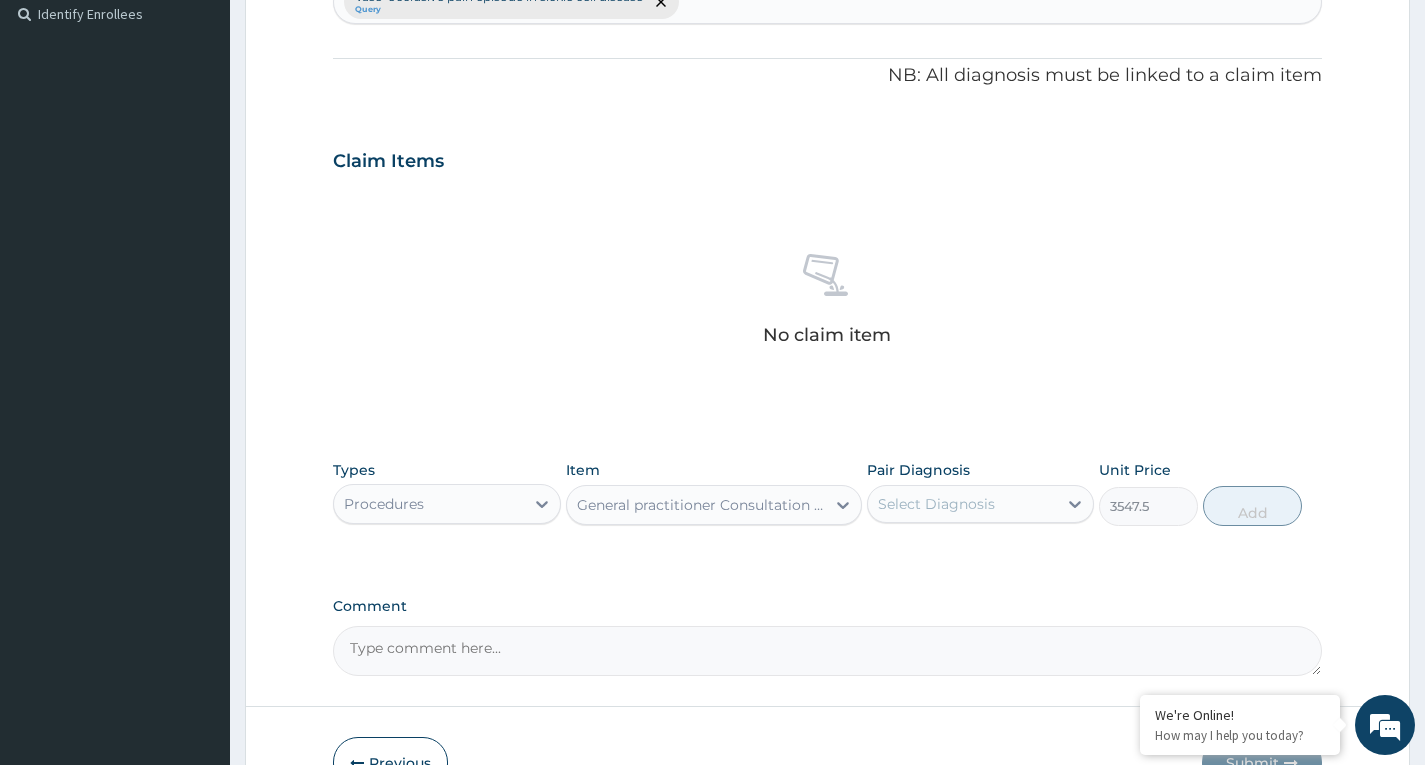 click on "Select Diagnosis" at bounding box center [936, 504] 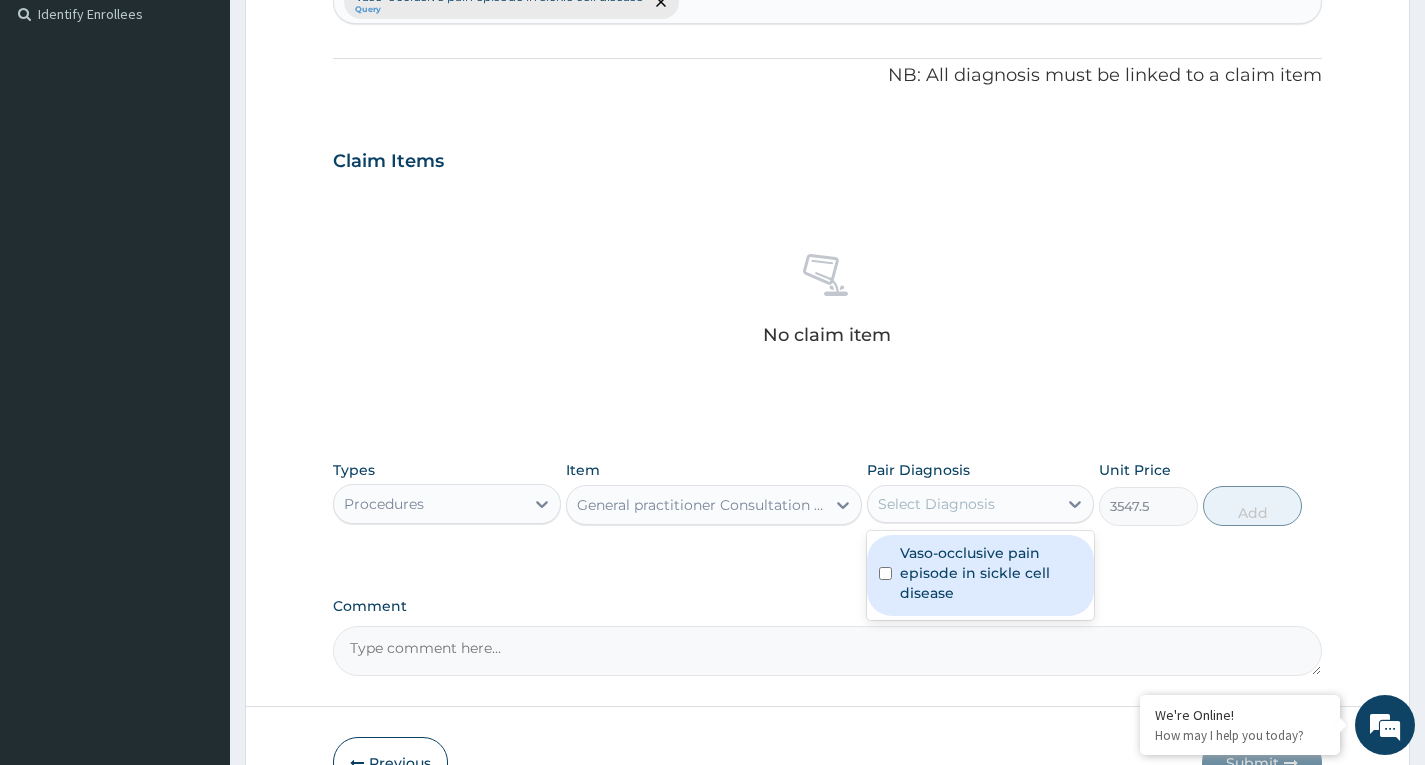 click on "Vaso-occlusive pain episode in sickle cell disease" at bounding box center [991, 573] 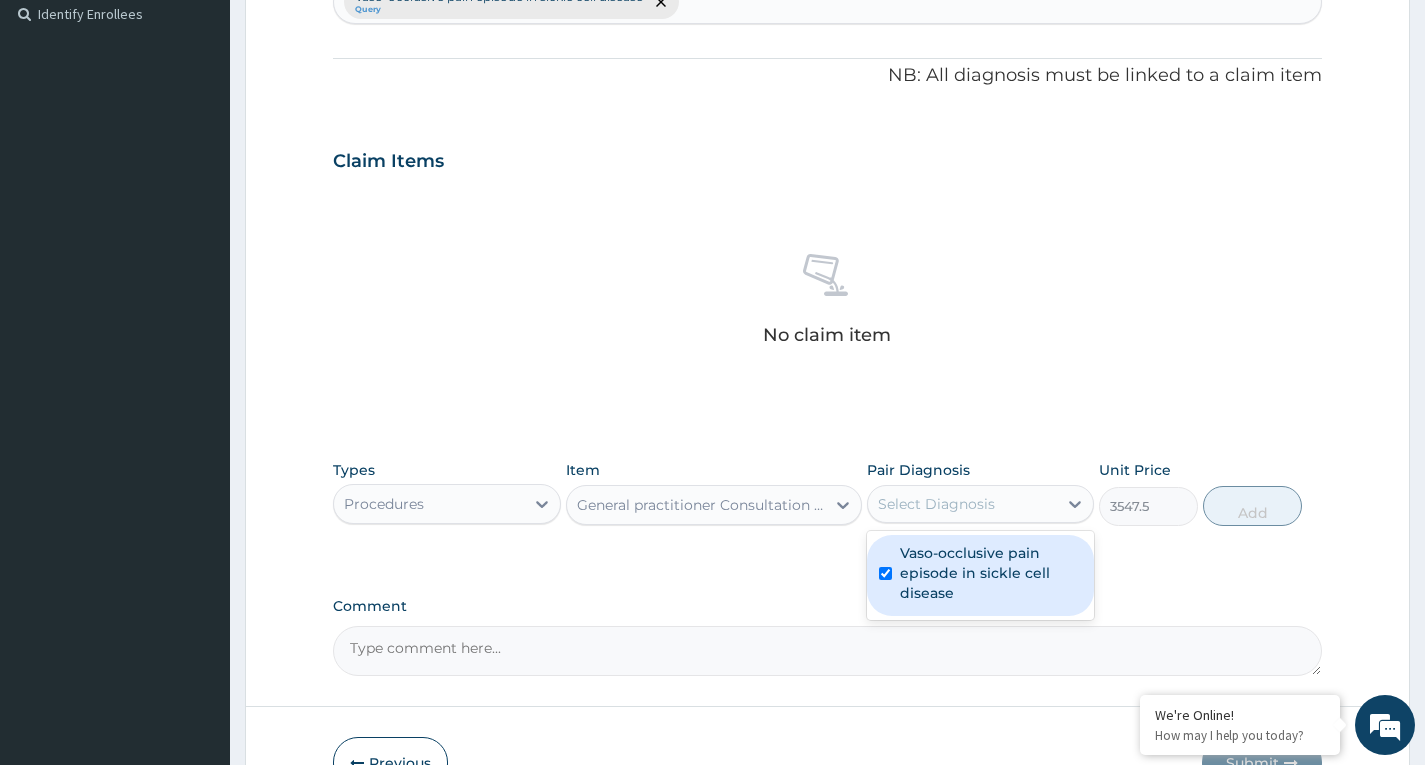 checkbox on "true" 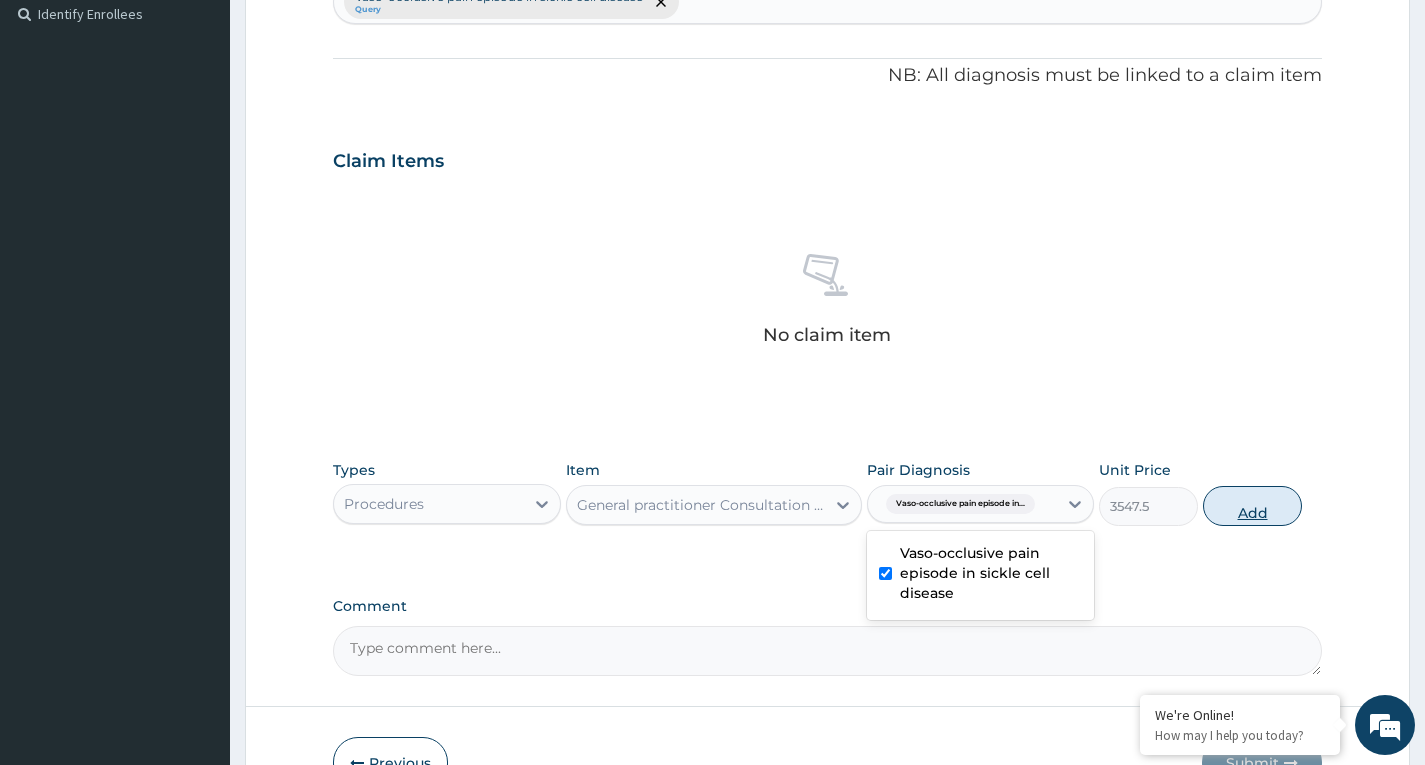 click on "Add" at bounding box center (1252, 506) 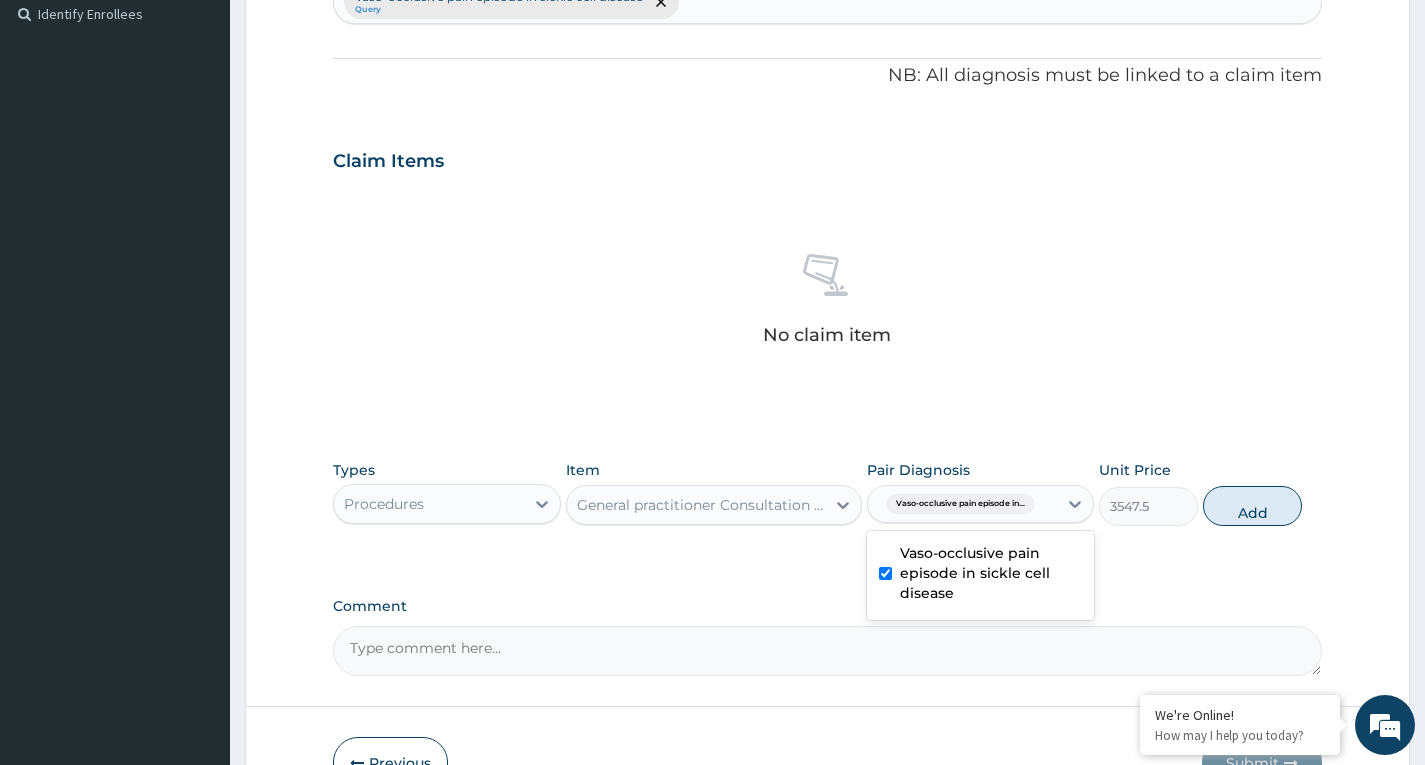 type on "0" 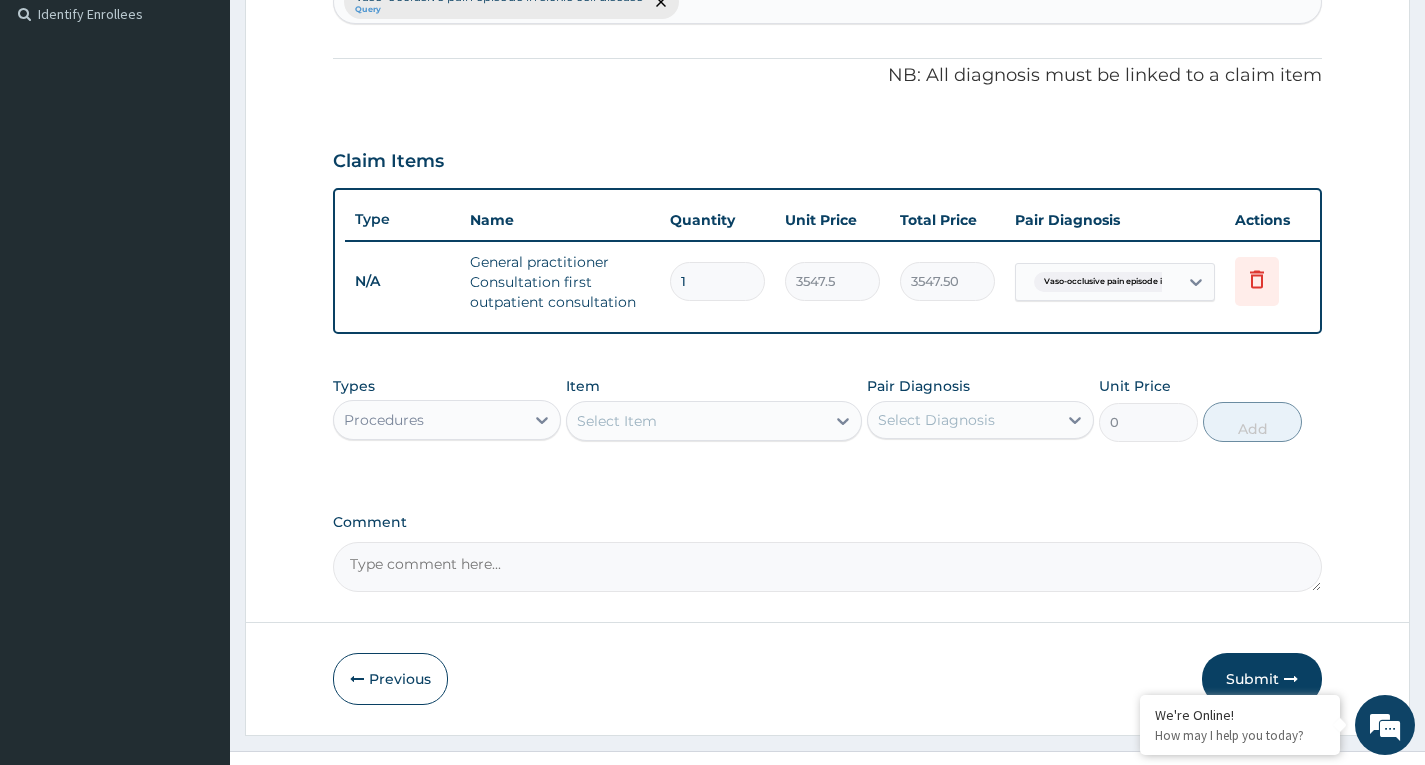 click on "Procedures" at bounding box center [428, 420] 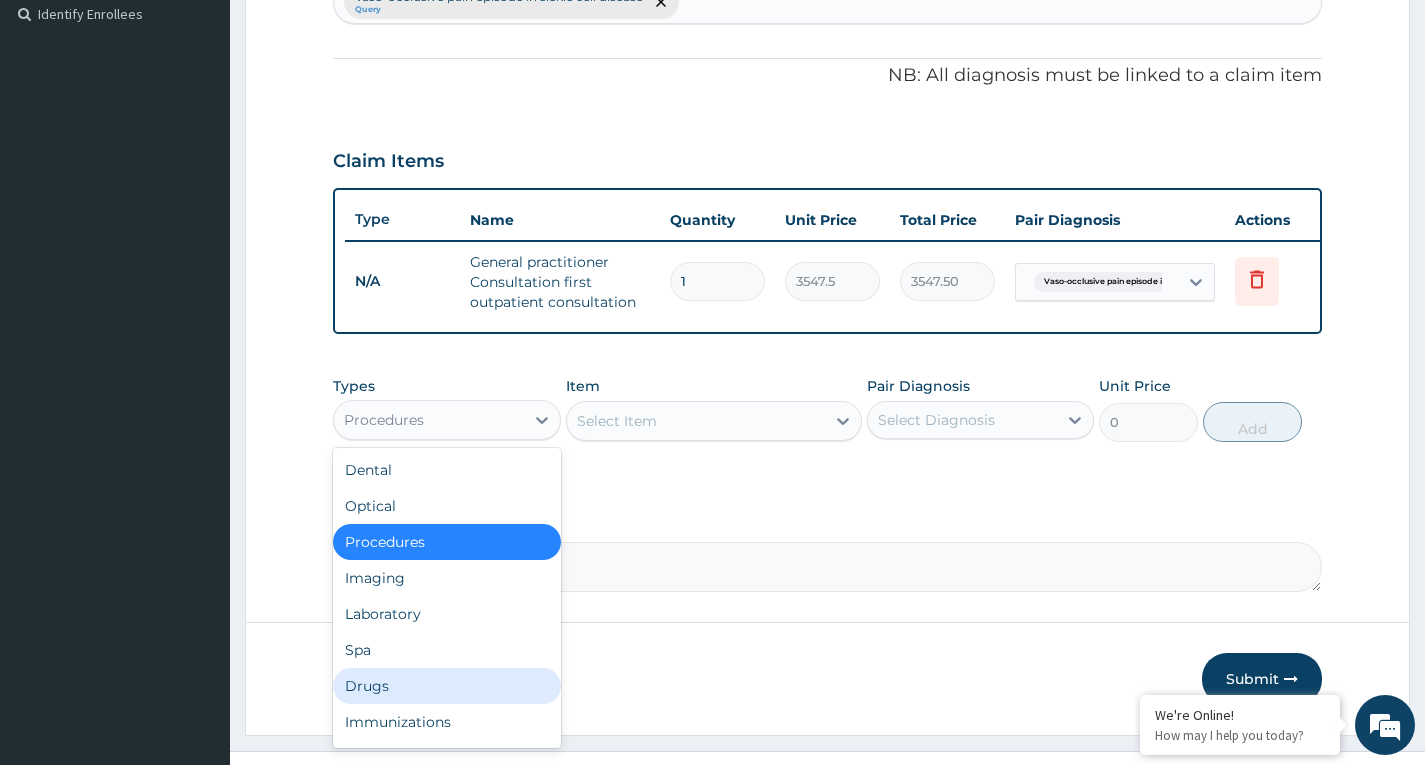 click on "Drugs" at bounding box center [446, 686] 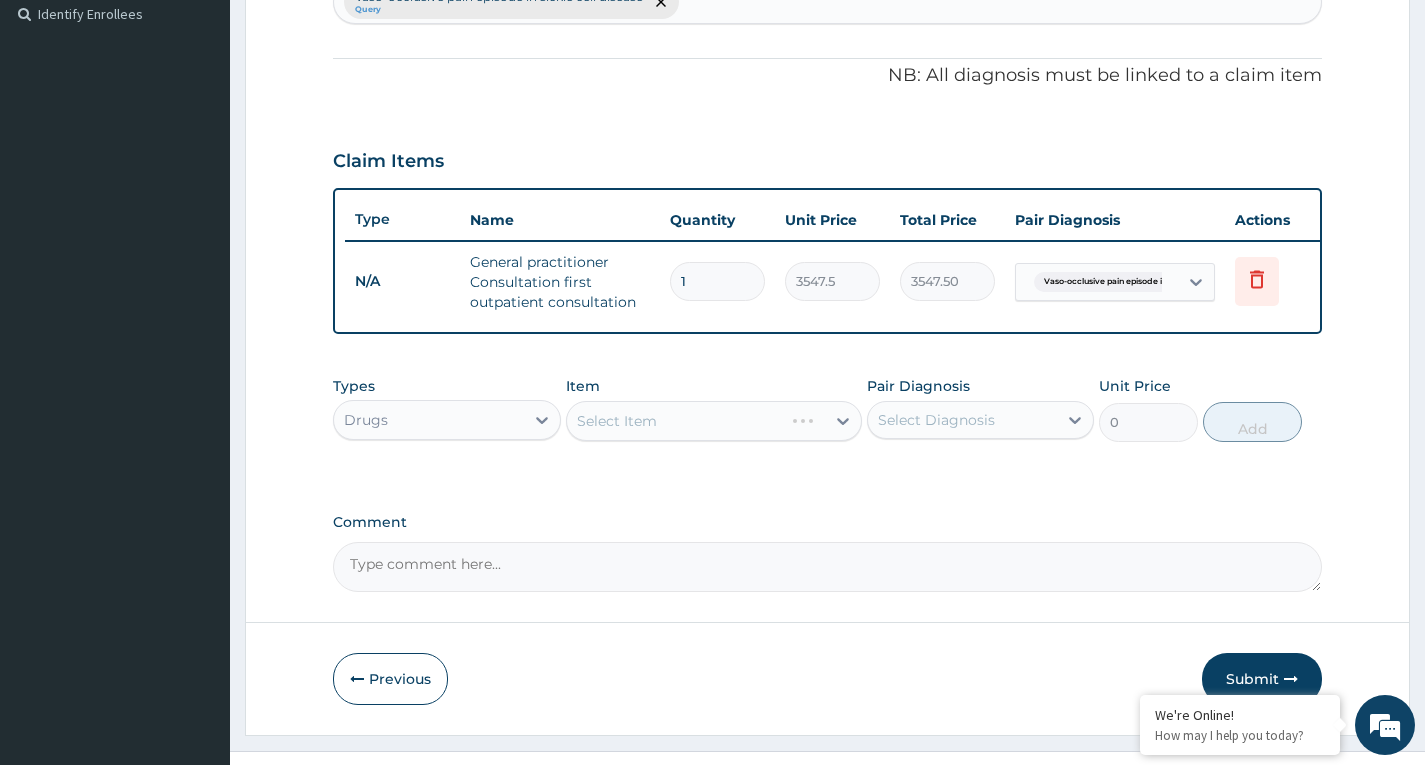 click on "Select Item" at bounding box center (714, 421) 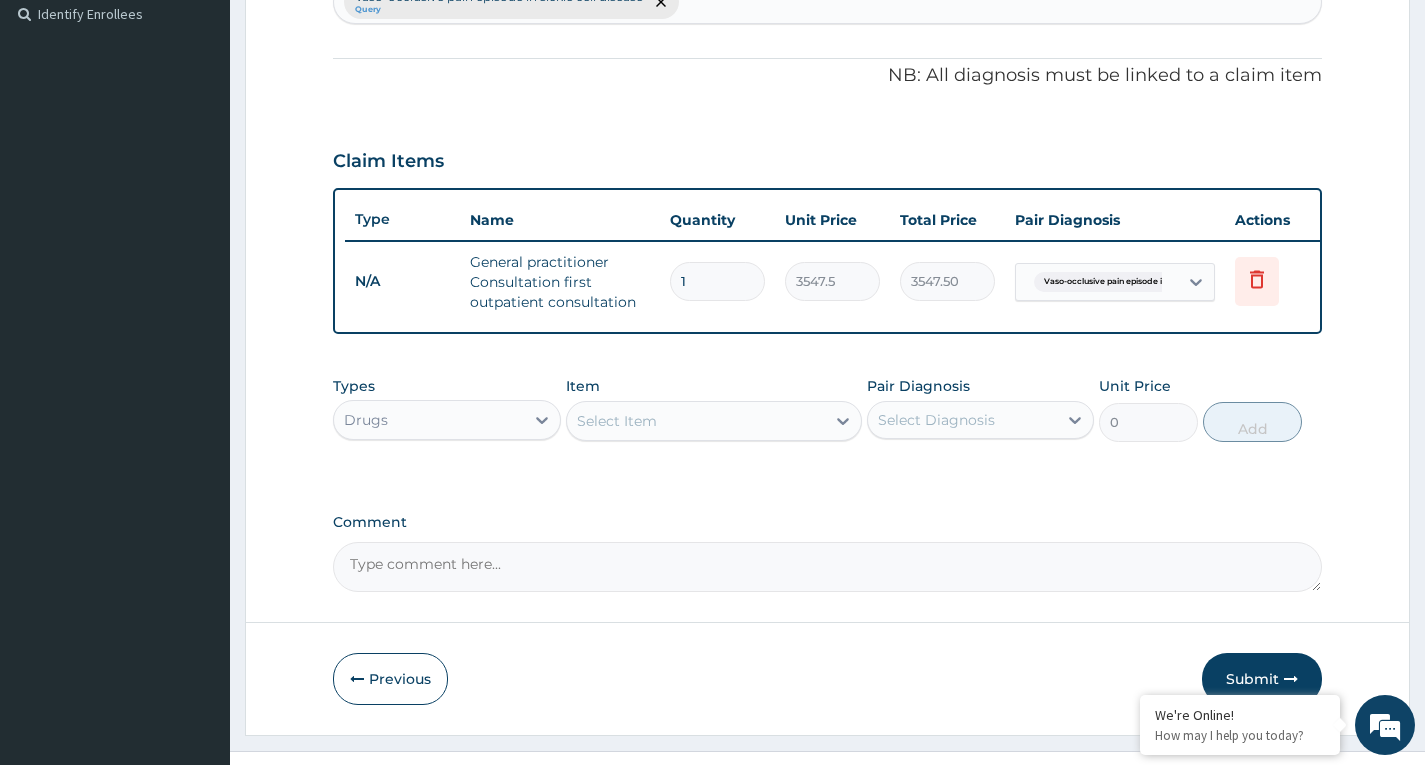 click on "Select Item" at bounding box center [696, 421] 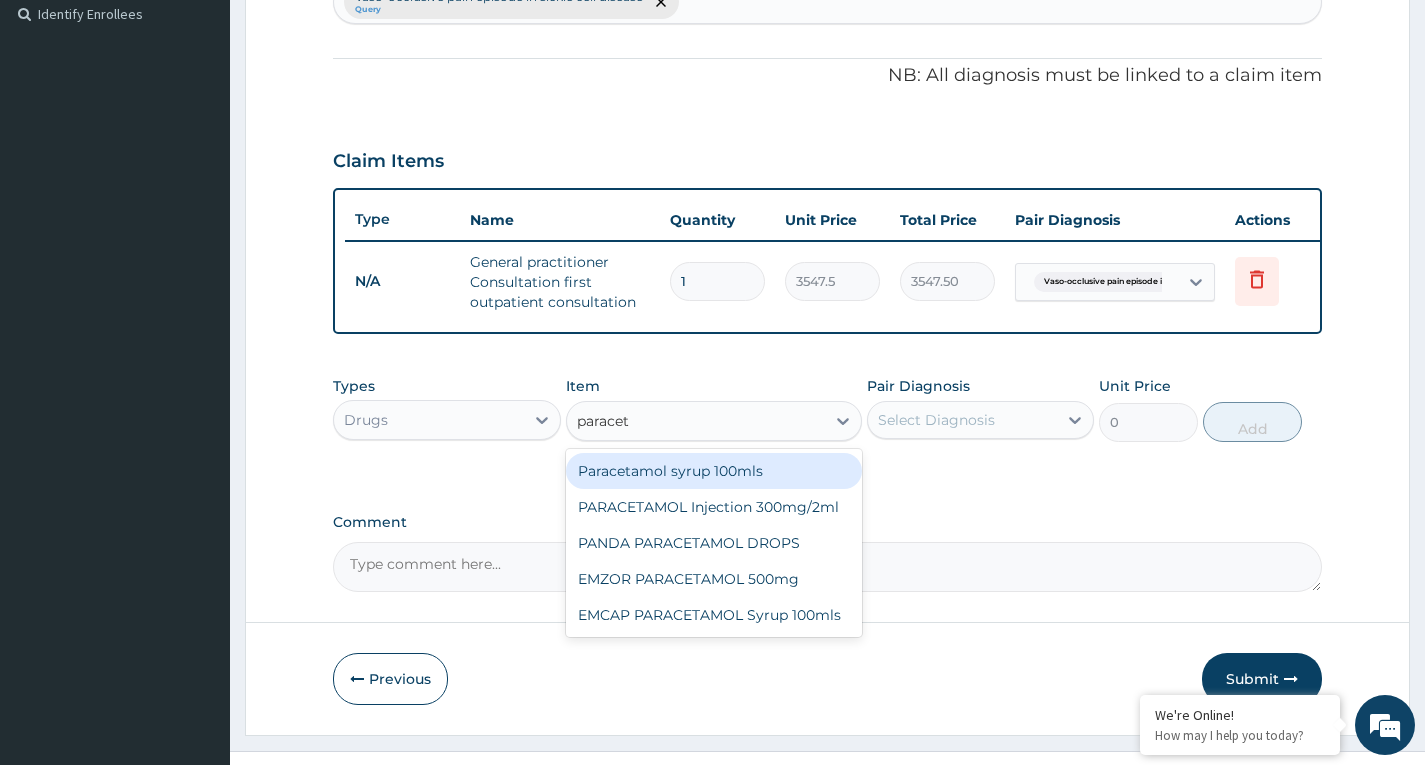type on "paraceta" 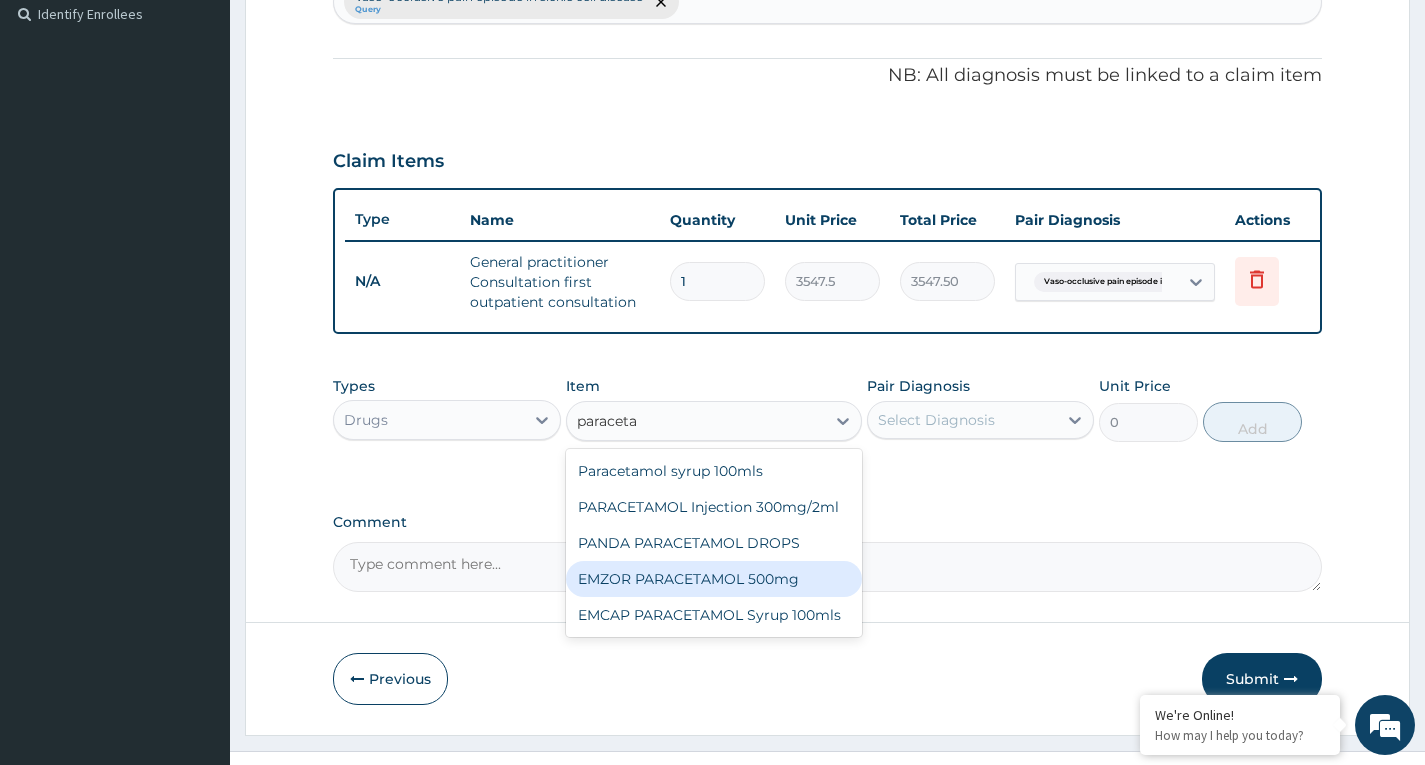 click on "EMZOR PARACETAMOL 500mg" at bounding box center [714, 579] 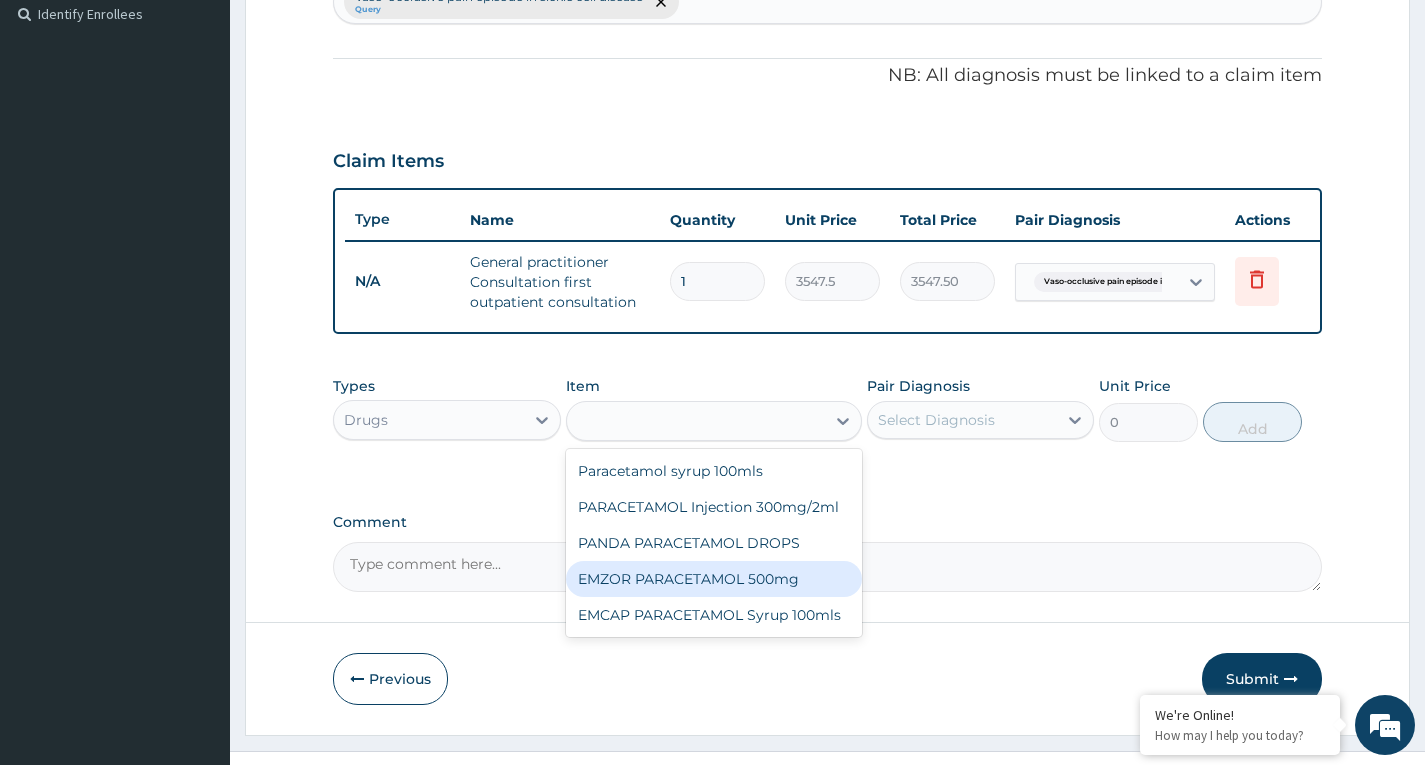 type on "23.65" 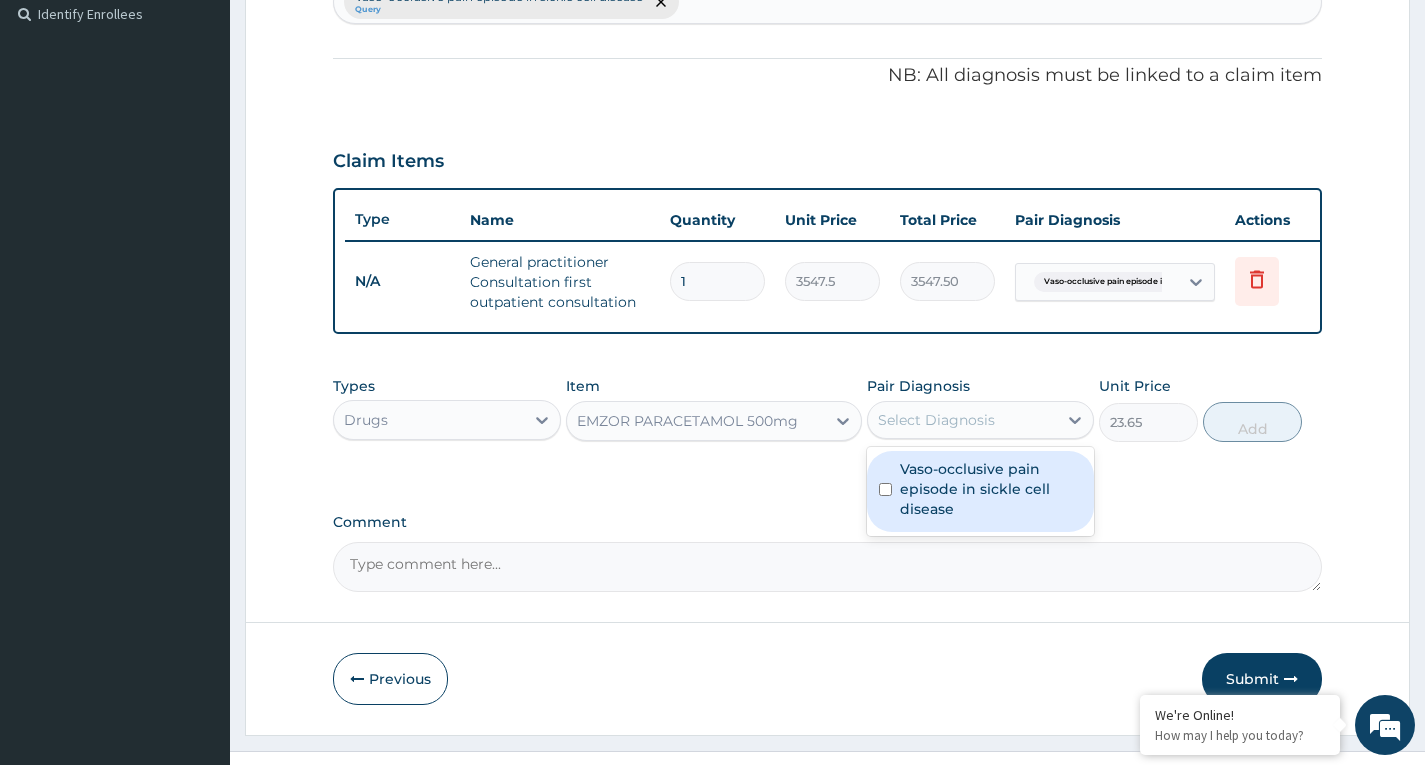 click on "Select Diagnosis" at bounding box center (962, 420) 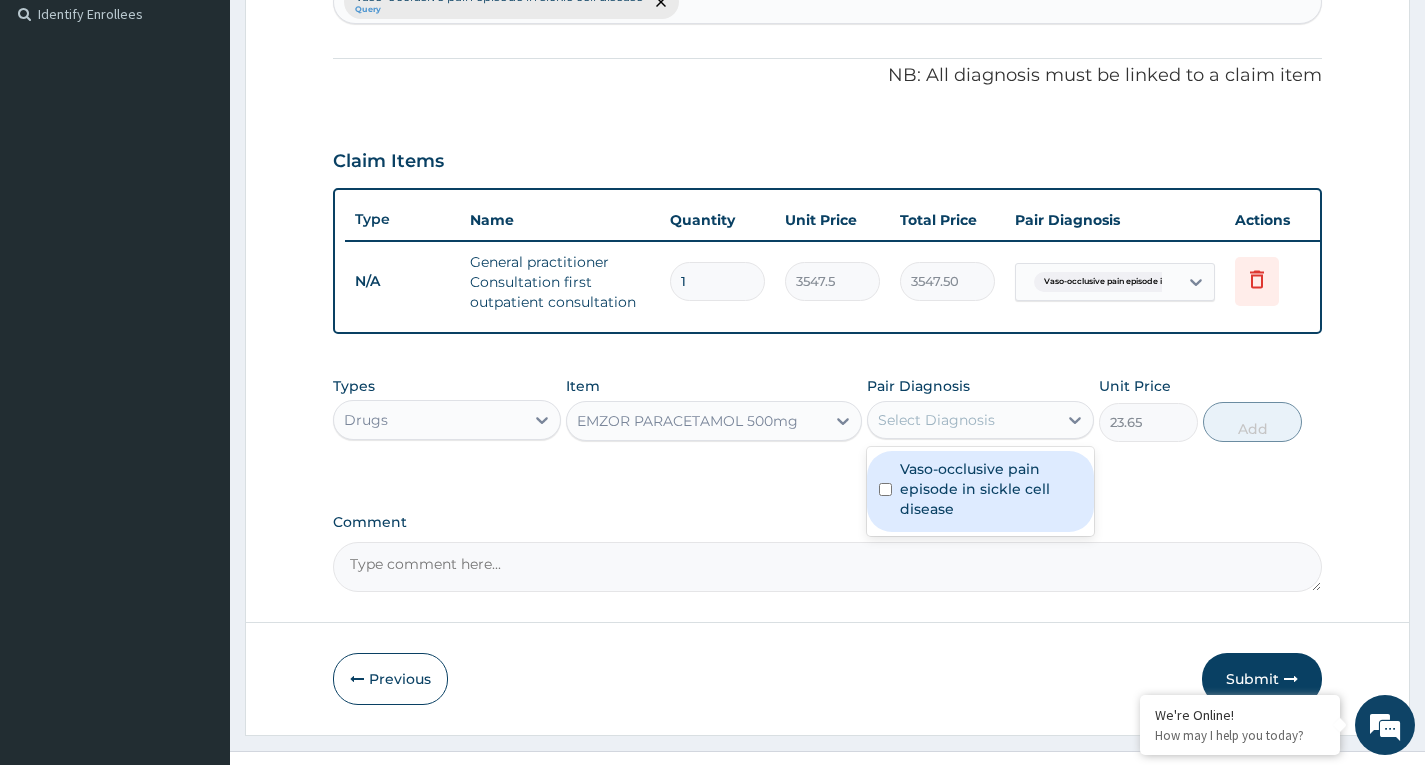 click on "Vaso-occlusive pain episode in sickle cell disease" at bounding box center [991, 489] 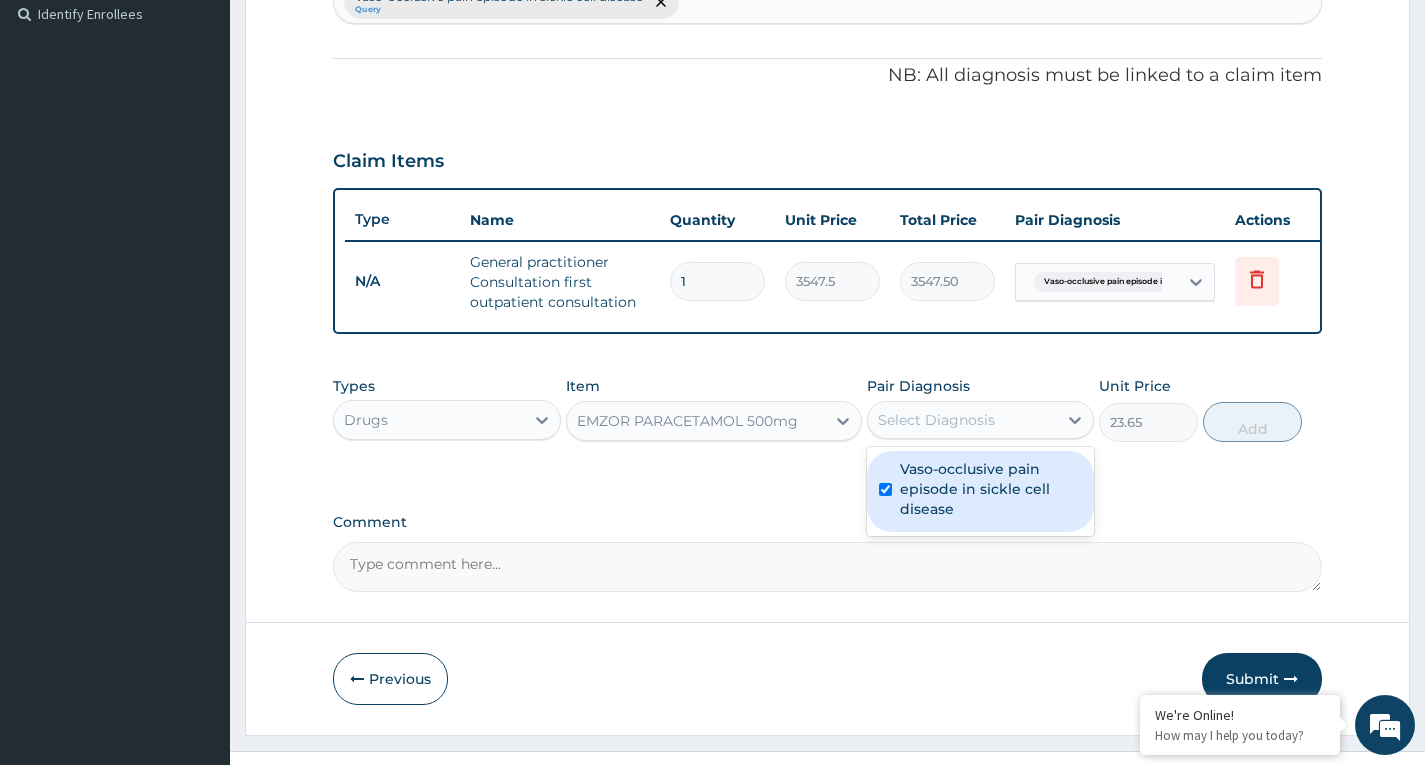 checkbox on "true" 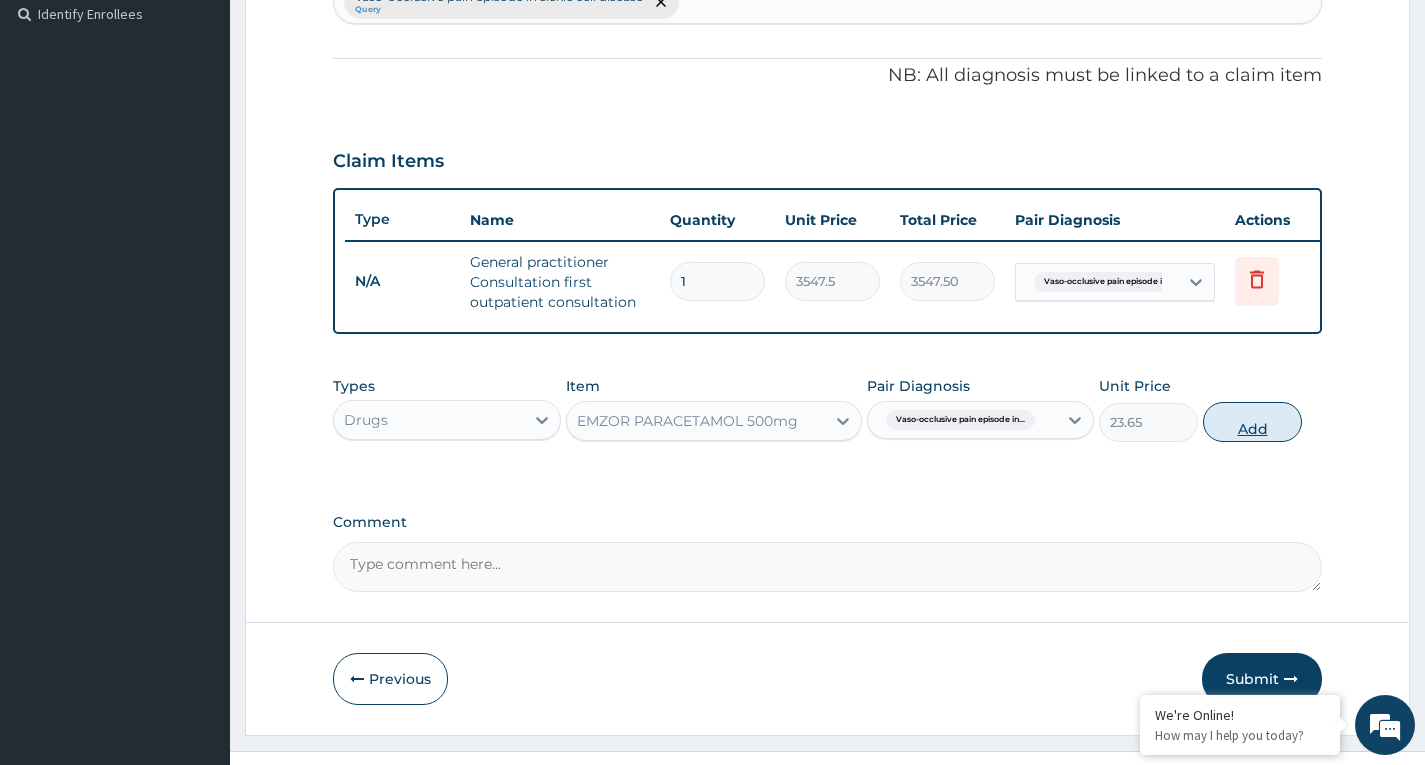 click on "Add" at bounding box center [1252, 422] 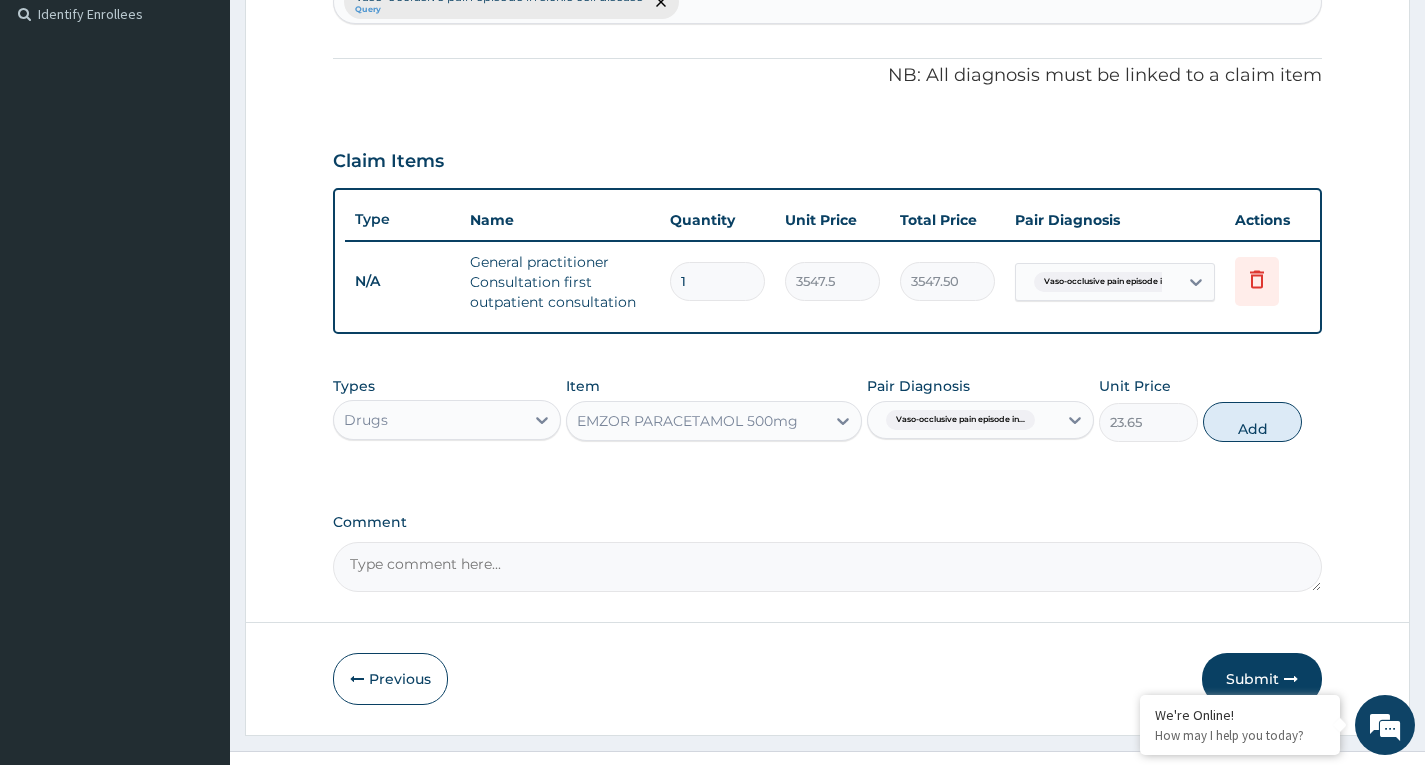 type on "0" 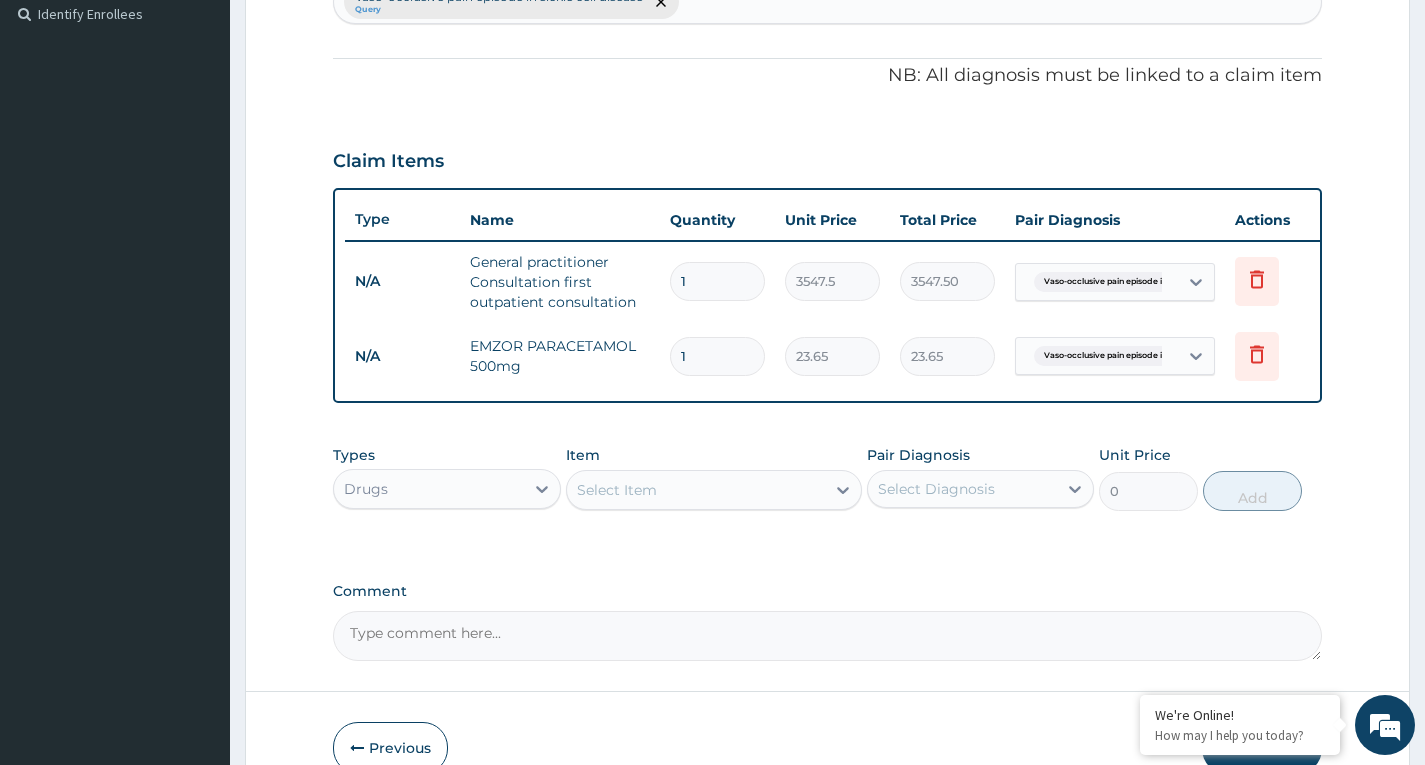 type on "18" 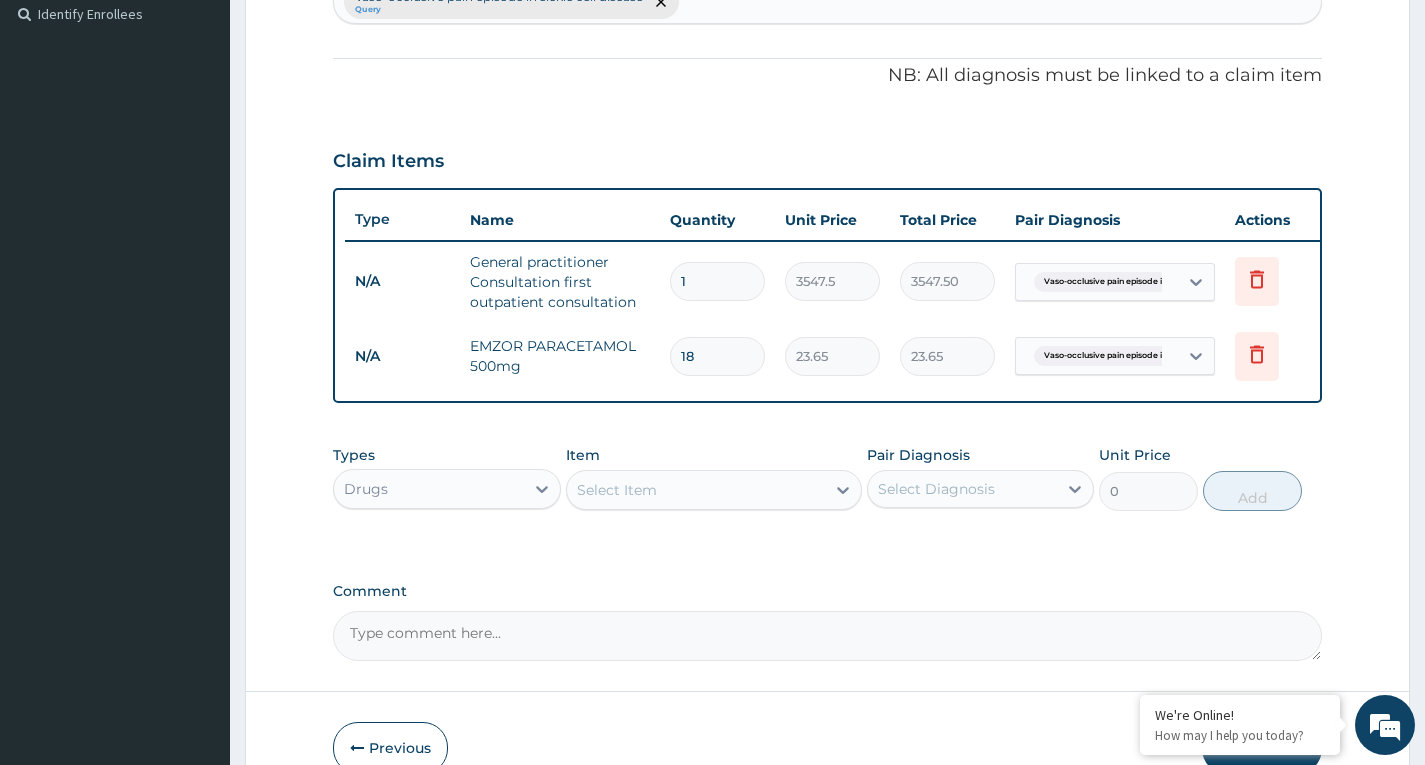 type on "425.70" 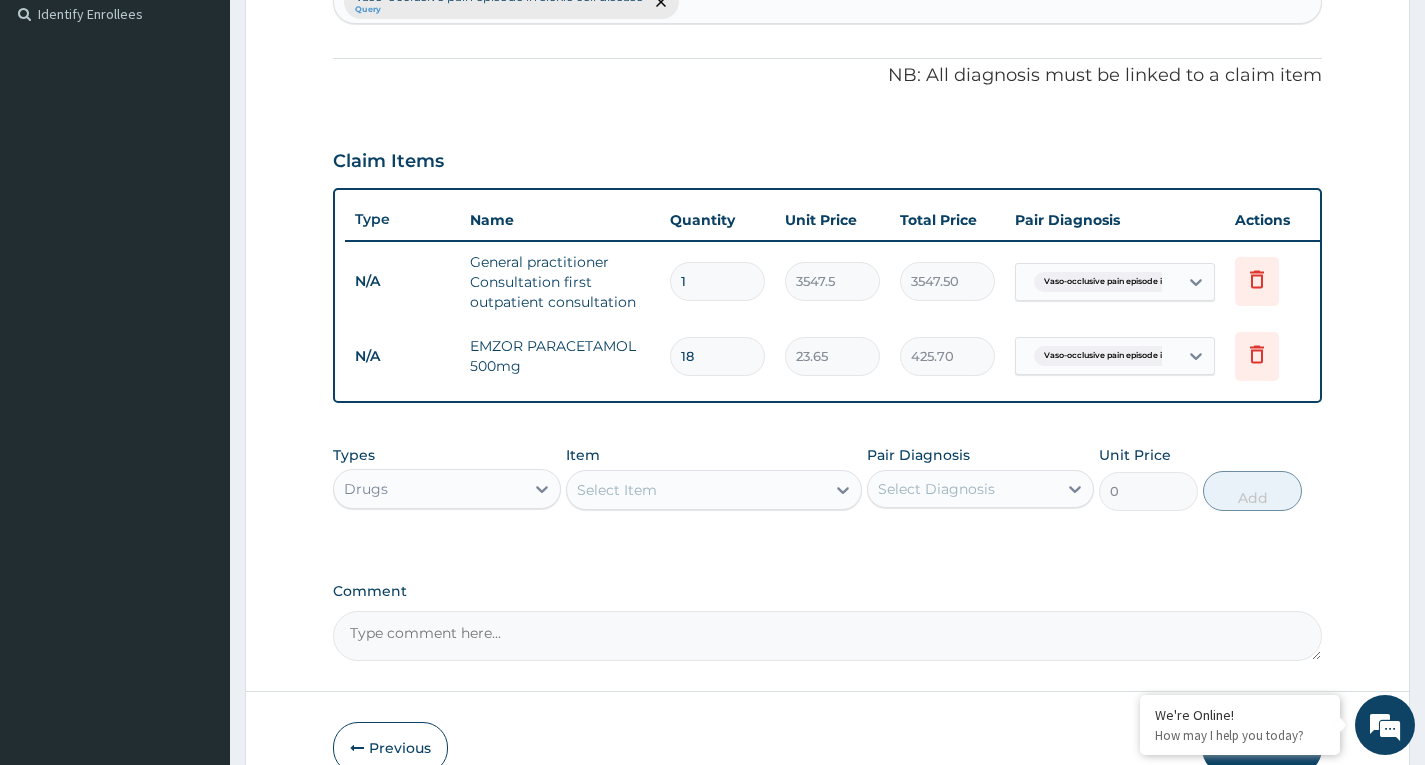 type on "18" 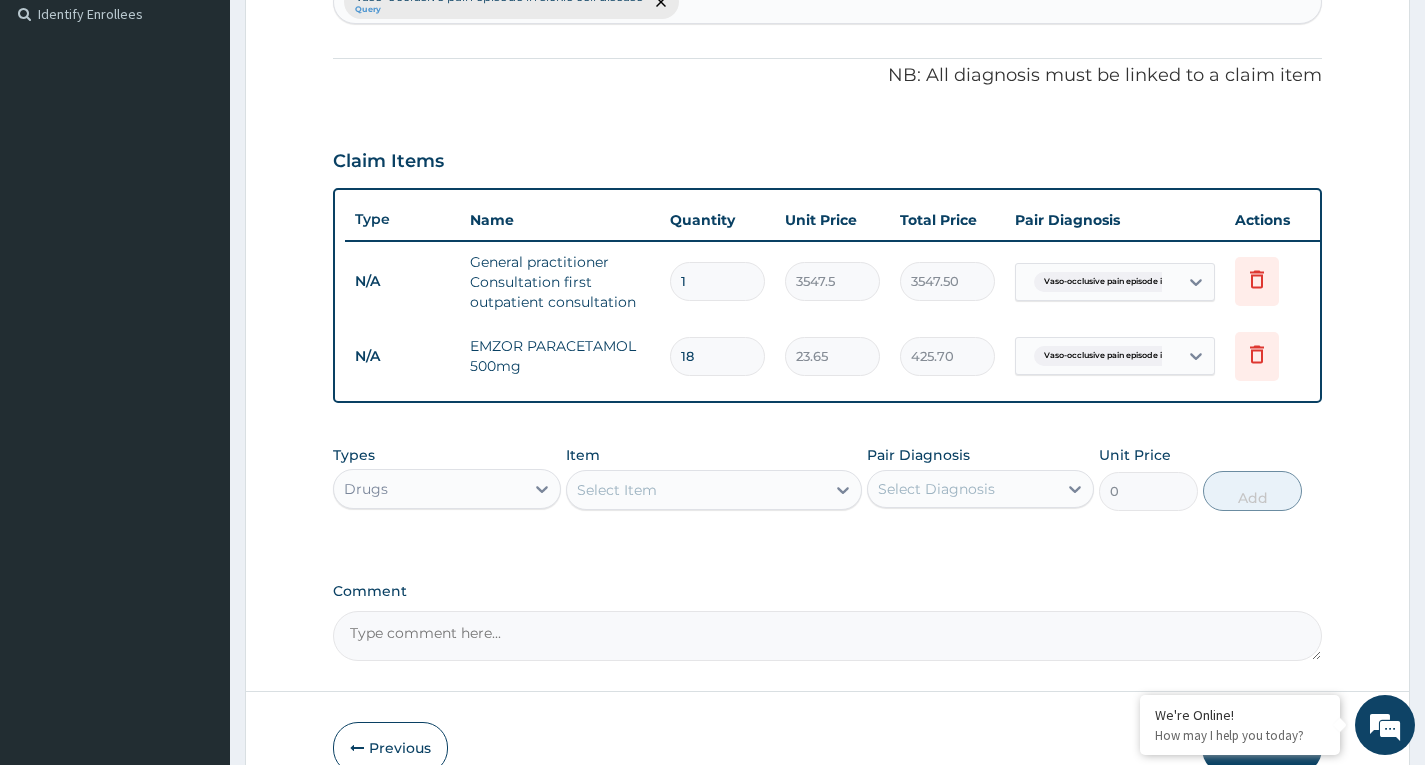 click on "Select Item" at bounding box center [617, 490] 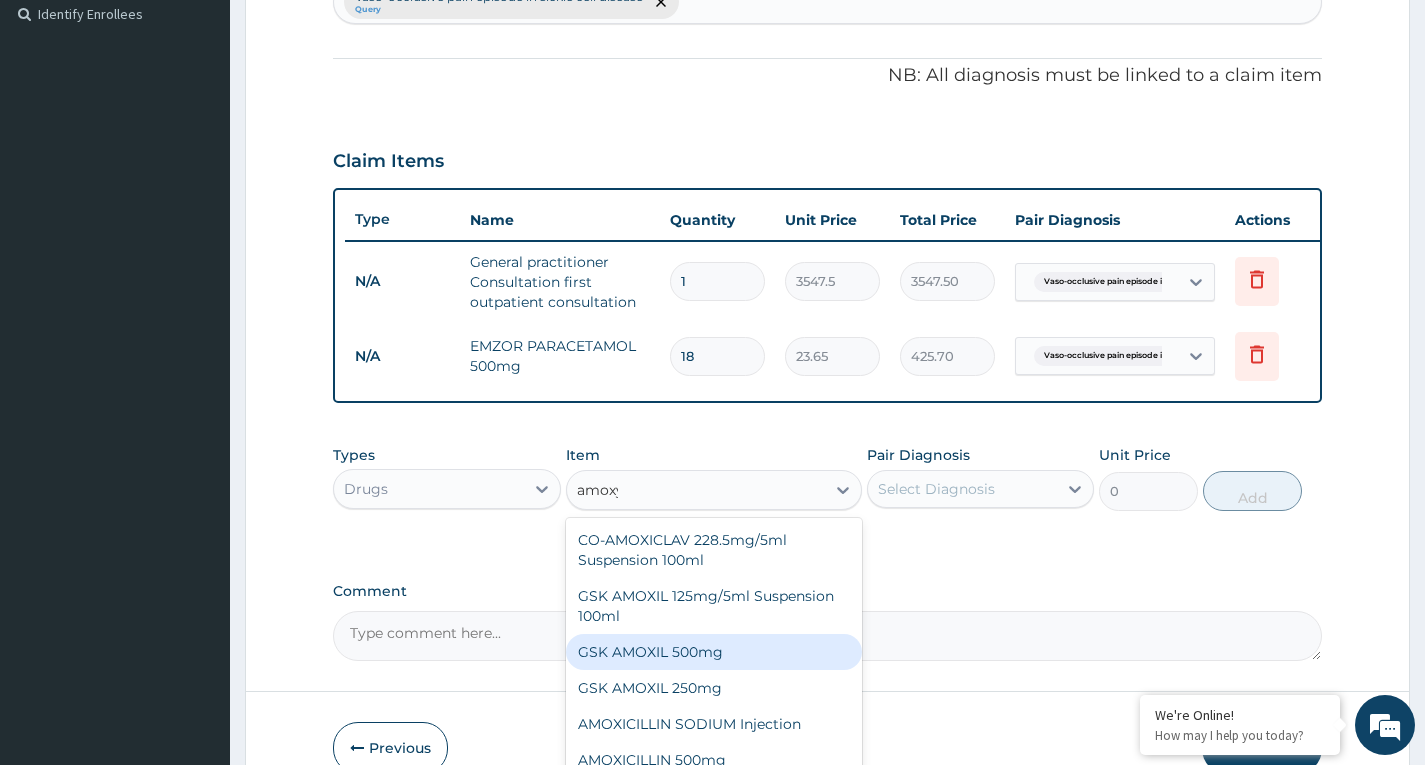 scroll, scrollTop: 0, scrollLeft: 0, axis: both 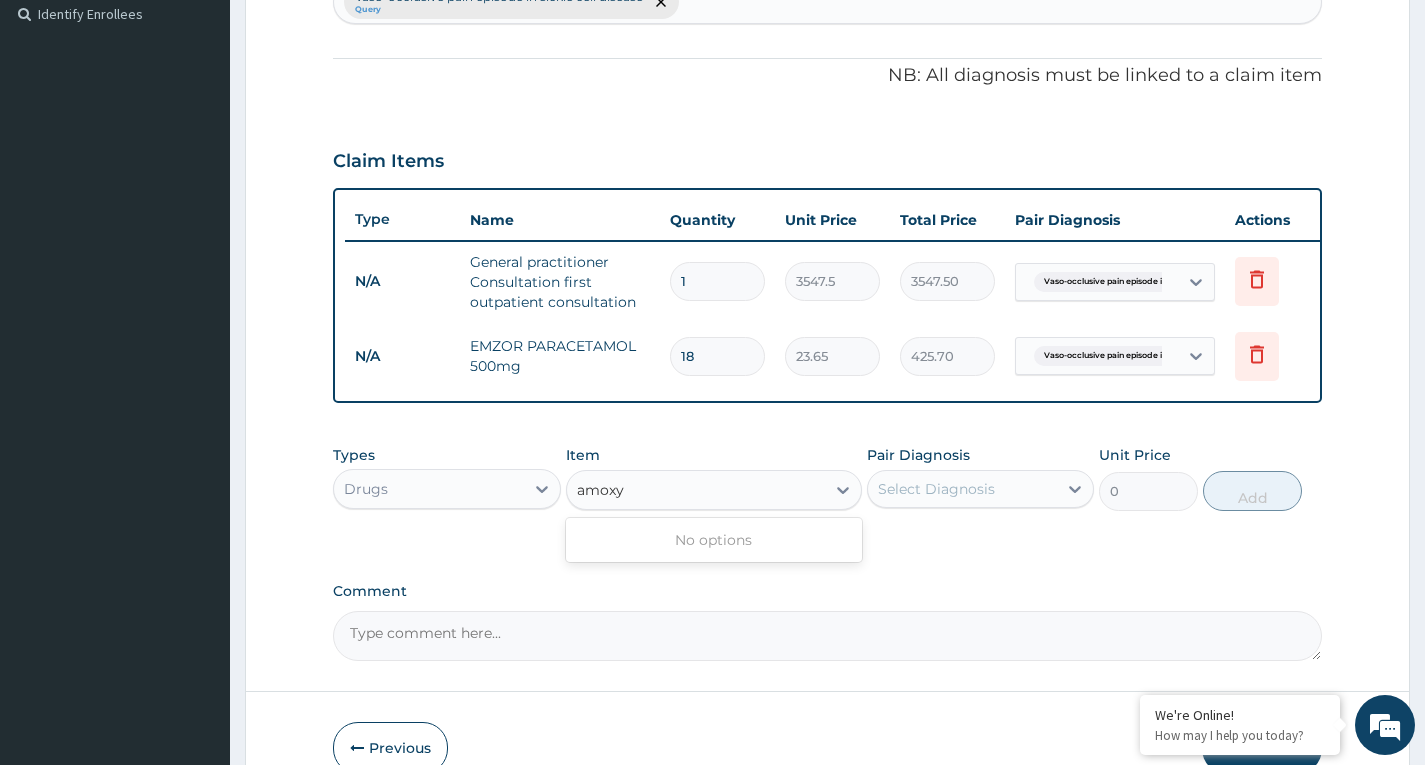 type on "amox" 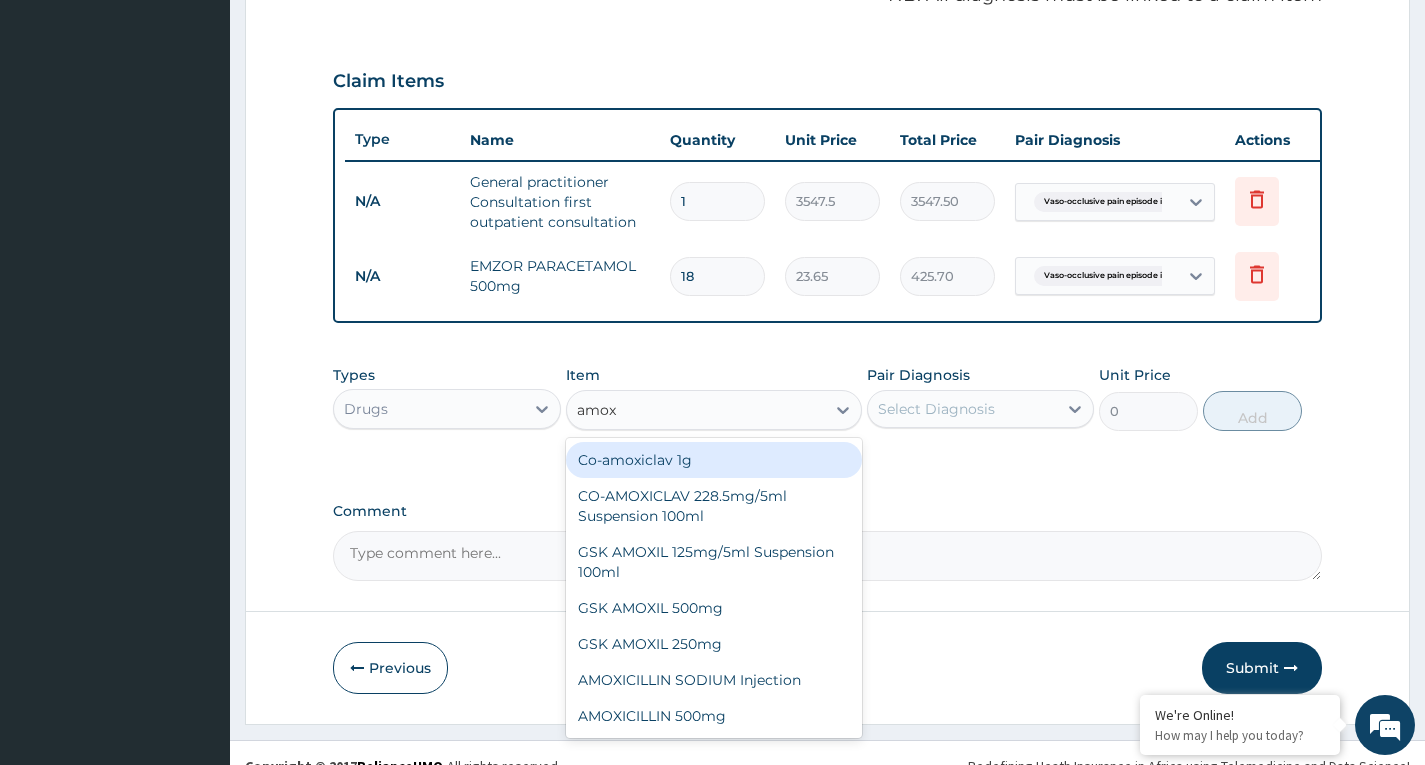 scroll, scrollTop: 677, scrollLeft: 0, axis: vertical 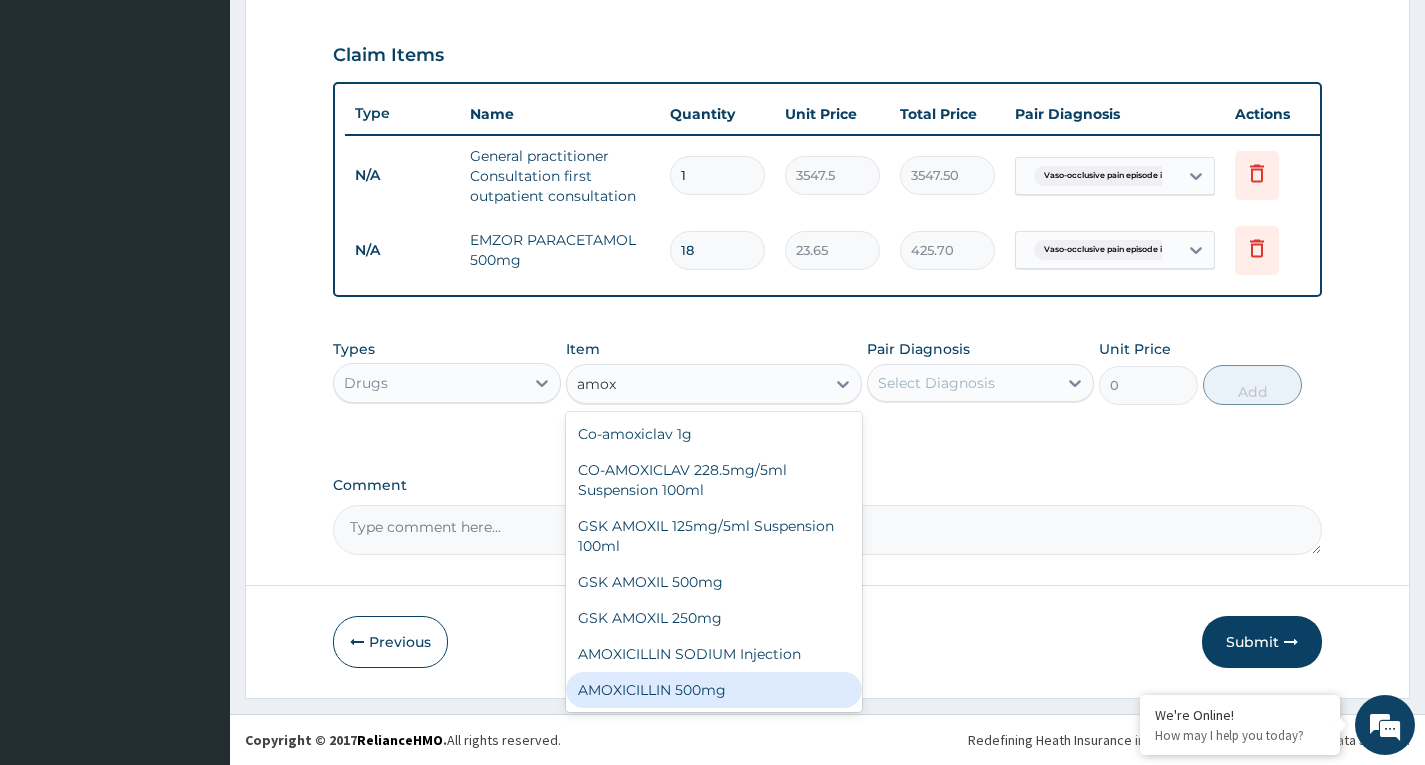 click on "AMOXICILLIN 500mg" at bounding box center [714, 690] 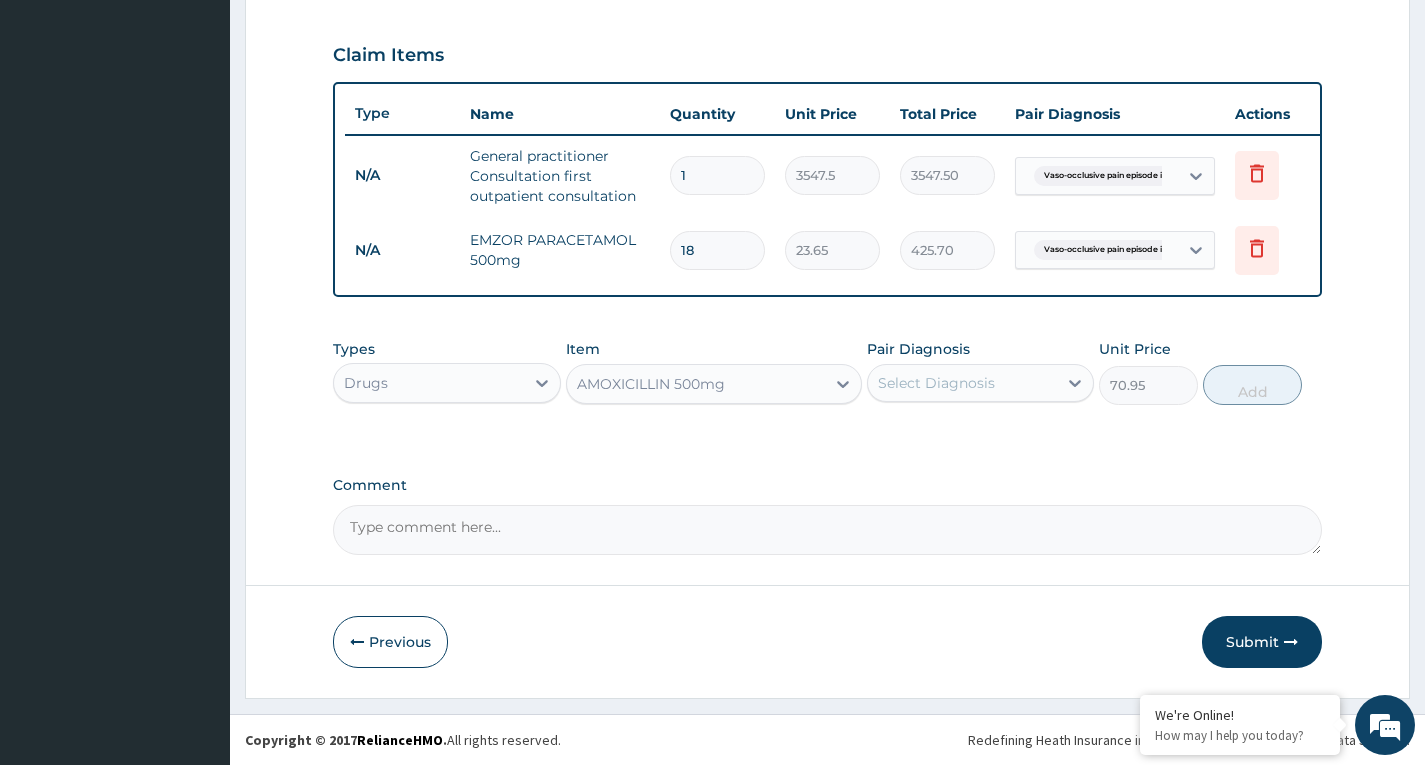 click on "Select Diagnosis" at bounding box center (936, 383) 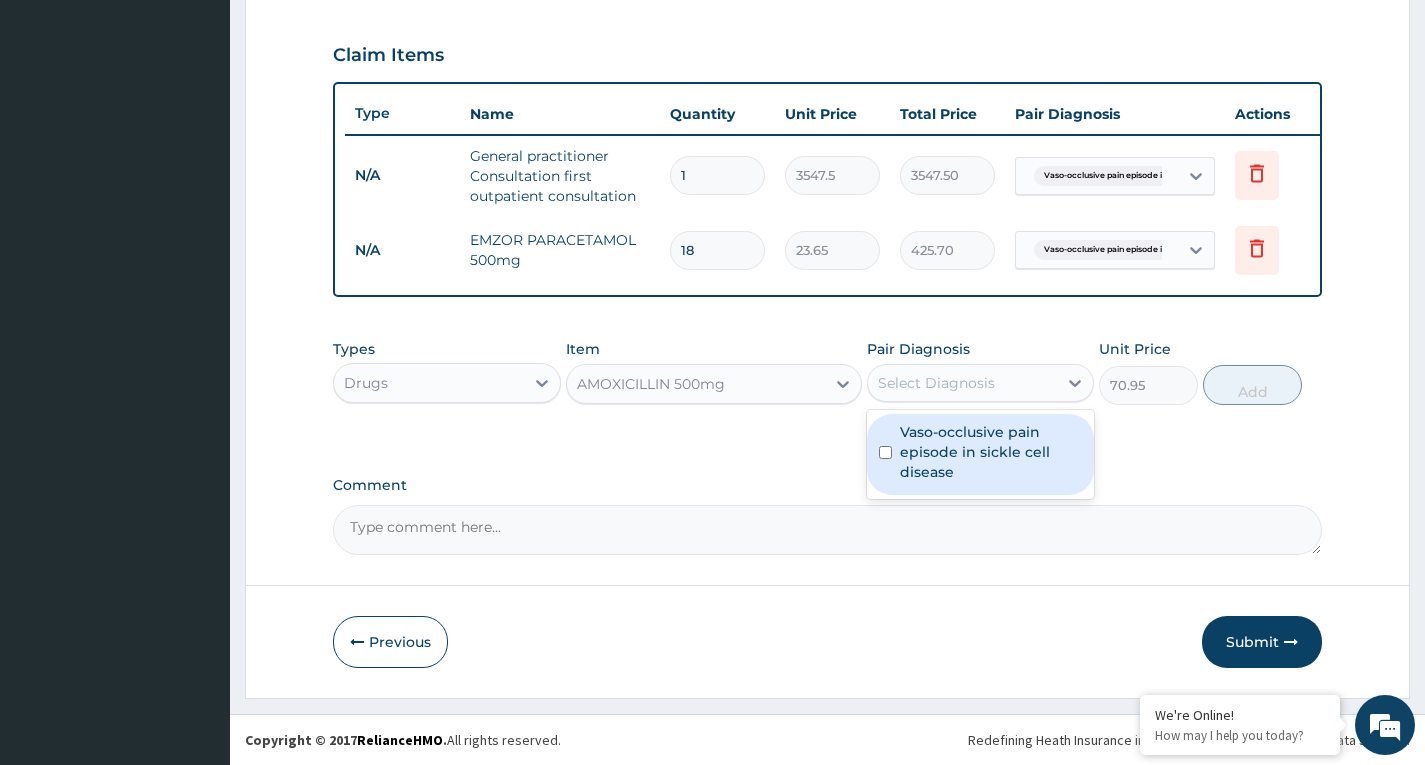 click on "Vaso-occlusive pain episode in sickle cell disease" at bounding box center [991, 452] 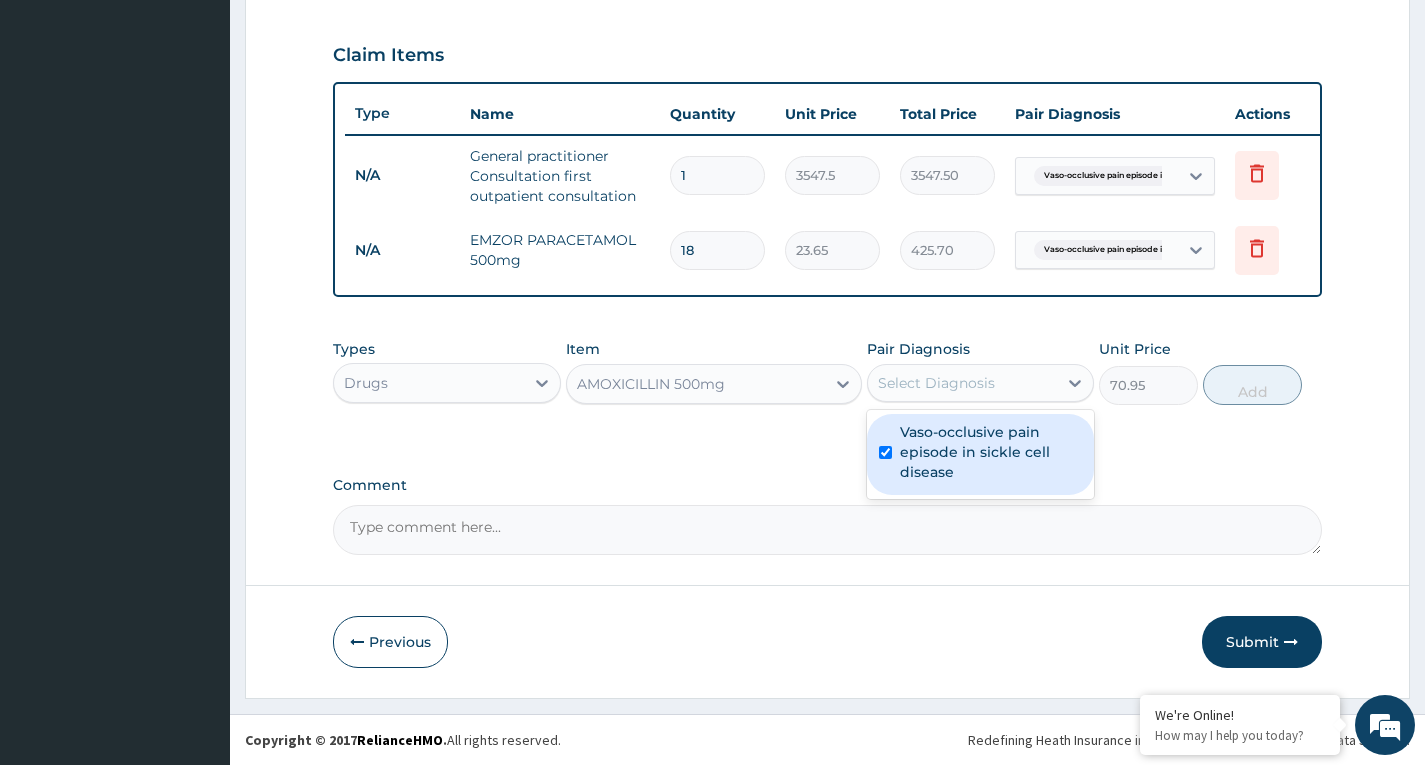 checkbox on "true" 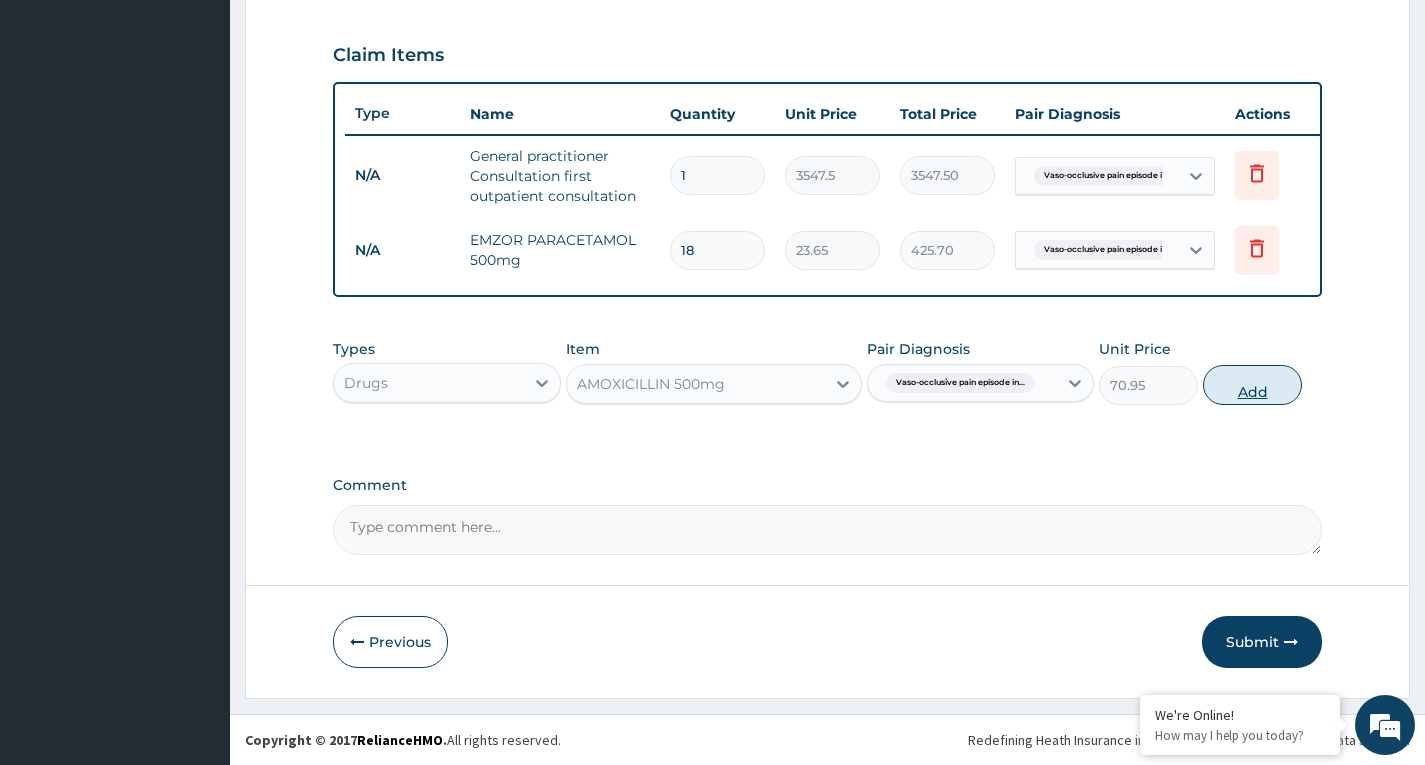 click on "Add" at bounding box center (1252, 385) 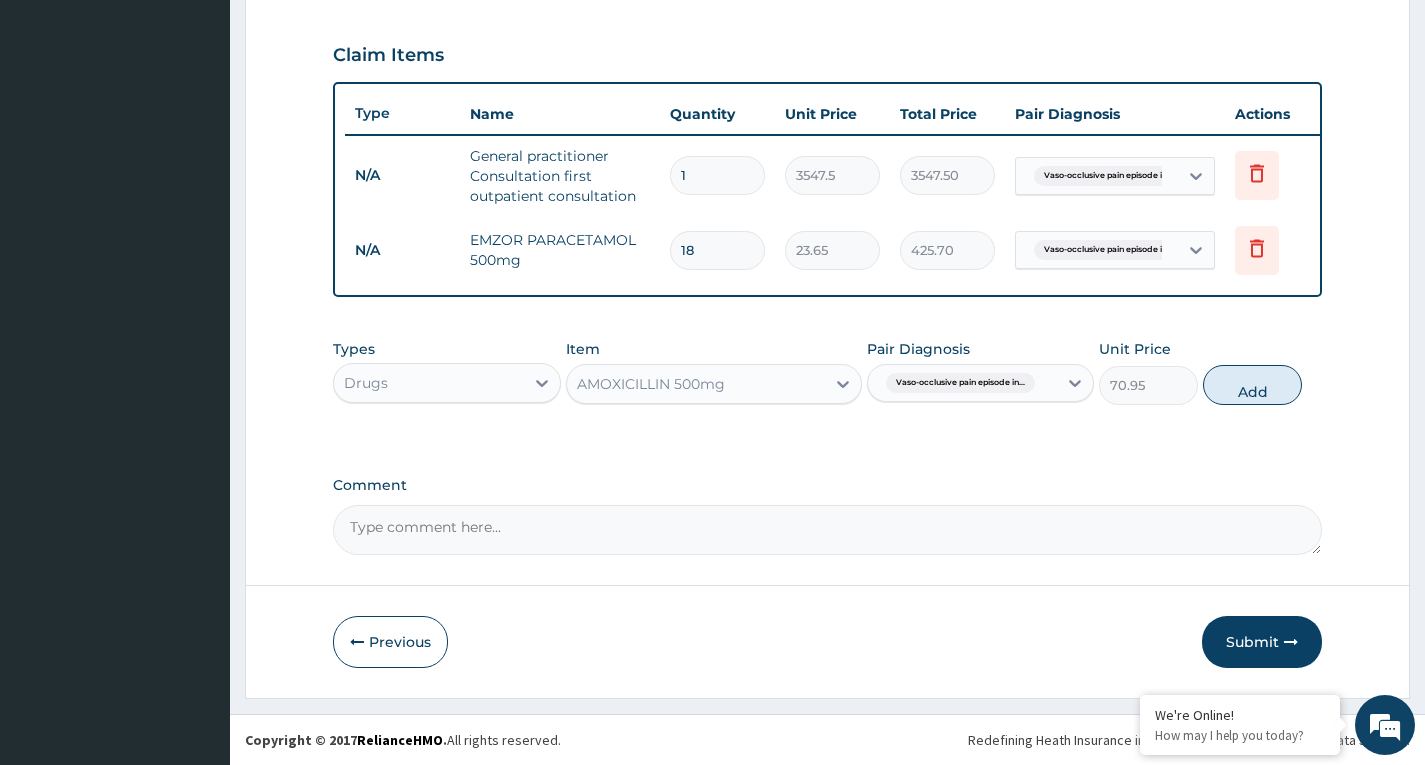 type on "0" 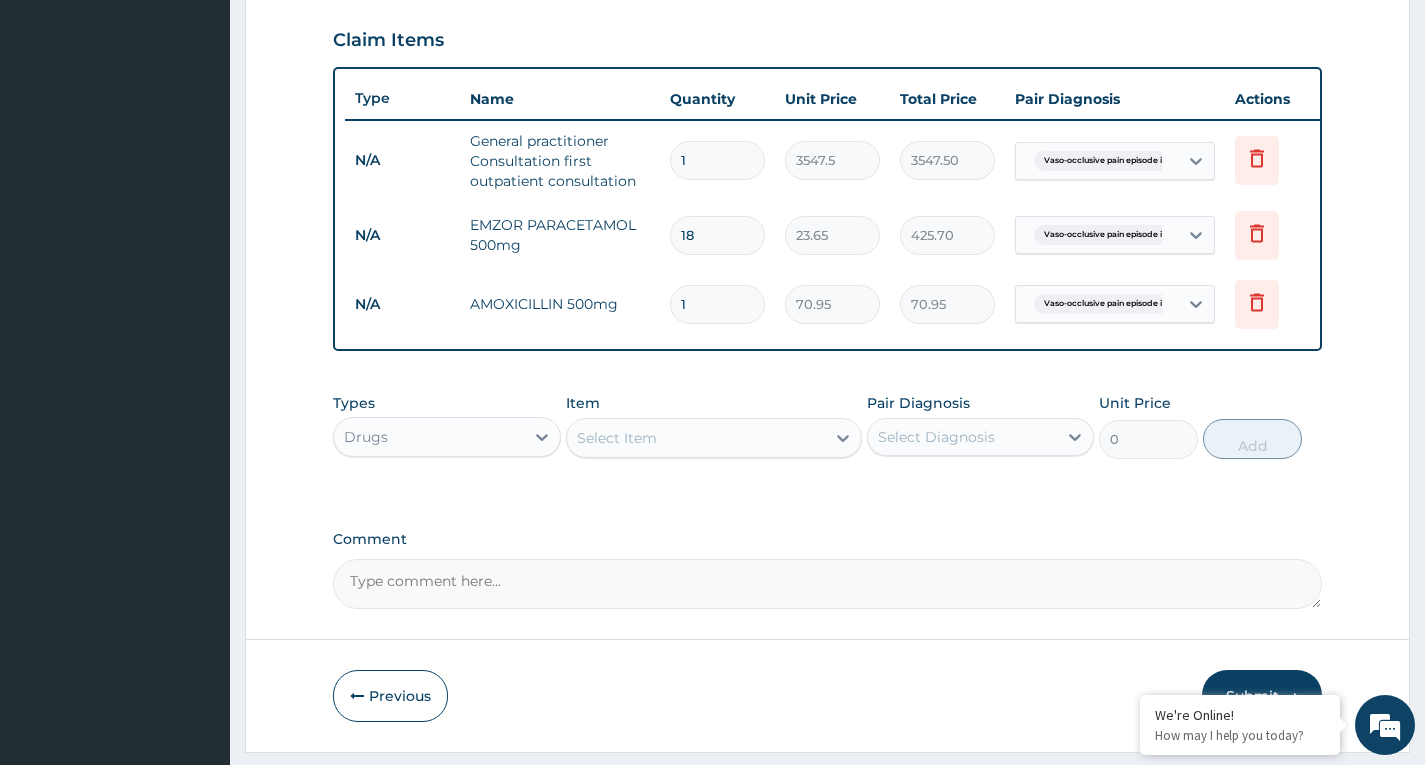 type on "10" 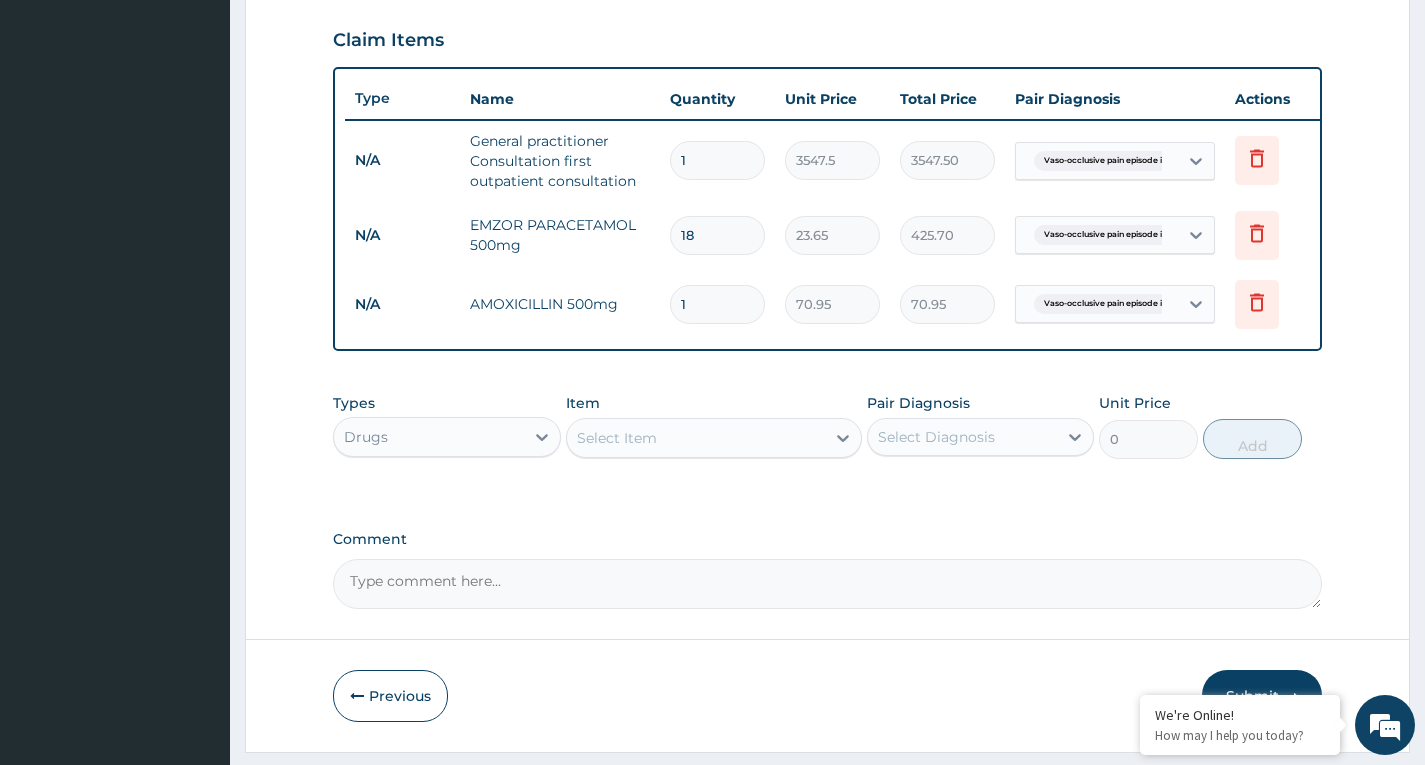 type on "709.50" 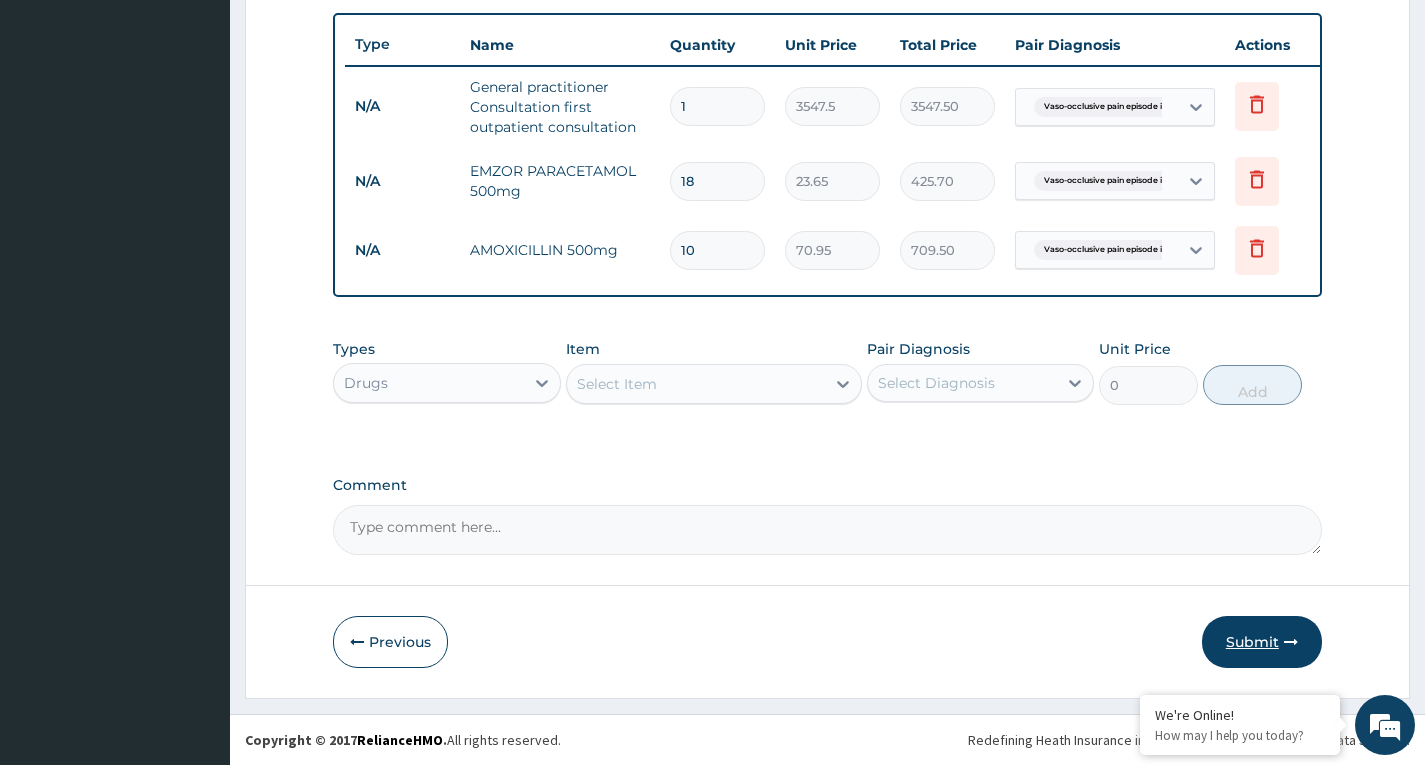 type on "10" 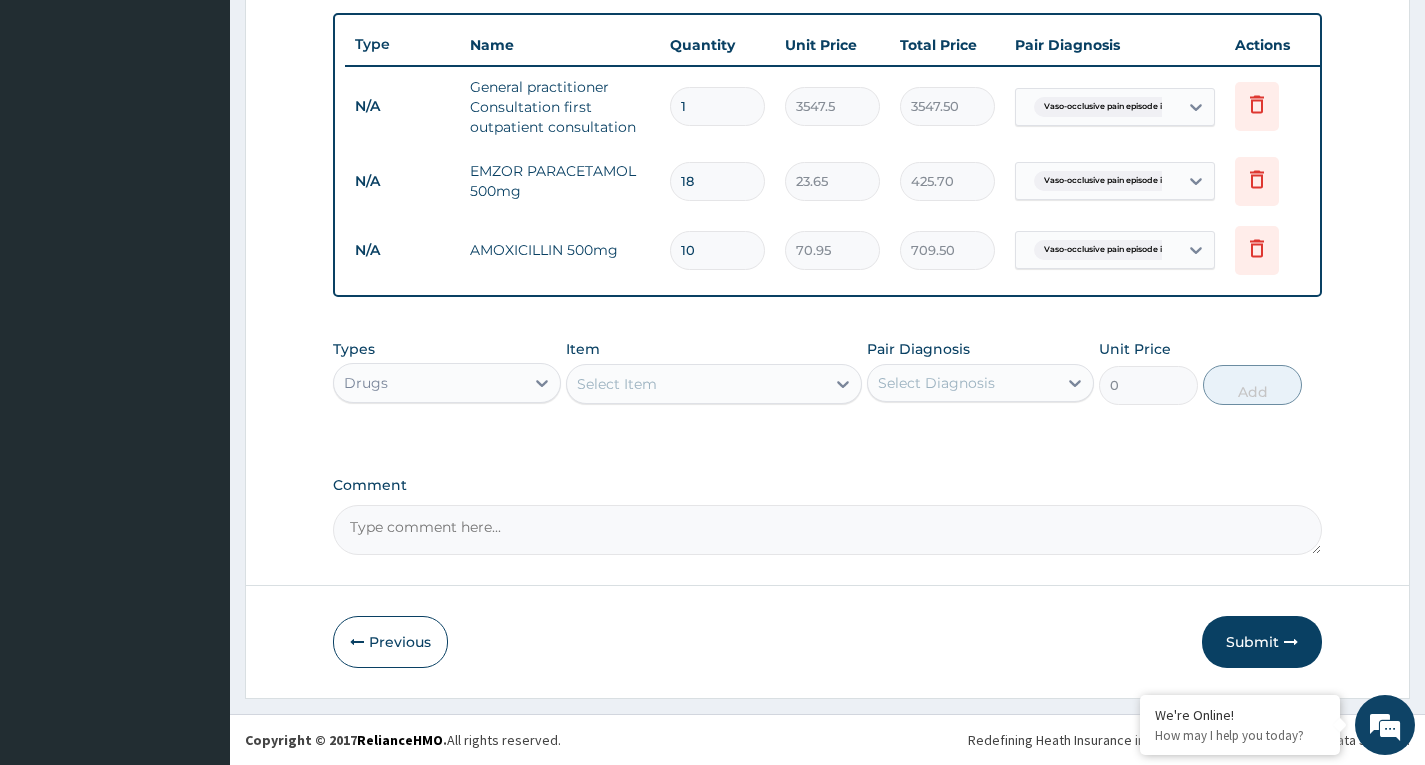 scroll, scrollTop: 58, scrollLeft: 0, axis: vertical 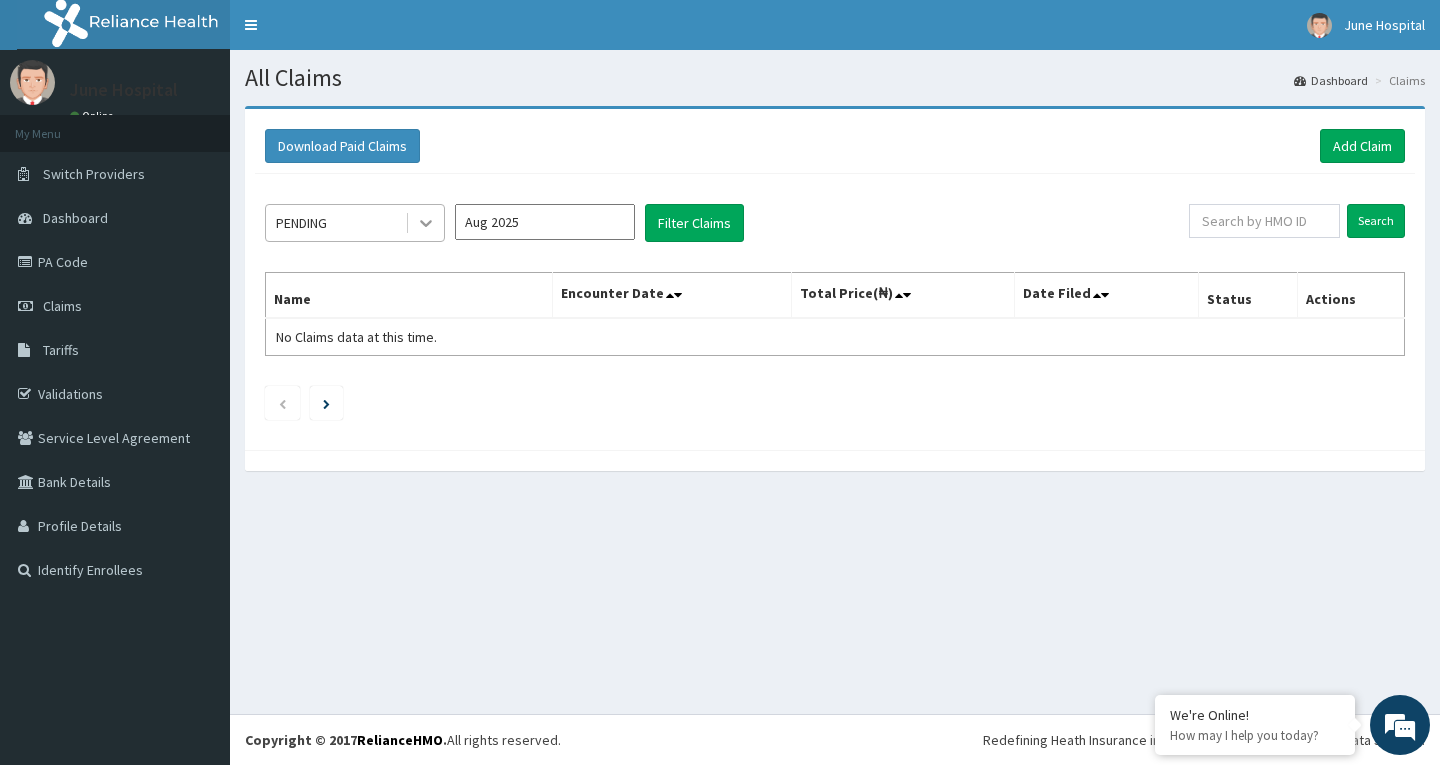click 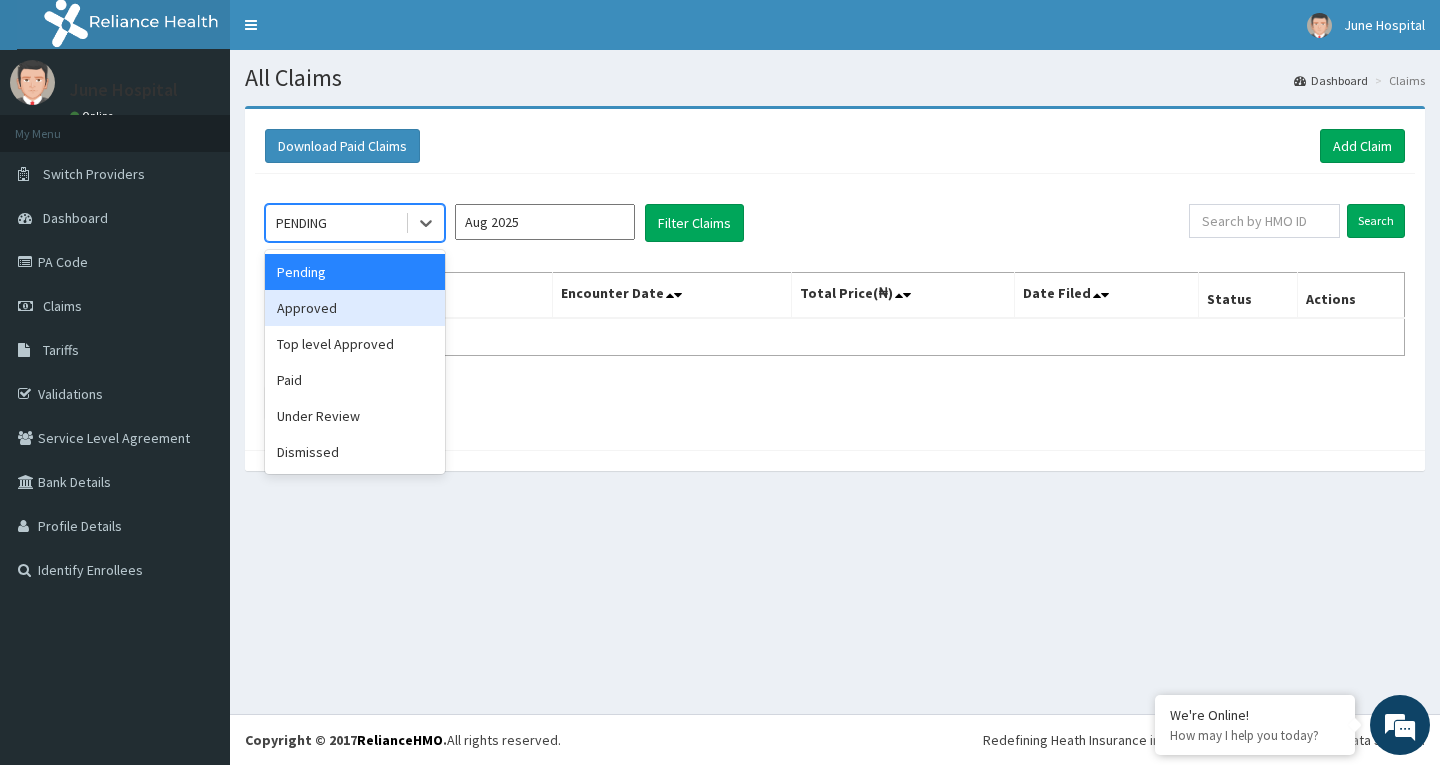 drag, startPoint x: 403, startPoint y: 302, endPoint x: 593, endPoint y: 250, distance: 196.9873 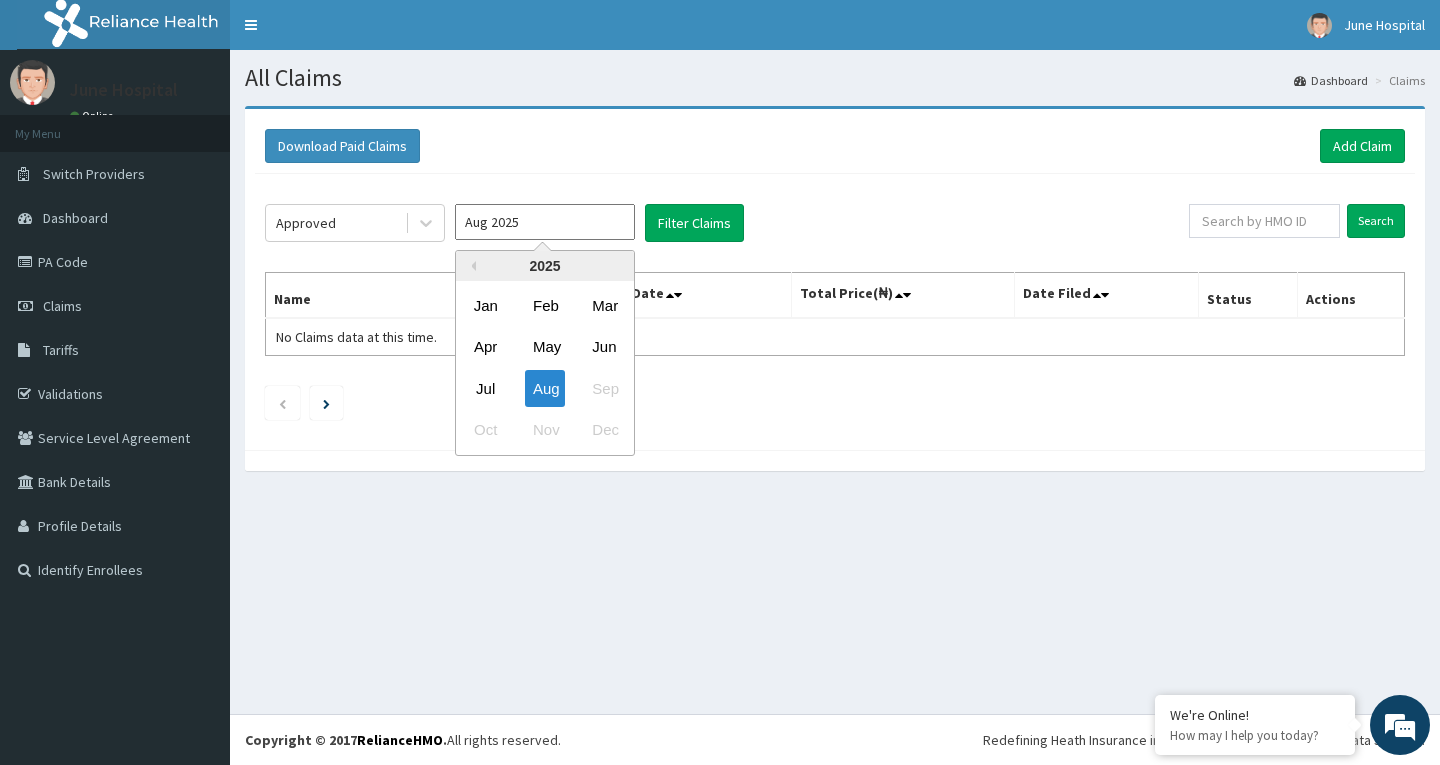click on "Aug 2025" at bounding box center (545, 222) 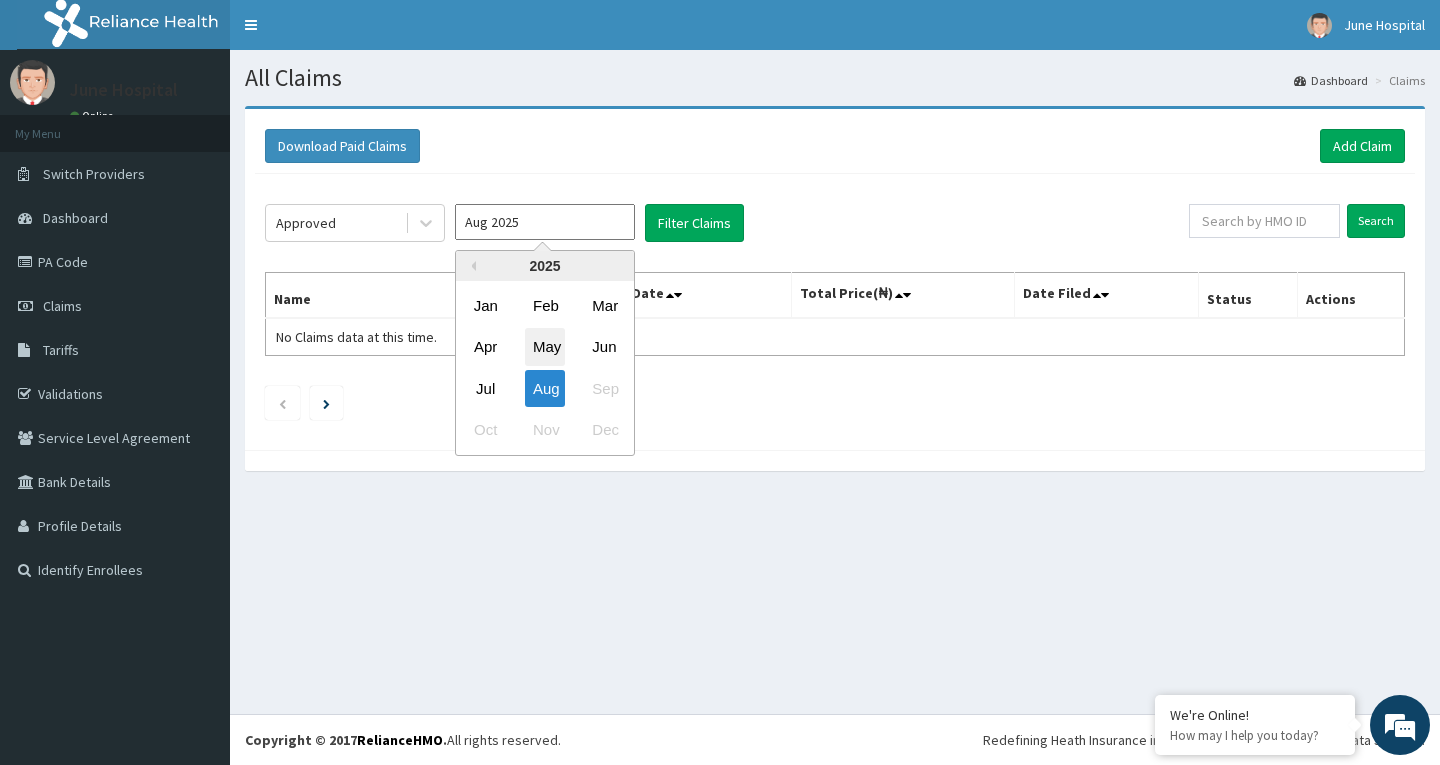 drag, startPoint x: 490, startPoint y: 386, endPoint x: 548, endPoint y: 347, distance: 69.89278 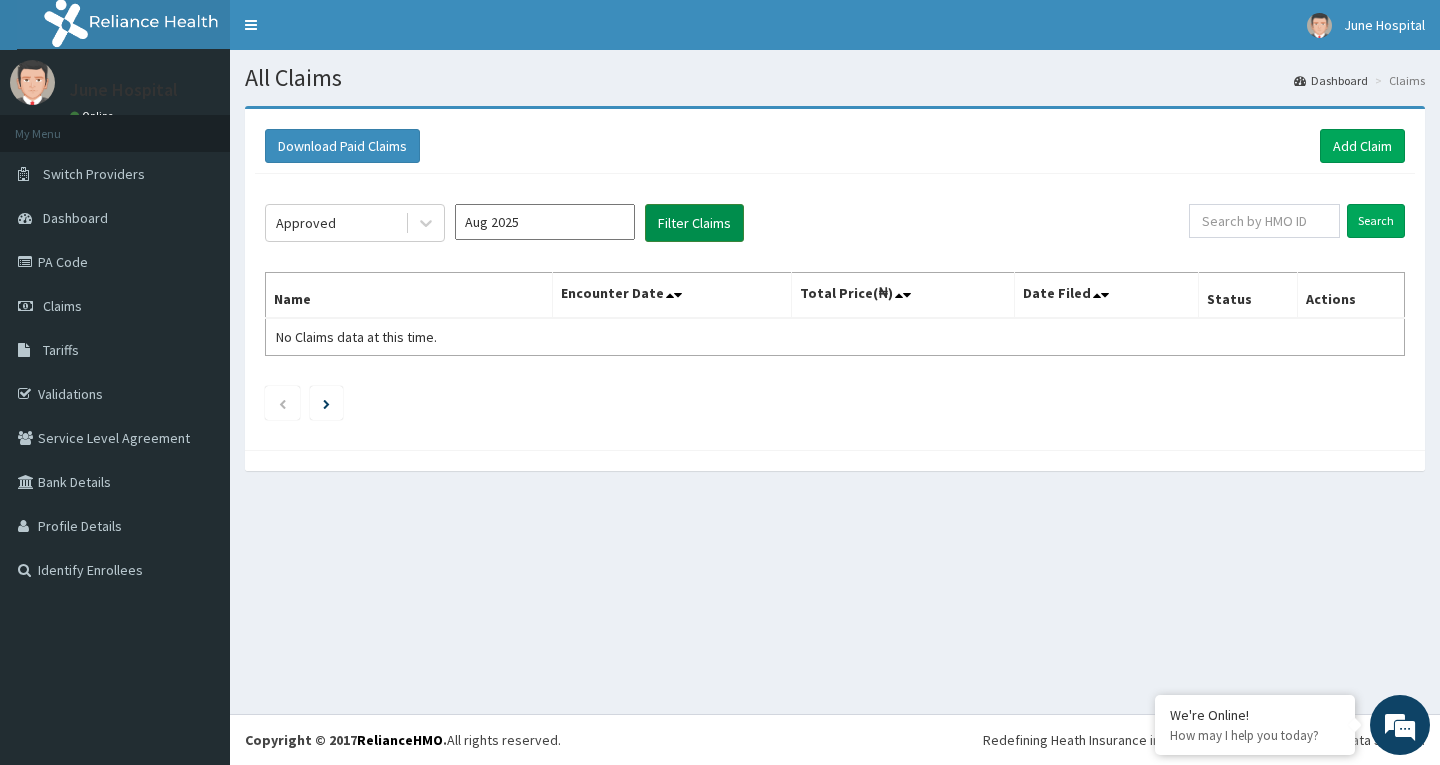 click on "Filter Claims" at bounding box center [694, 223] 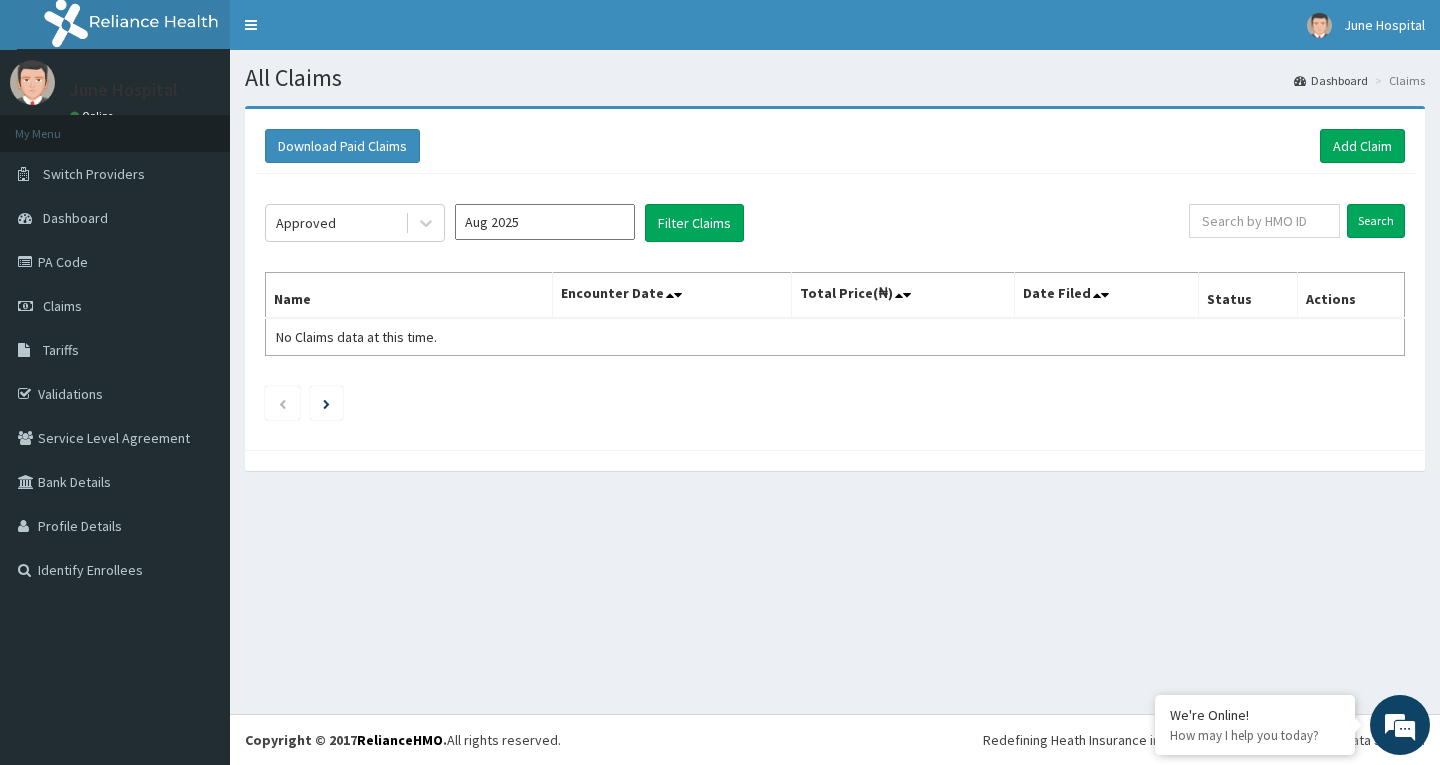 click on "Aug 2025" at bounding box center (545, 222) 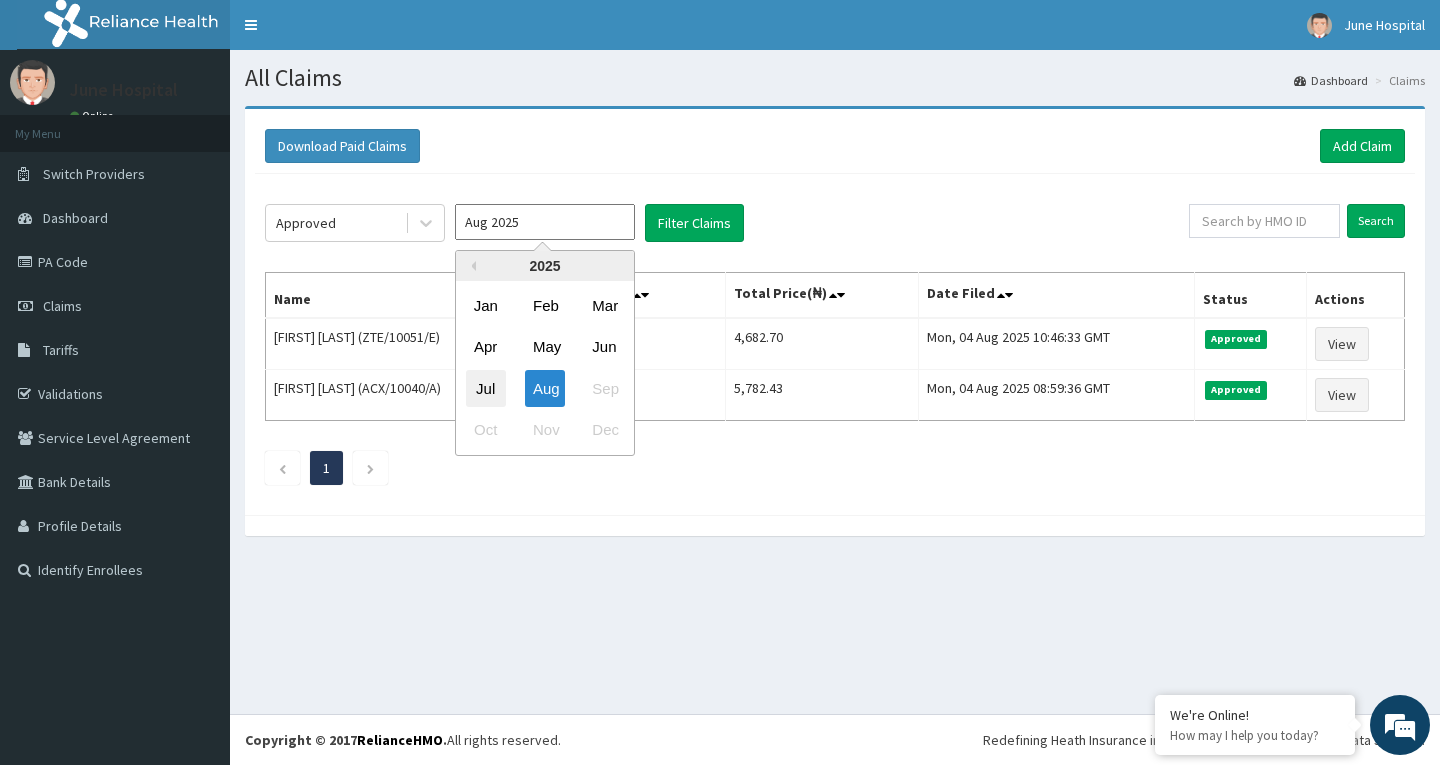 click on "Jul" at bounding box center [486, 388] 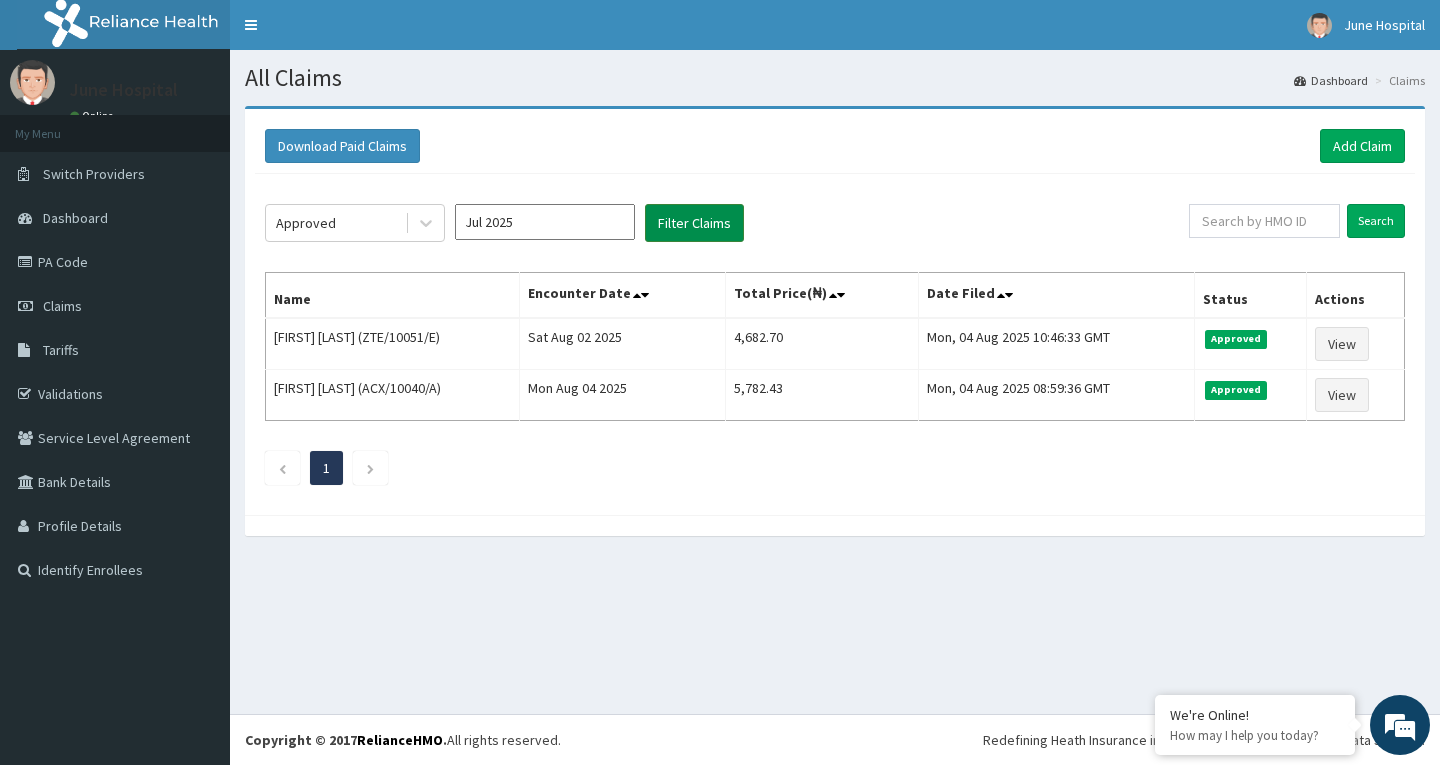 drag, startPoint x: 675, startPoint y: 214, endPoint x: 688, endPoint y: 212, distance: 13.152946 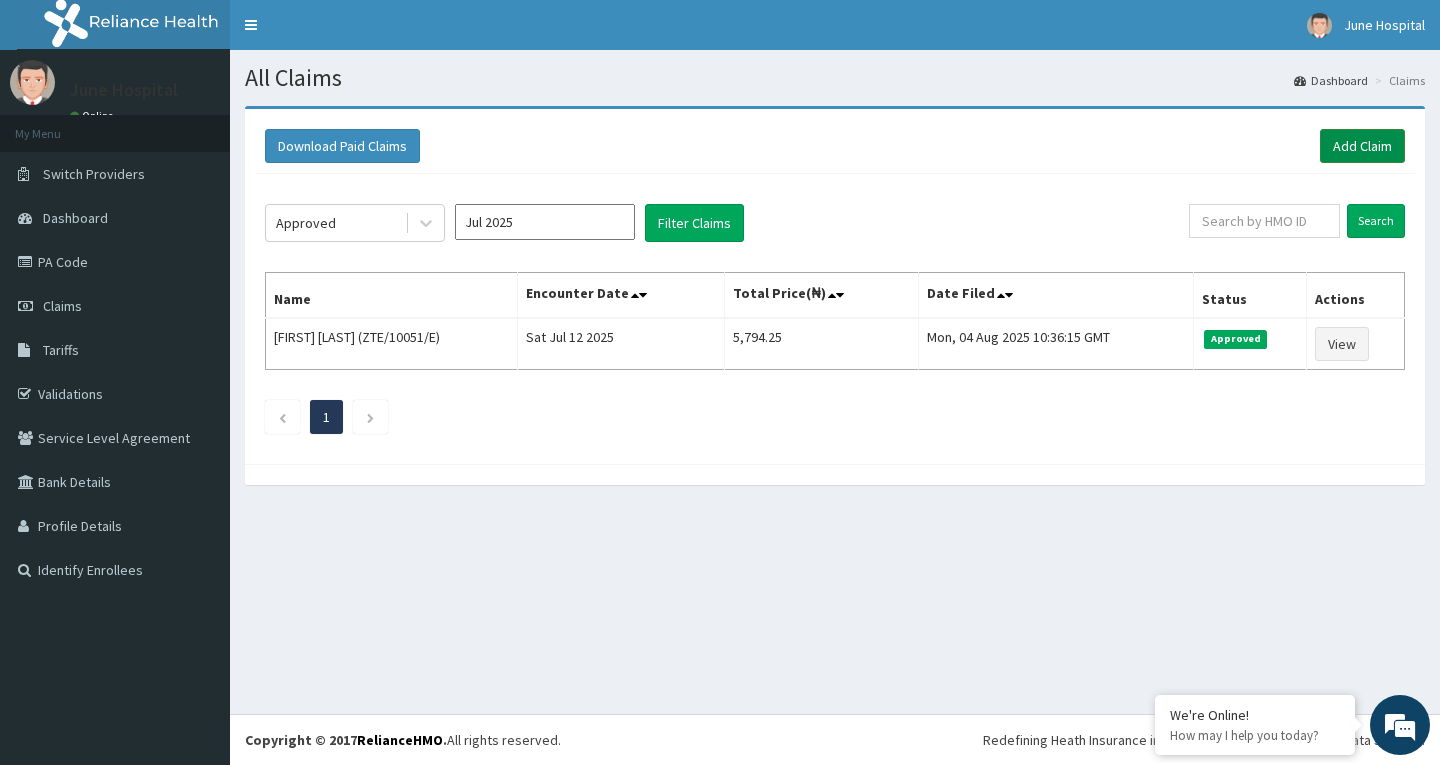 click on "Add Claim" at bounding box center [1362, 146] 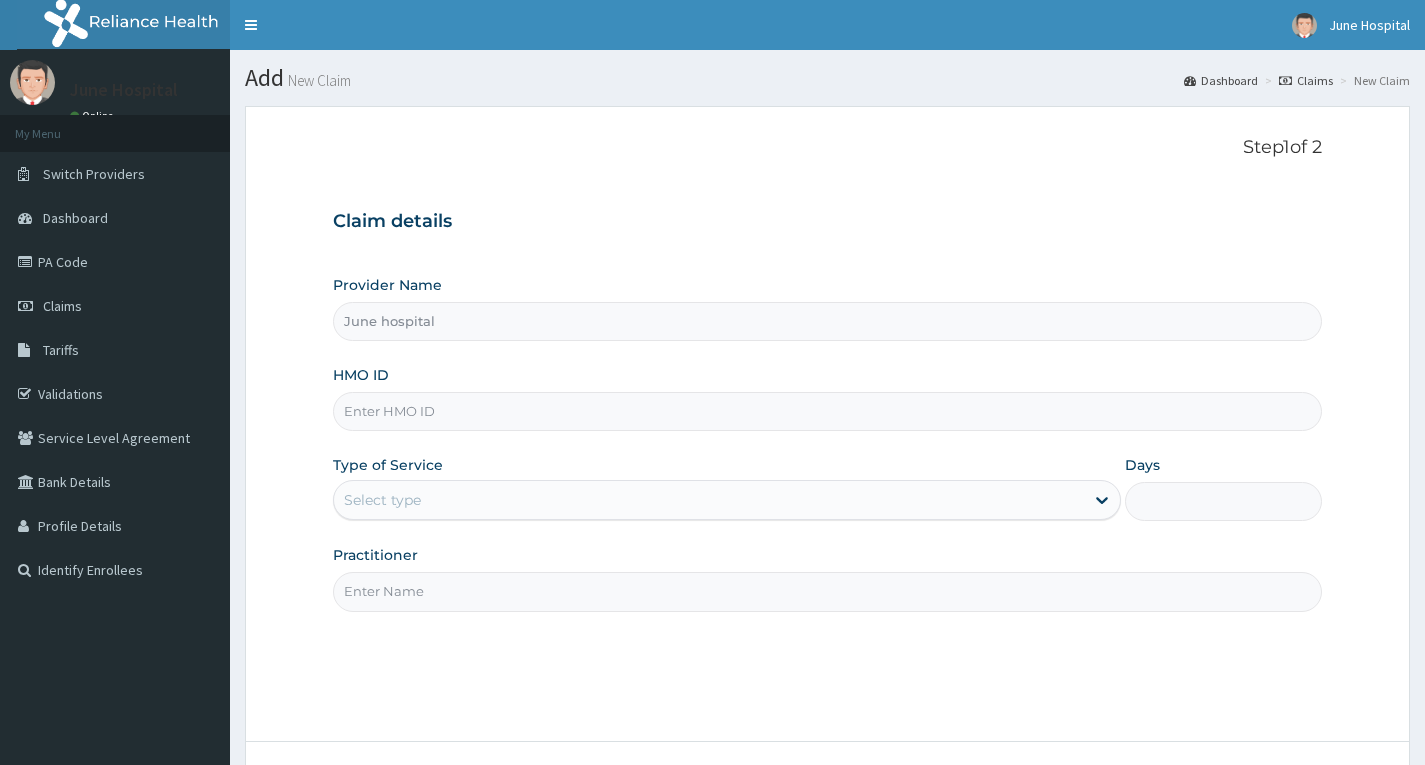 scroll, scrollTop: 0, scrollLeft: 0, axis: both 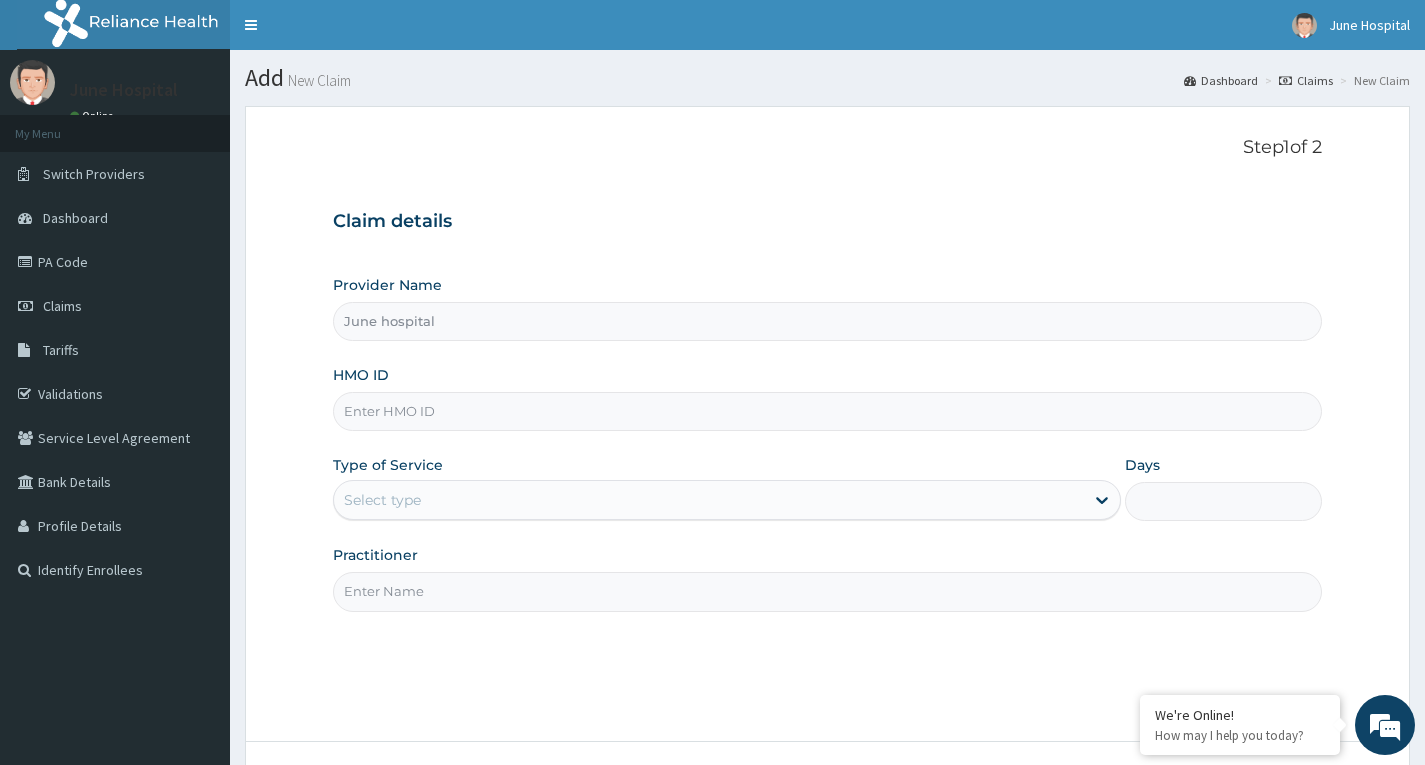 click on "HMO ID" at bounding box center (827, 411) 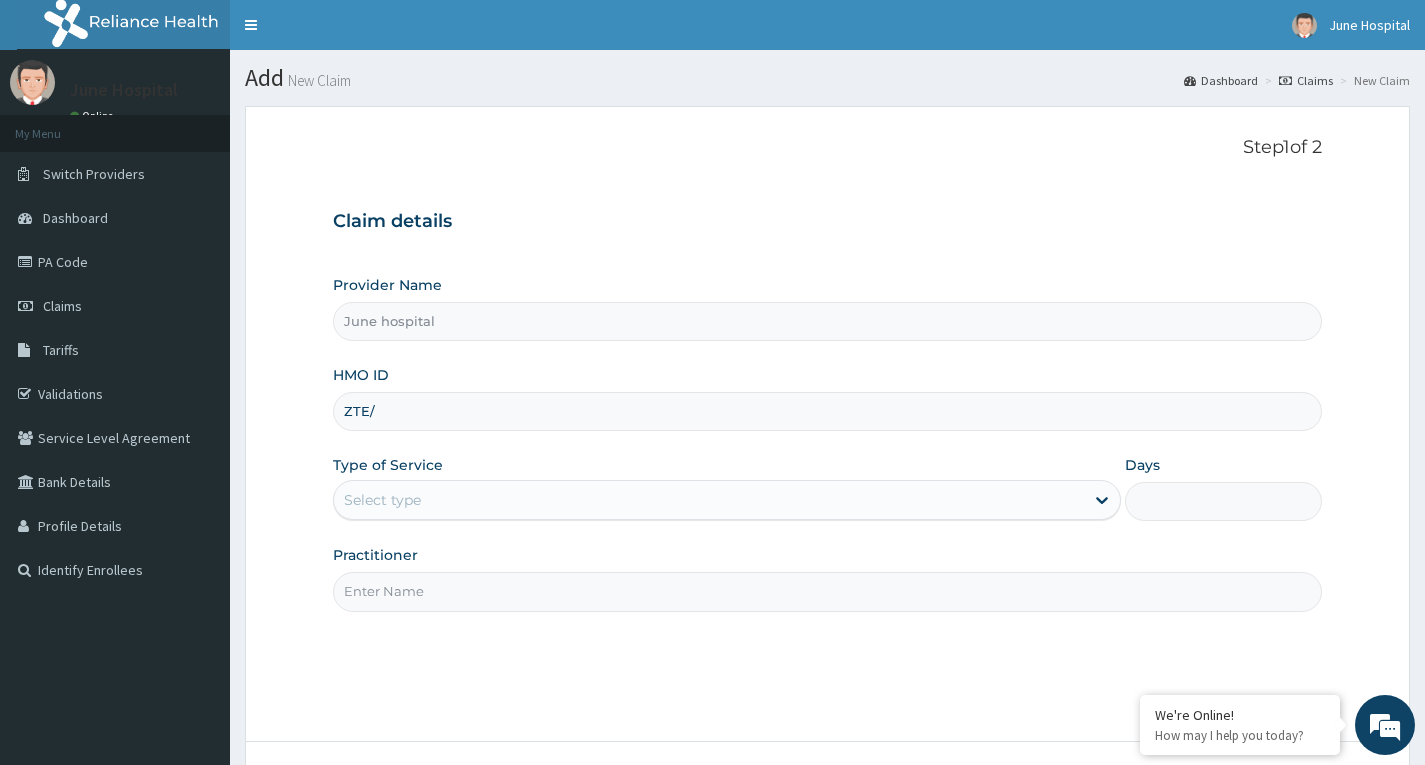 scroll, scrollTop: 0, scrollLeft: 0, axis: both 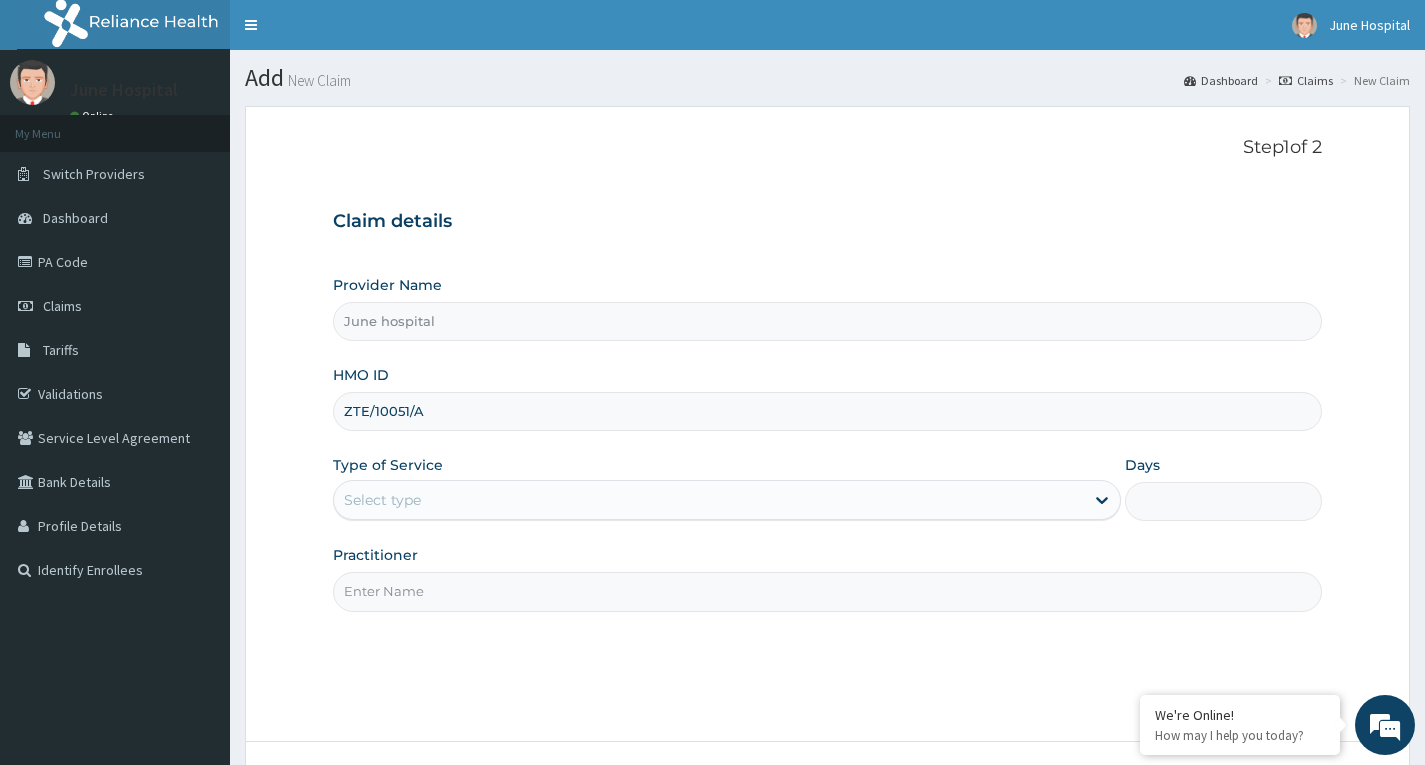 type on "ZTE/10051/A" 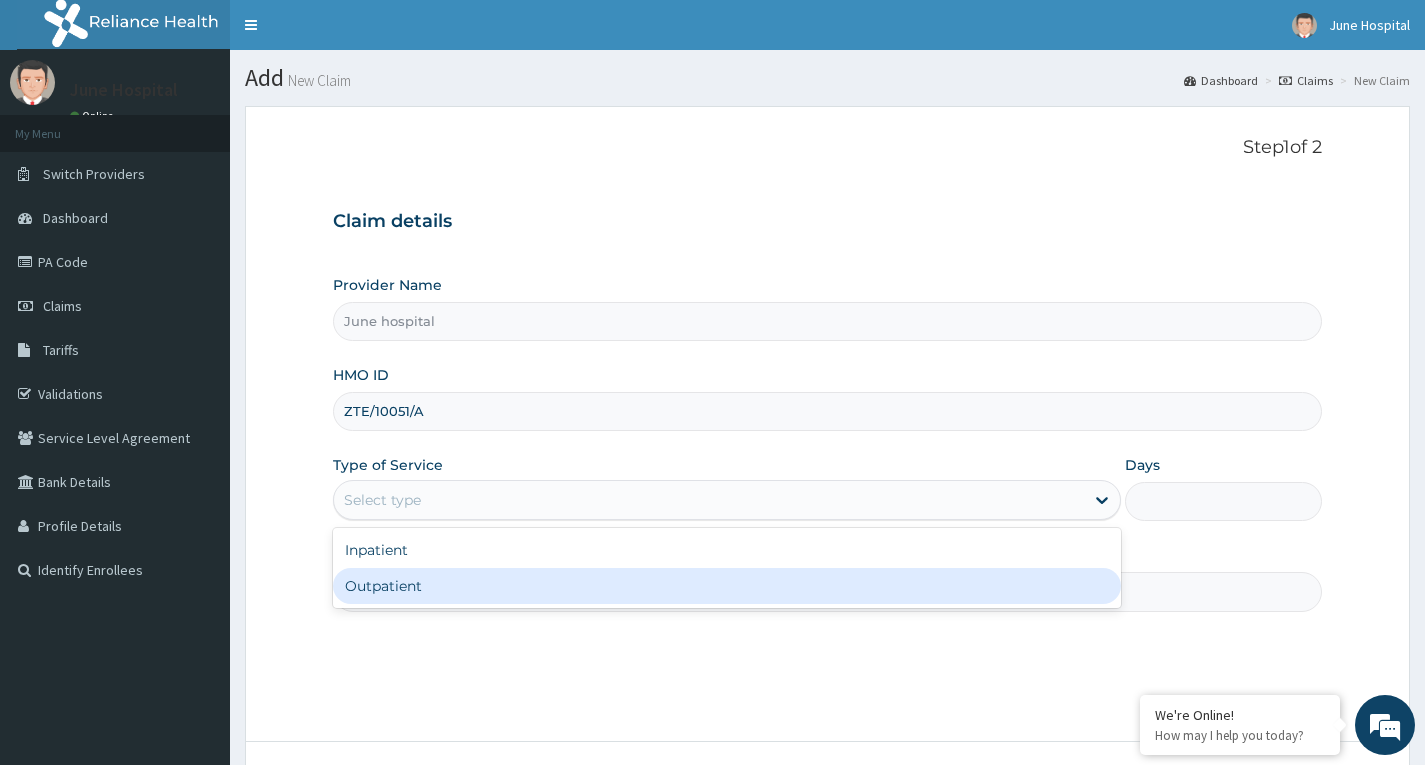 click on "Outpatient" at bounding box center (727, 586) 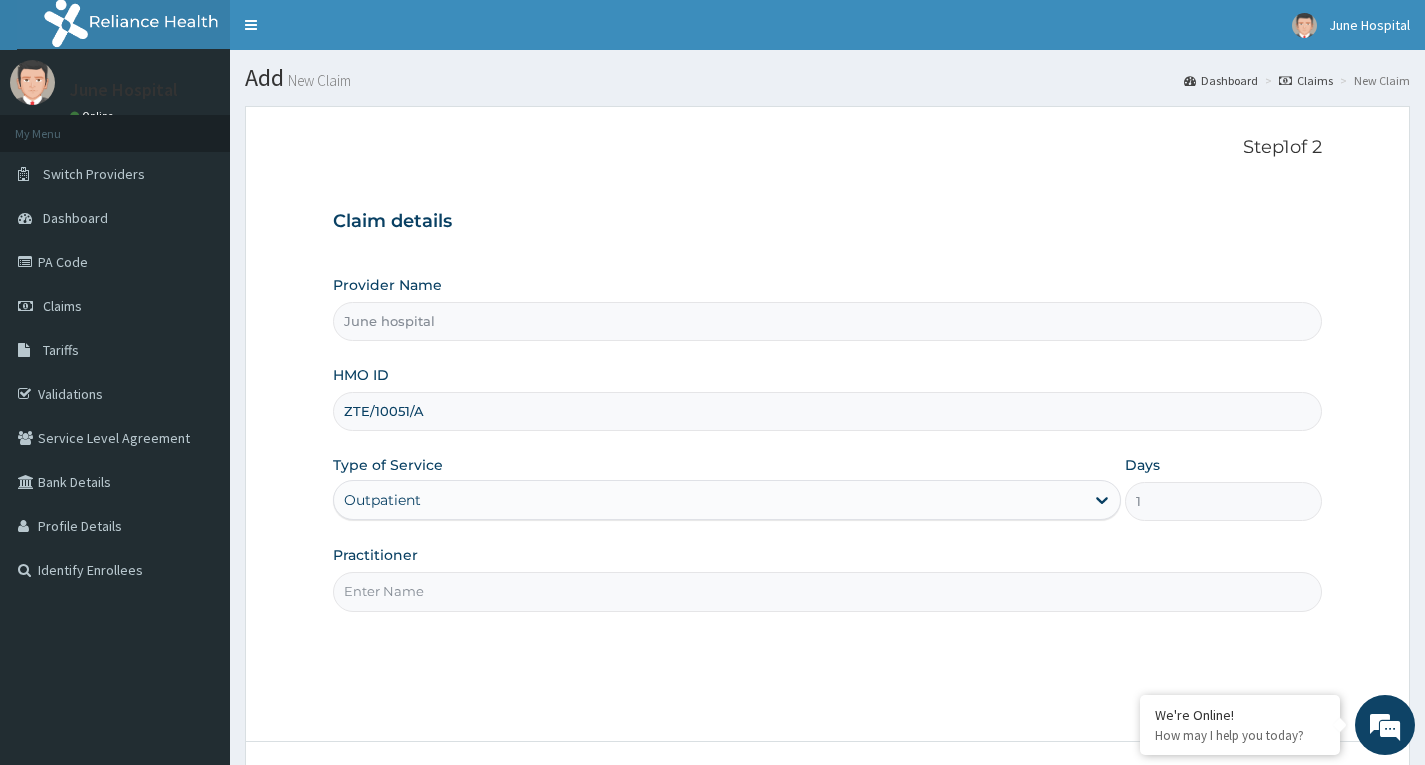 click on "Practitioner" at bounding box center (827, 591) 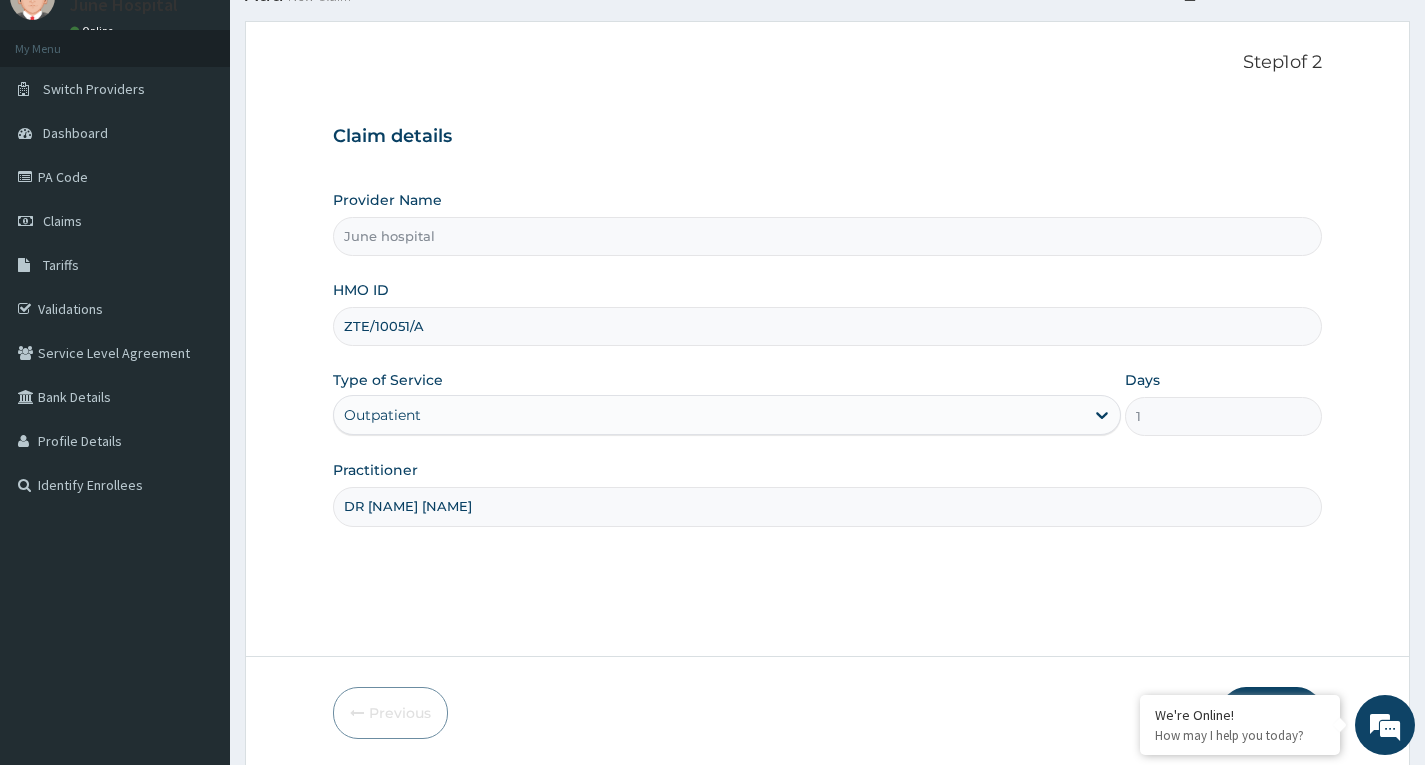 scroll, scrollTop: 156, scrollLeft: 0, axis: vertical 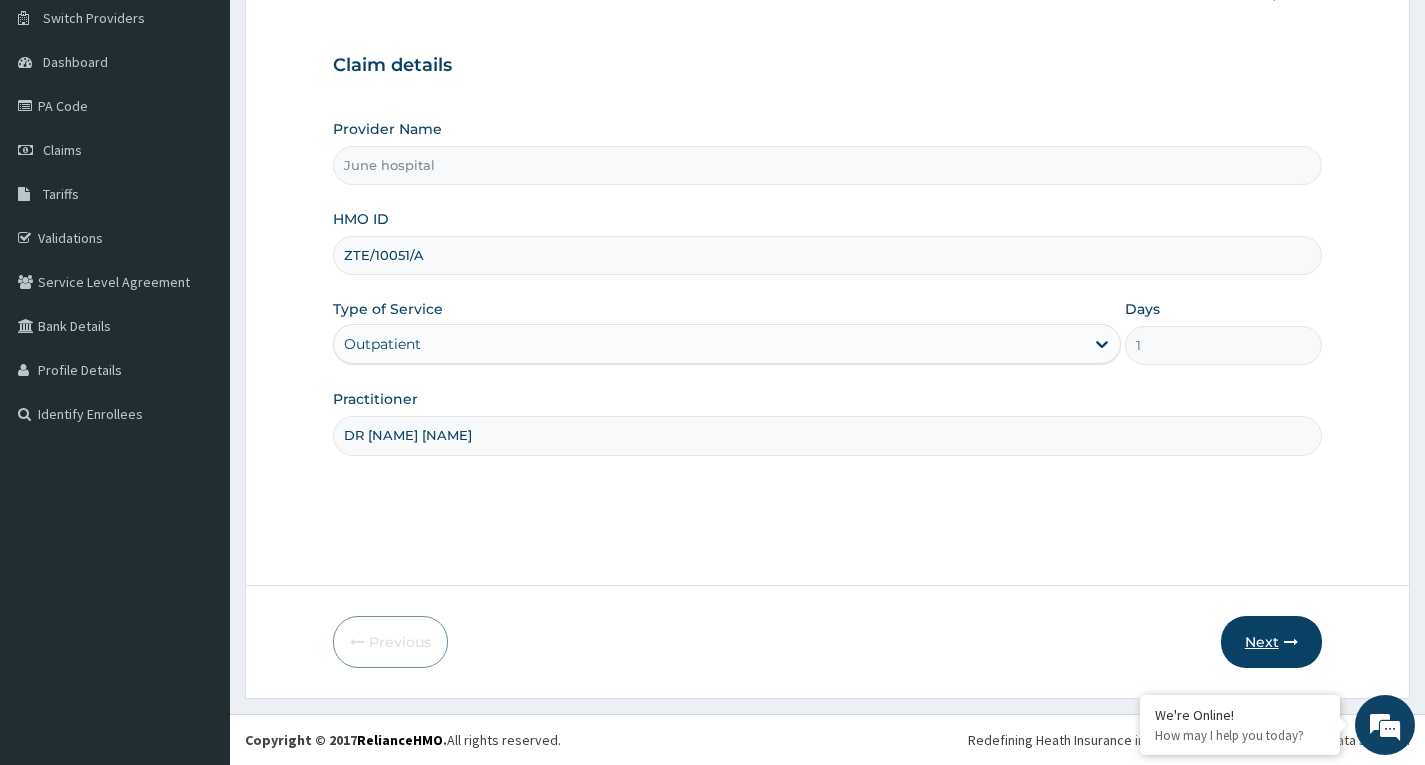 click on "Next" at bounding box center (1271, 642) 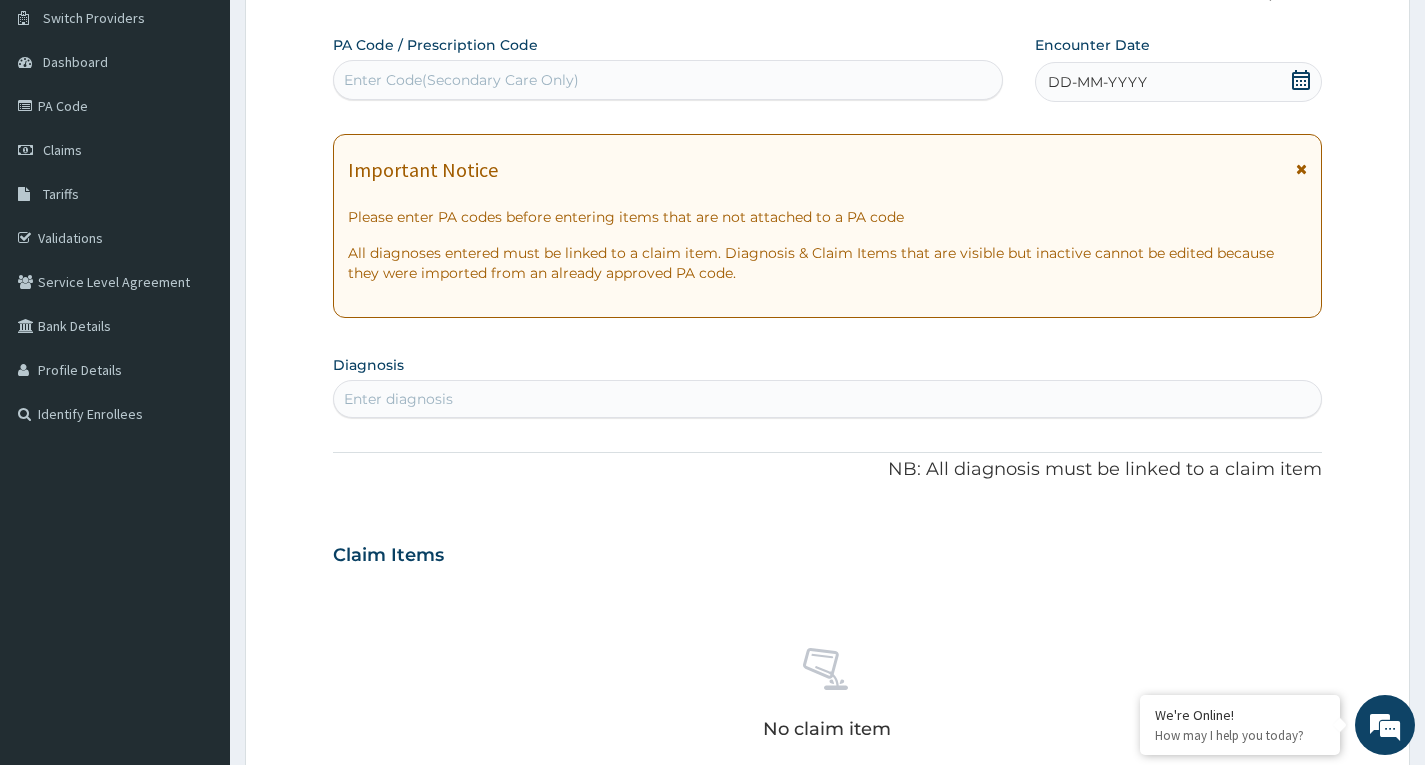 click 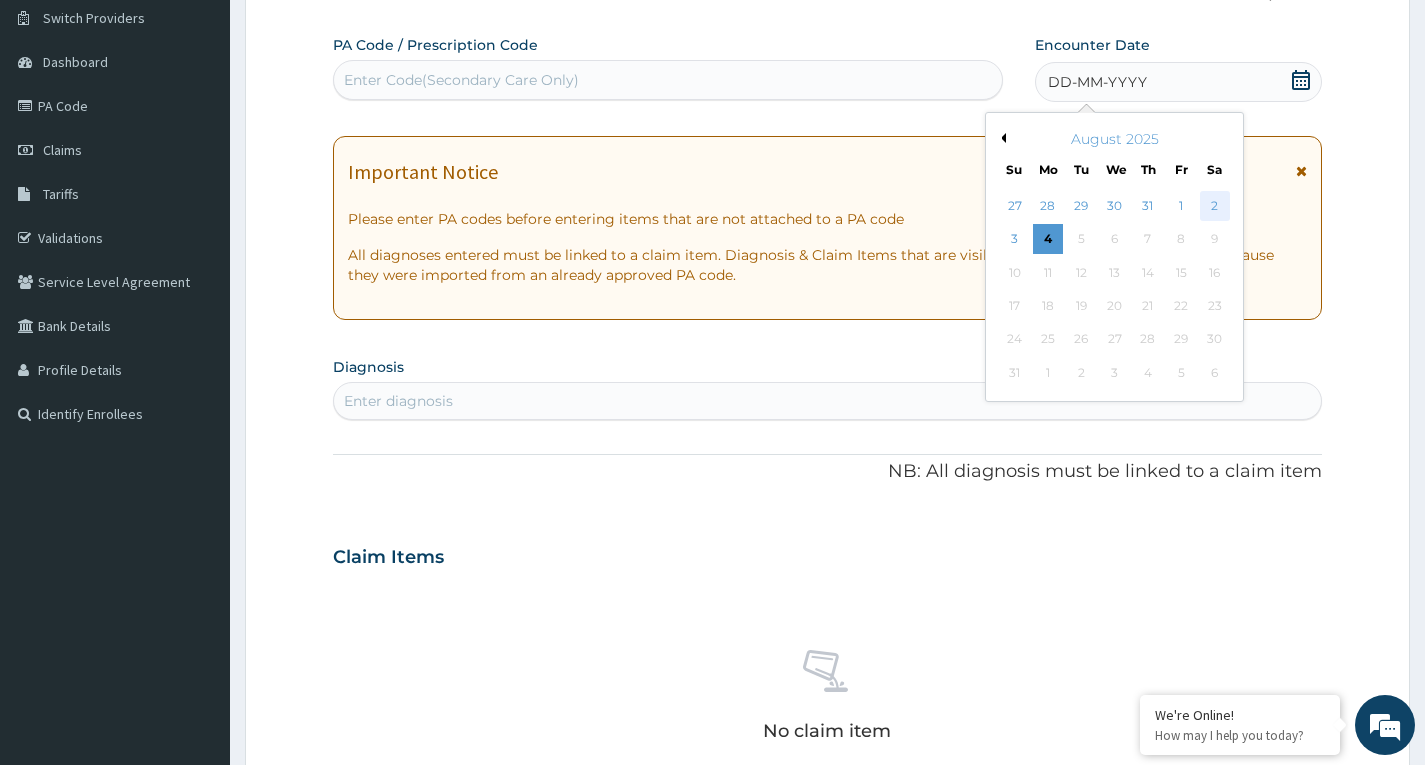 click on "2" at bounding box center (1214, 206) 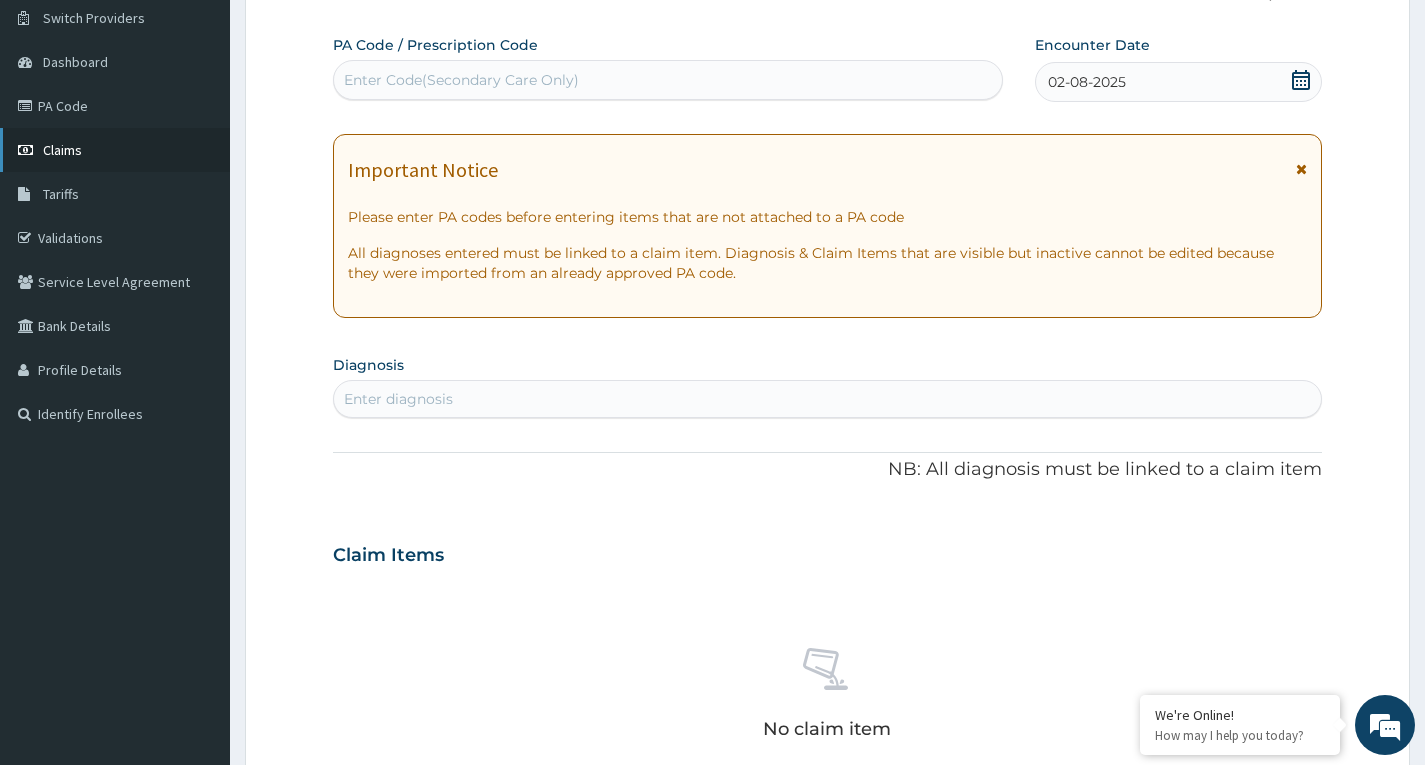 click on "Claims" at bounding box center [115, 150] 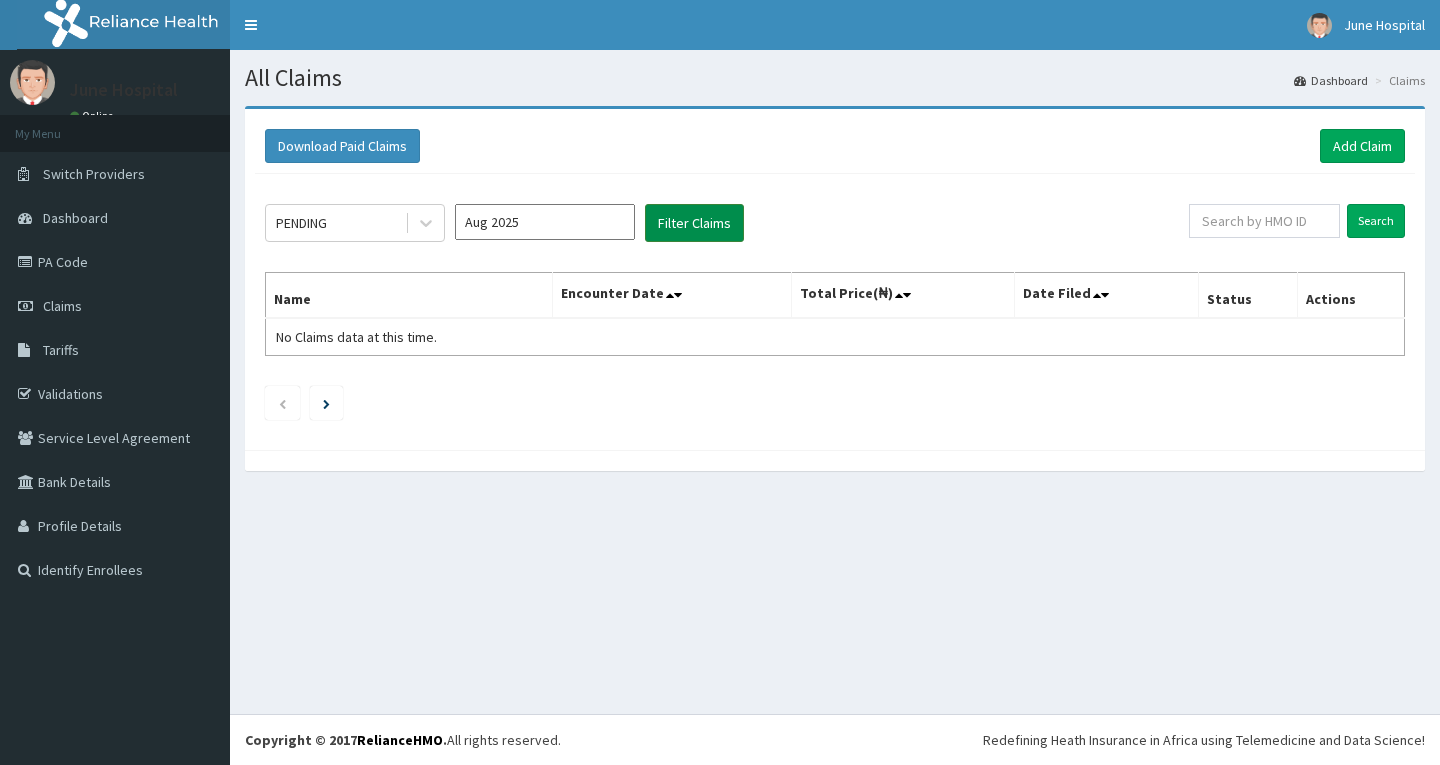 scroll, scrollTop: 0, scrollLeft: 0, axis: both 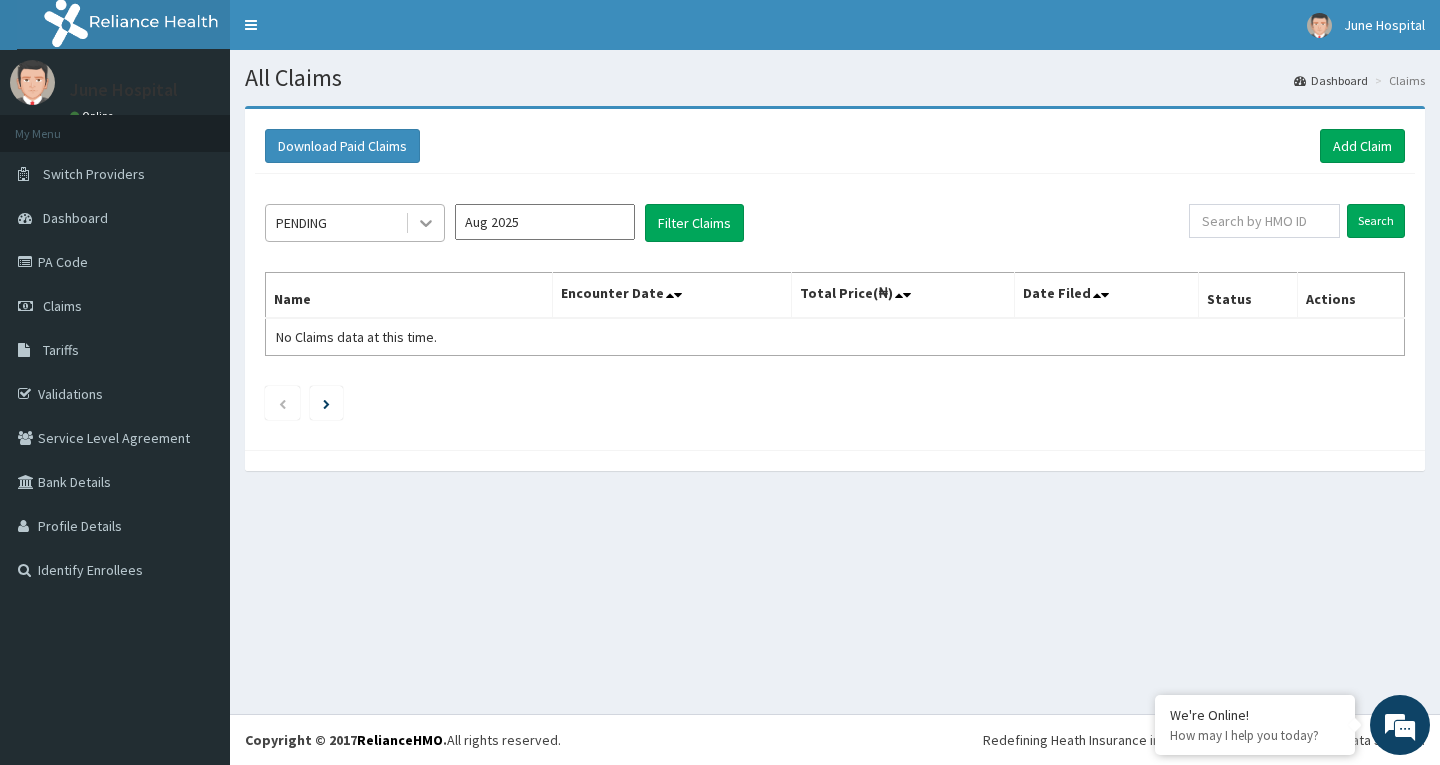 click 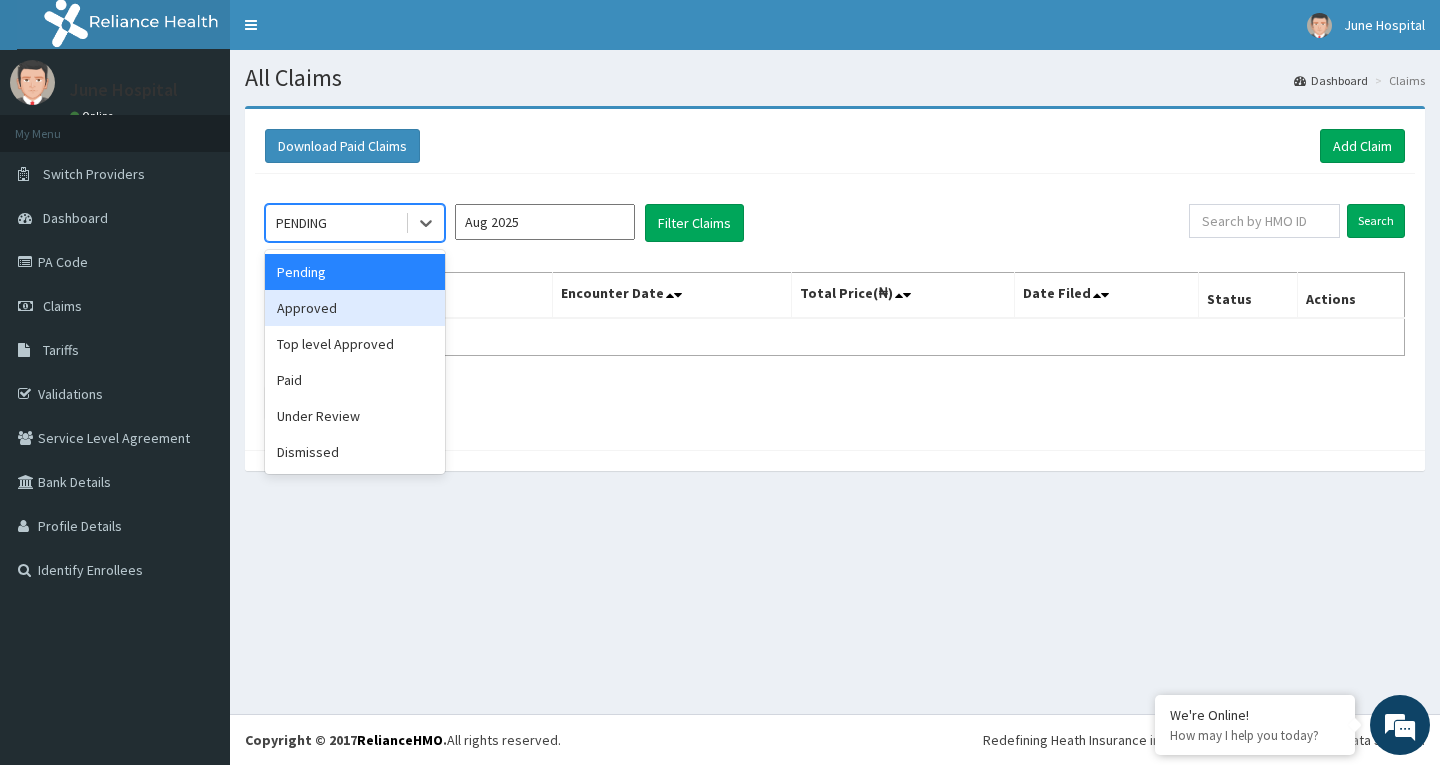 click on "Approved" at bounding box center (355, 308) 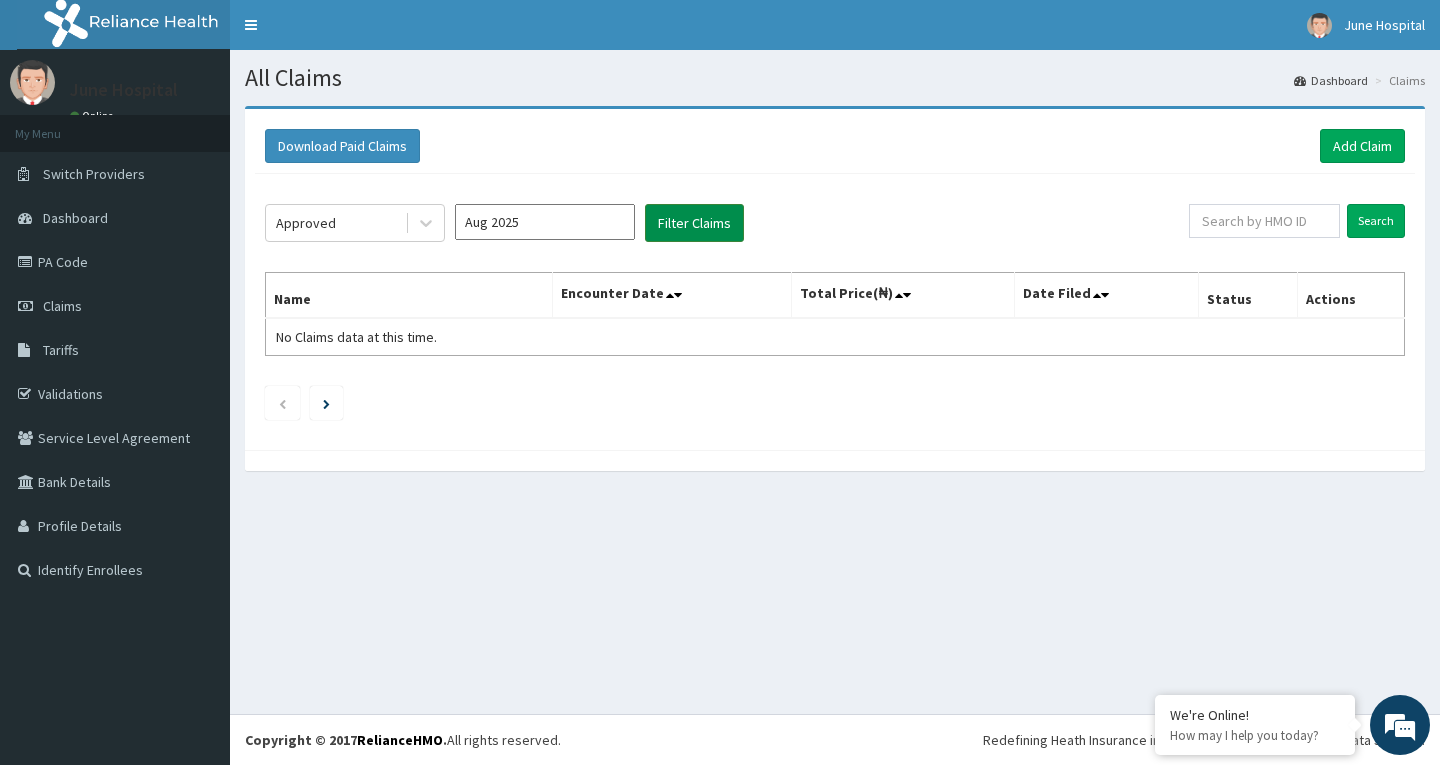 click on "Filter Claims" at bounding box center [694, 223] 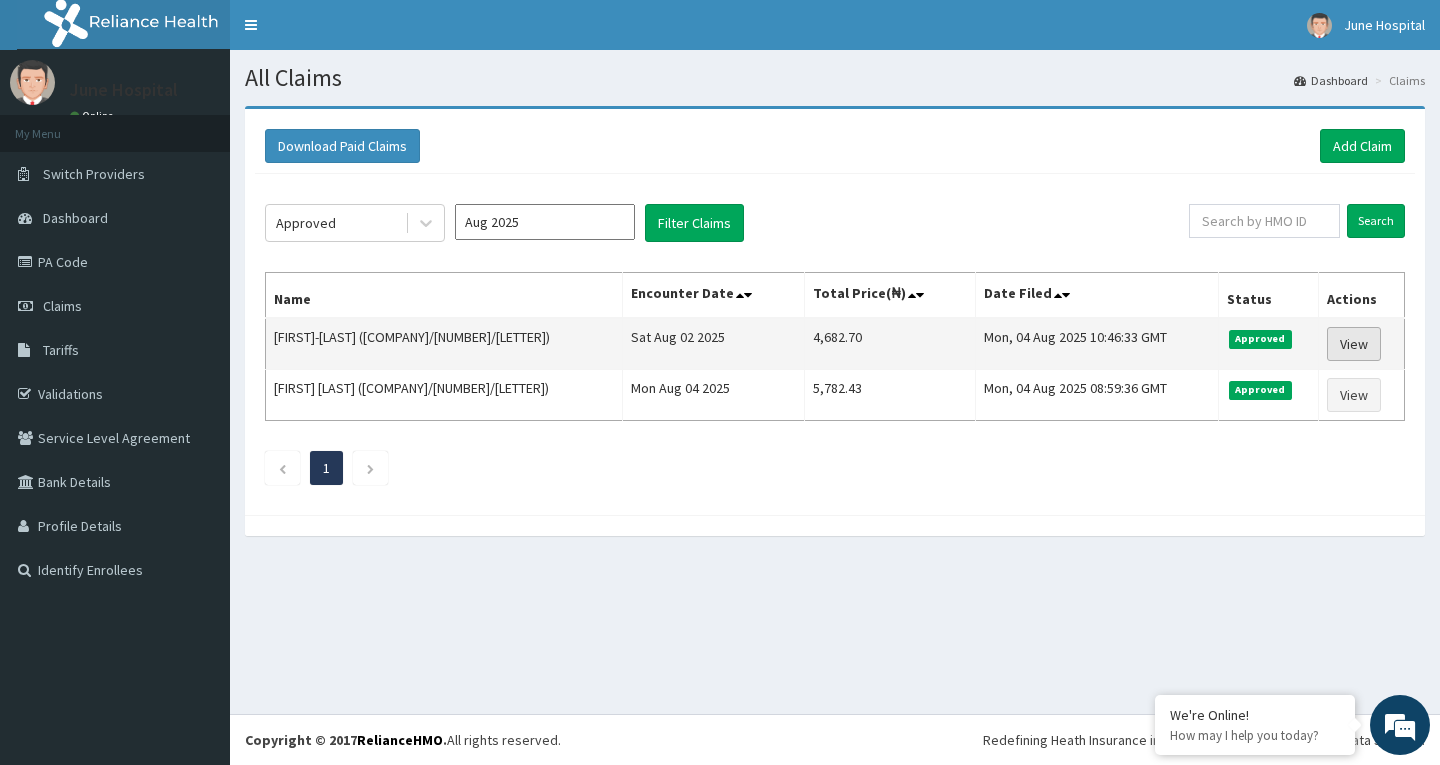 click on "View" at bounding box center (1354, 344) 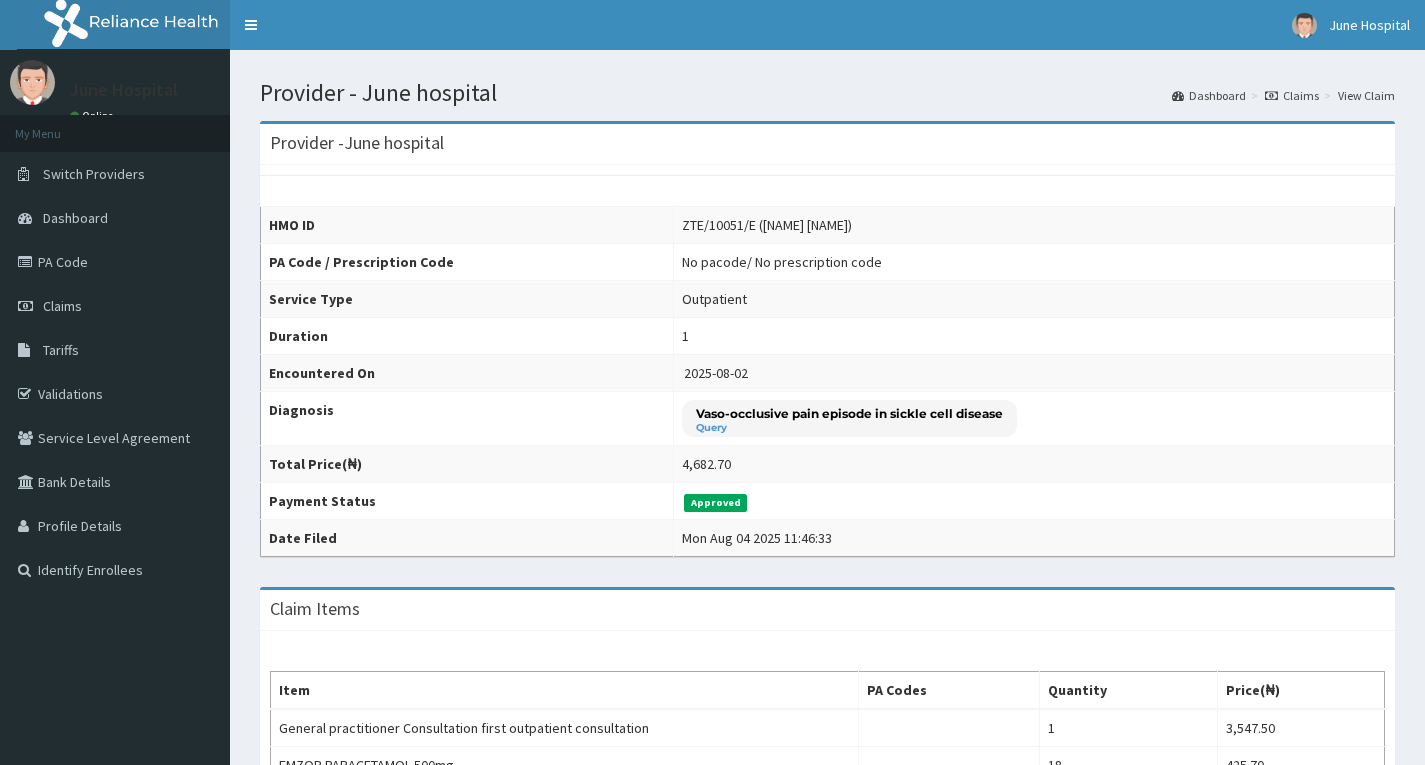 scroll, scrollTop: 0, scrollLeft: 0, axis: both 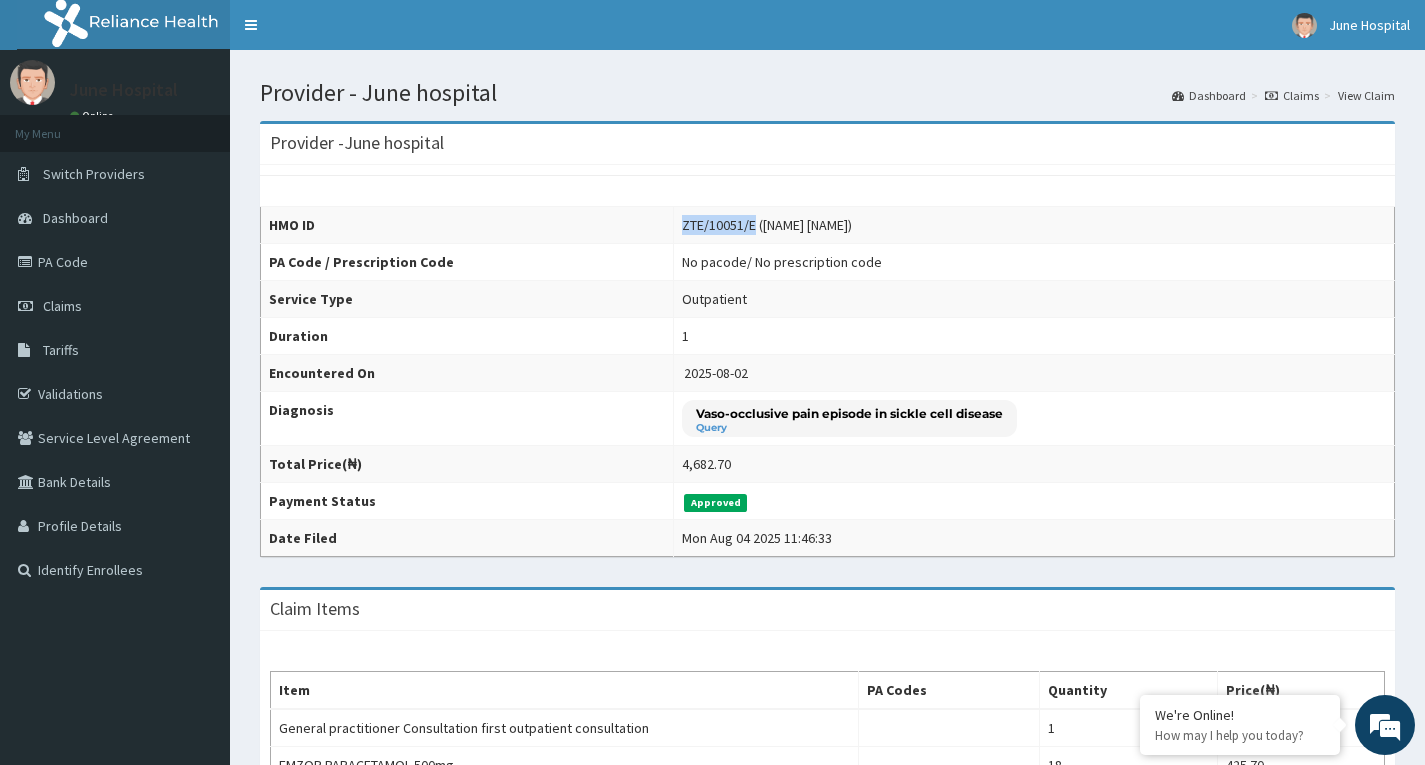 drag, startPoint x: 663, startPoint y: 228, endPoint x: 733, endPoint y: 225, distance: 70.064255 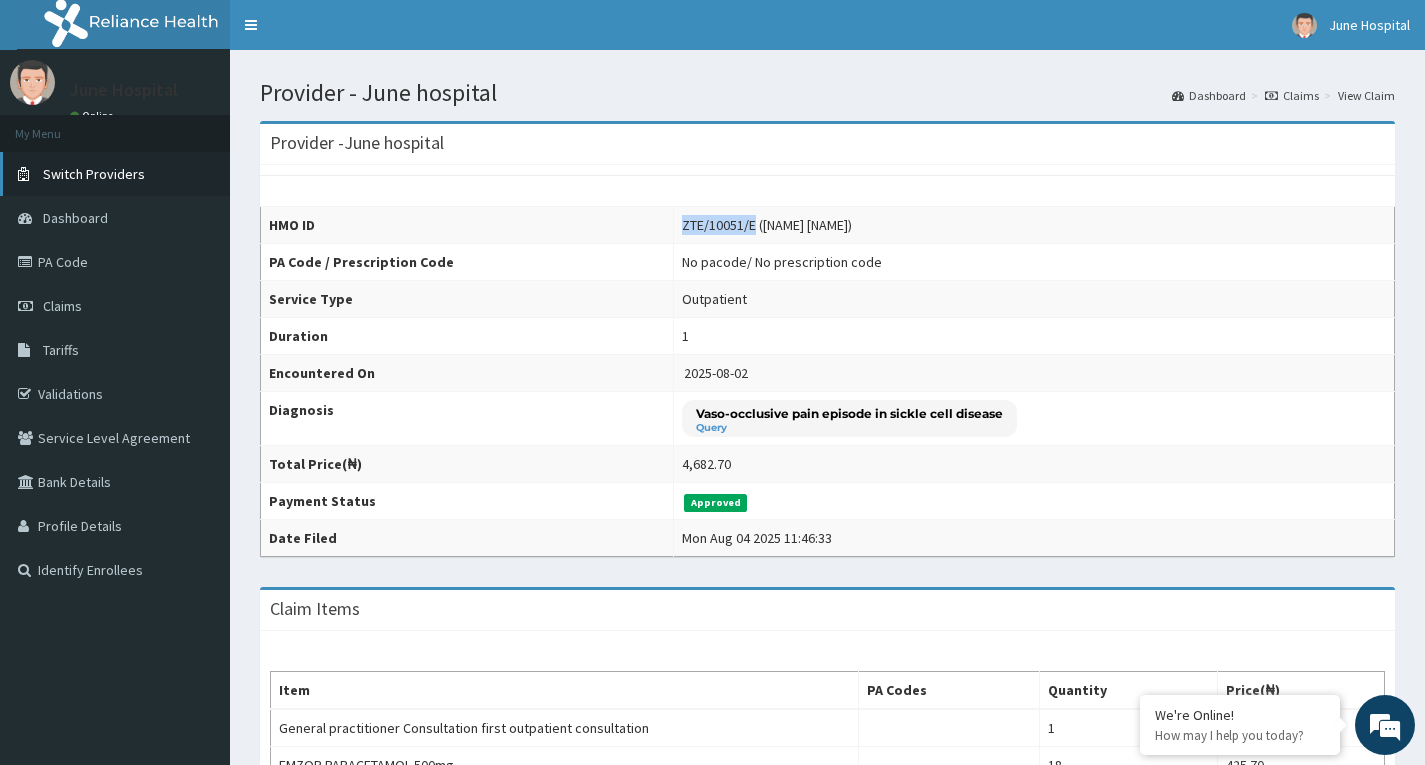 click on "Switch Providers" at bounding box center [115, 174] 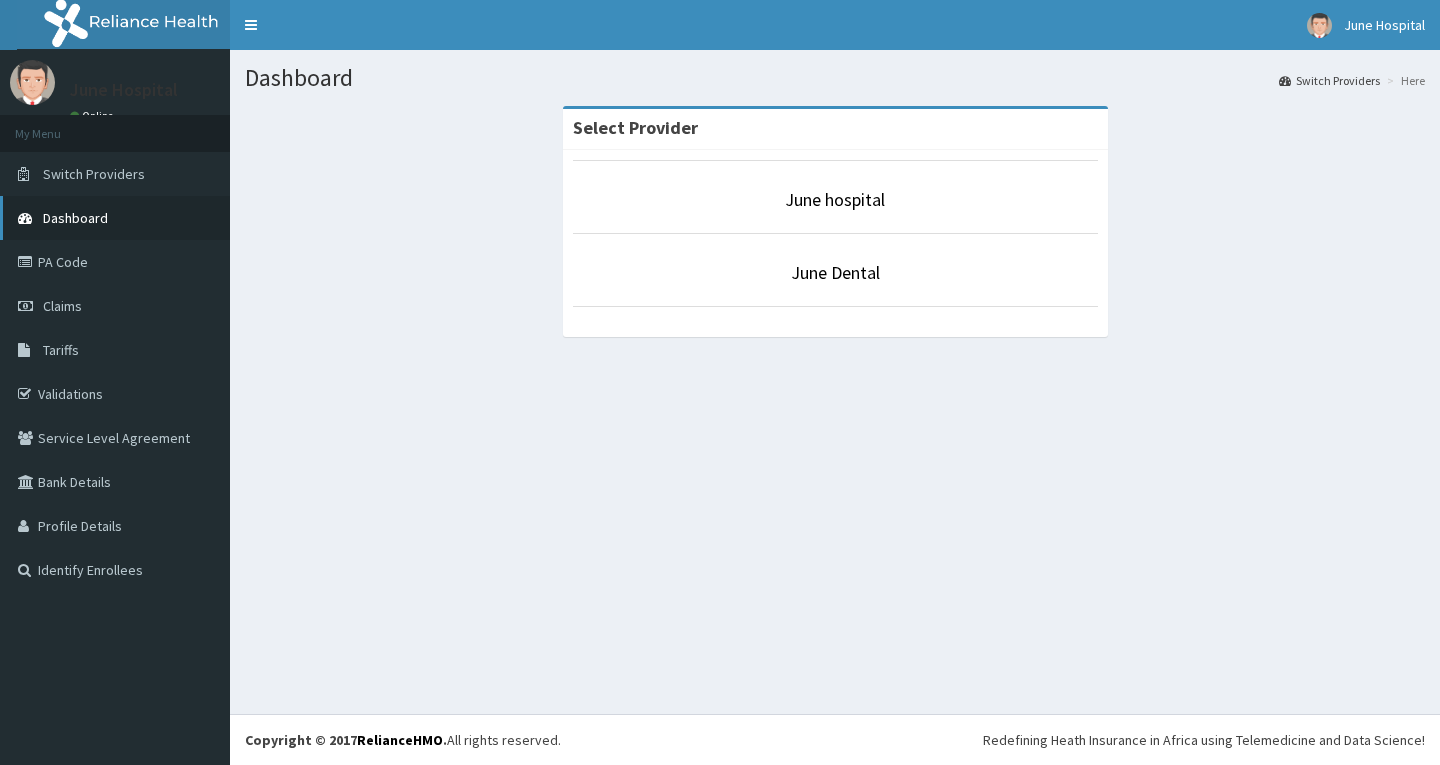 scroll, scrollTop: 0, scrollLeft: 0, axis: both 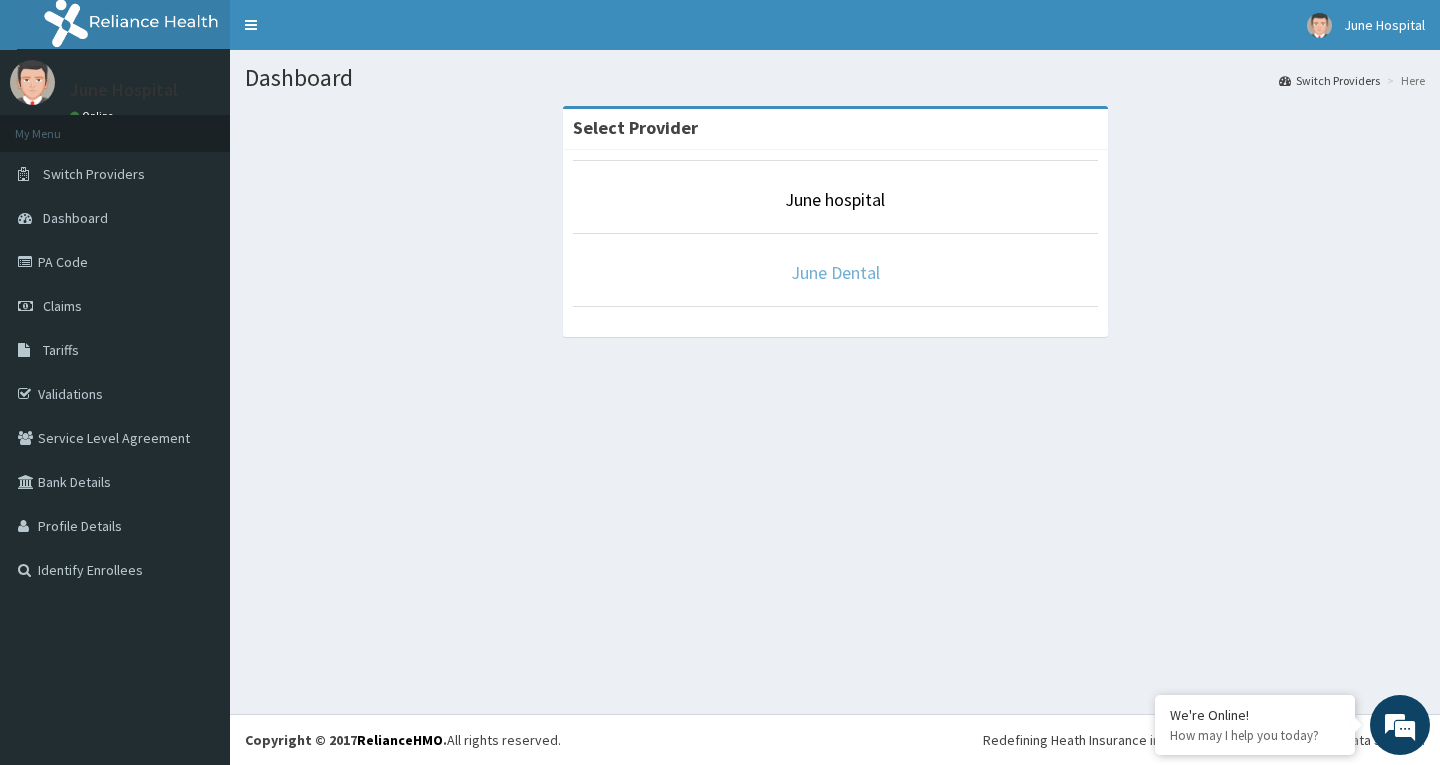 click on "June Dental" at bounding box center (835, 272) 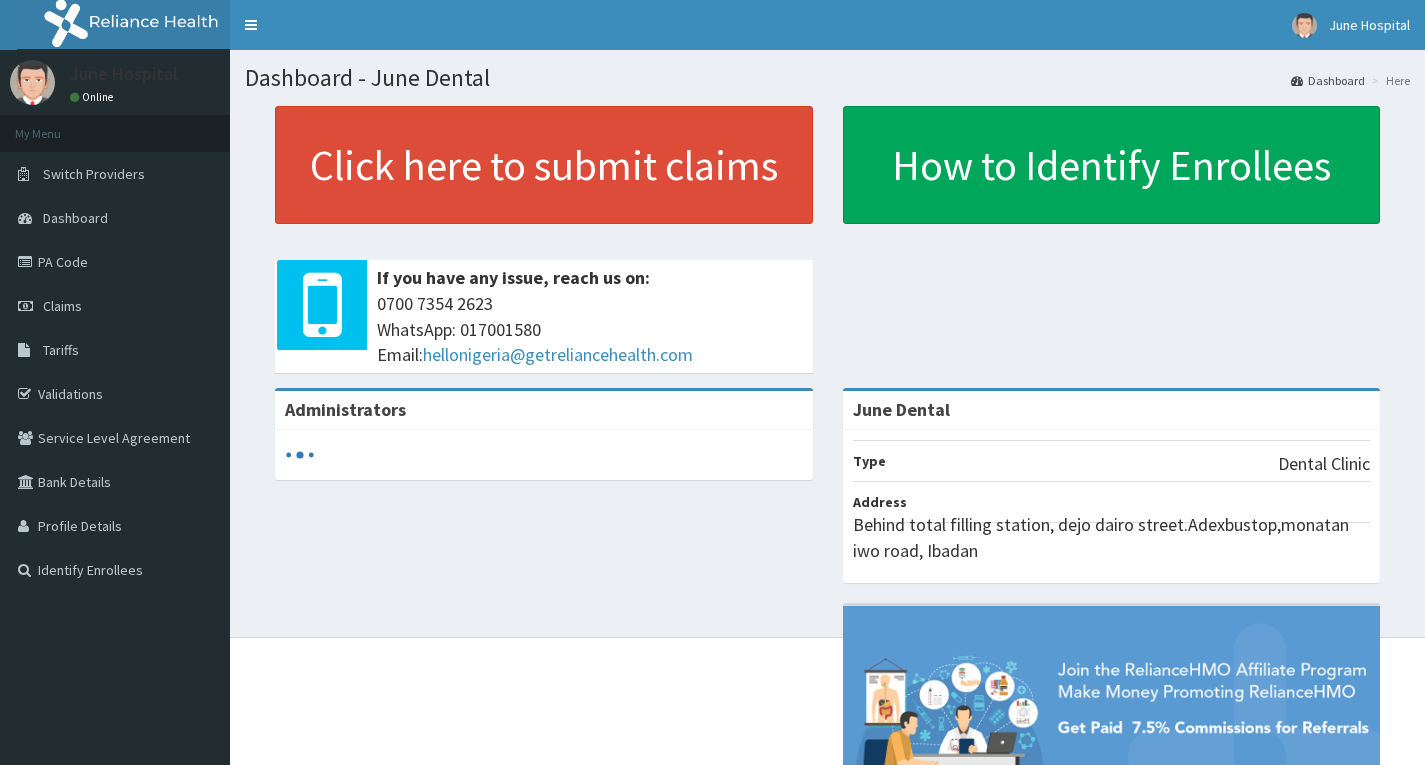 scroll, scrollTop: 0, scrollLeft: 0, axis: both 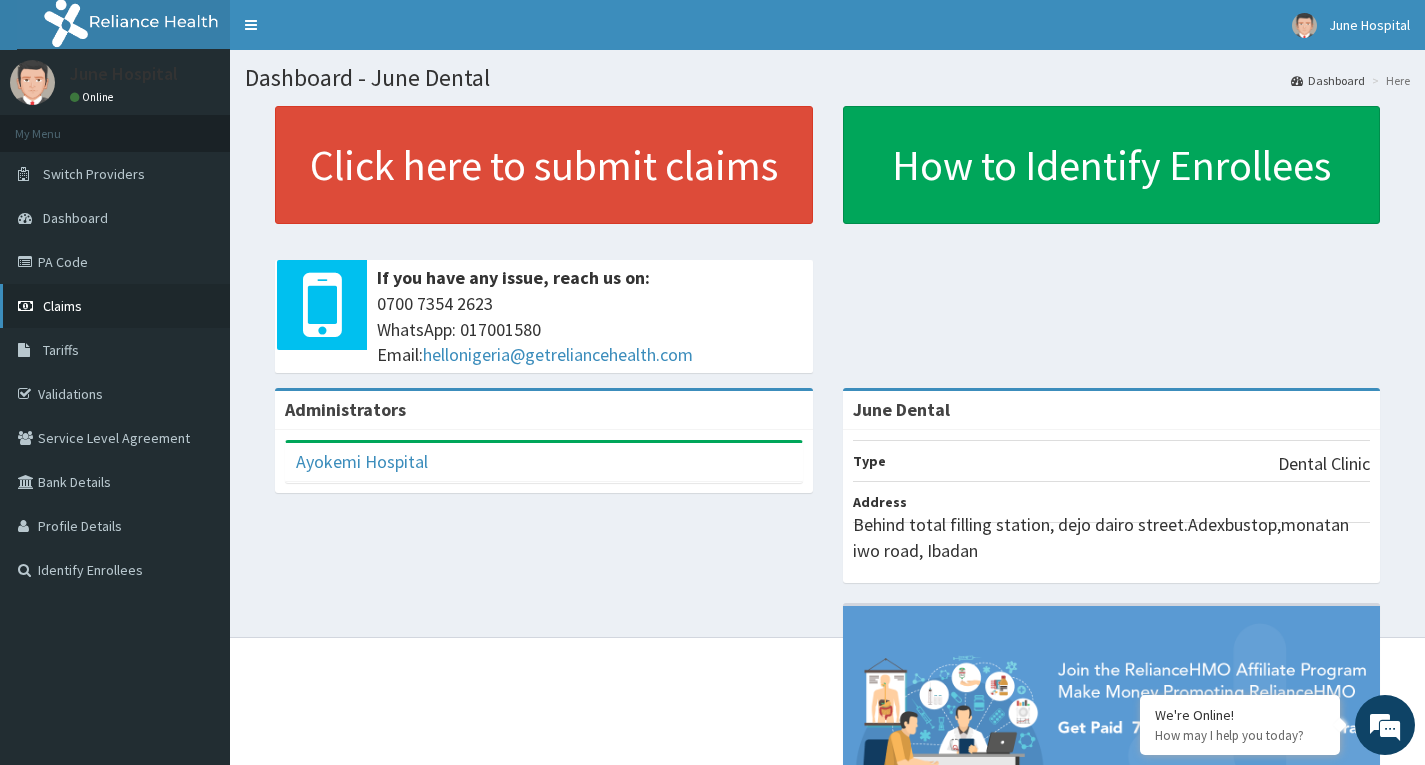 click on "Claims" at bounding box center [62, 306] 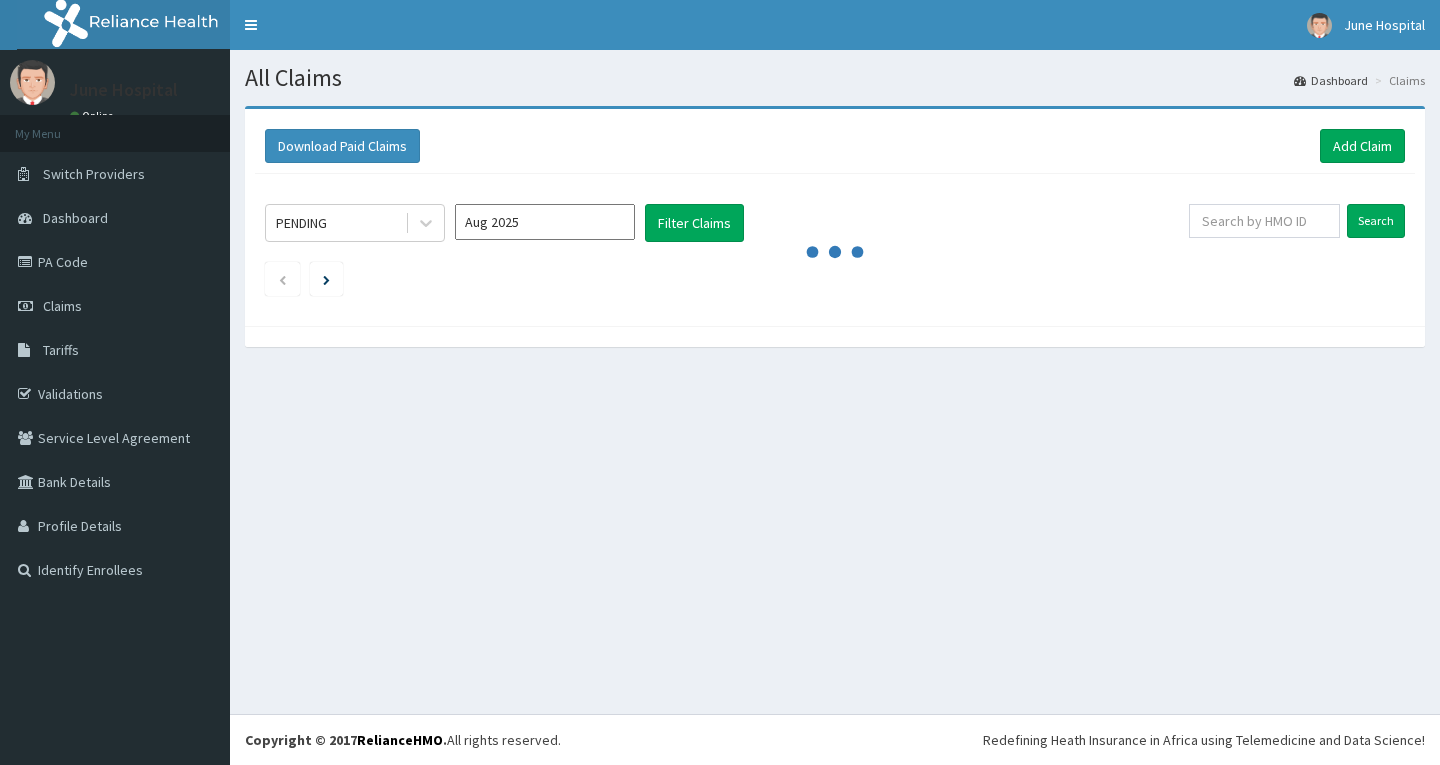scroll, scrollTop: 0, scrollLeft: 0, axis: both 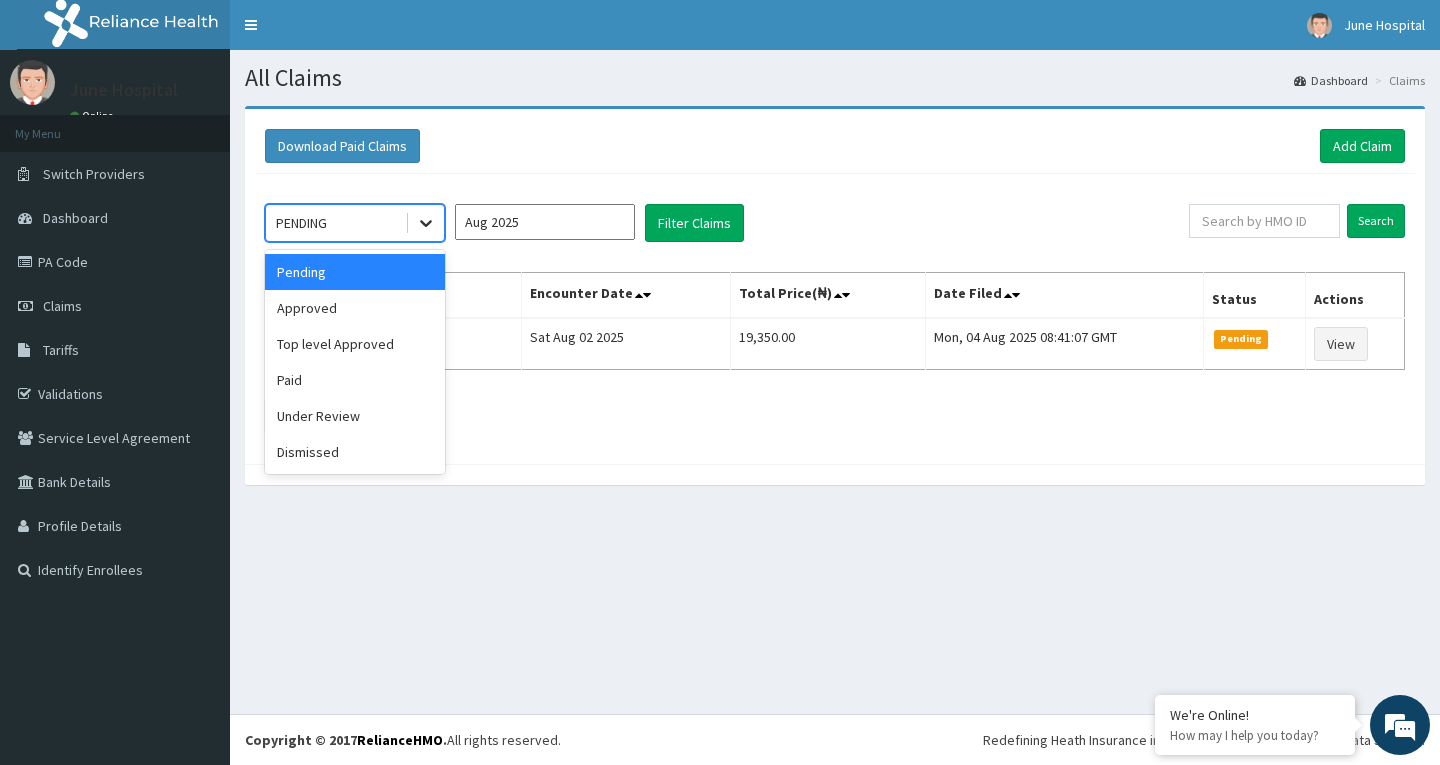 click 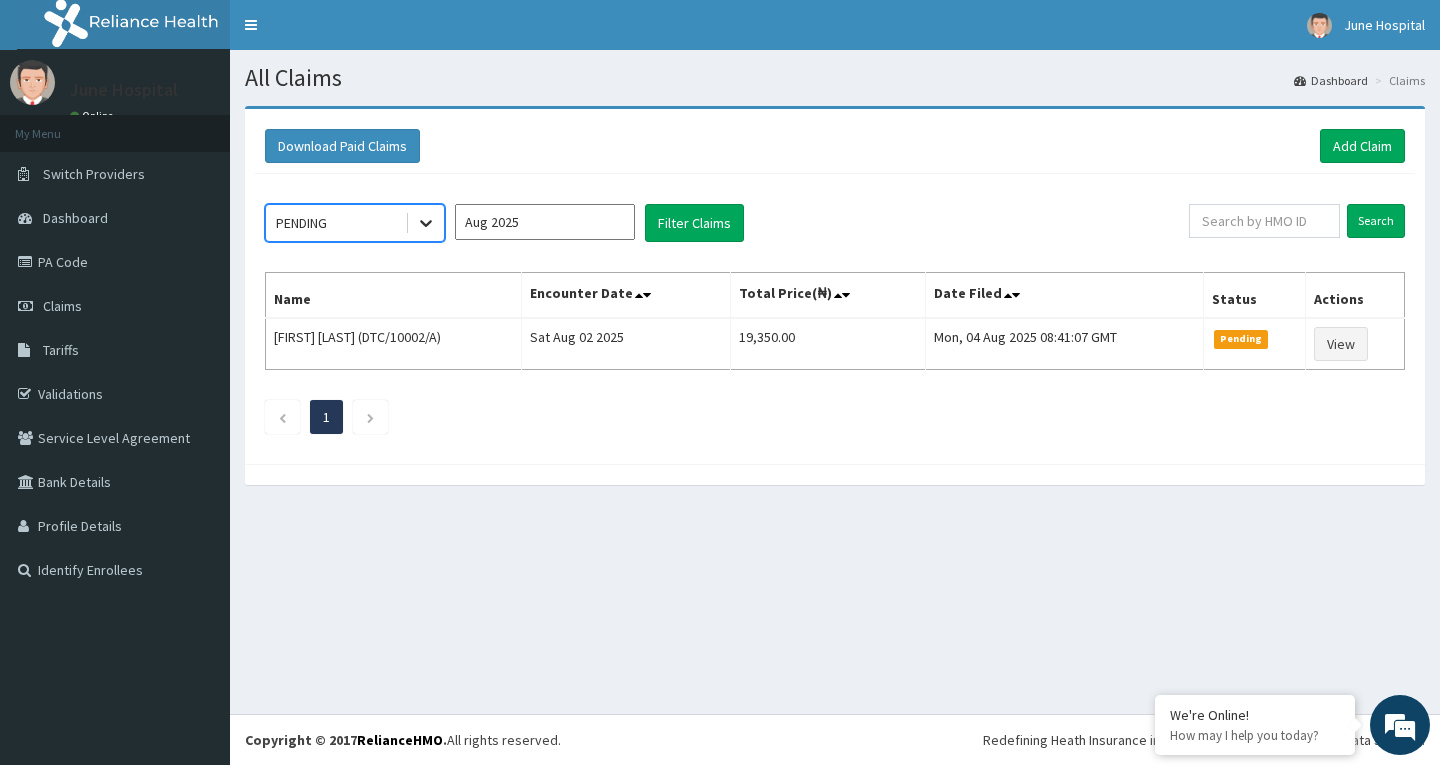 click 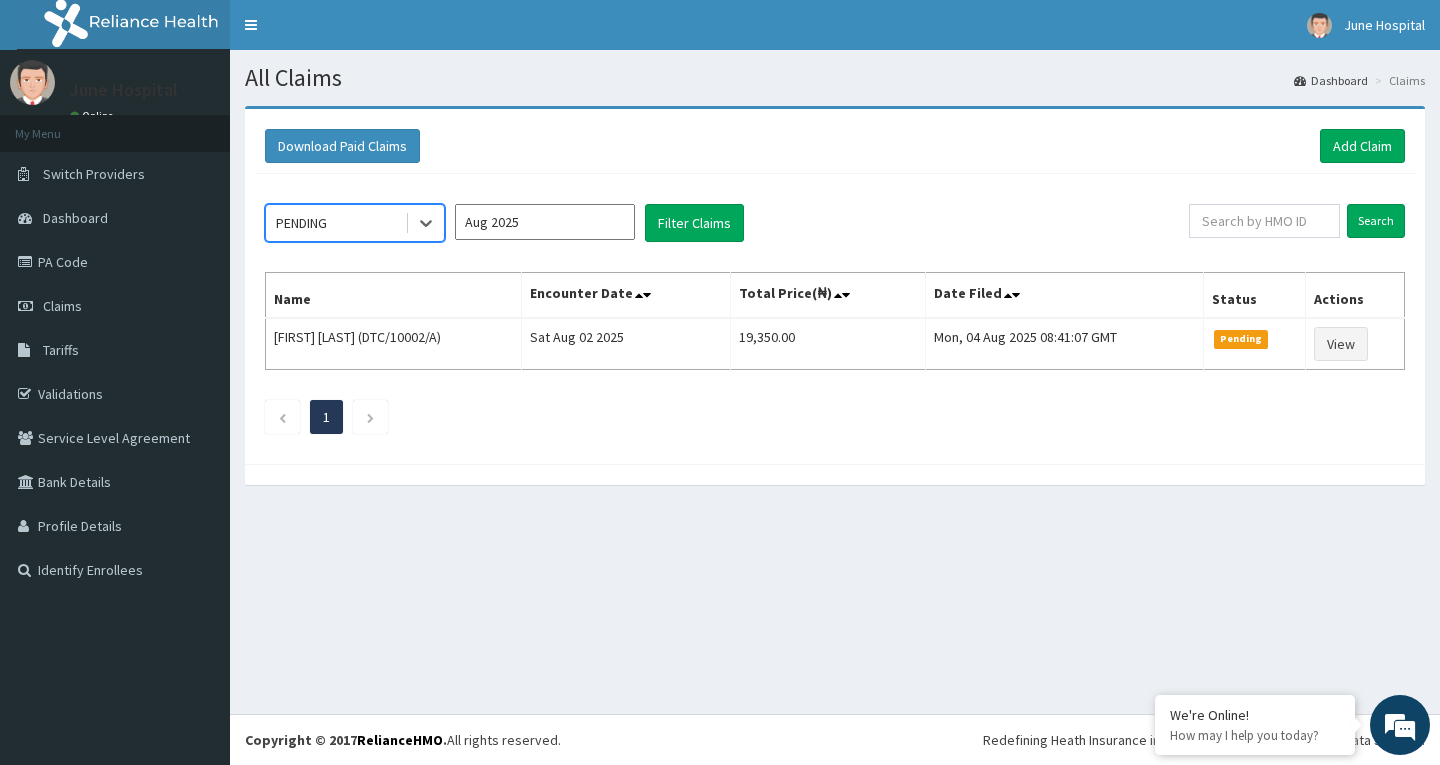 click on "Aug 2025" at bounding box center (545, 222) 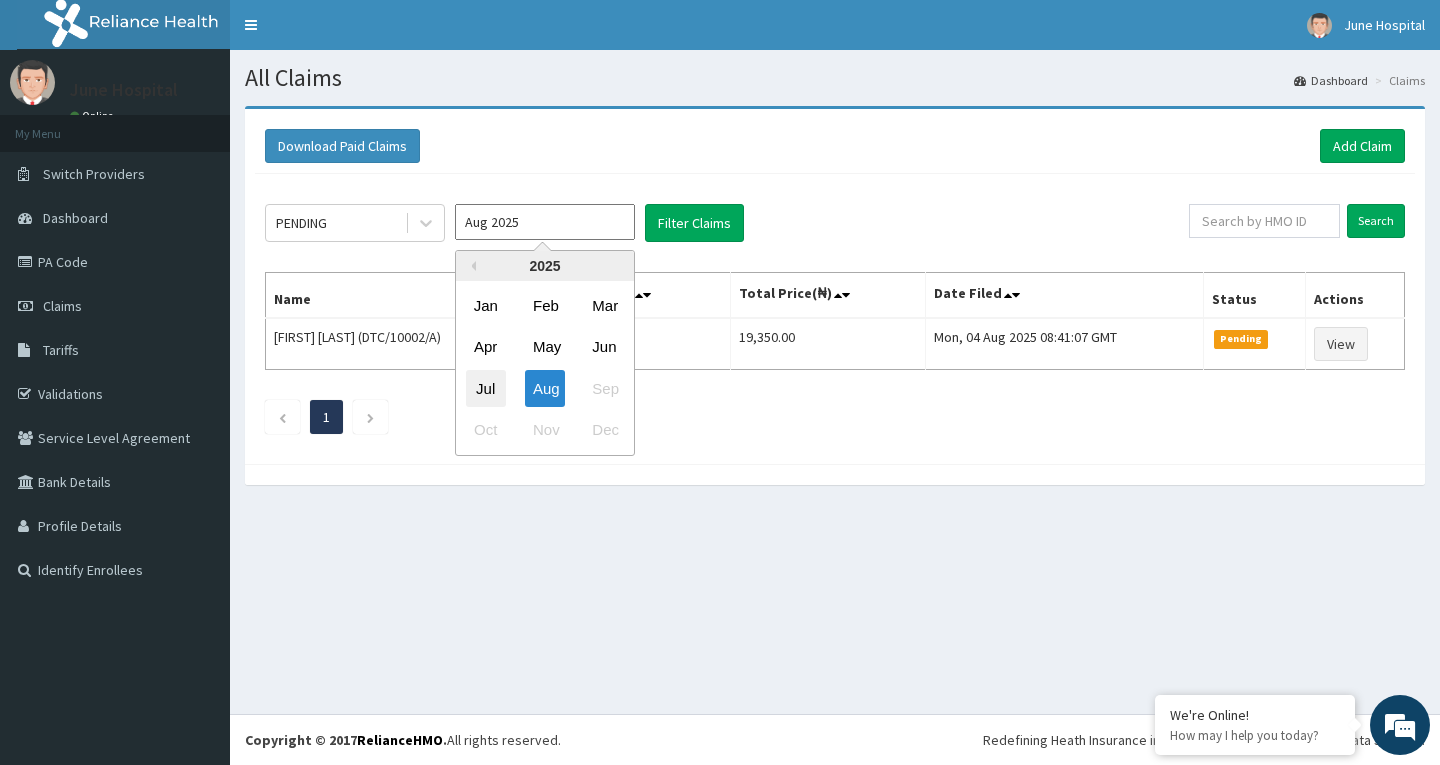click on "Jul" at bounding box center [486, 388] 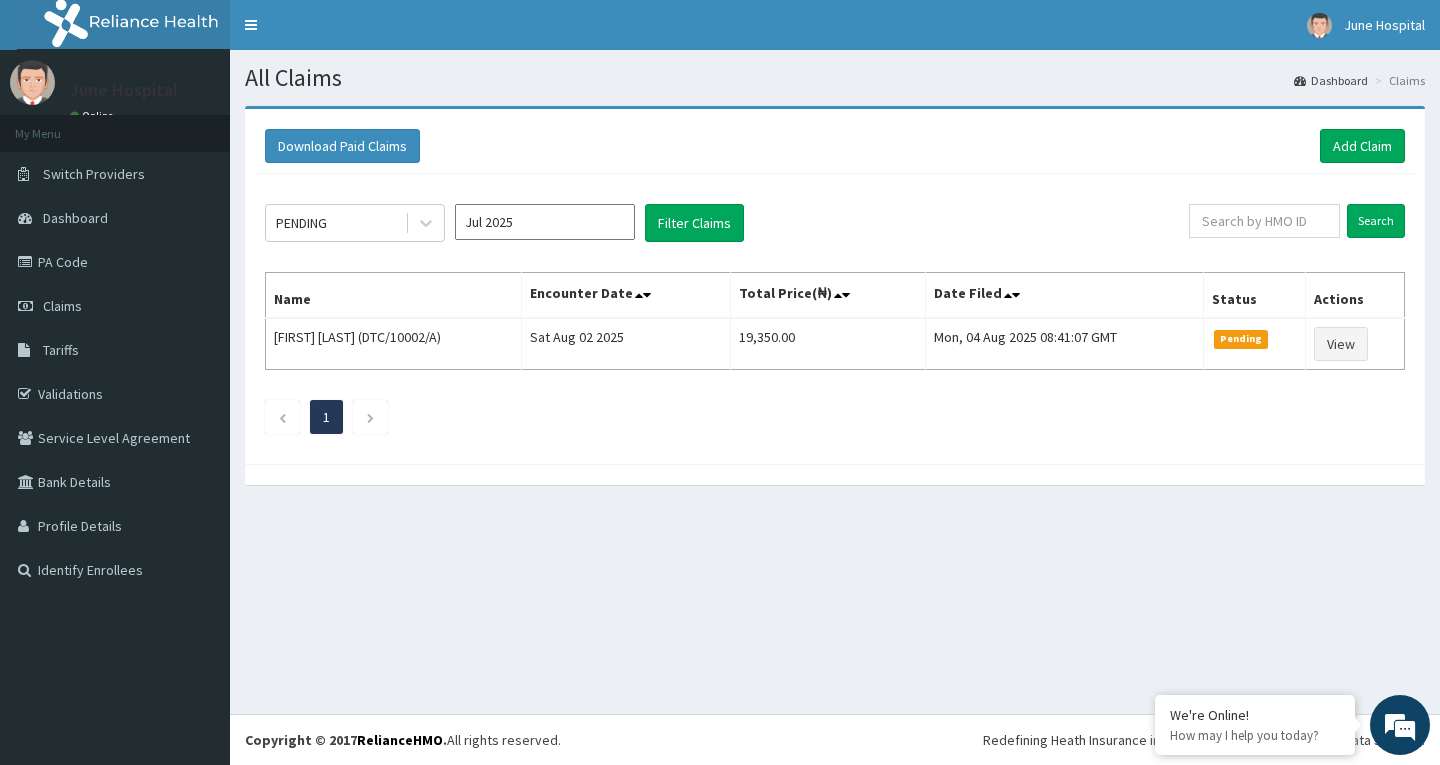 type on "Jul 2025" 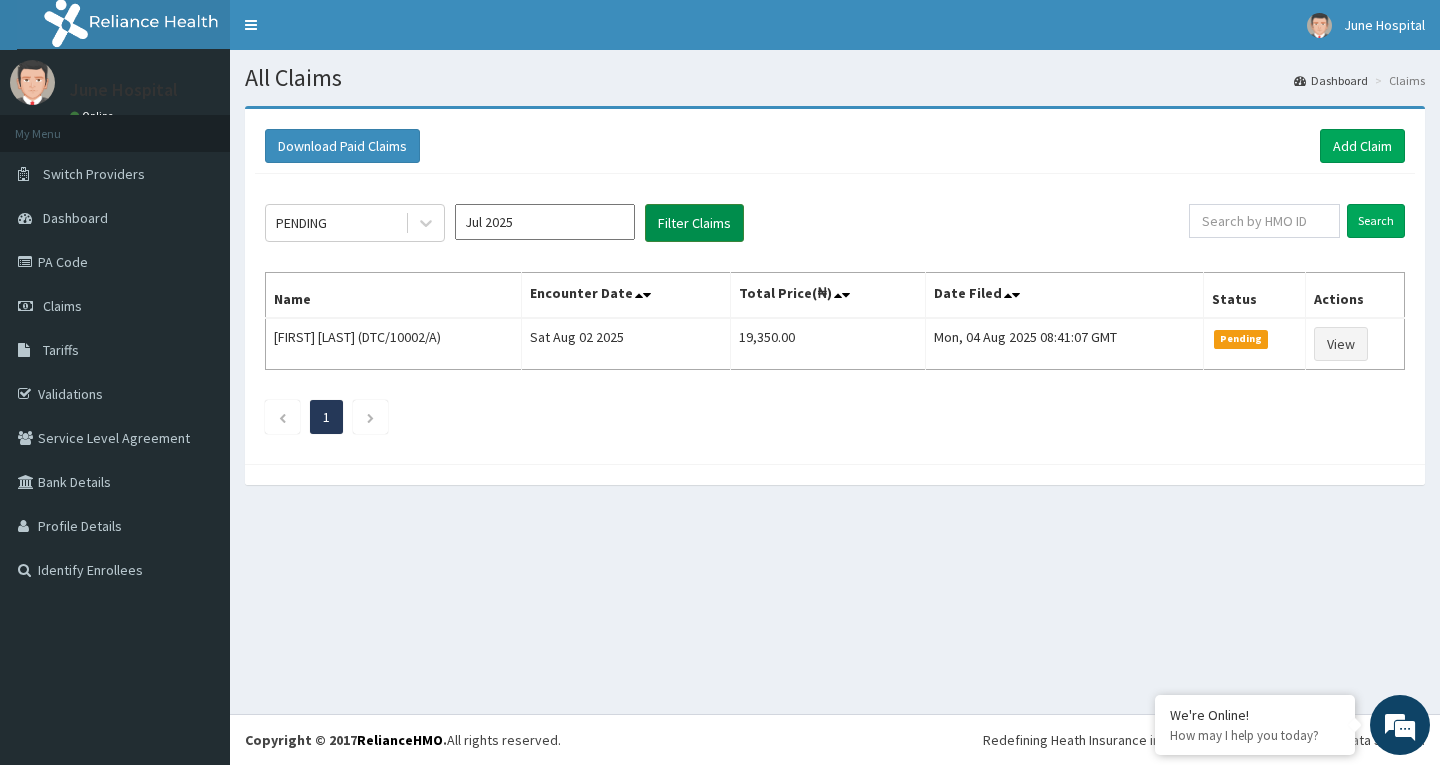 click on "Filter Claims" at bounding box center (694, 223) 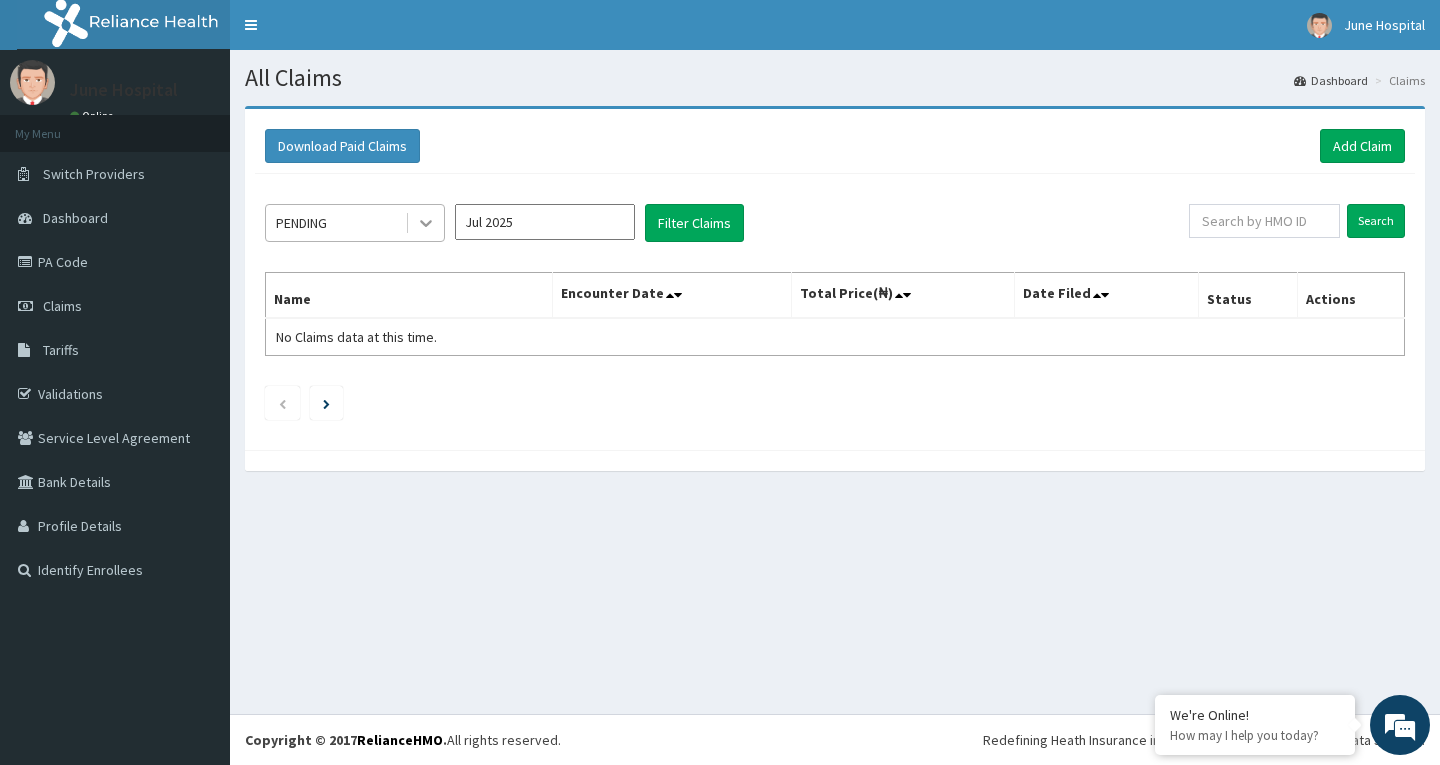 click 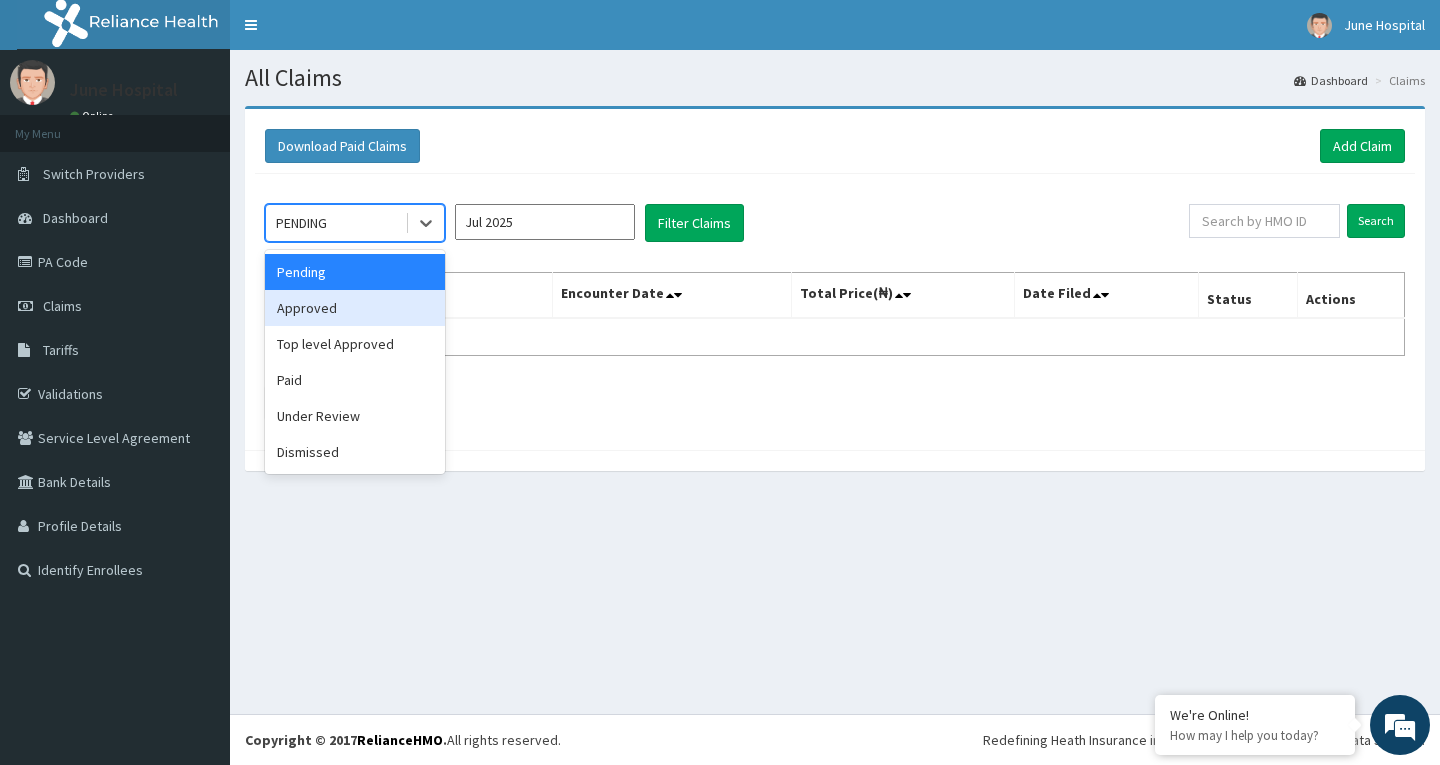 click on "Approved" at bounding box center [355, 308] 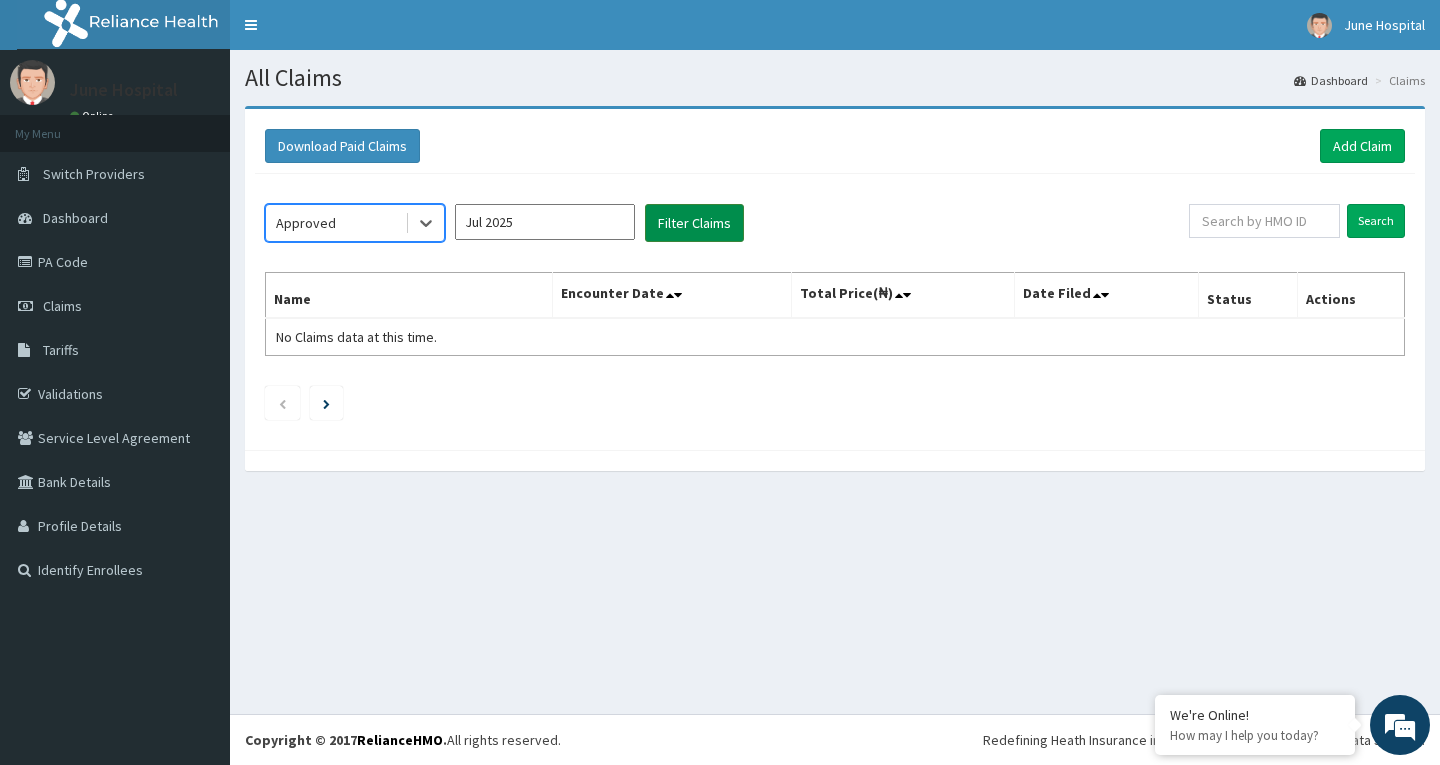 click on "Filter Claims" at bounding box center [694, 223] 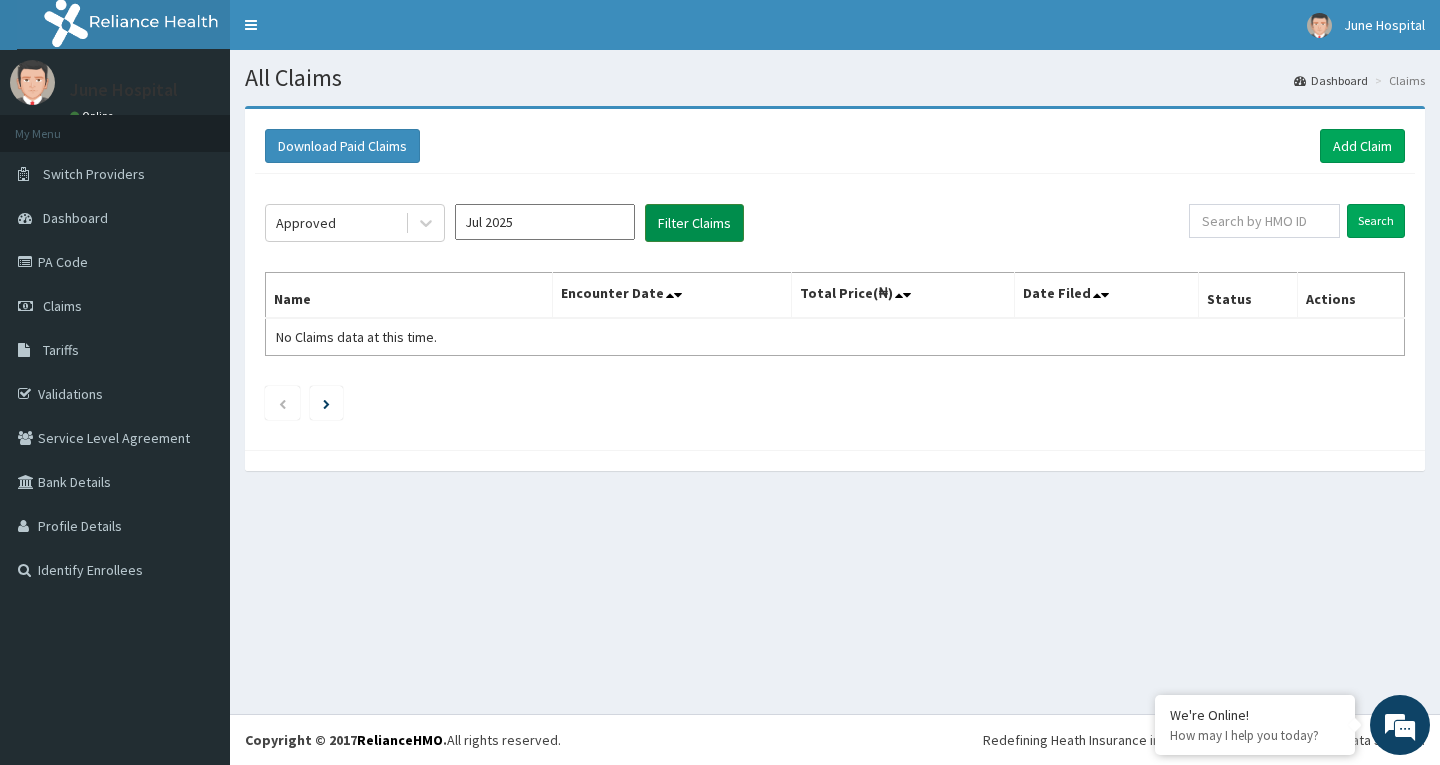 click on "Filter Claims" at bounding box center [694, 223] 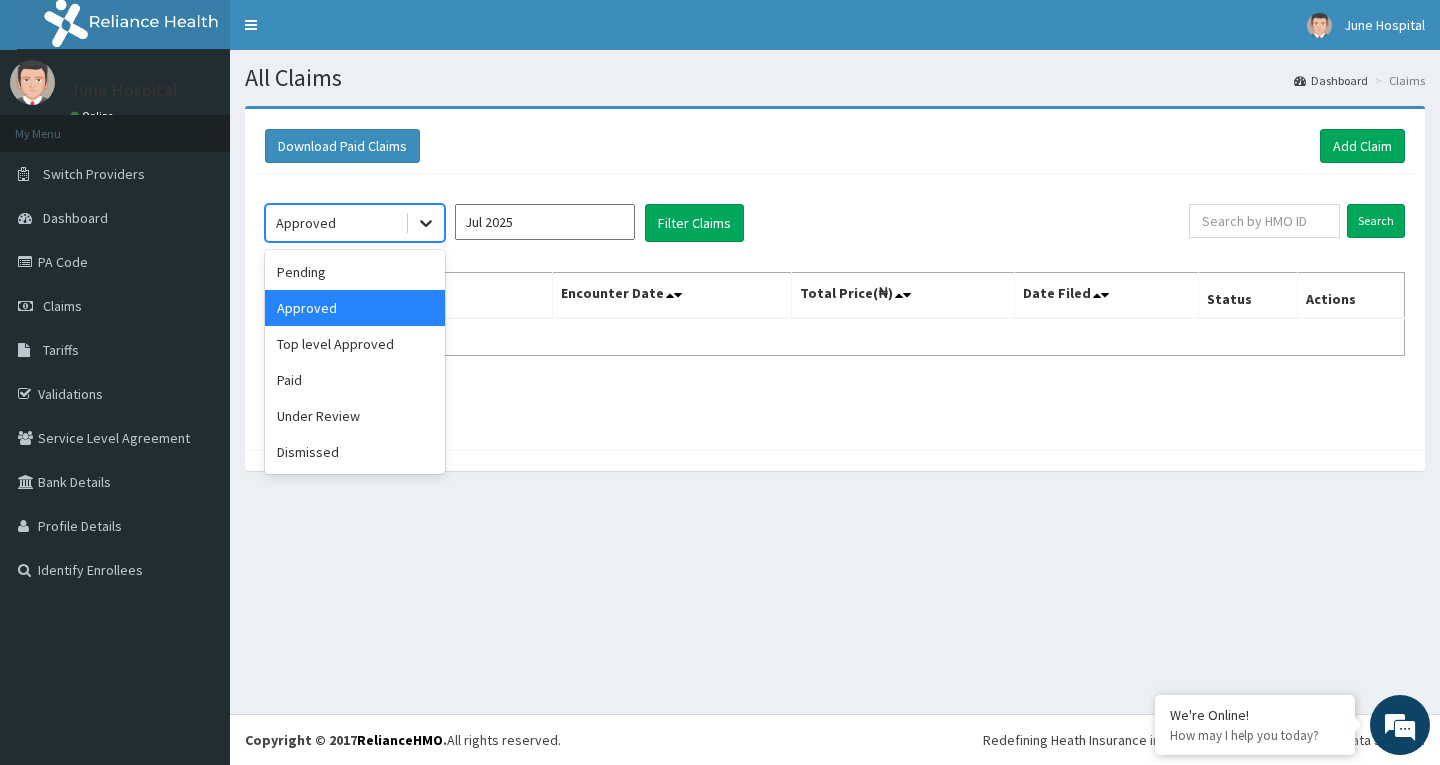 click 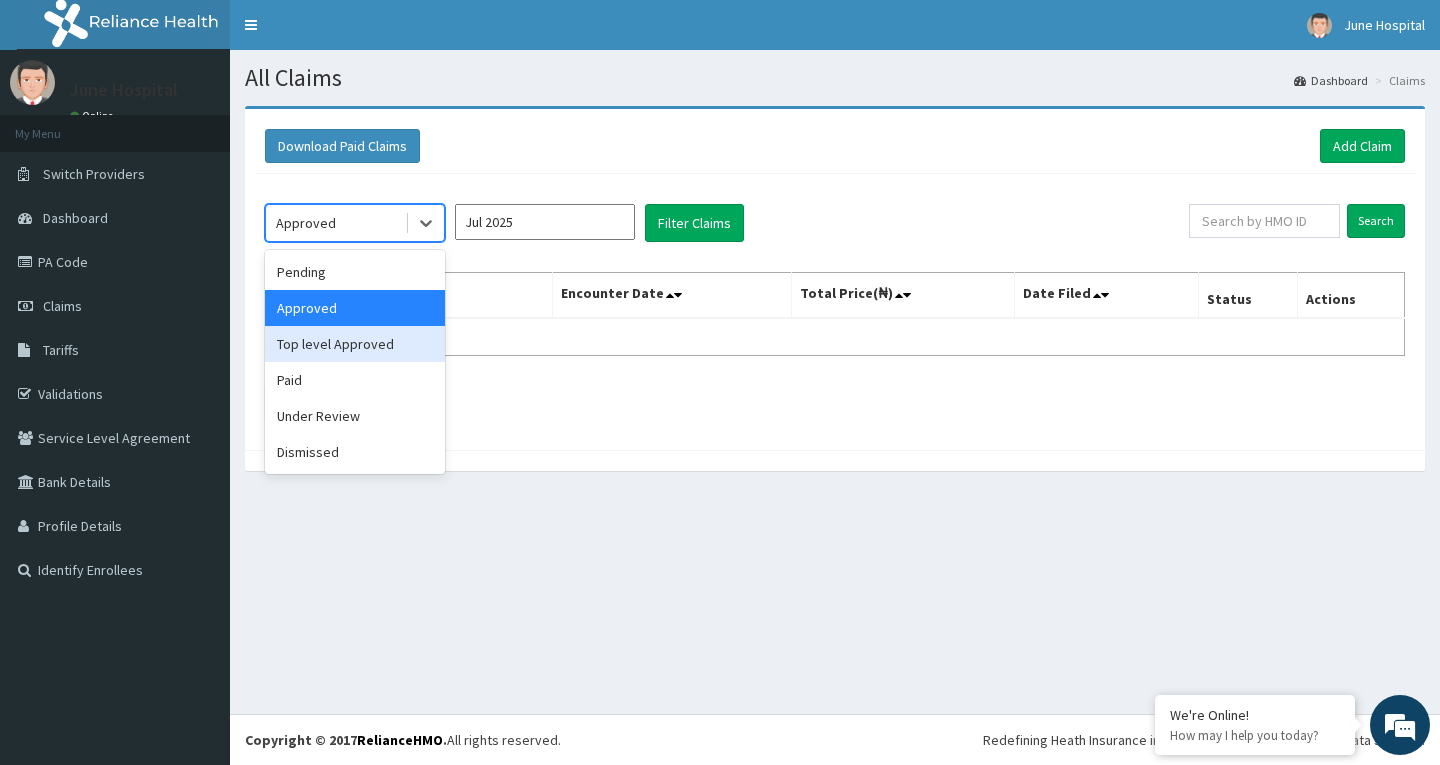 click on "Top level Approved" at bounding box center [355, 344] 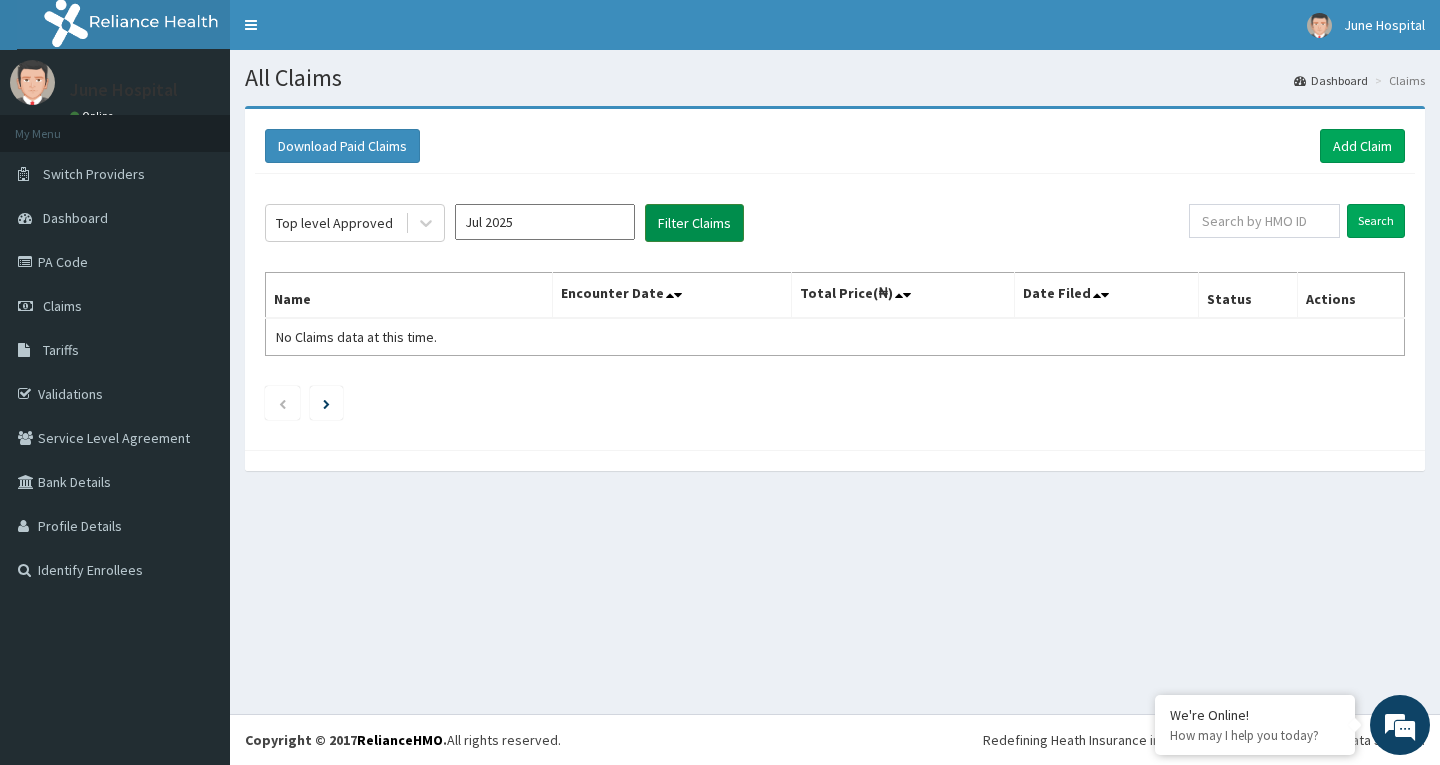 click on "Filter Claims" at bounding box center (694, 223) 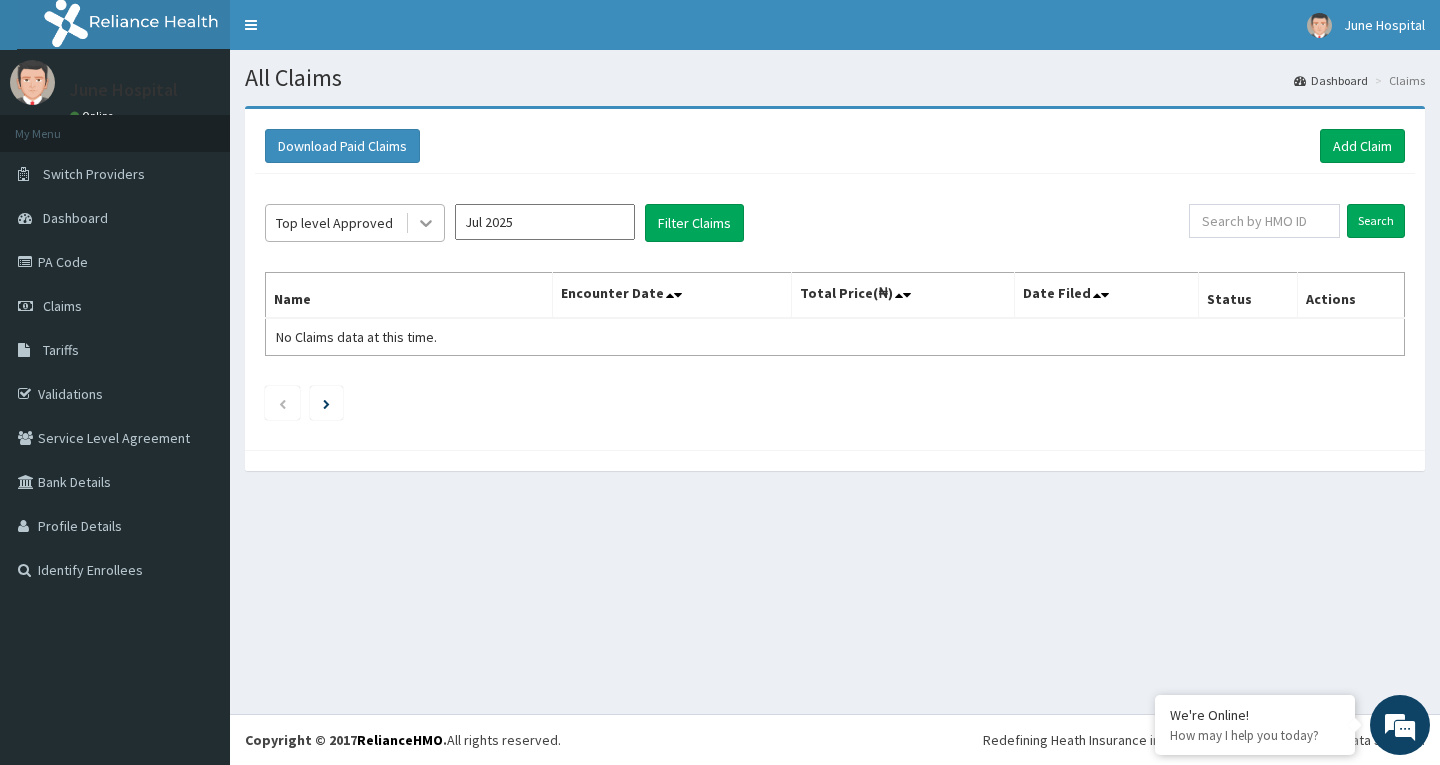 click 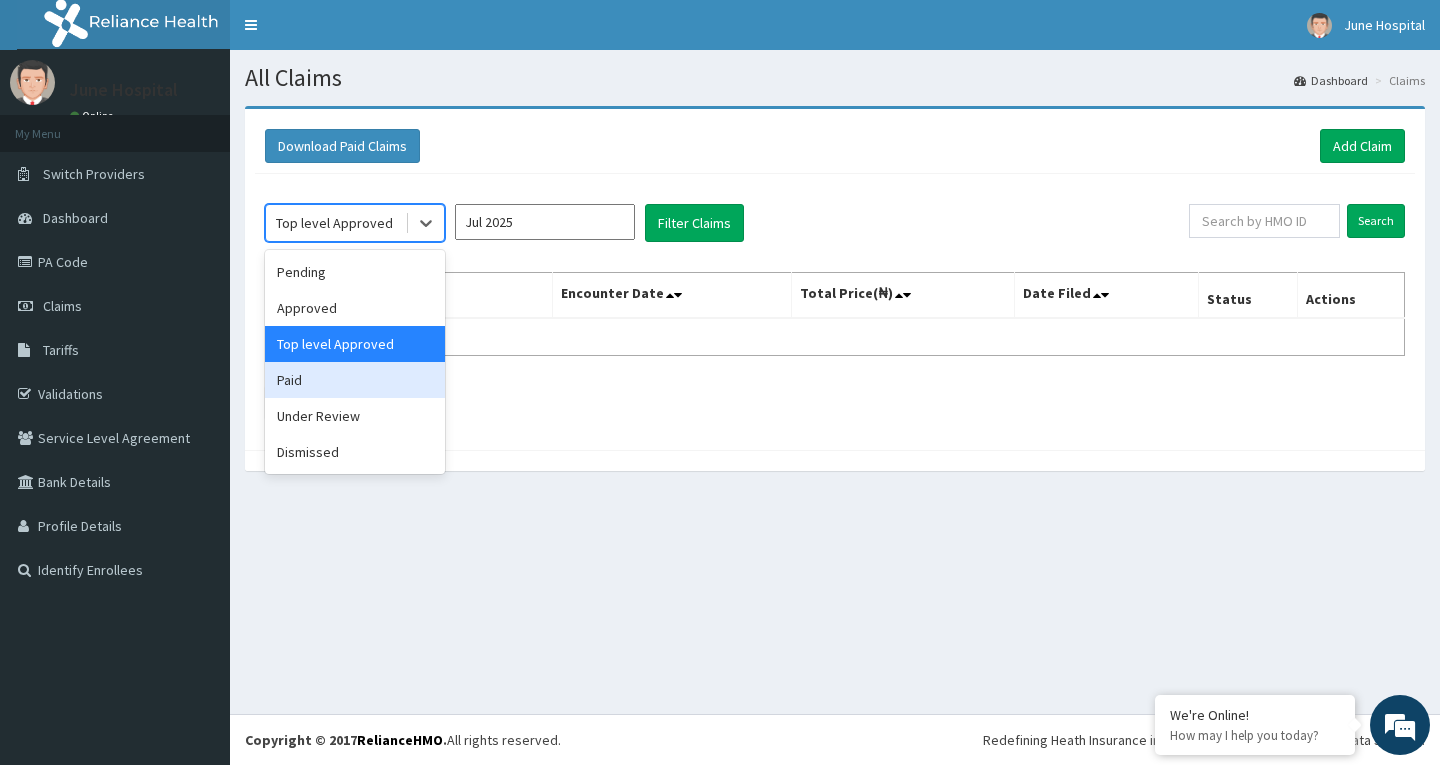 click on "Paid" at bounding box center (355, 380) 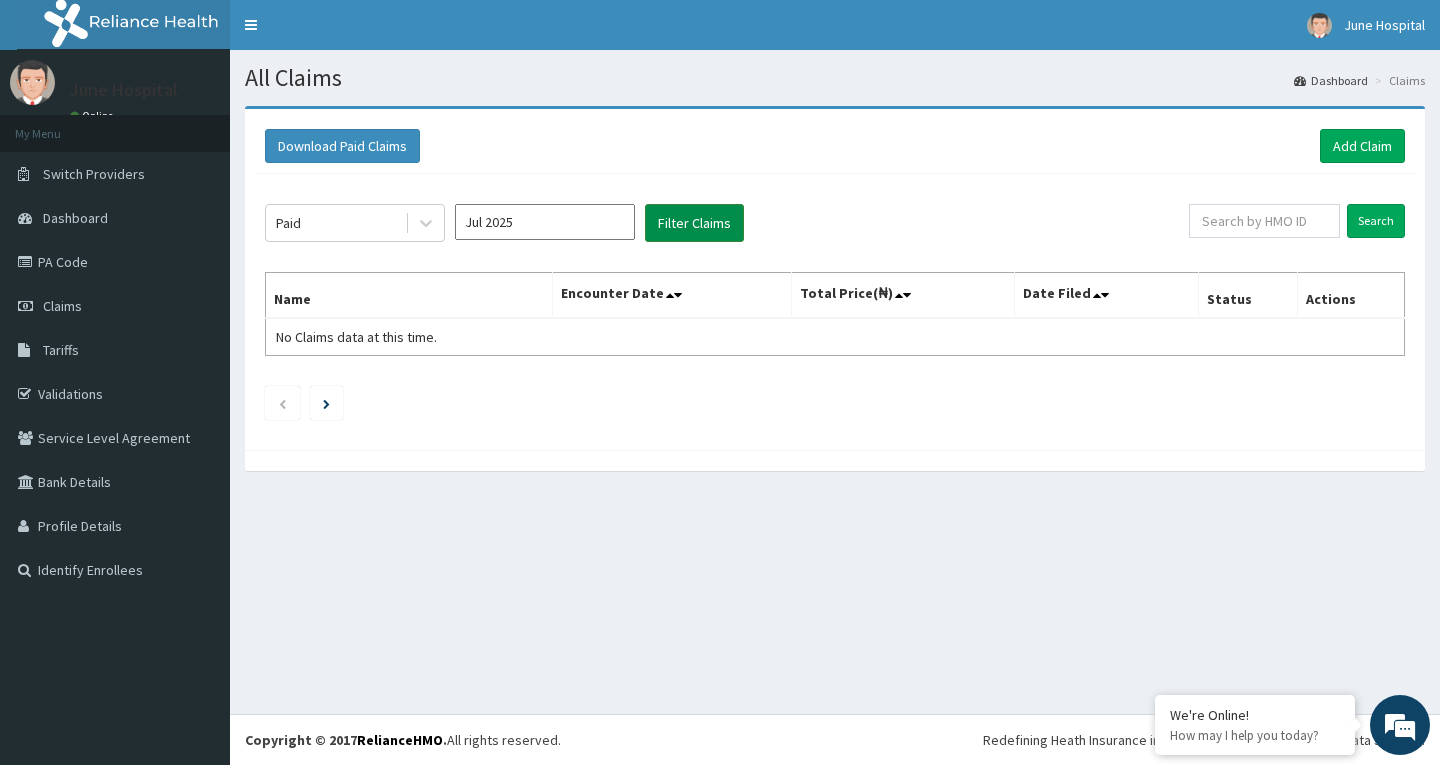 click on "Filter Claims" at bounding box center (694, 223) 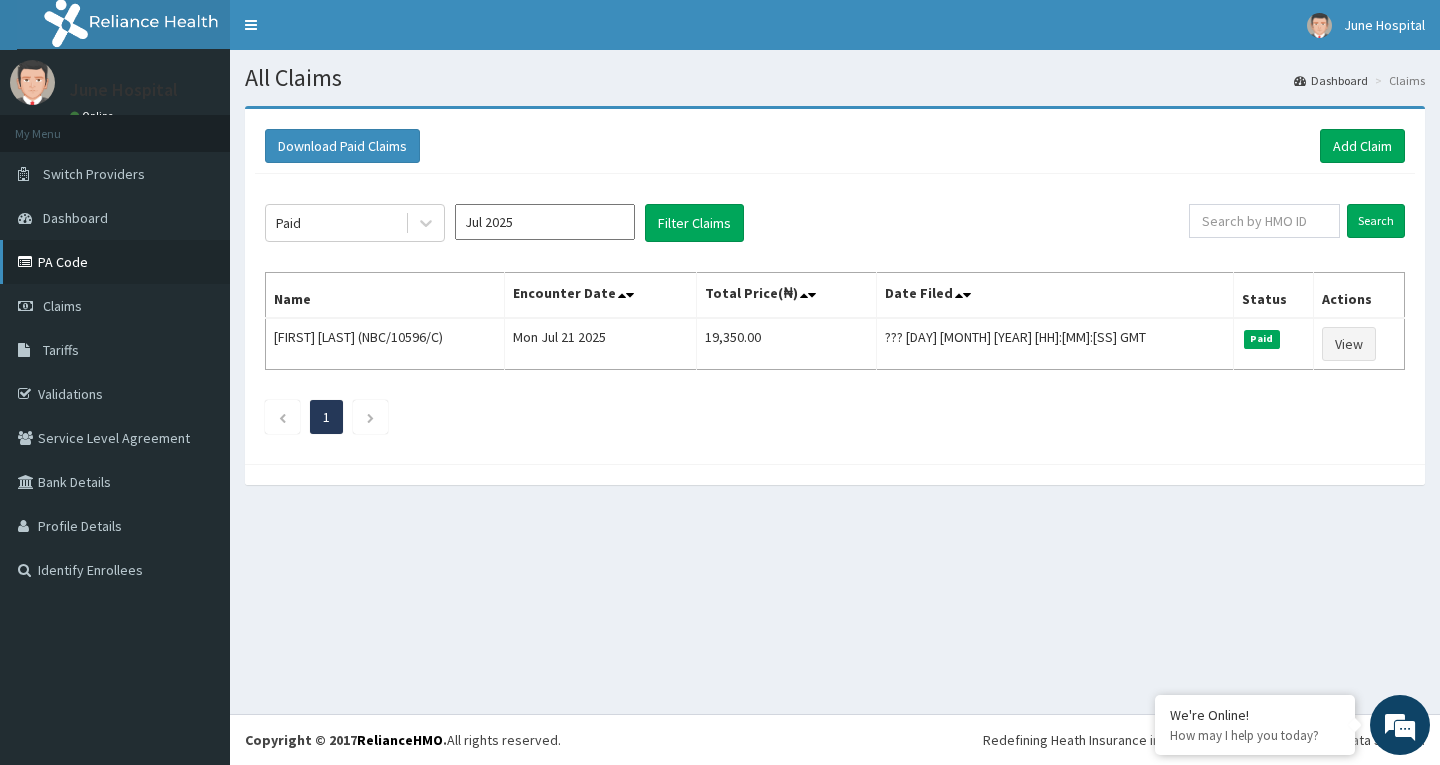 click on "PA Code" at bounding box center (115, 262) 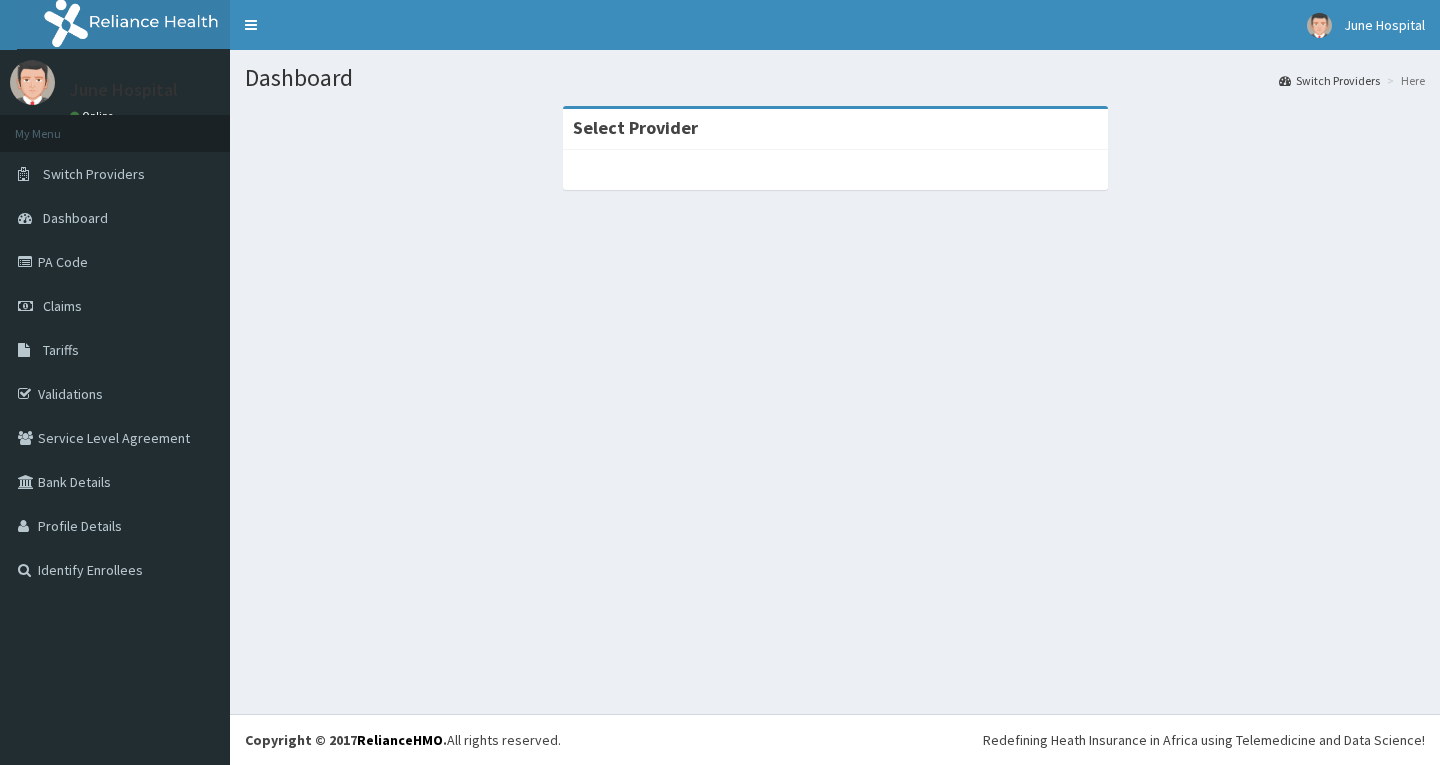 scroll, scrollTop: 0, scrollLeft: 0, axis: both 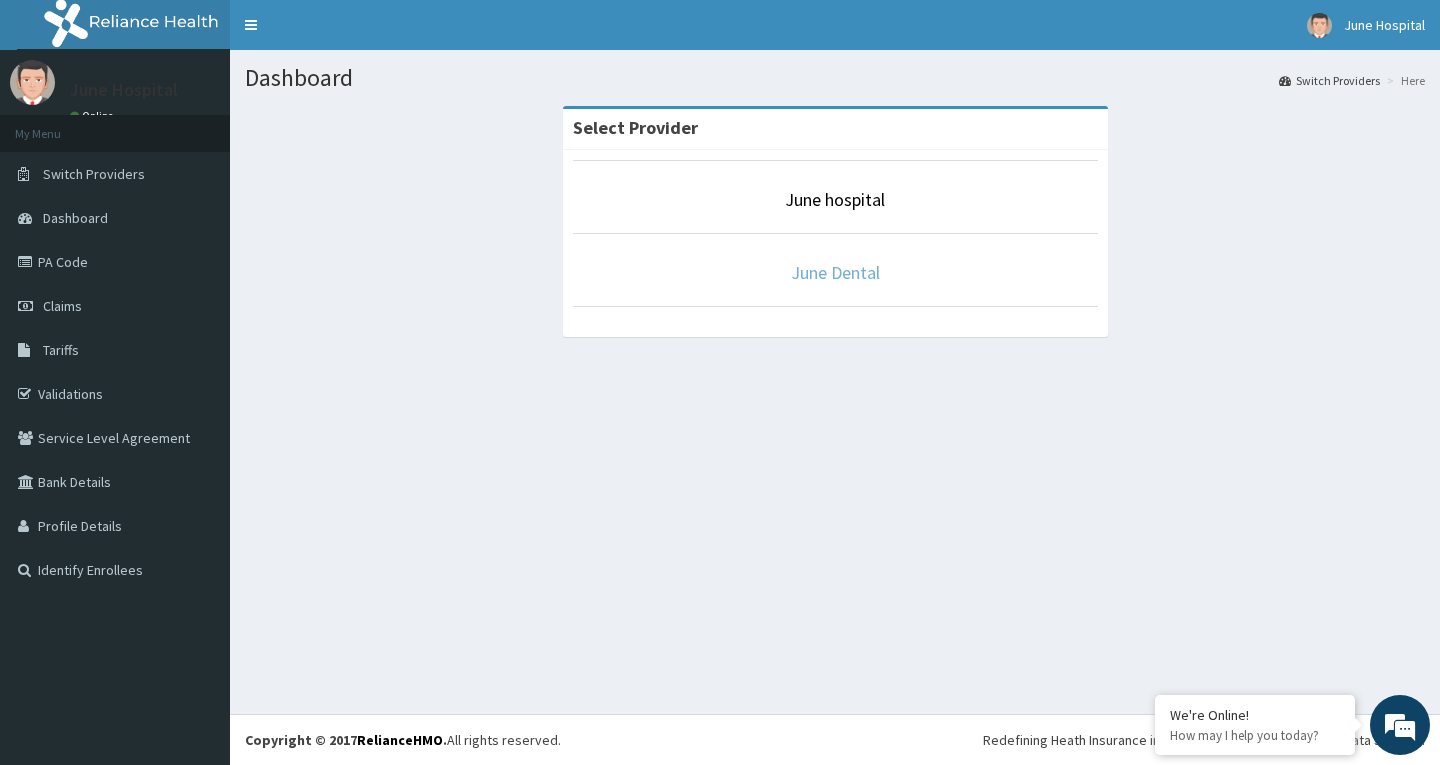 click on "June Dental" at bounding box center (835, 272) 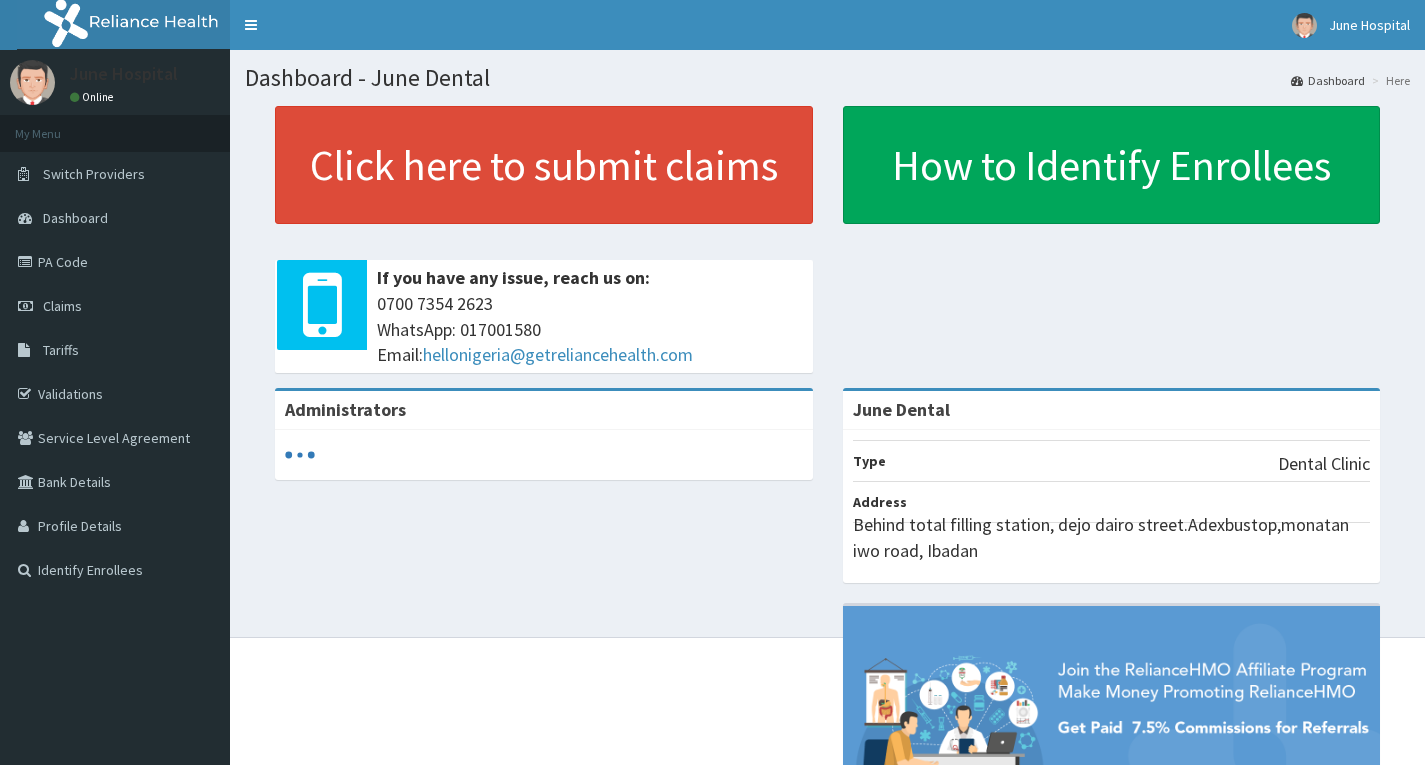 scroll, scrollTop: 0, scrollLeft: 0, axis: both 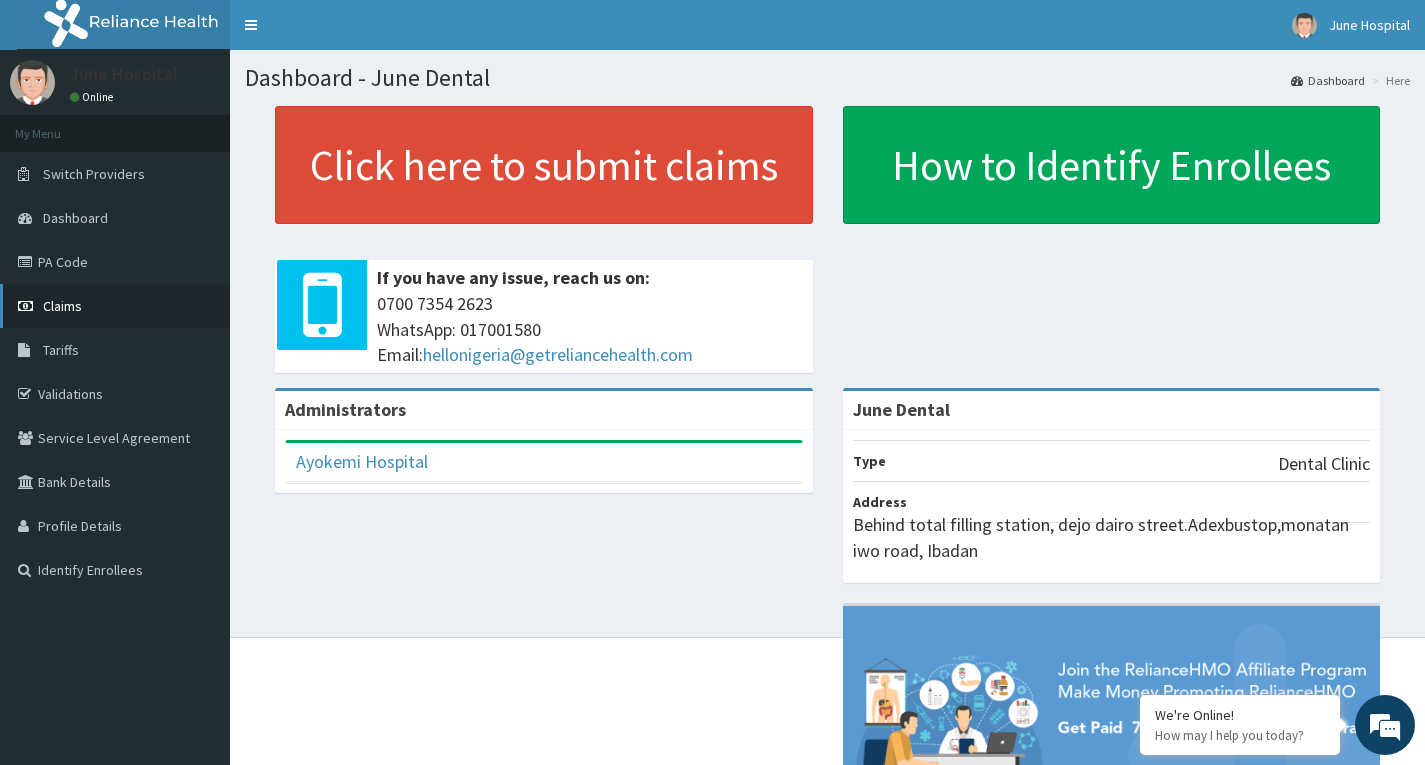 click on "Claims" at bounding box center (62, 306) 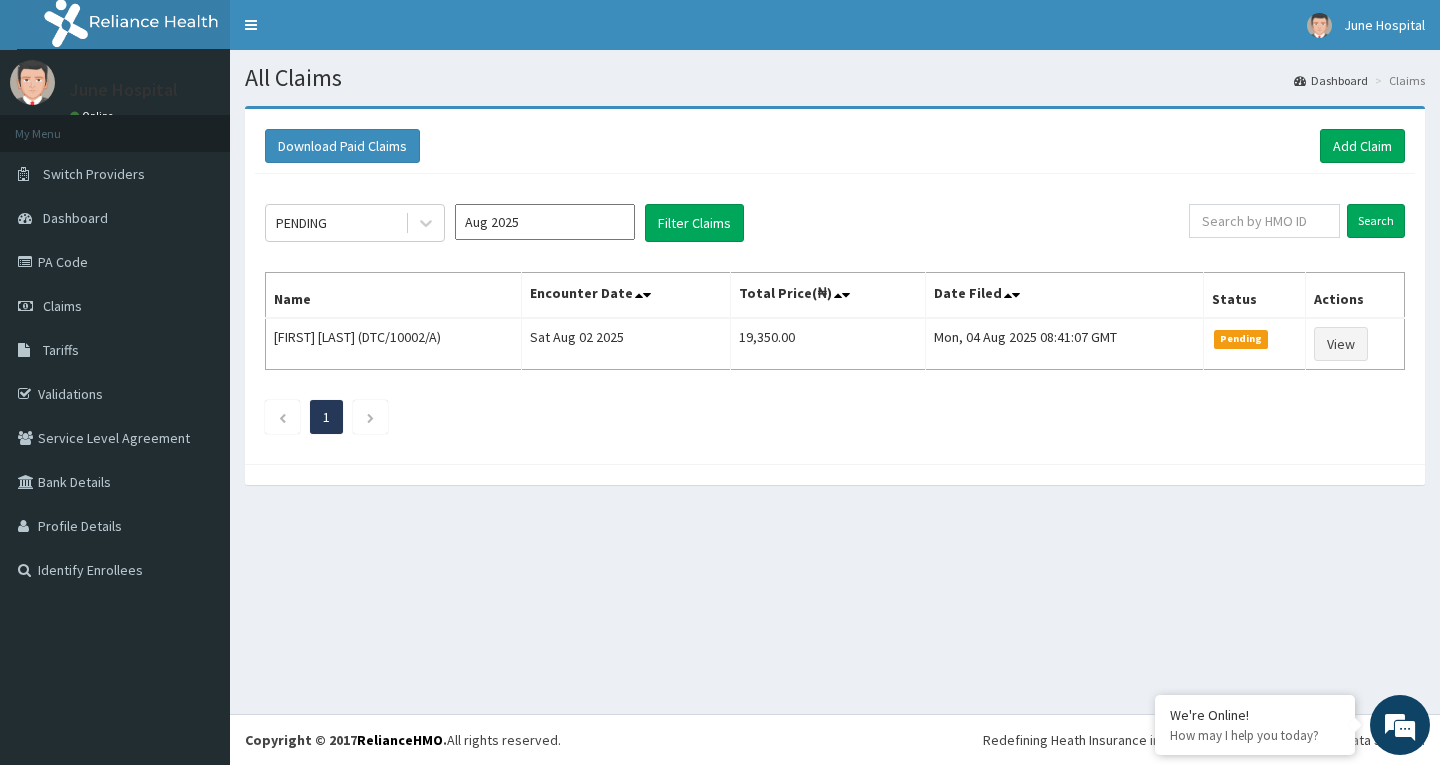 scroll, scrollTop: 0, scrollLeft: 0, axis: both 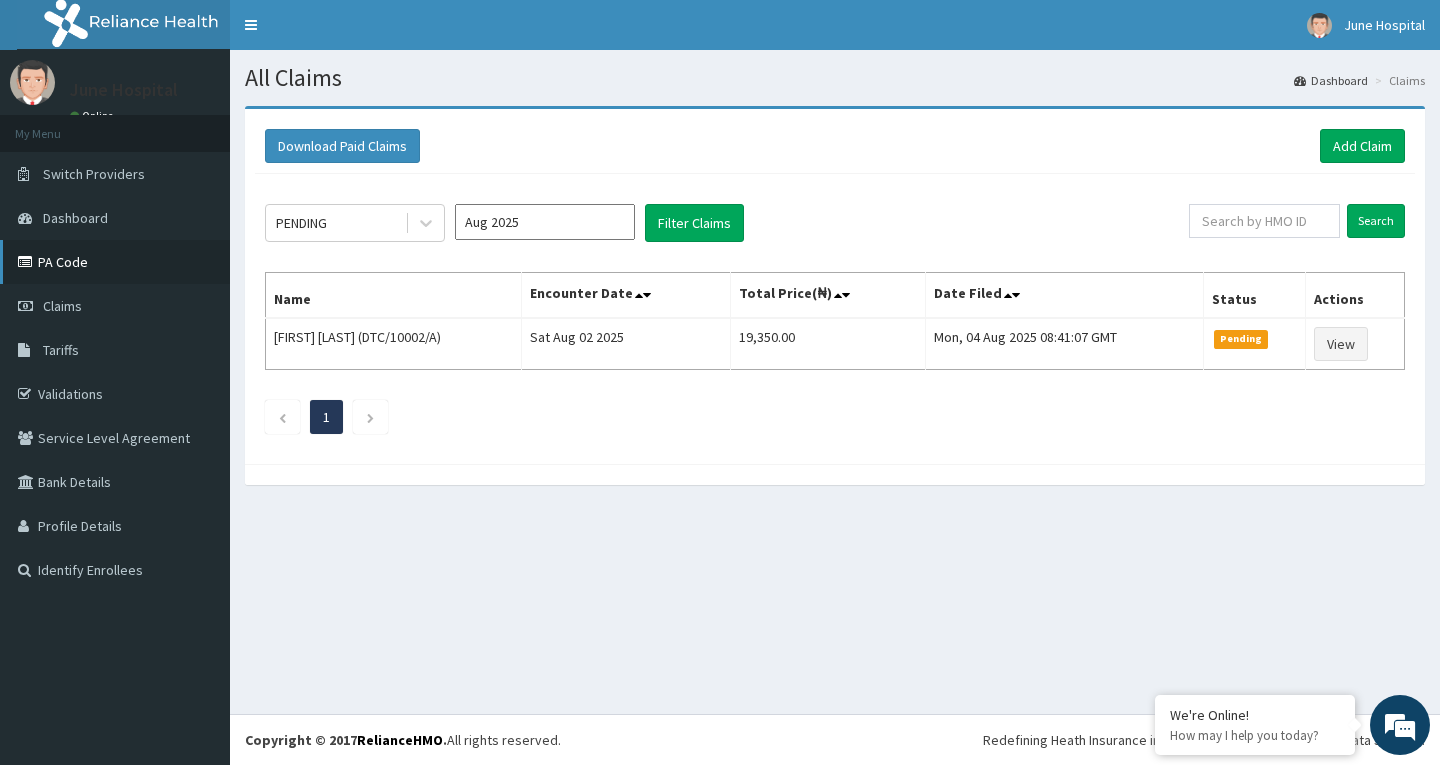 click on "PA Code" at bounding box center [115, 262] 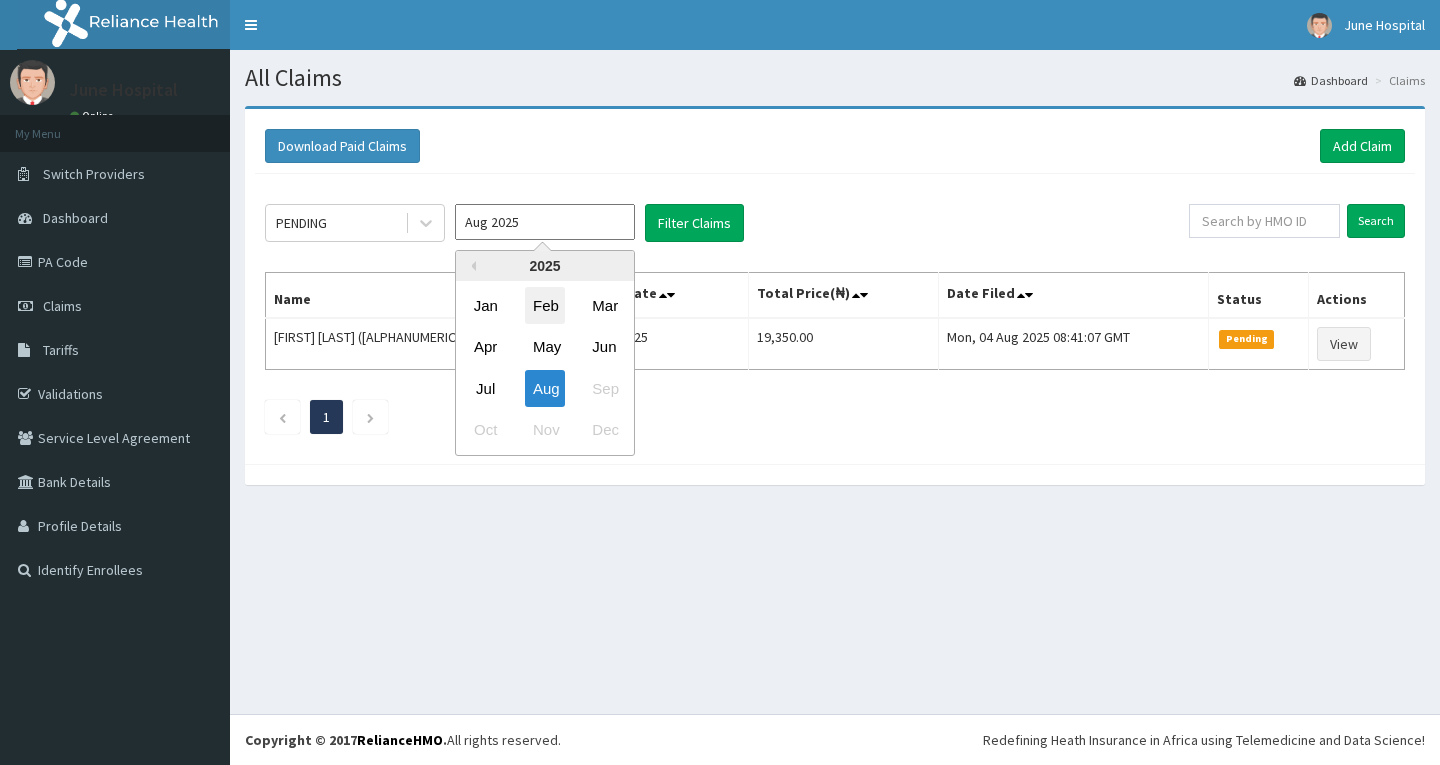 scroll, scrollTop: 0, scrollLeft: 0, axis: both 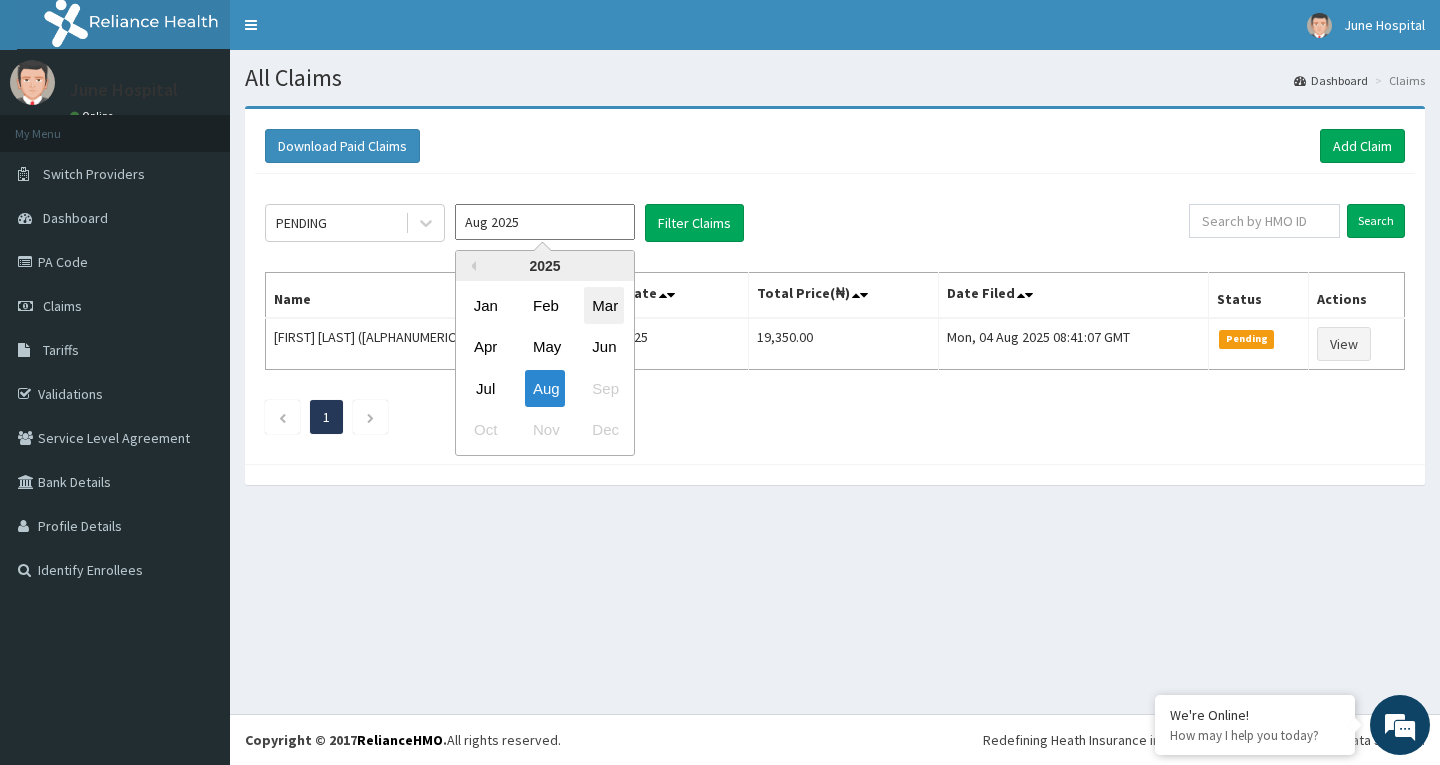click on "Mar" at bounding box center (604, 305) 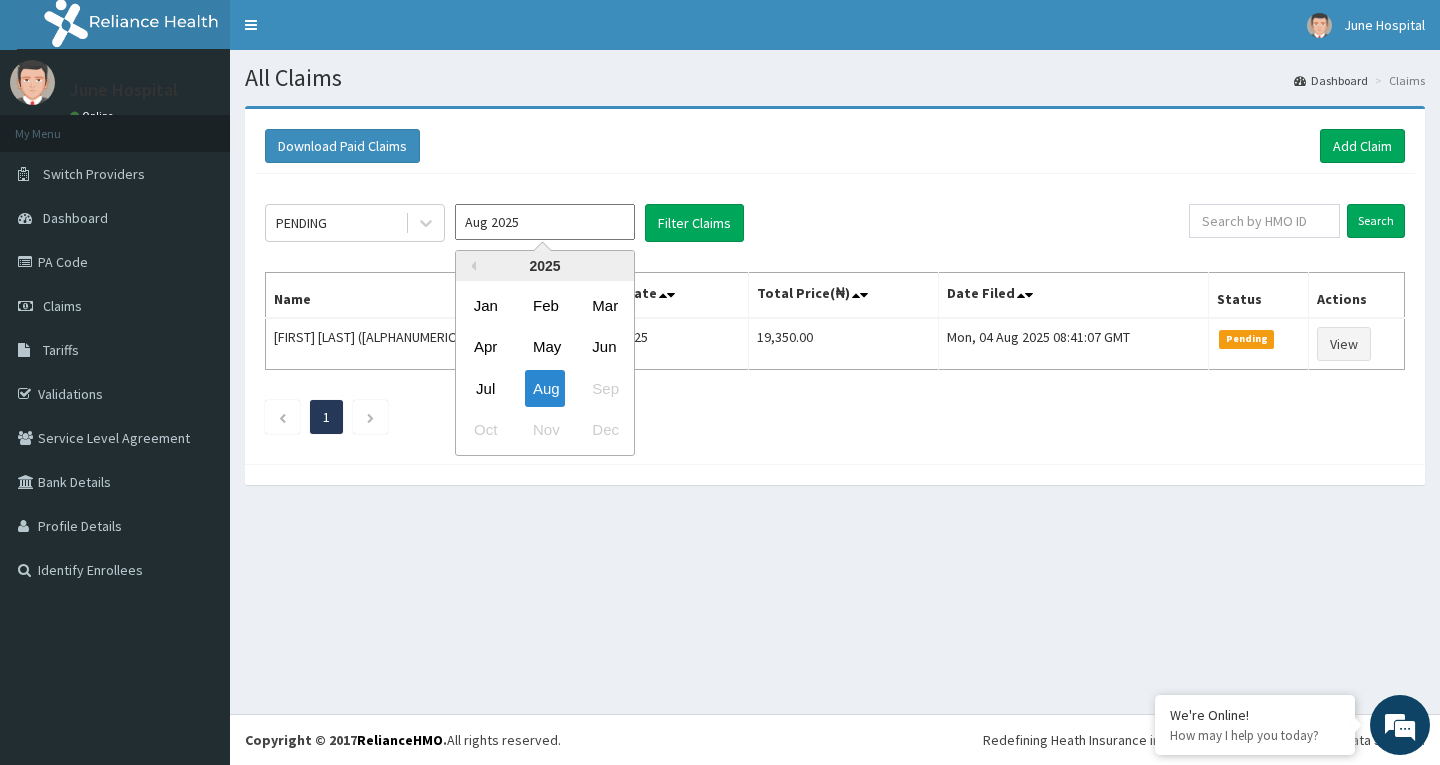 type on "Mar 2025" 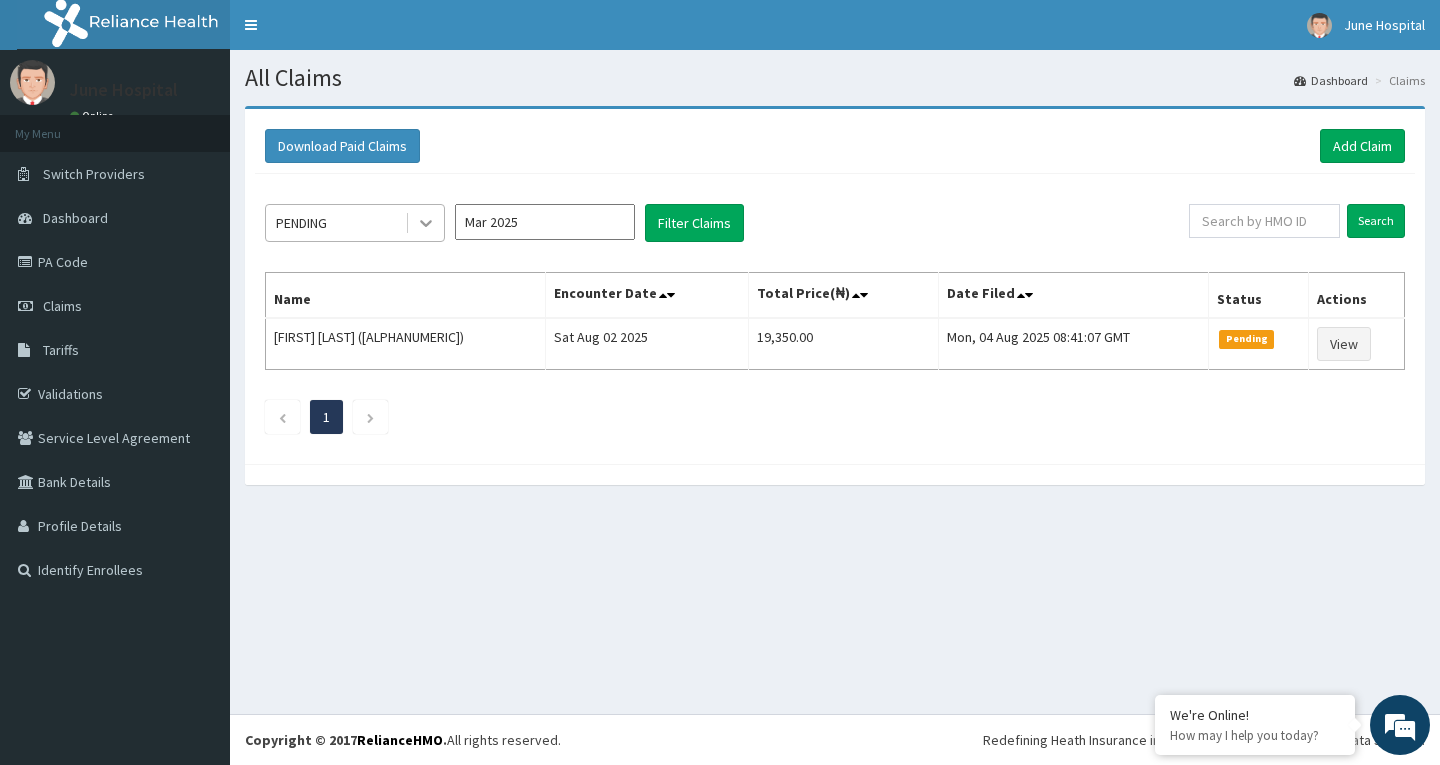 click 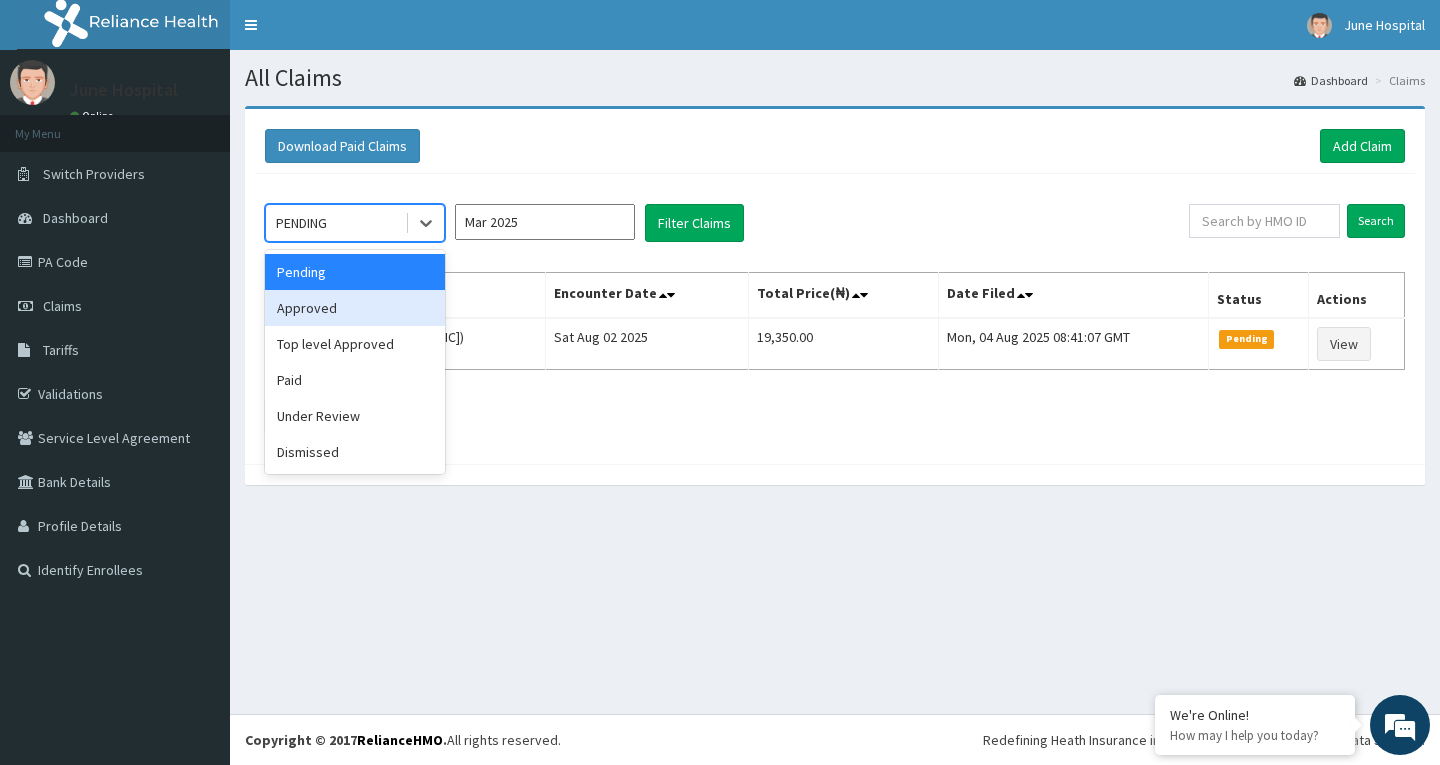 click on "Approved" at bounding box center (355, 308) 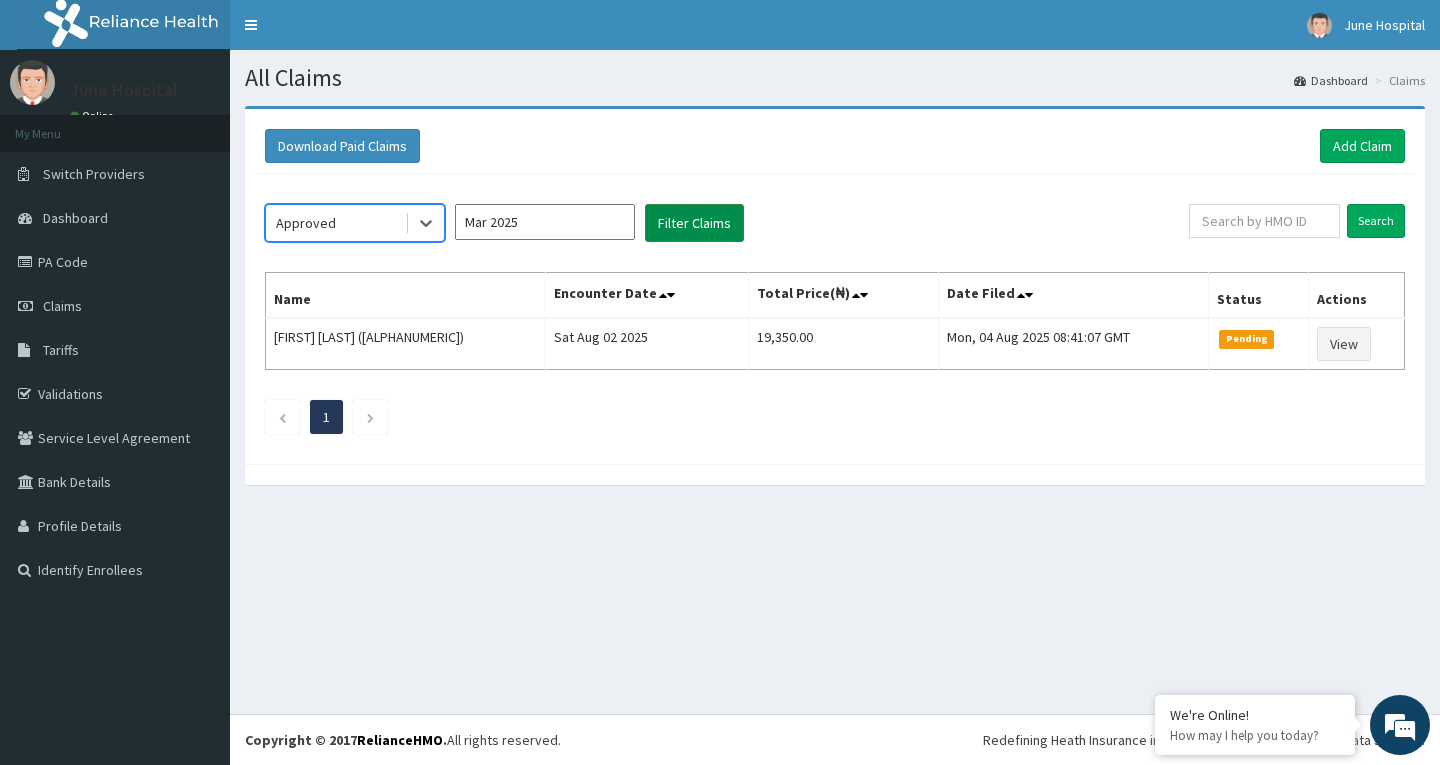 click on "Filter Claims" at bounding box center [694, 223] 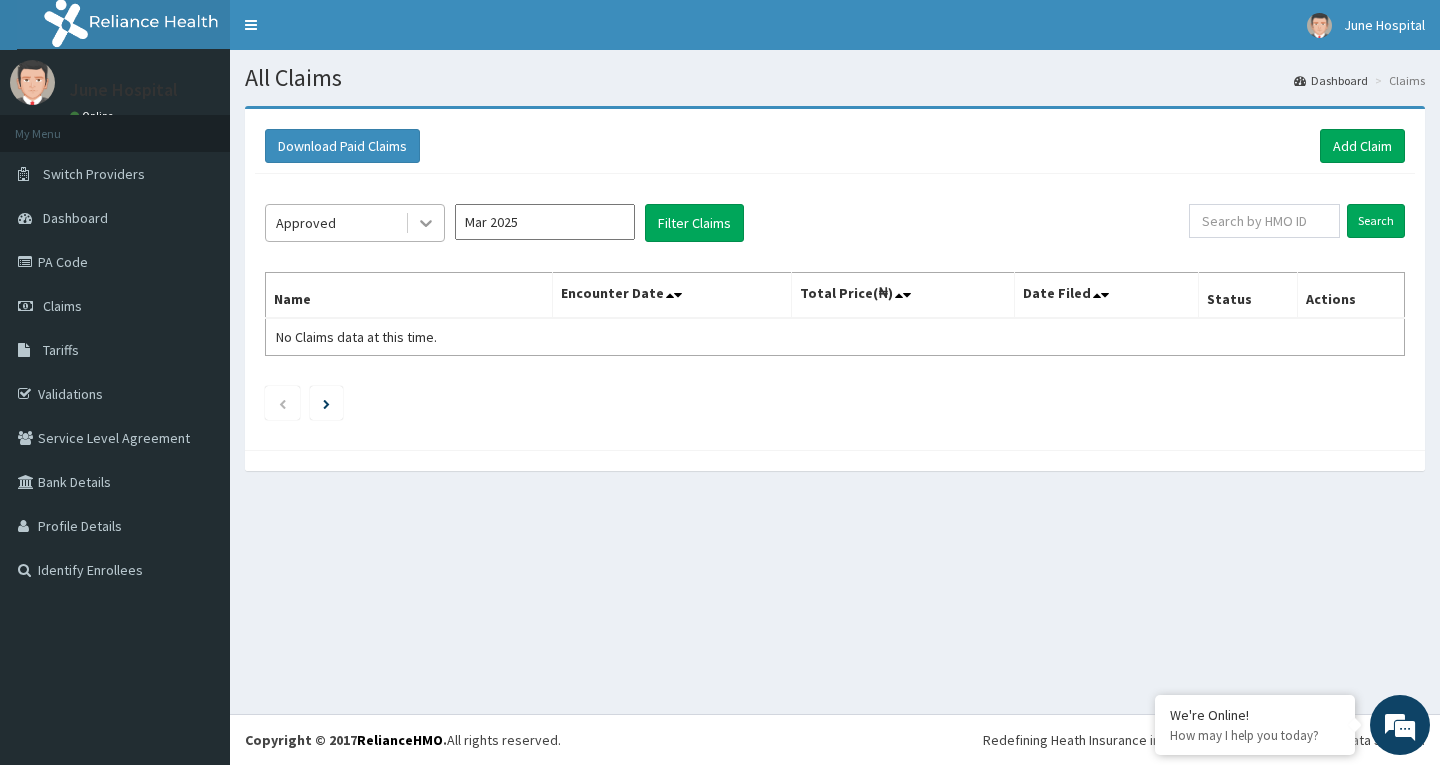 click 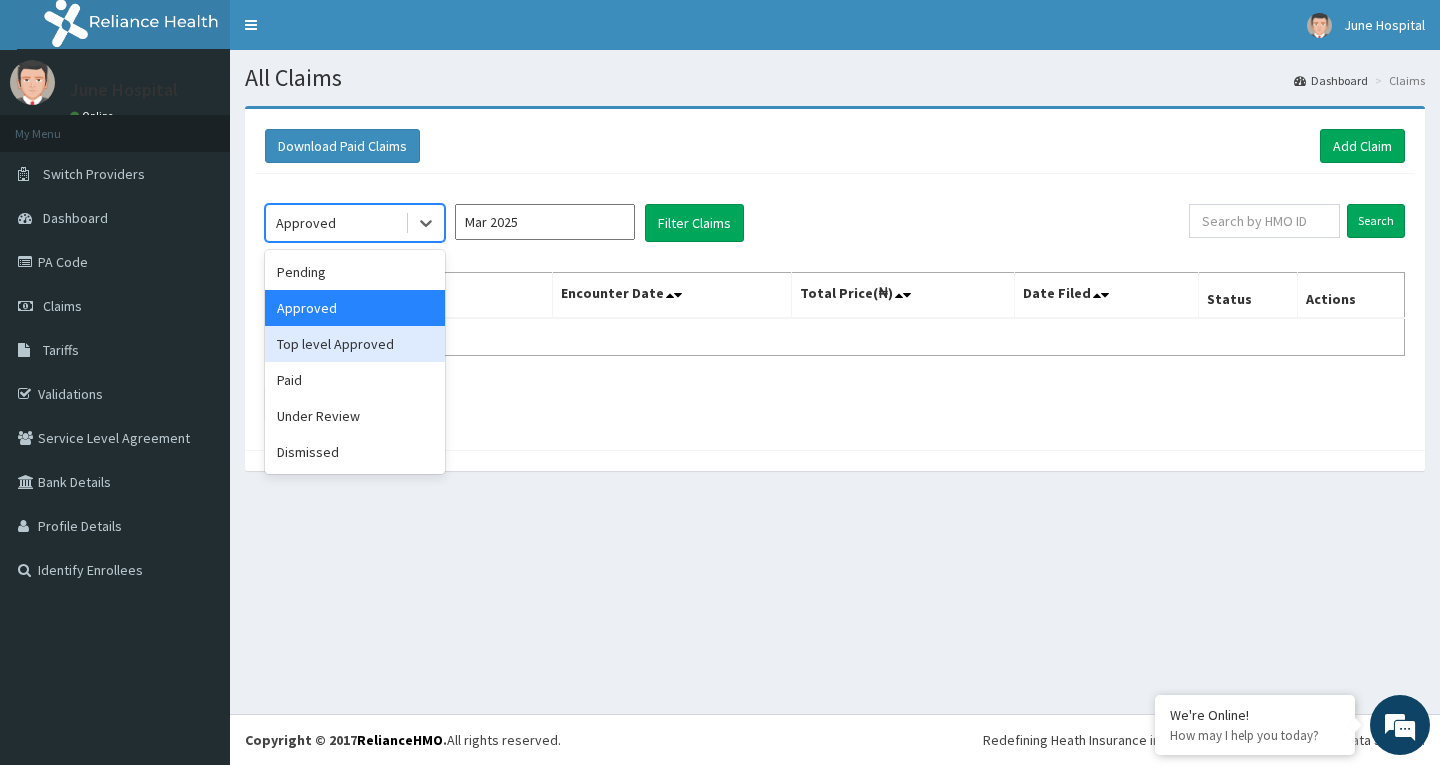 click on "Top level Approved" at bounding box center (355, 344) 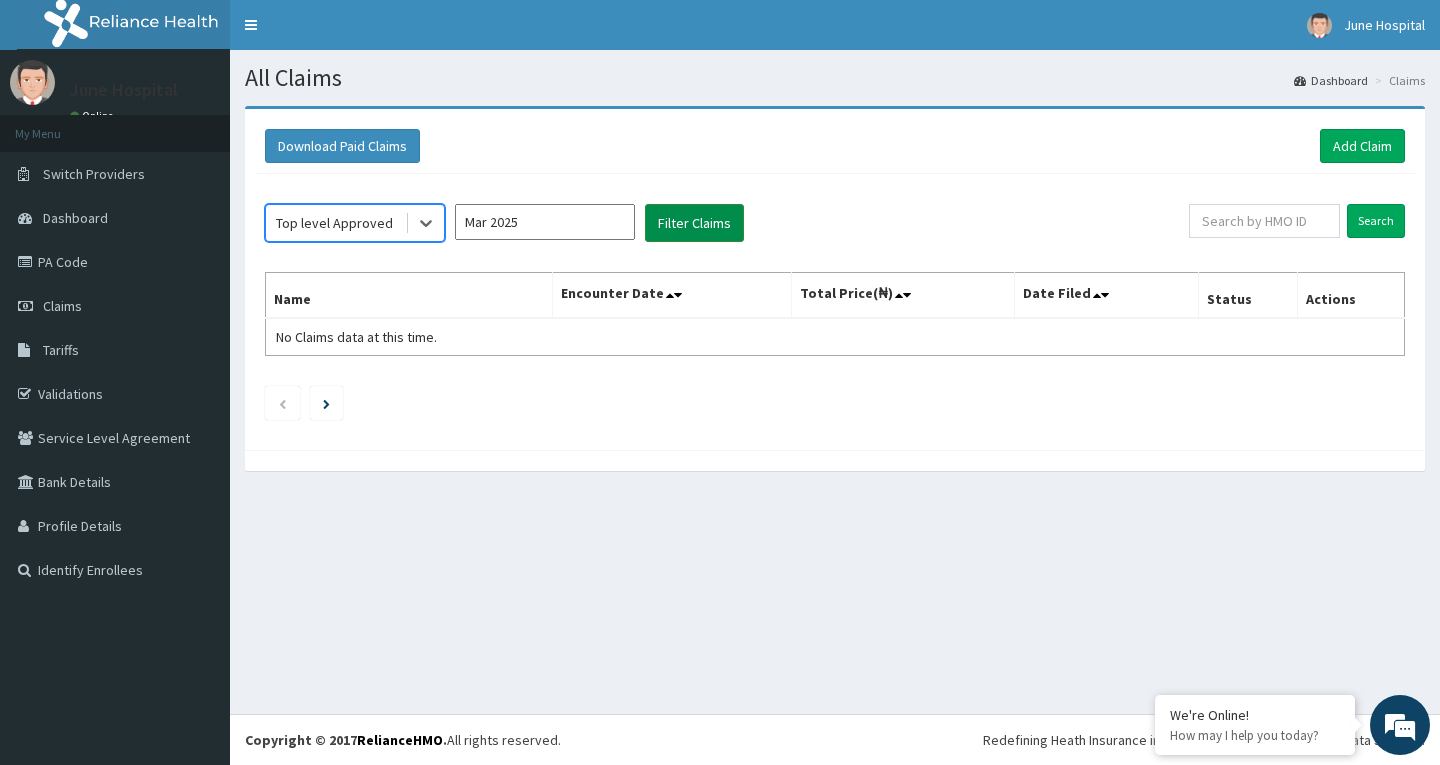 click on "Filter Claims" at bounding box center [694, 223] 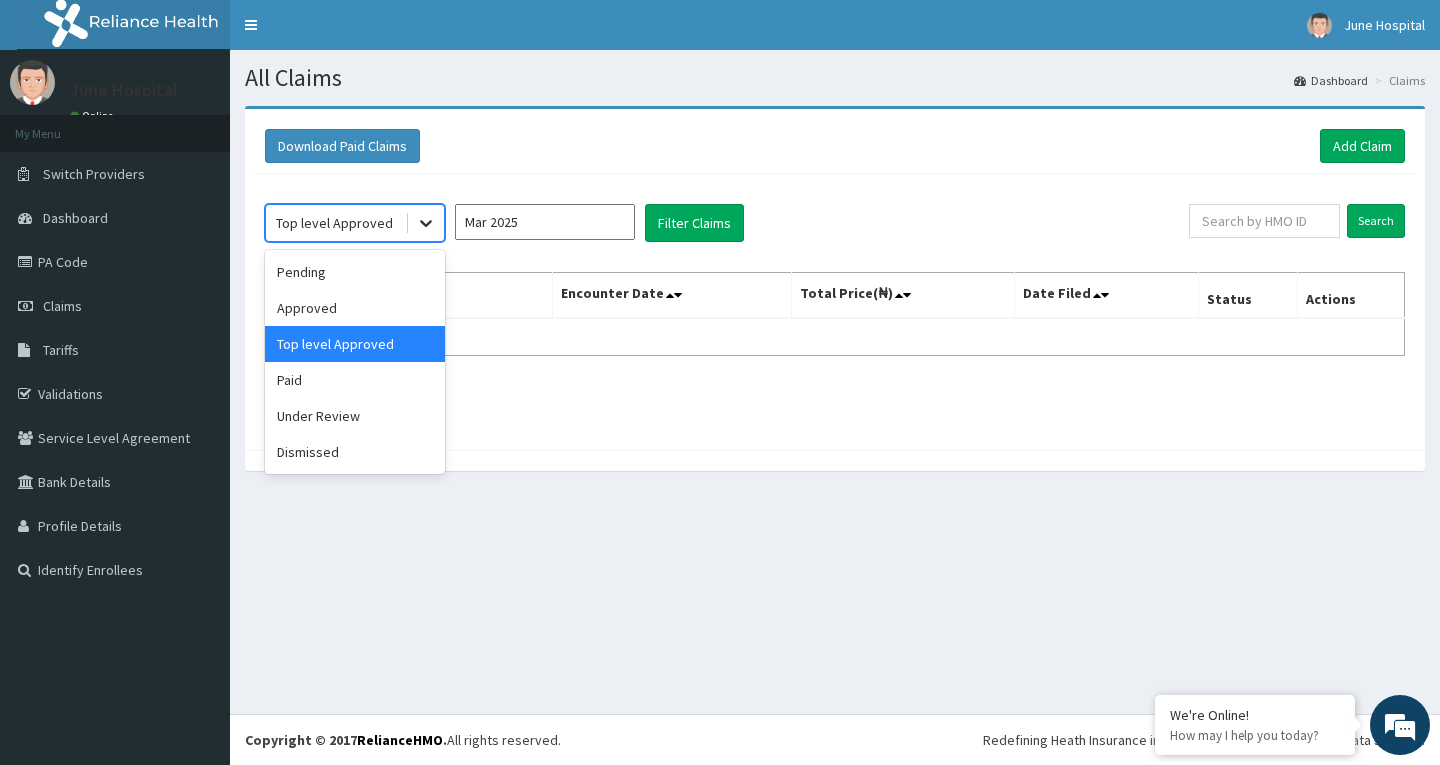 click 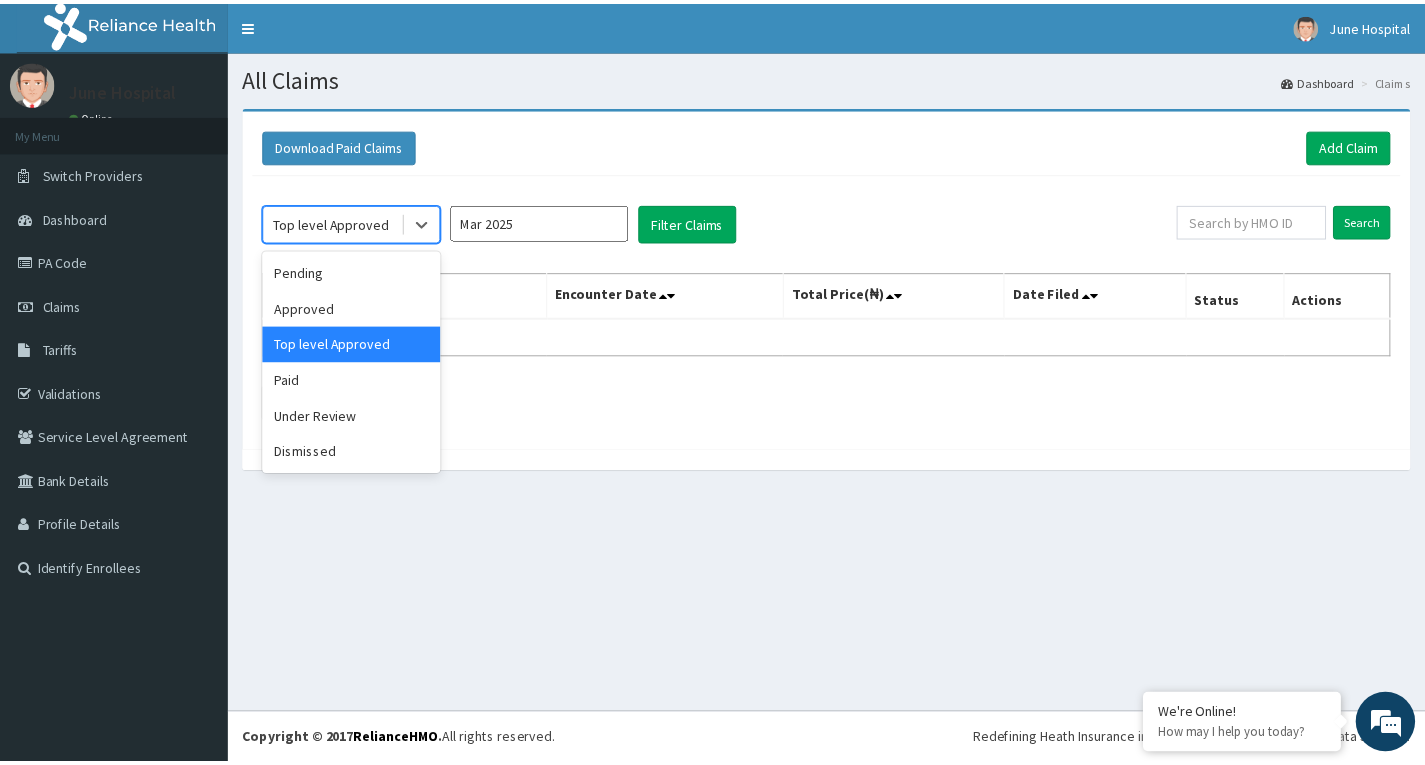 scroll, scrollTop: 0, scrollLeft: 0, axis: both 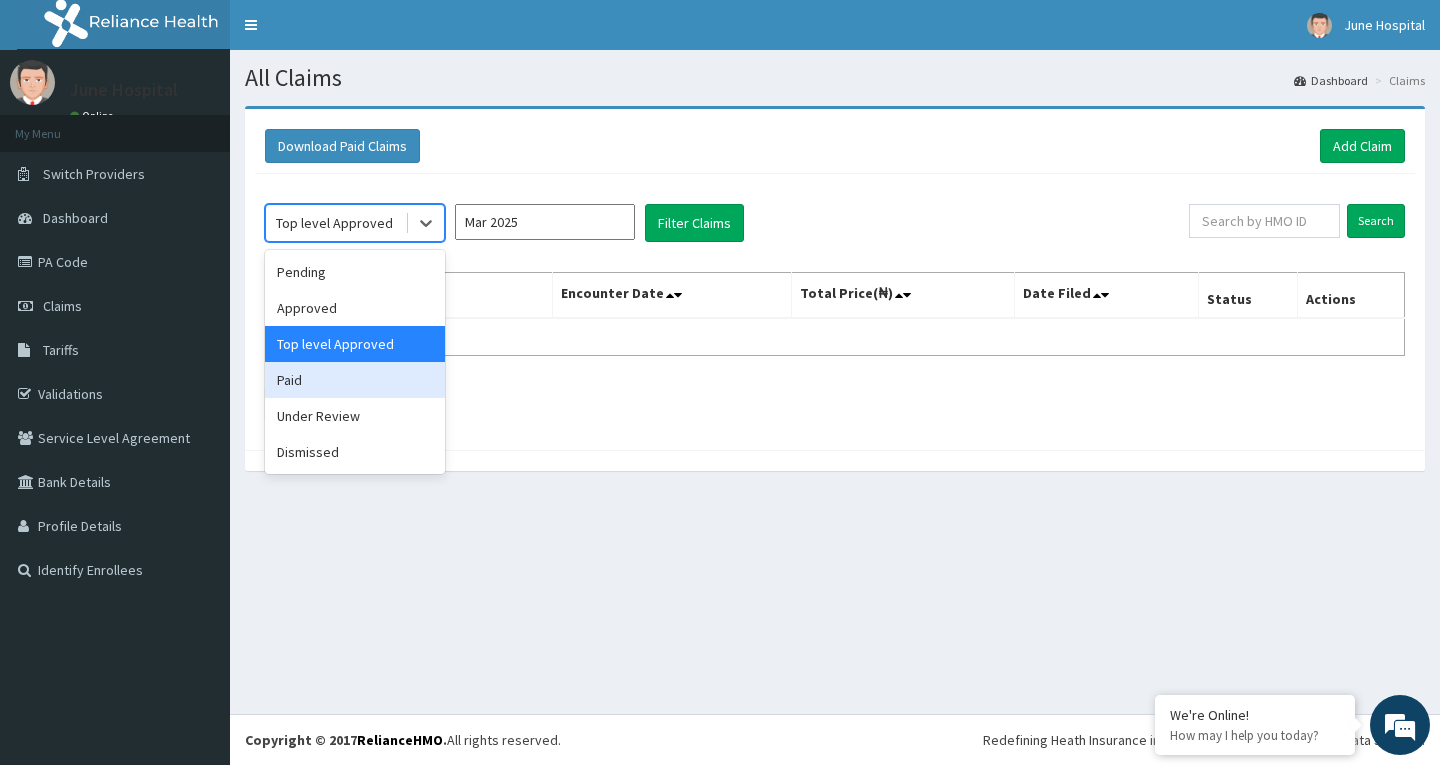 click on "Paid" at bounding box center (355, 380) 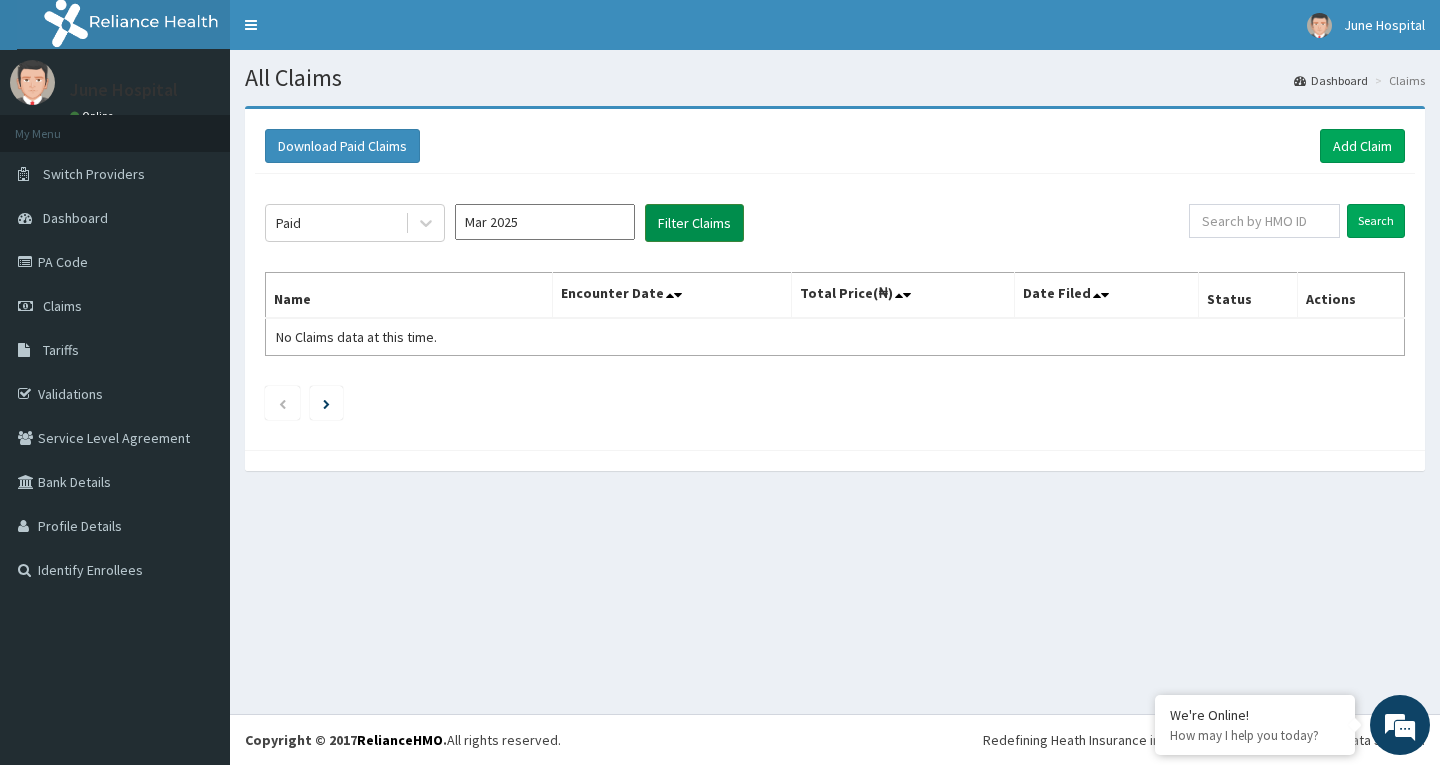 click on "Filter Claims" at bounding box center [694, 223] 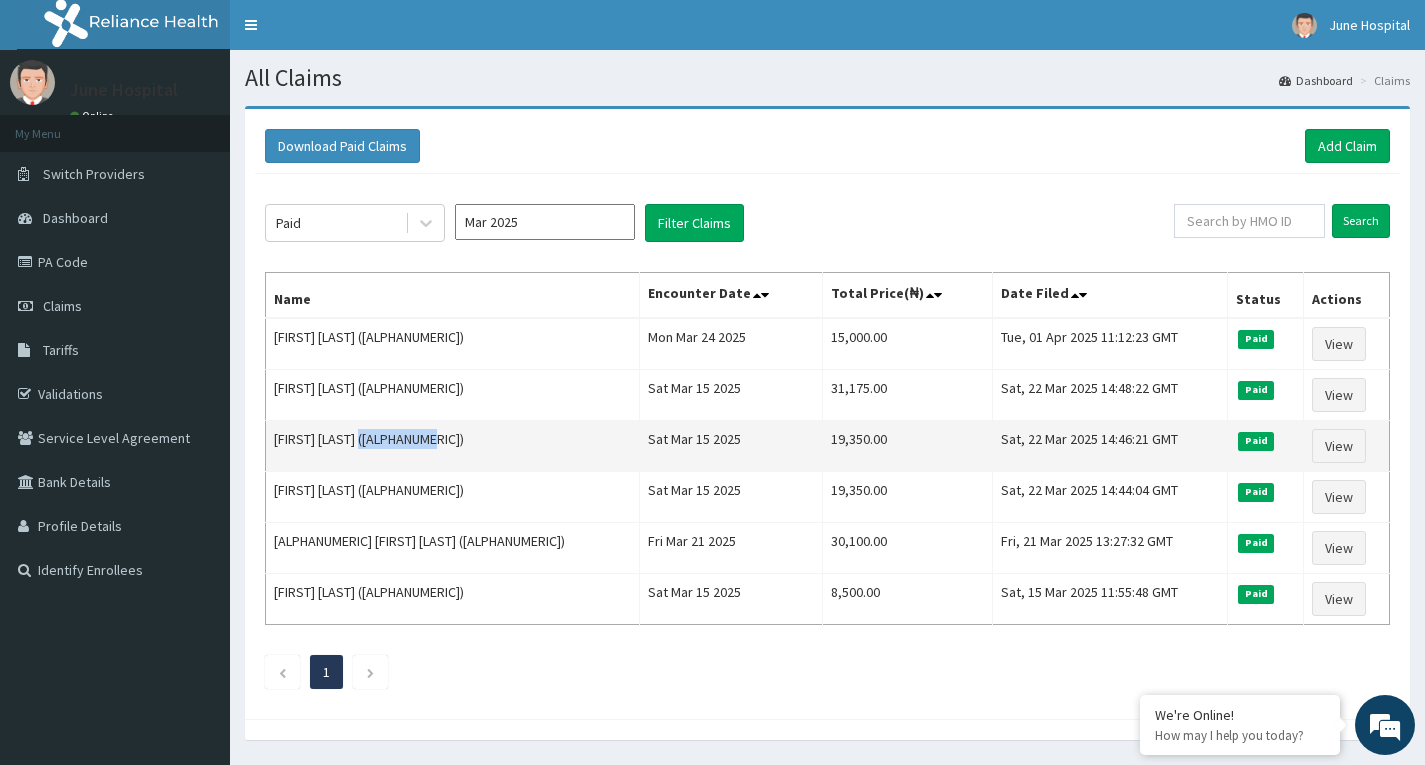 drag, startPoint x: 365, startPoint y: 443, endPoint x: 436, endPoint y: 439, distance: 71.11259 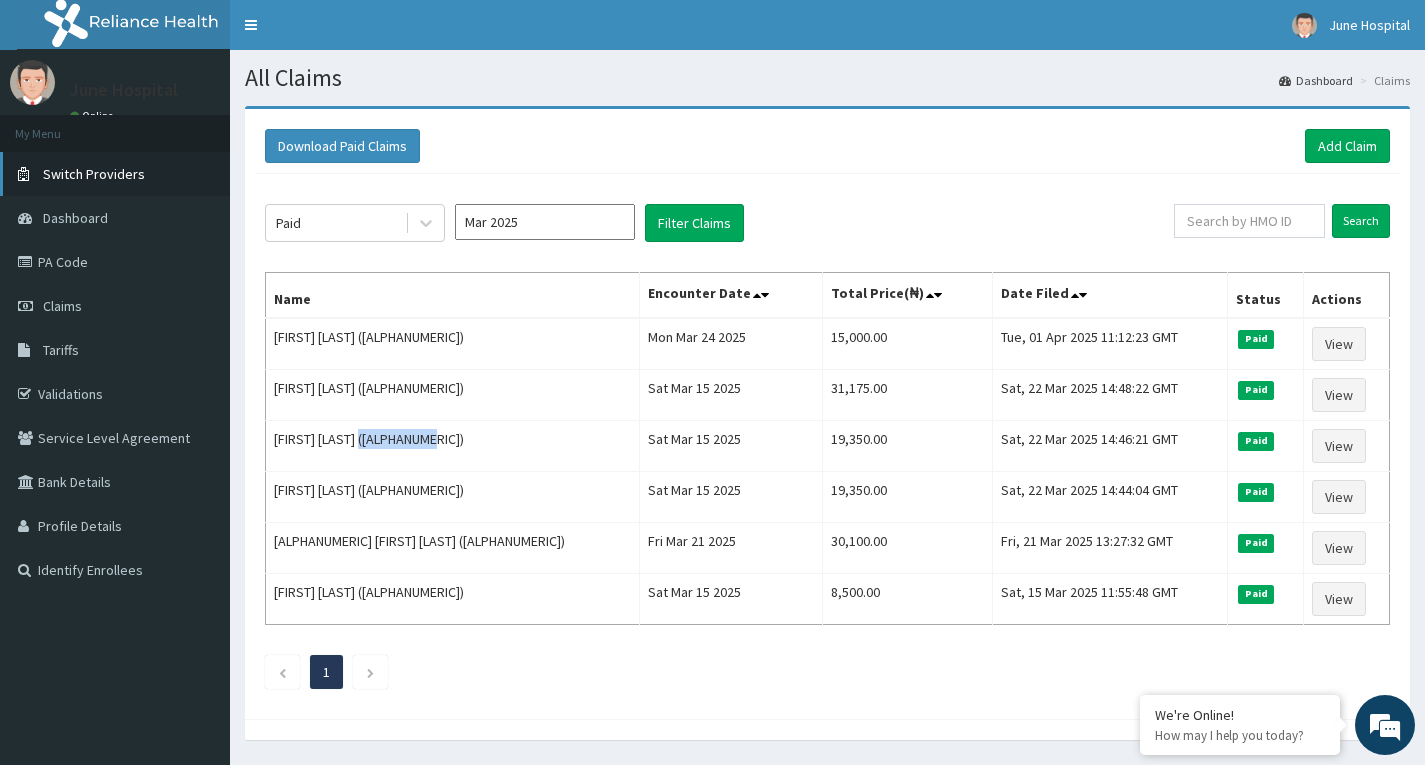 click on "Switch Providers" at bounding box center (94, 174) 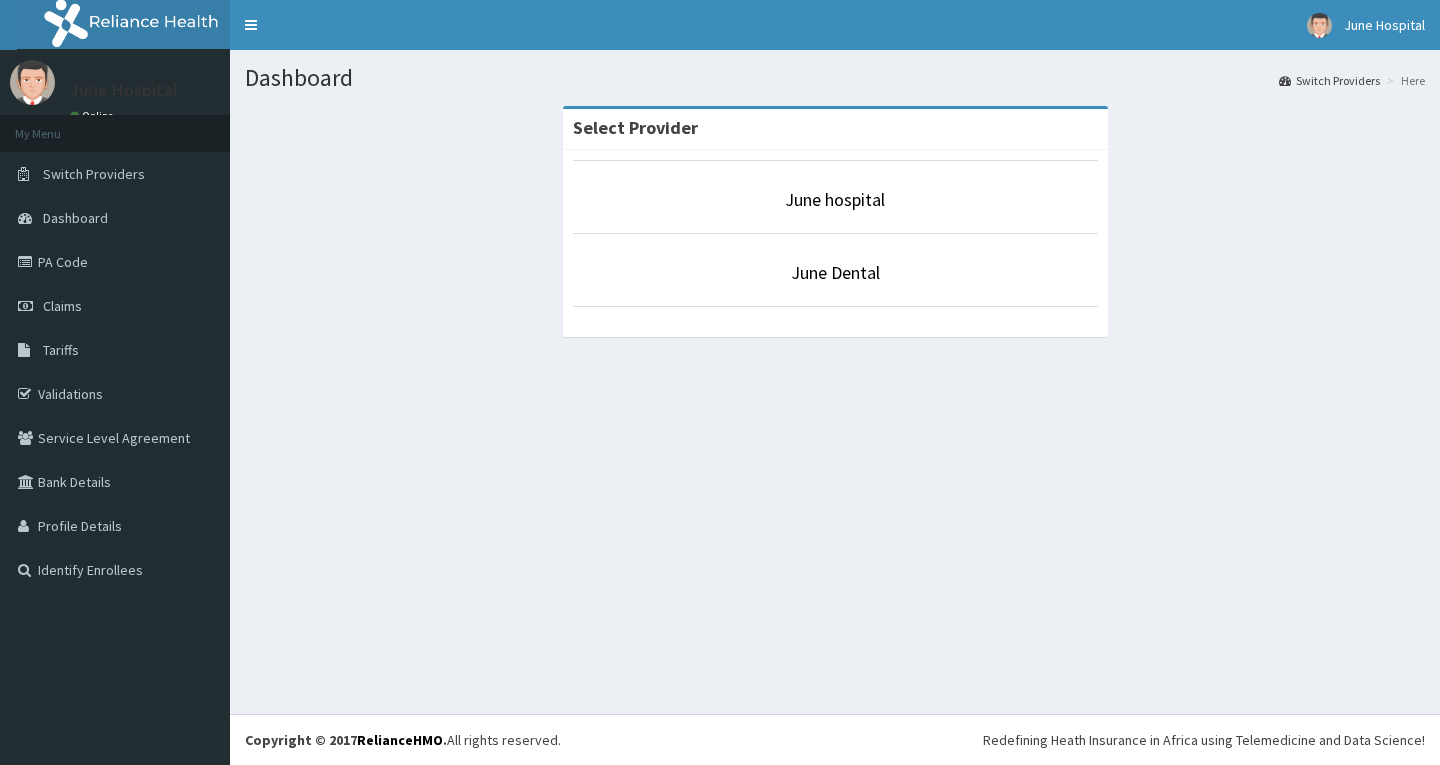 scroll, scrollTop: 0, scrollLeft: 0, axis: both 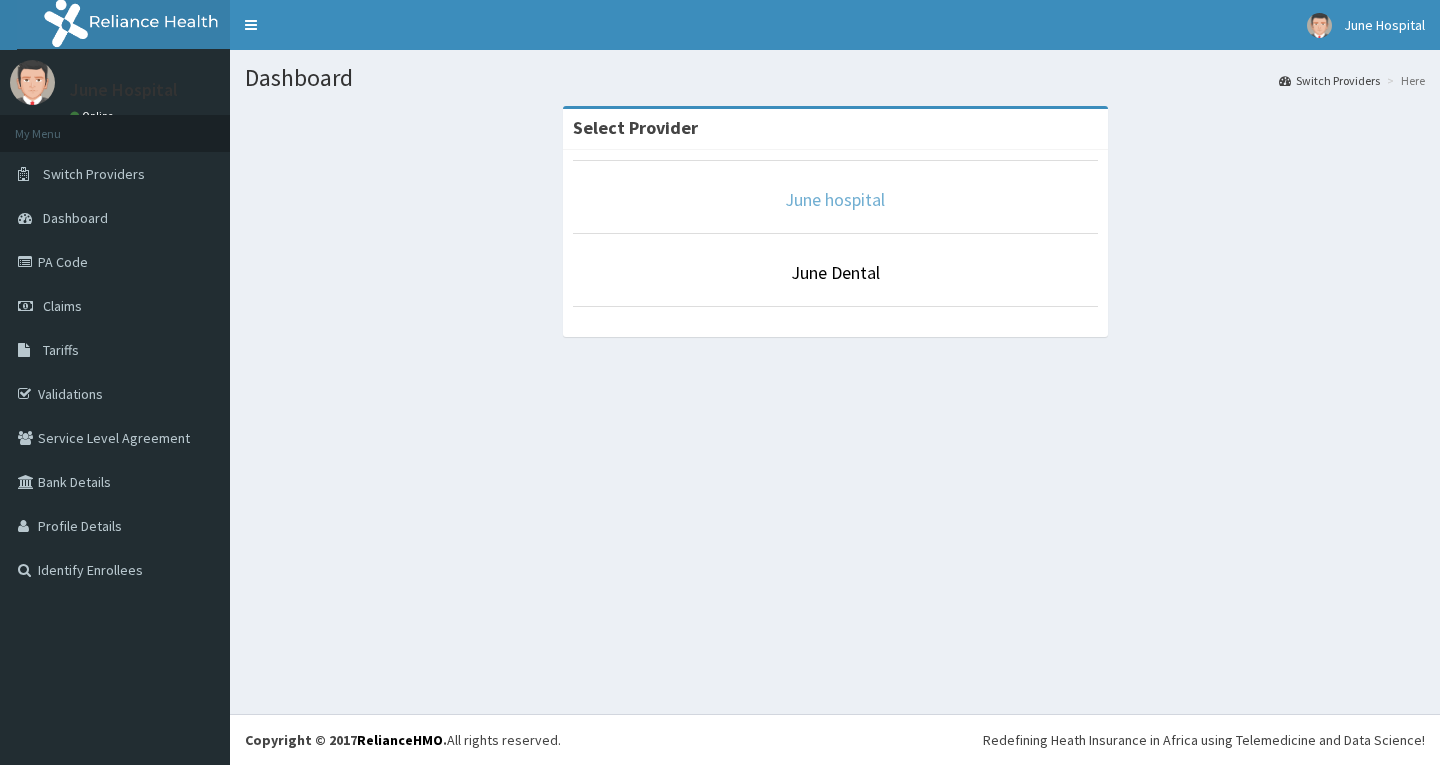 click on "June hospital" at bounding box center (835, 199) 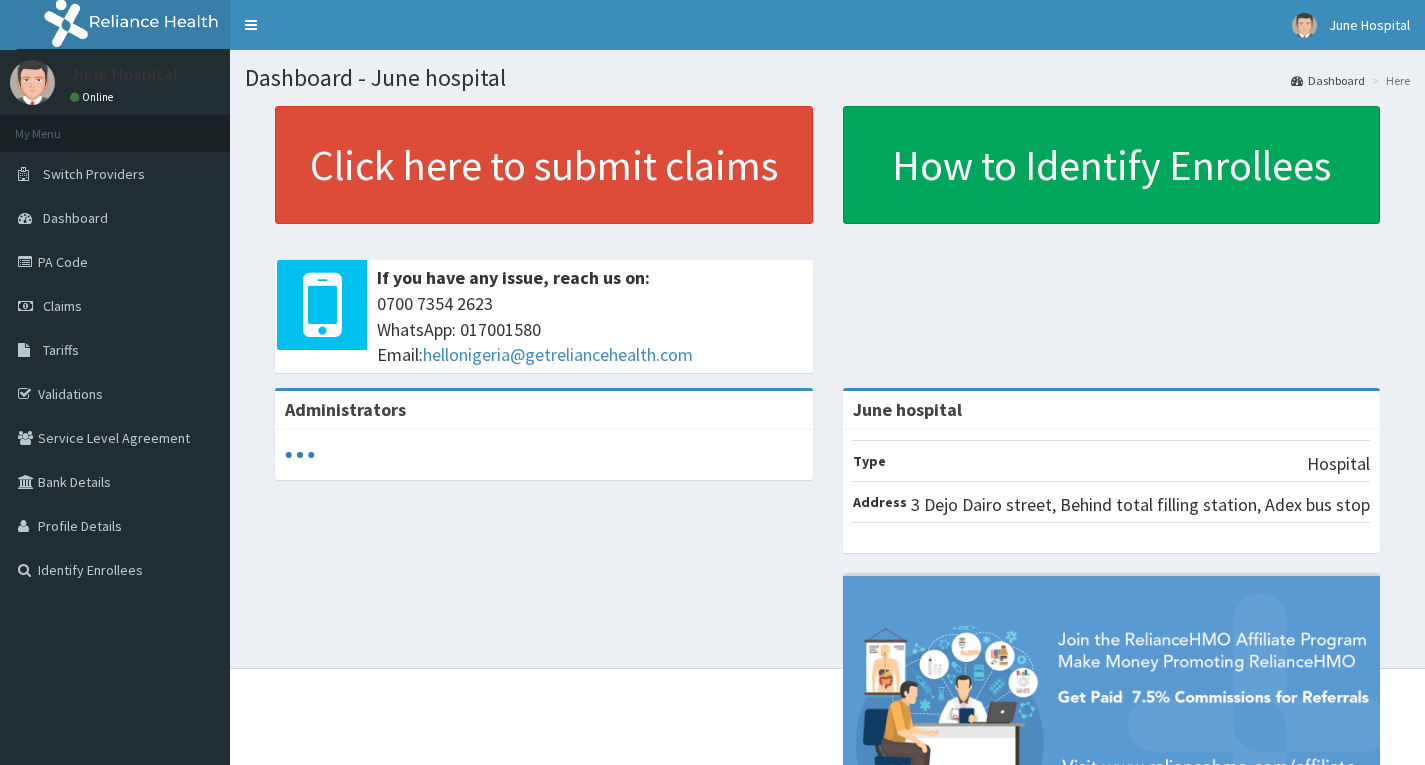 scroll, scrollTop: 0, scrollLeft: 0, axis: both 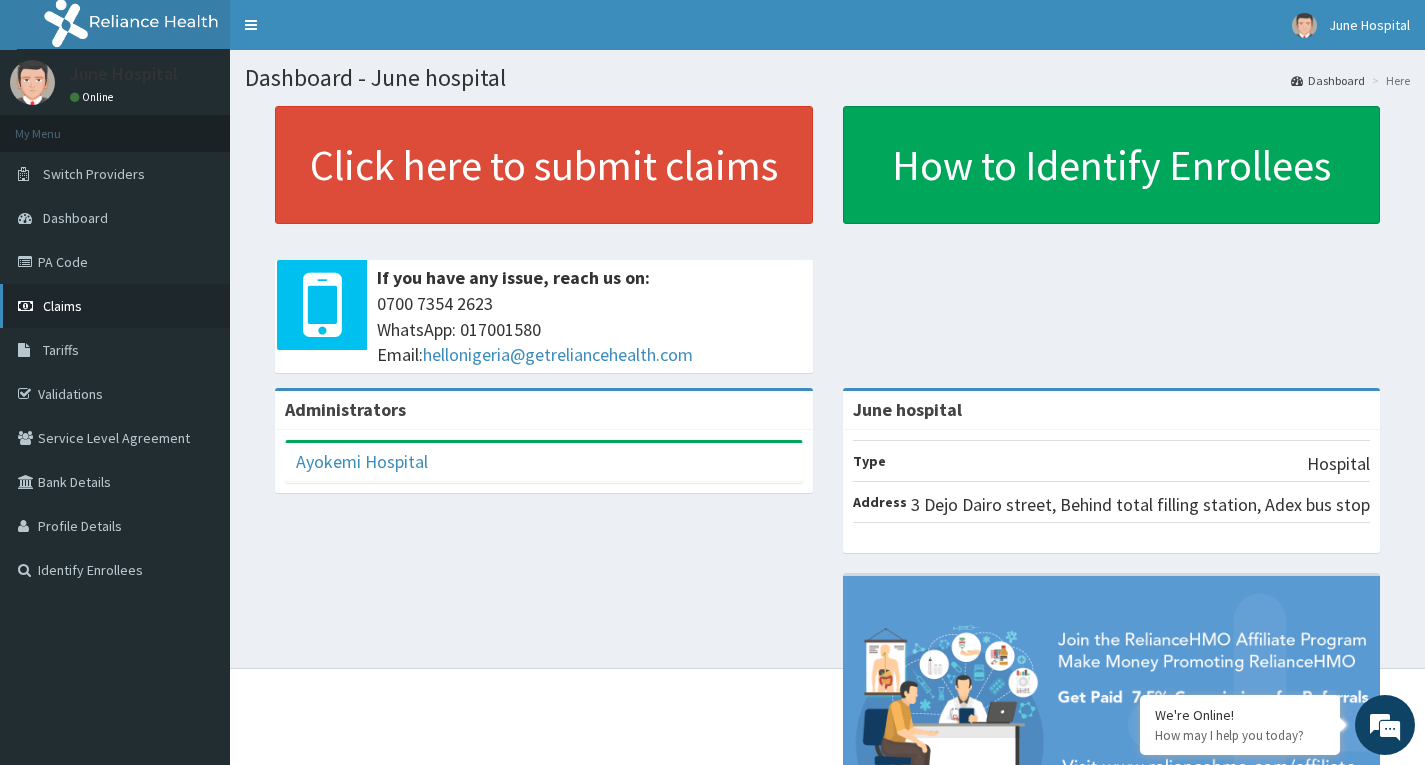 click on "Claims" at bounding box center (115, 306) 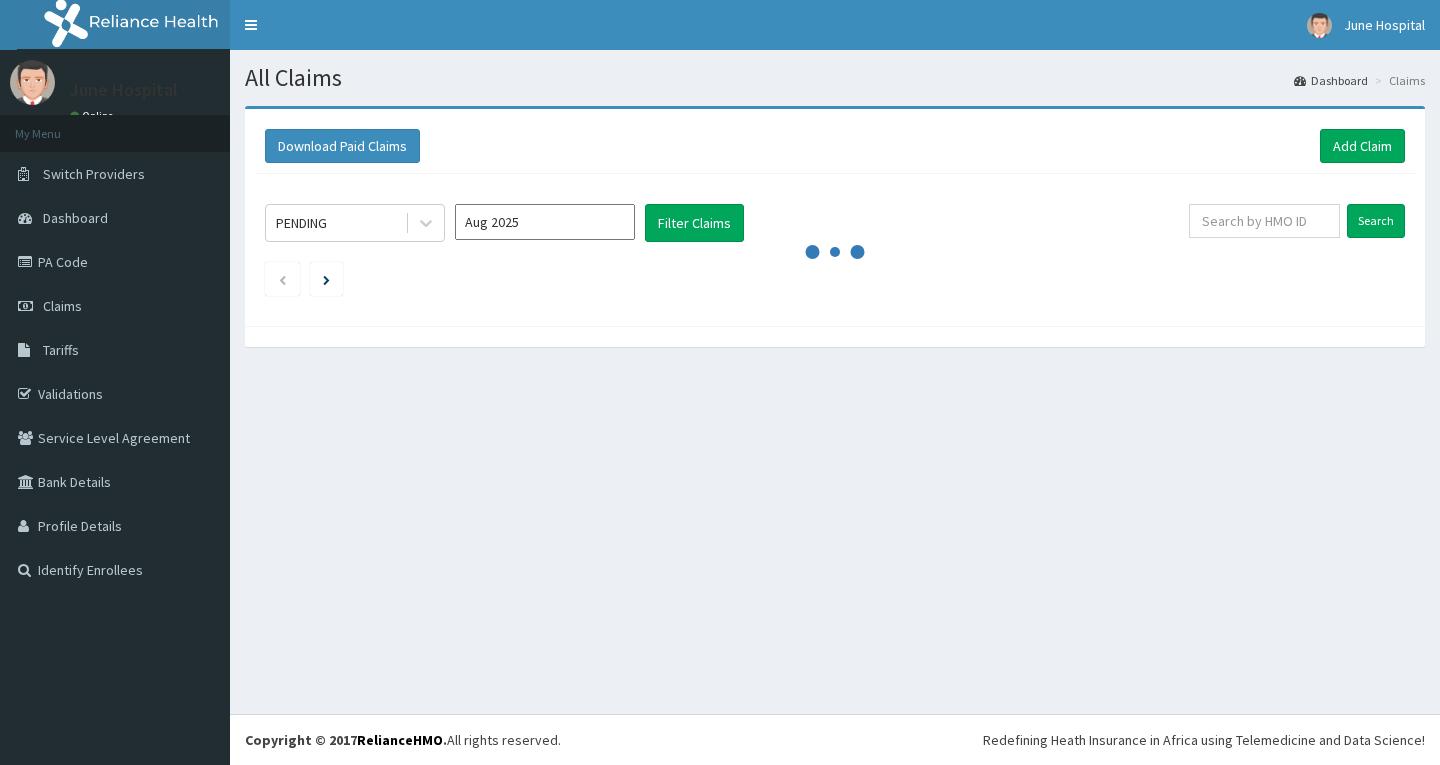 scroll, scrollTop: 0, scrollLeft: 0, axis: both 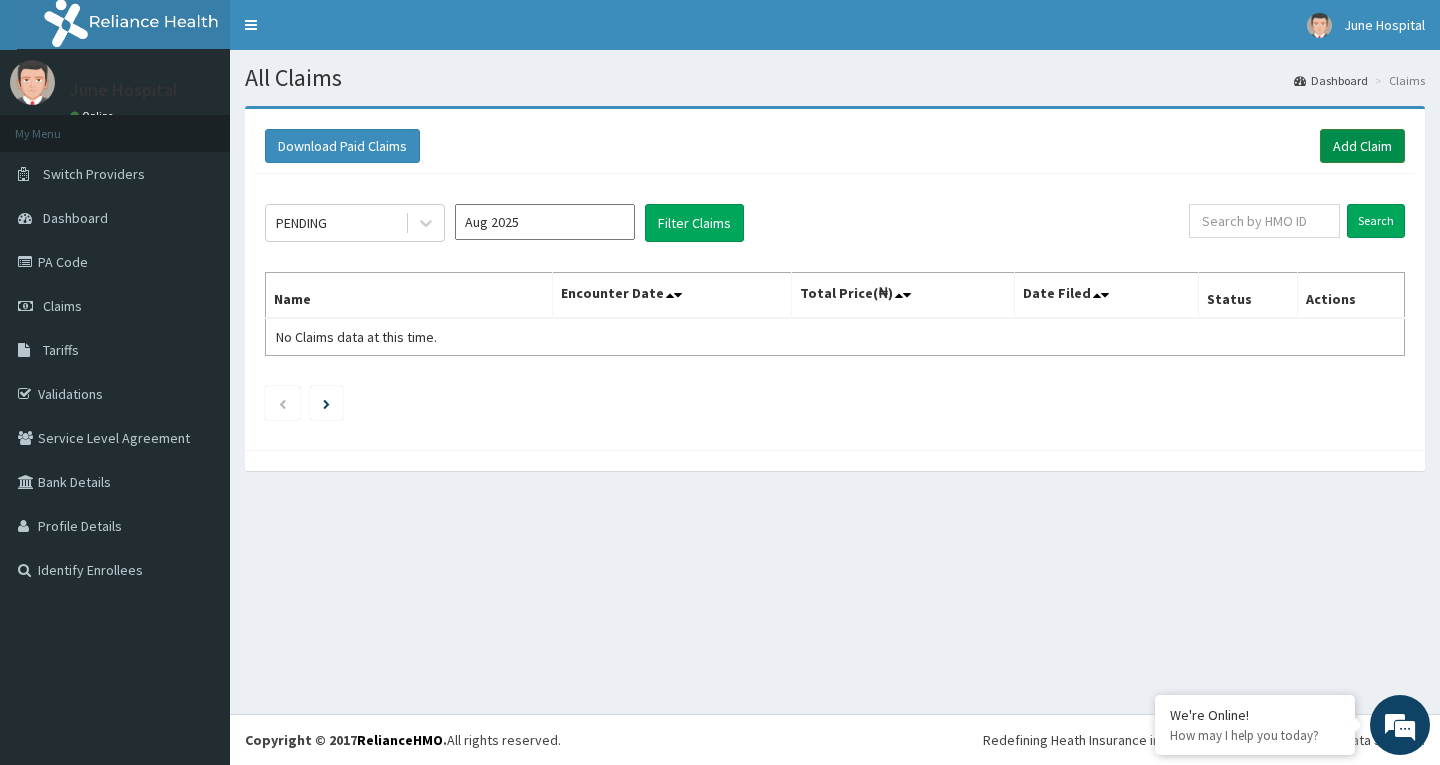 click on "Add Claim" at bounding box center (1362, 146) 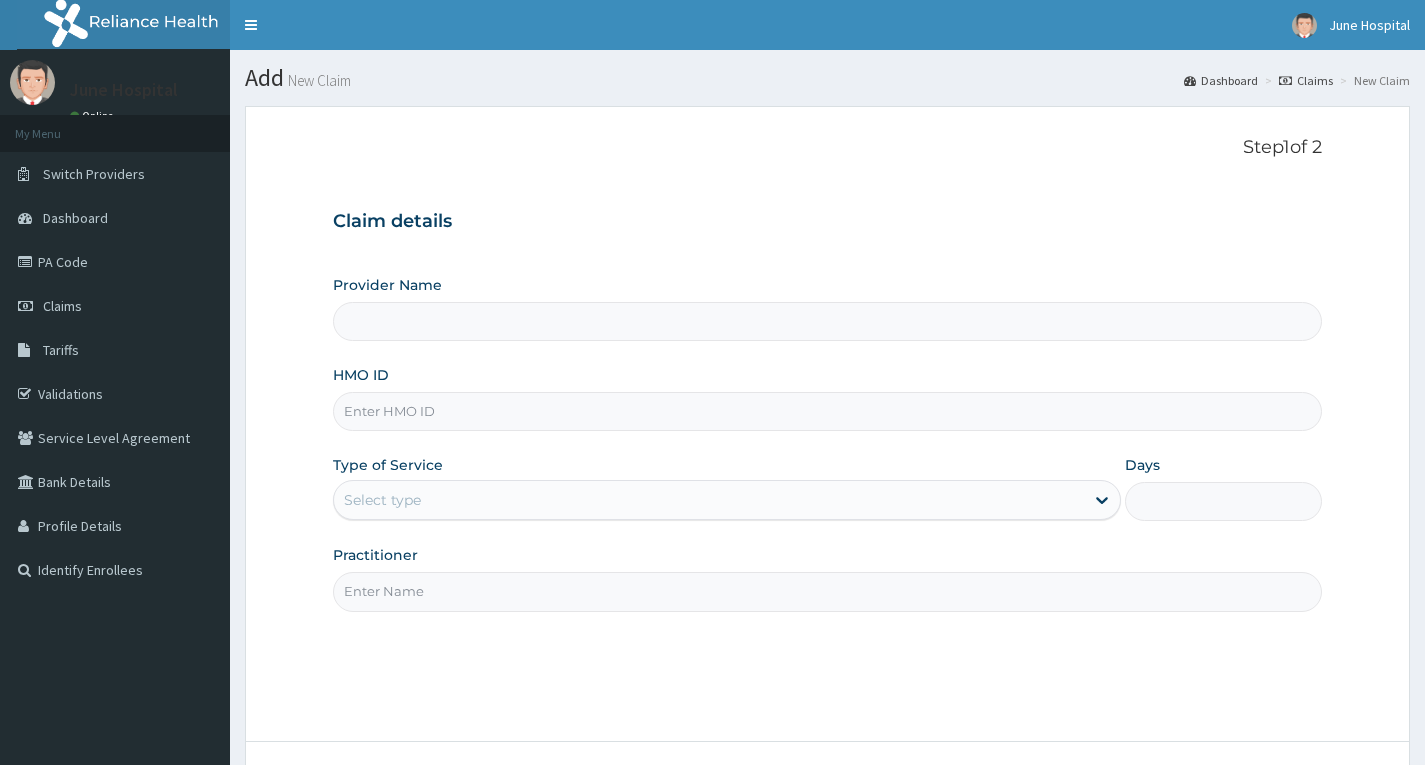 scroll, scrollTop: 0, scrollLeft: 0, axis: both 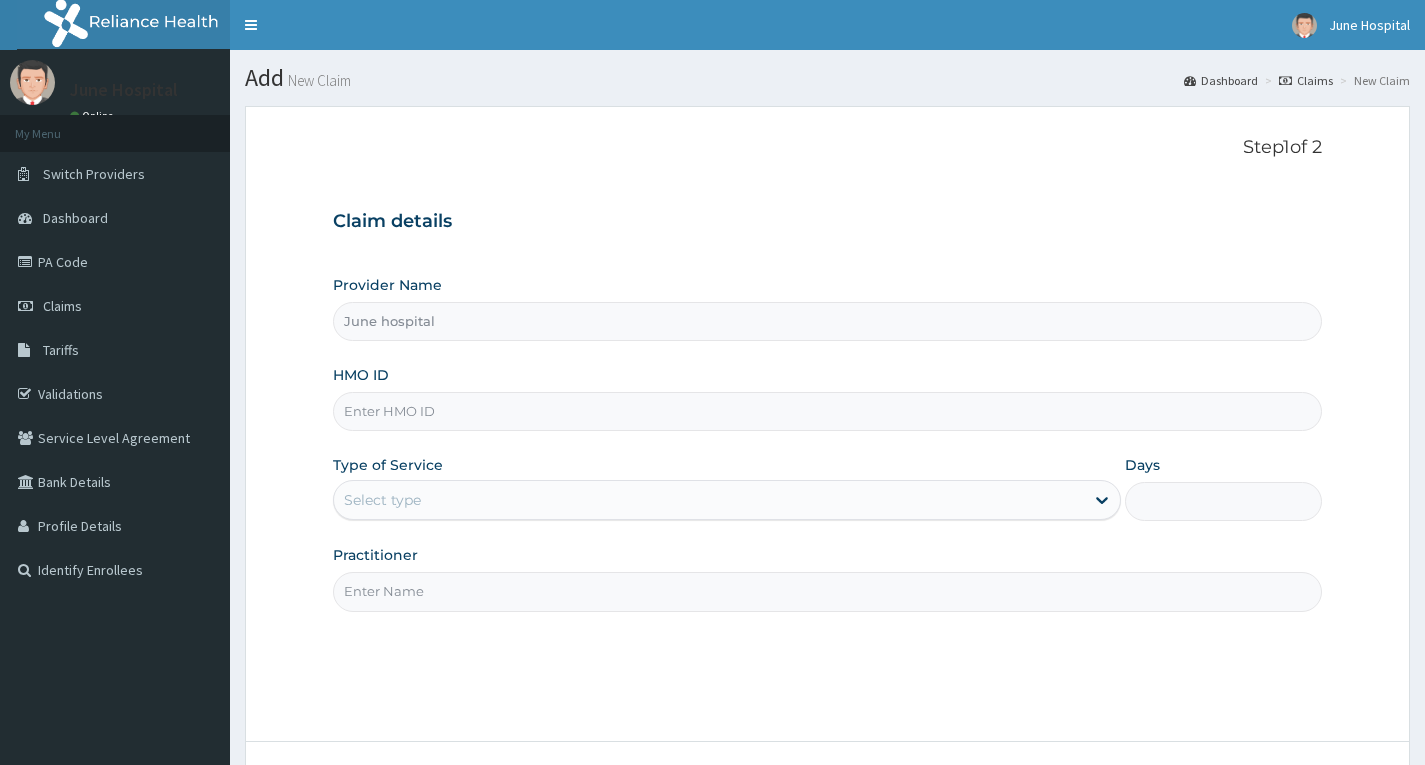 drag, startPoint x: 0, startPoint y: 0, endPoint x: 490, endPoint y: 404, distance: 635.07166 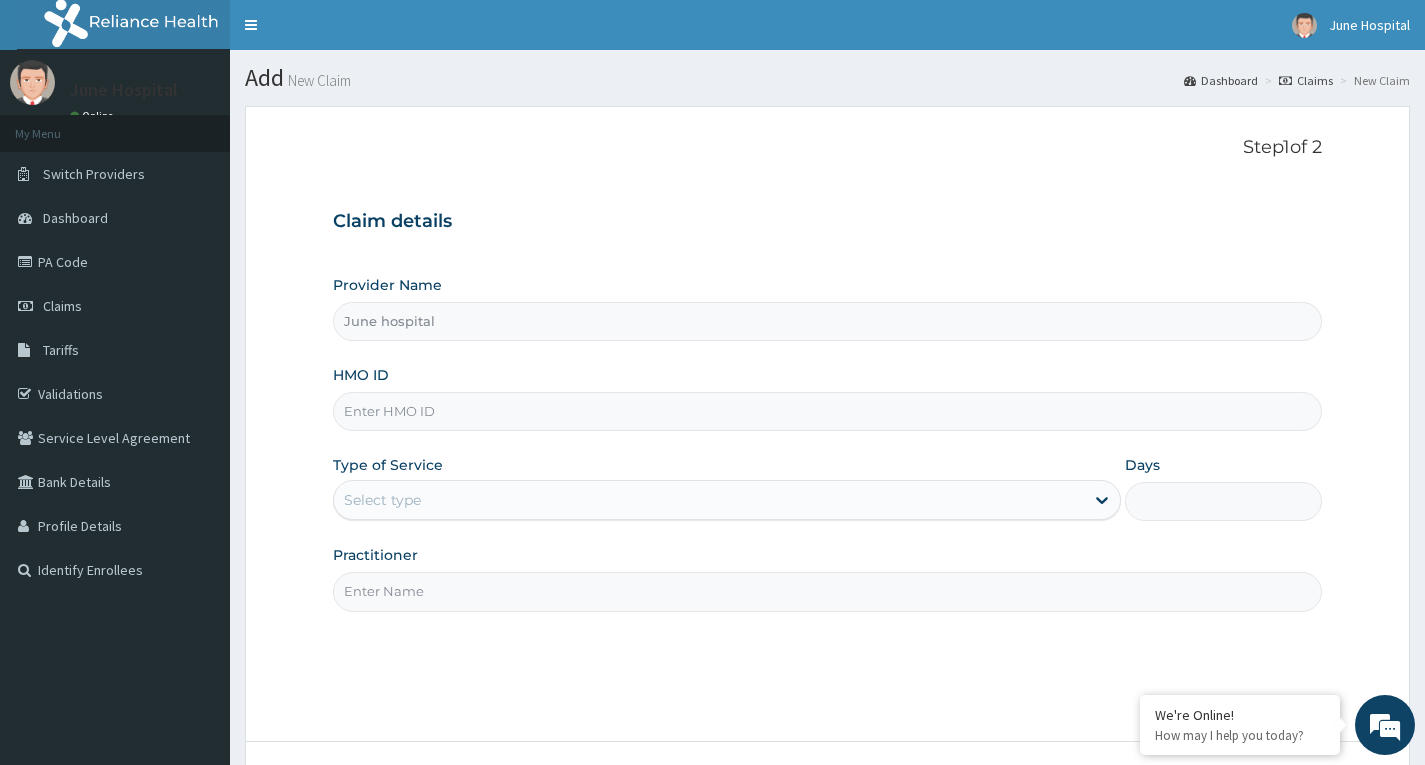 paste on "ZTE/10051/A" 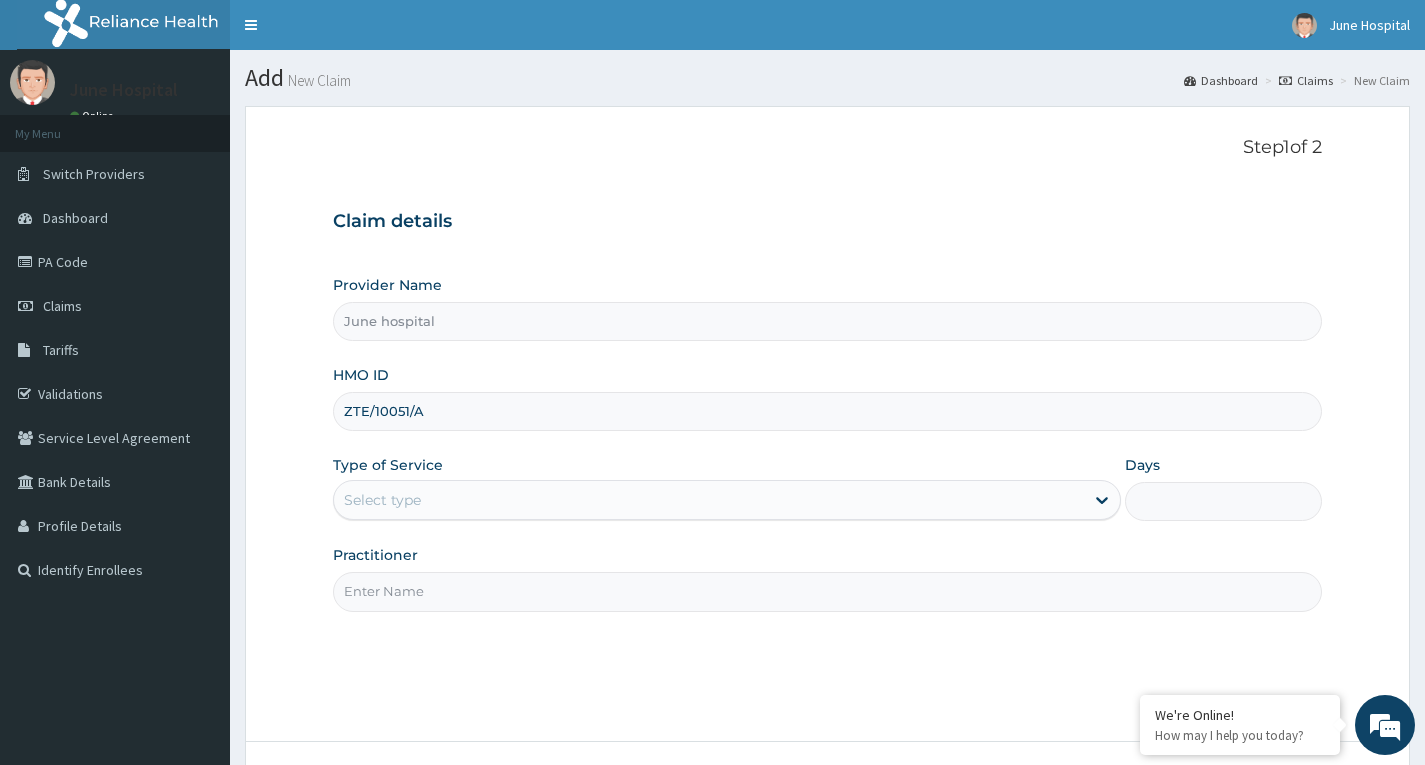 type on "ZTE/10051/A" 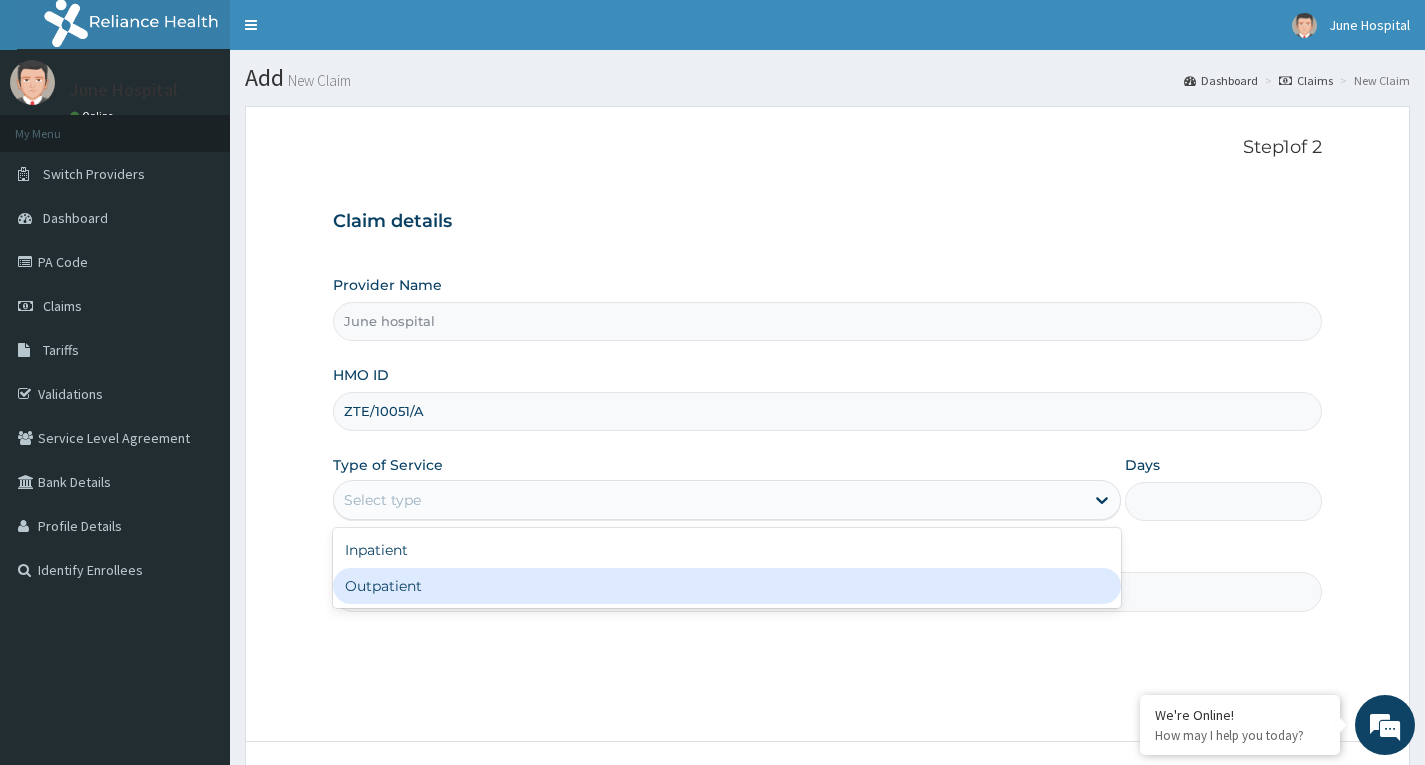click on "Outpatient" at bounding box center (727, 586) 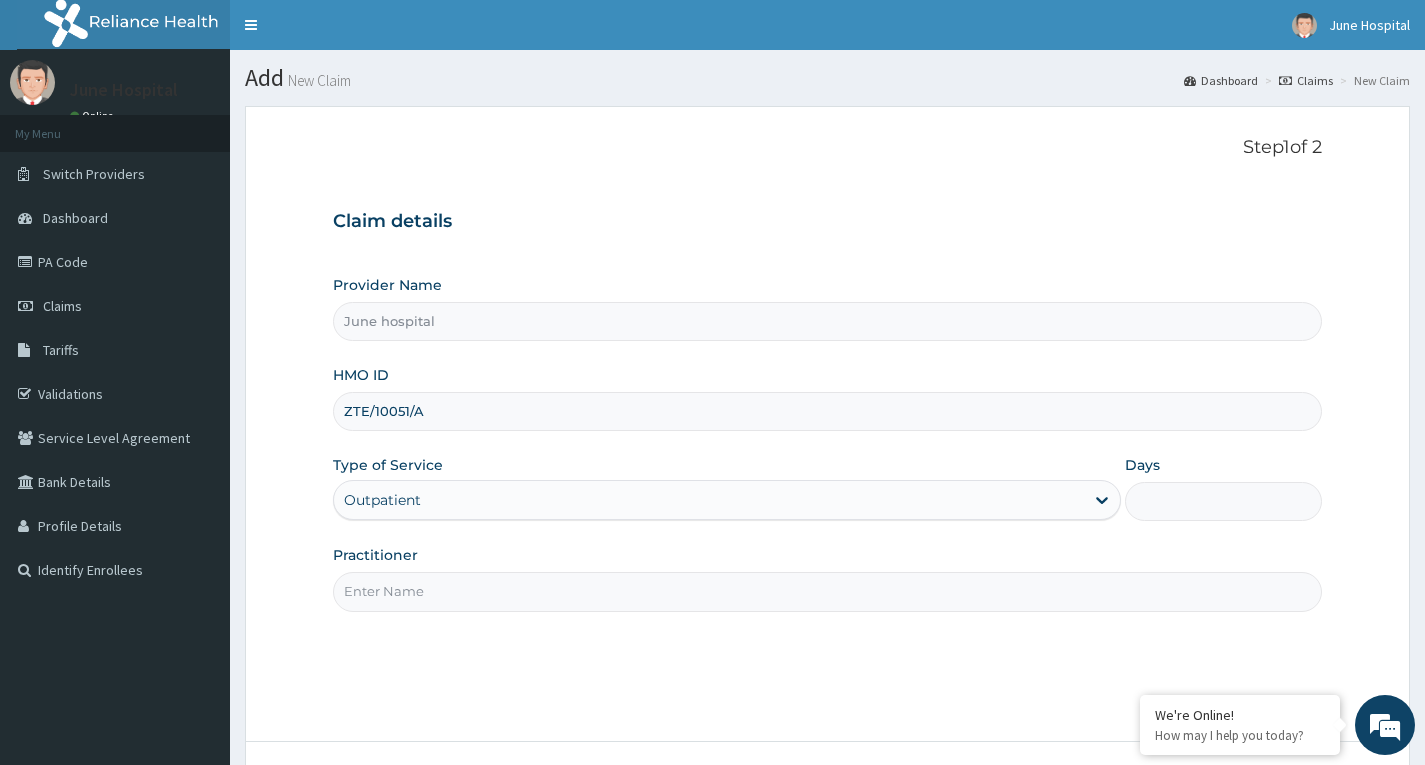 type on "1" 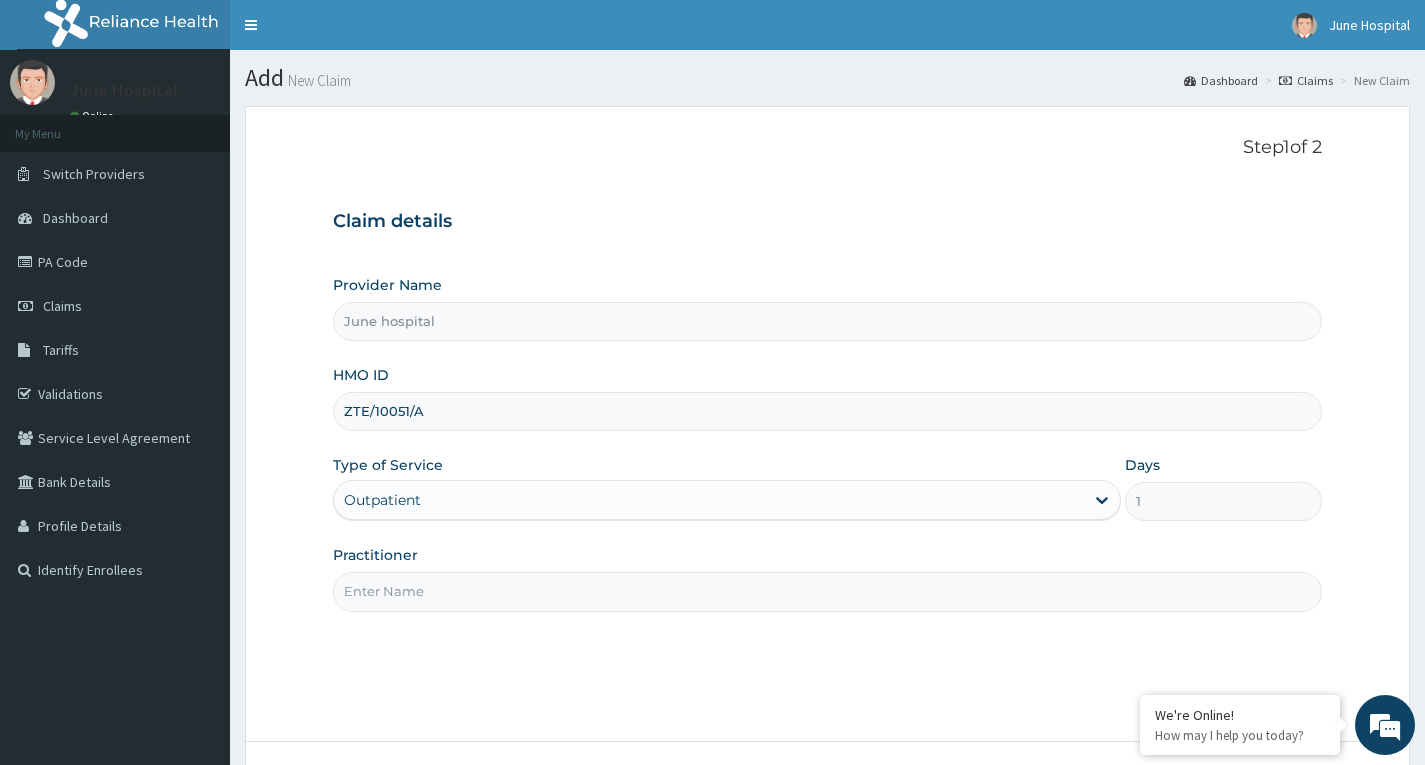 drag, startPoint x: 483, startPoint y: 584, endPoint x: 487, endPoint y: 594, distance: 10.770329 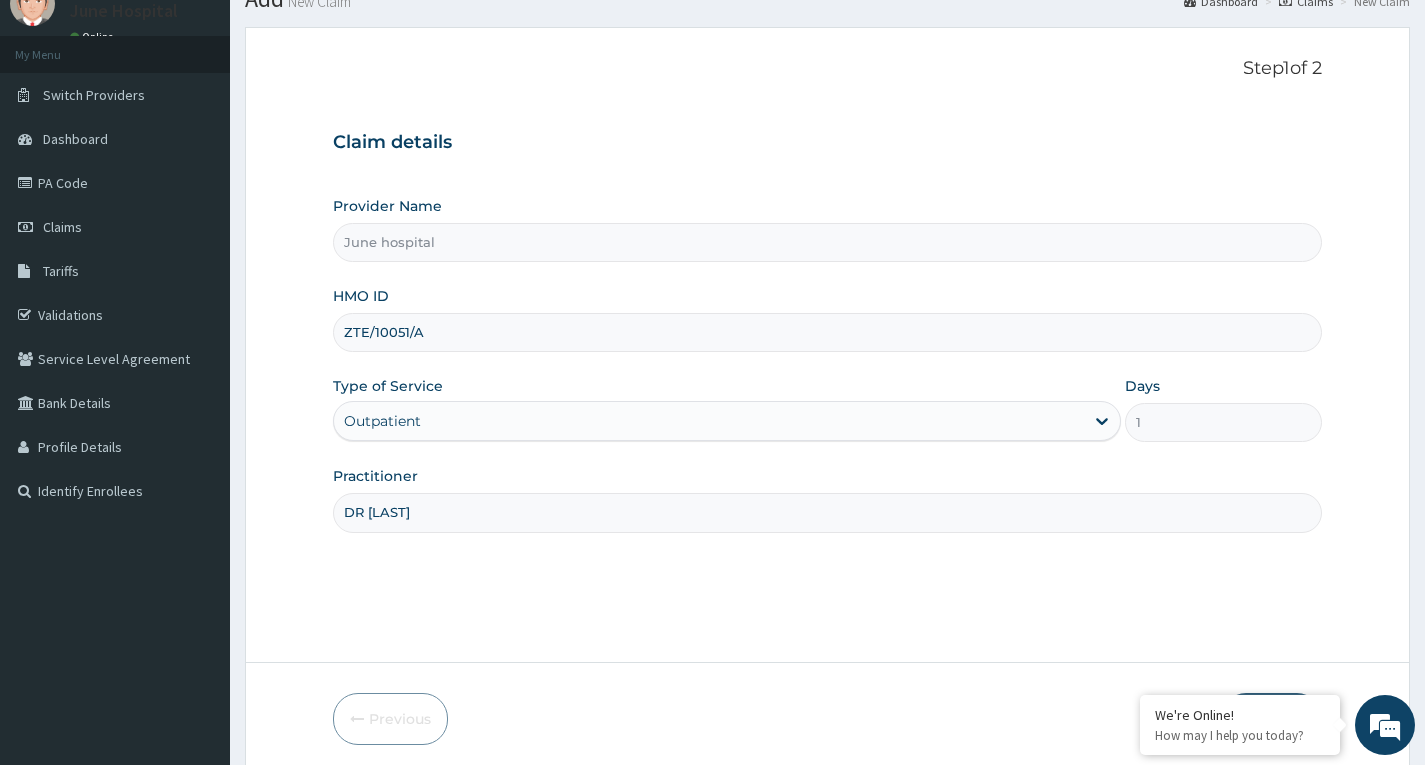 scroll, scrollTop: 156, scrollLeft: 0, axis: vertical 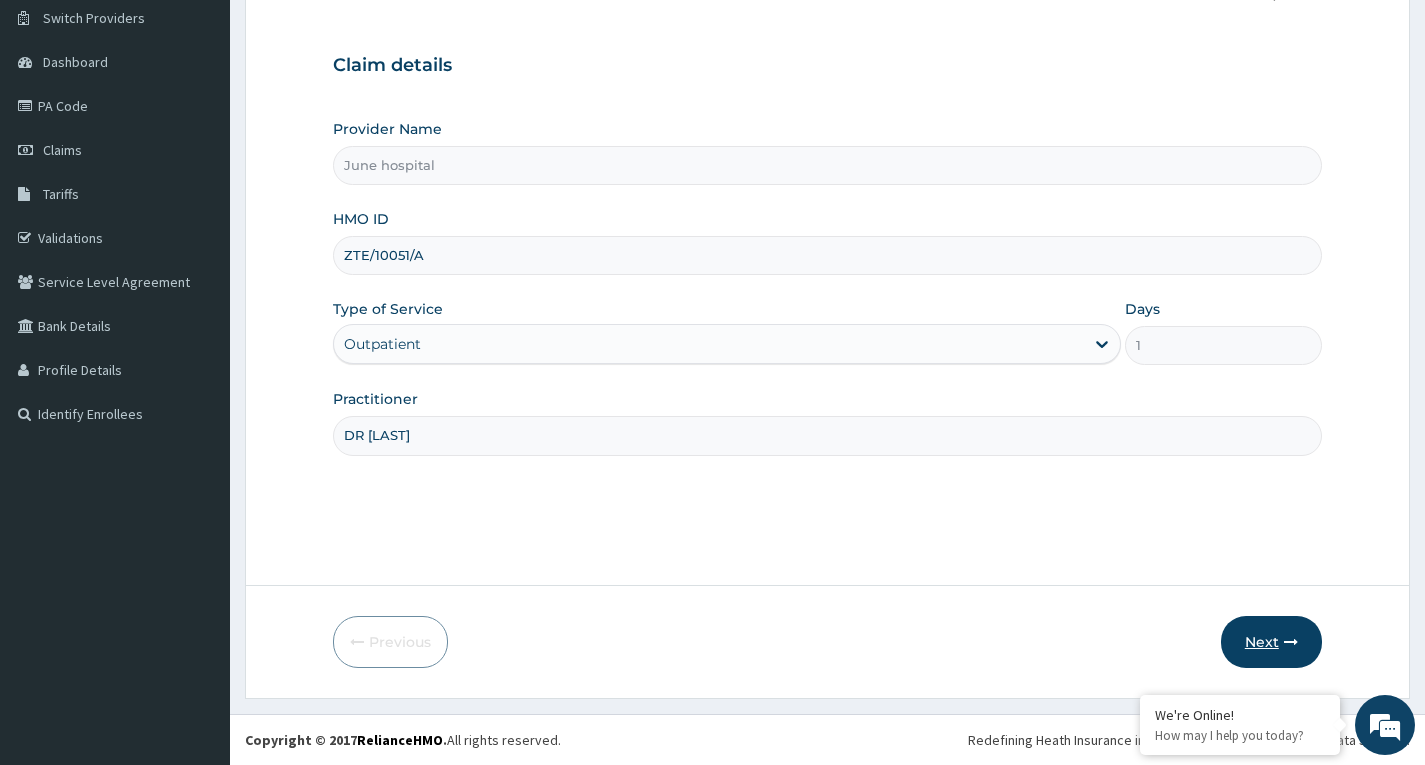 click on "Next" at bounding box center (1271, 642) 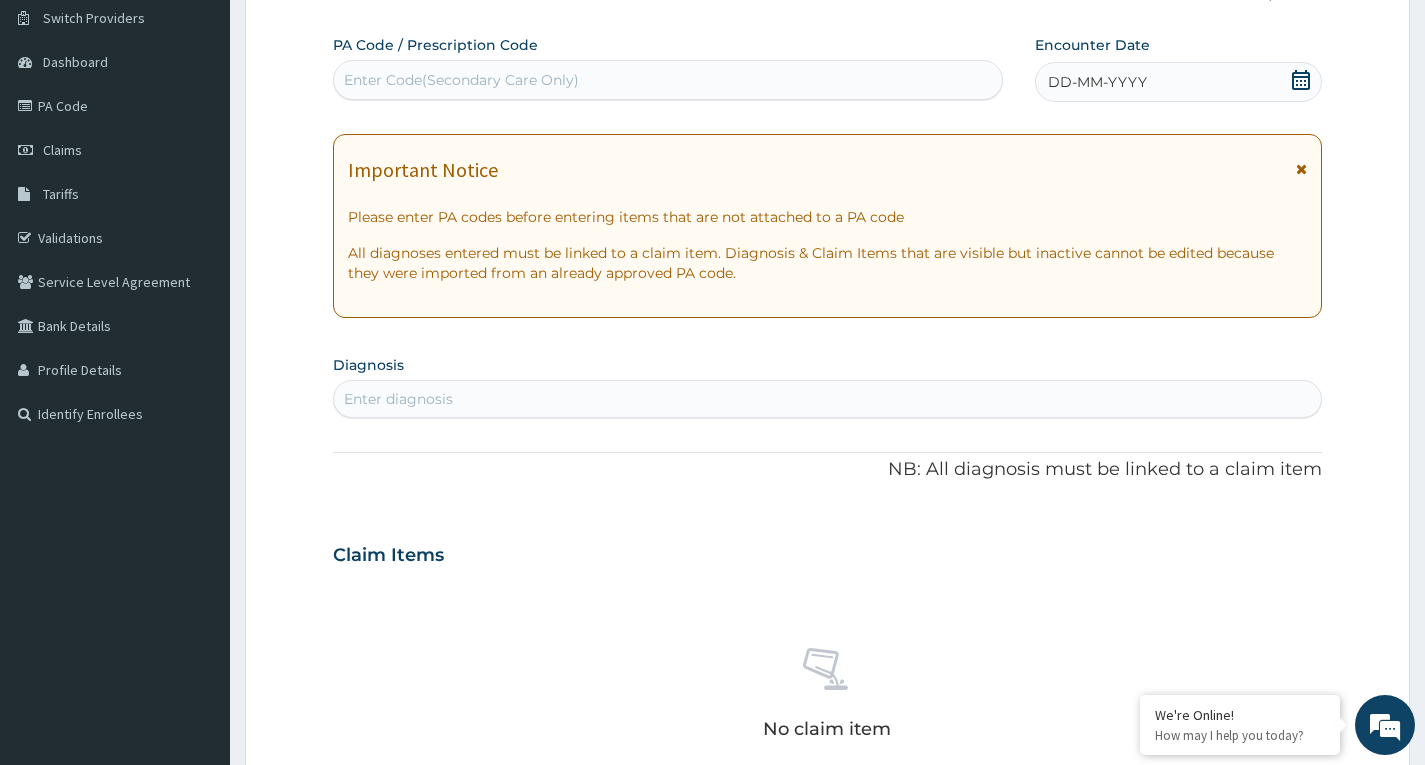 scroll, scrollTop: 0, scrollLeft: 0, axis: both 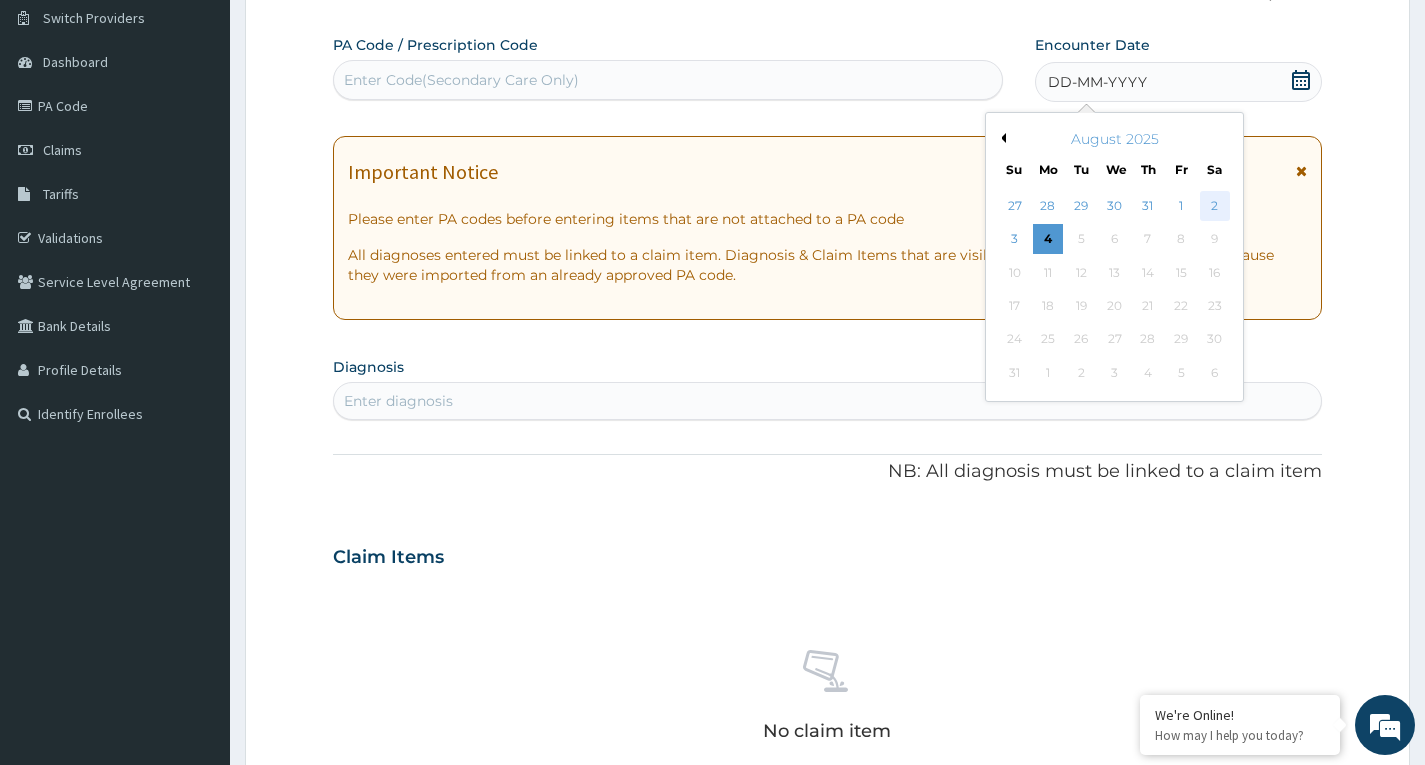 click on "2" at bounding box center [1214, 206] 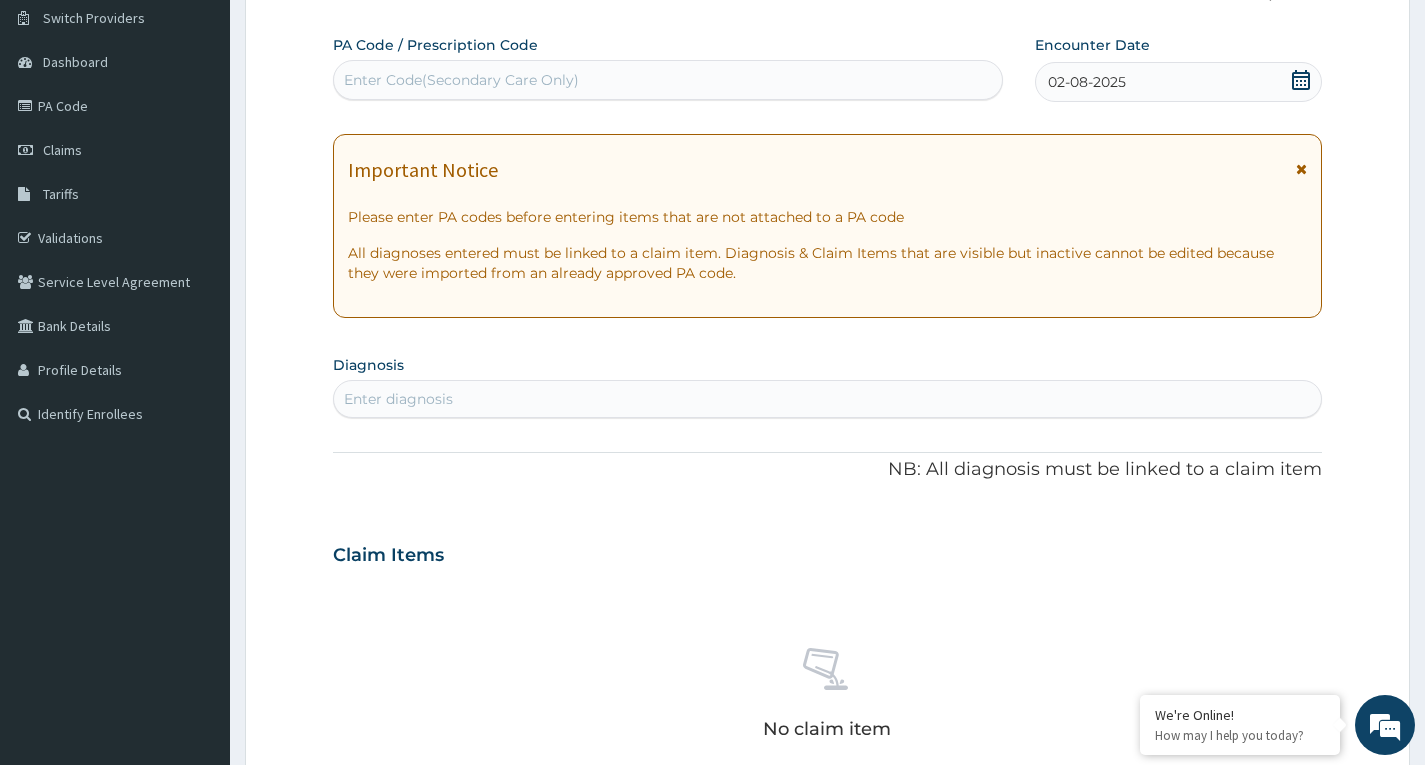 click on "Enter diagnosis" at bounding box center [827, 399] 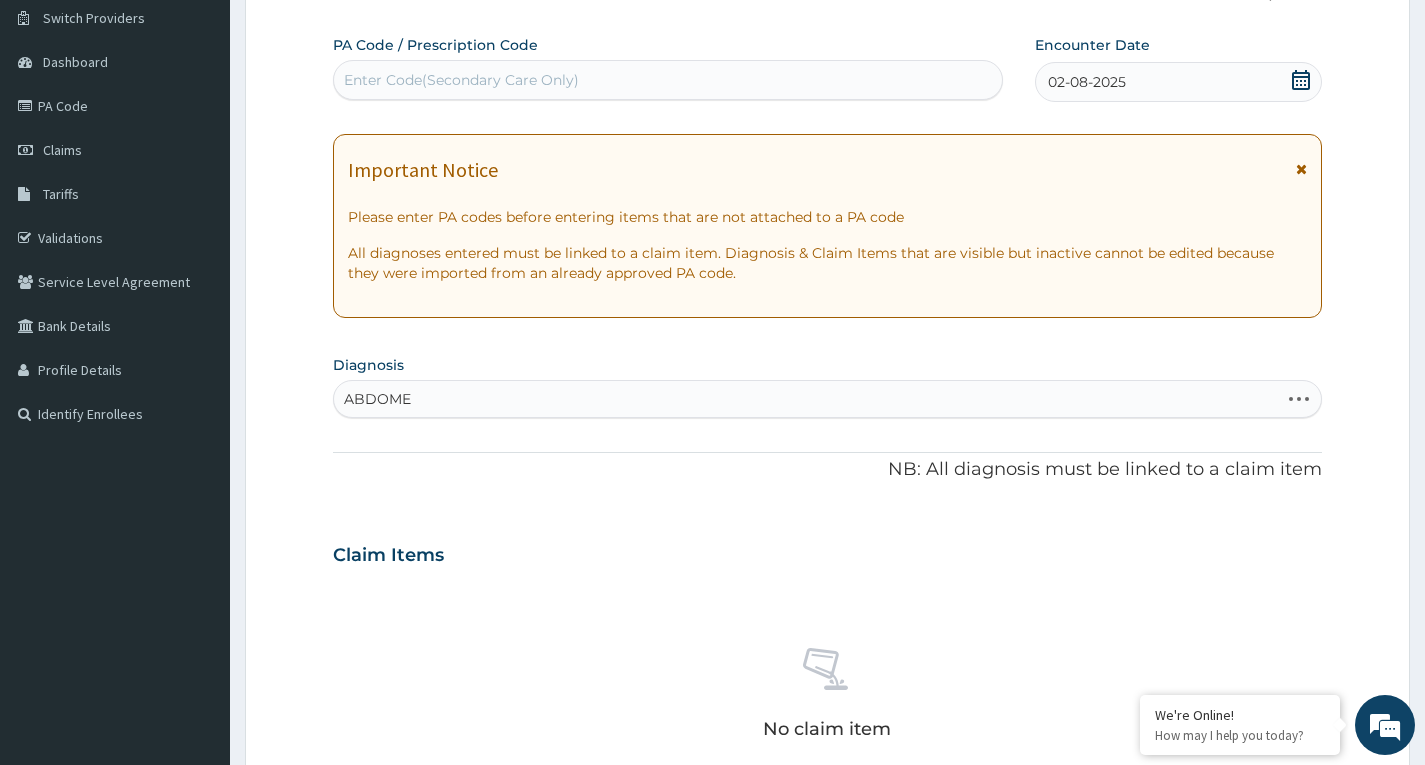 type on "ABDOMEN" 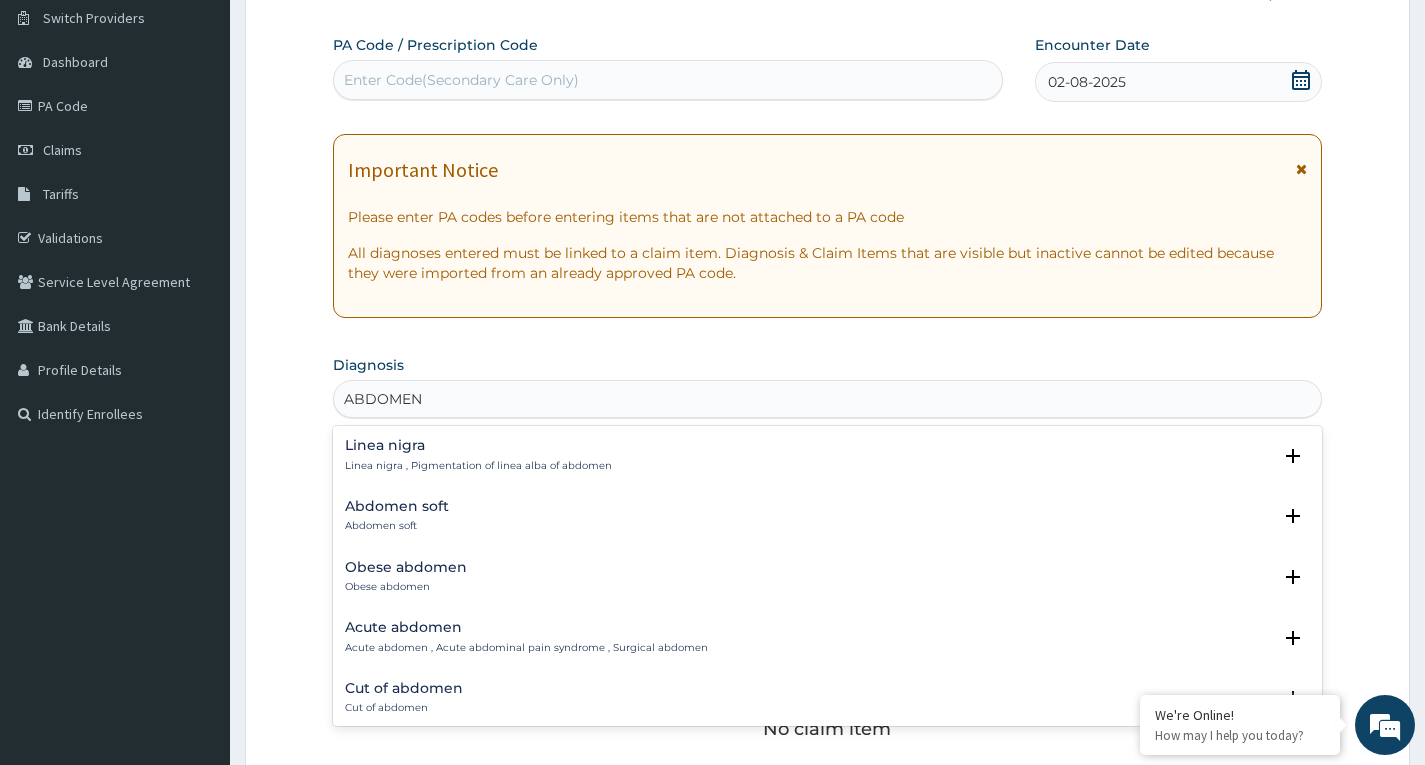 click on "Acute abdomen" at bounding box center (526, 627) 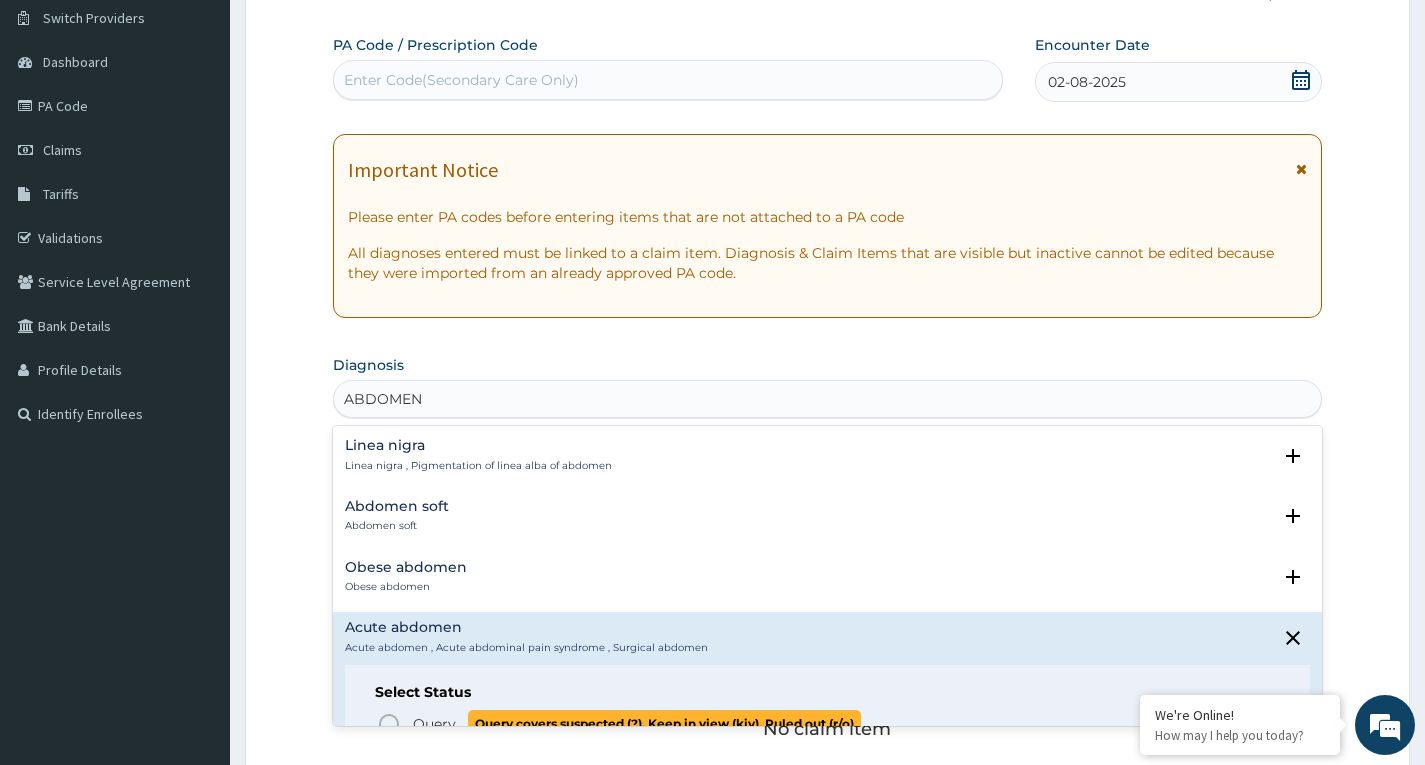 click 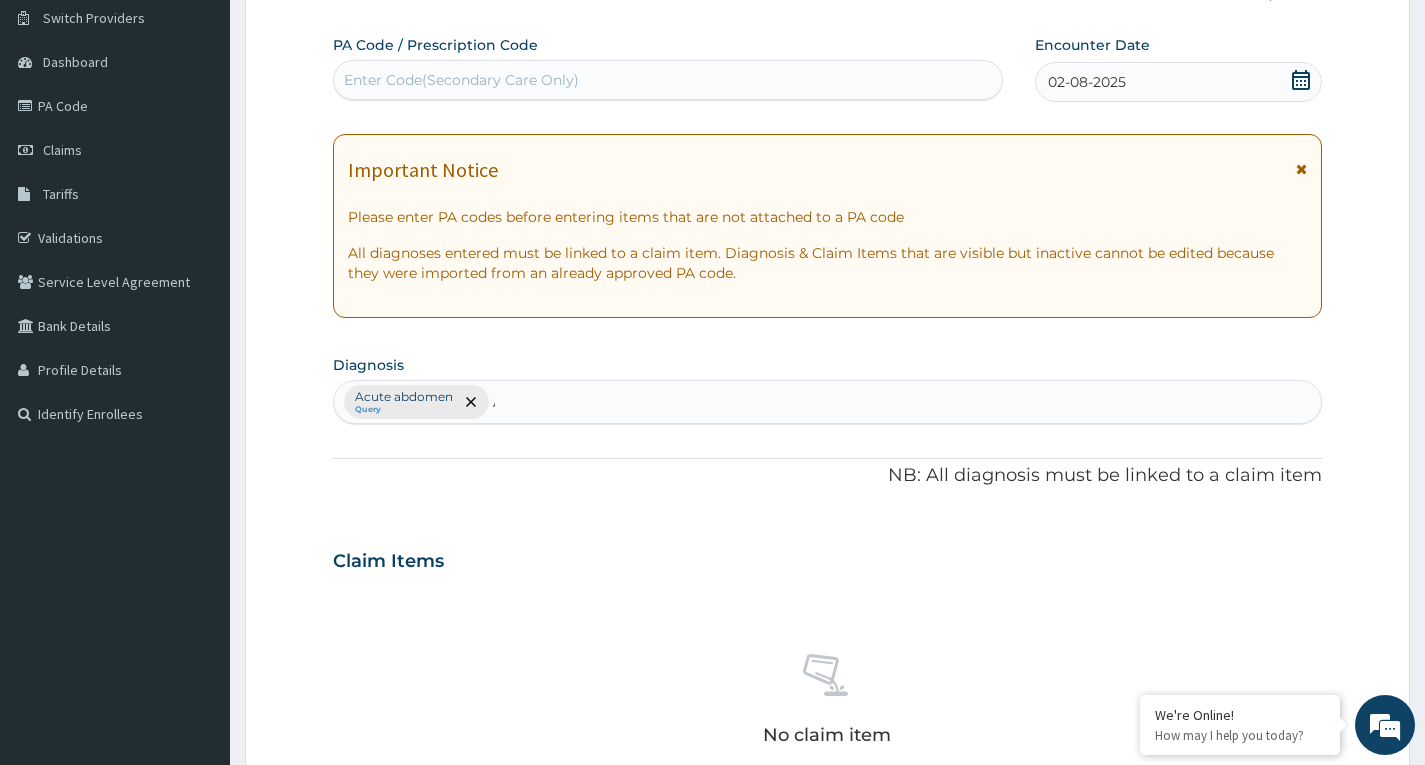 type 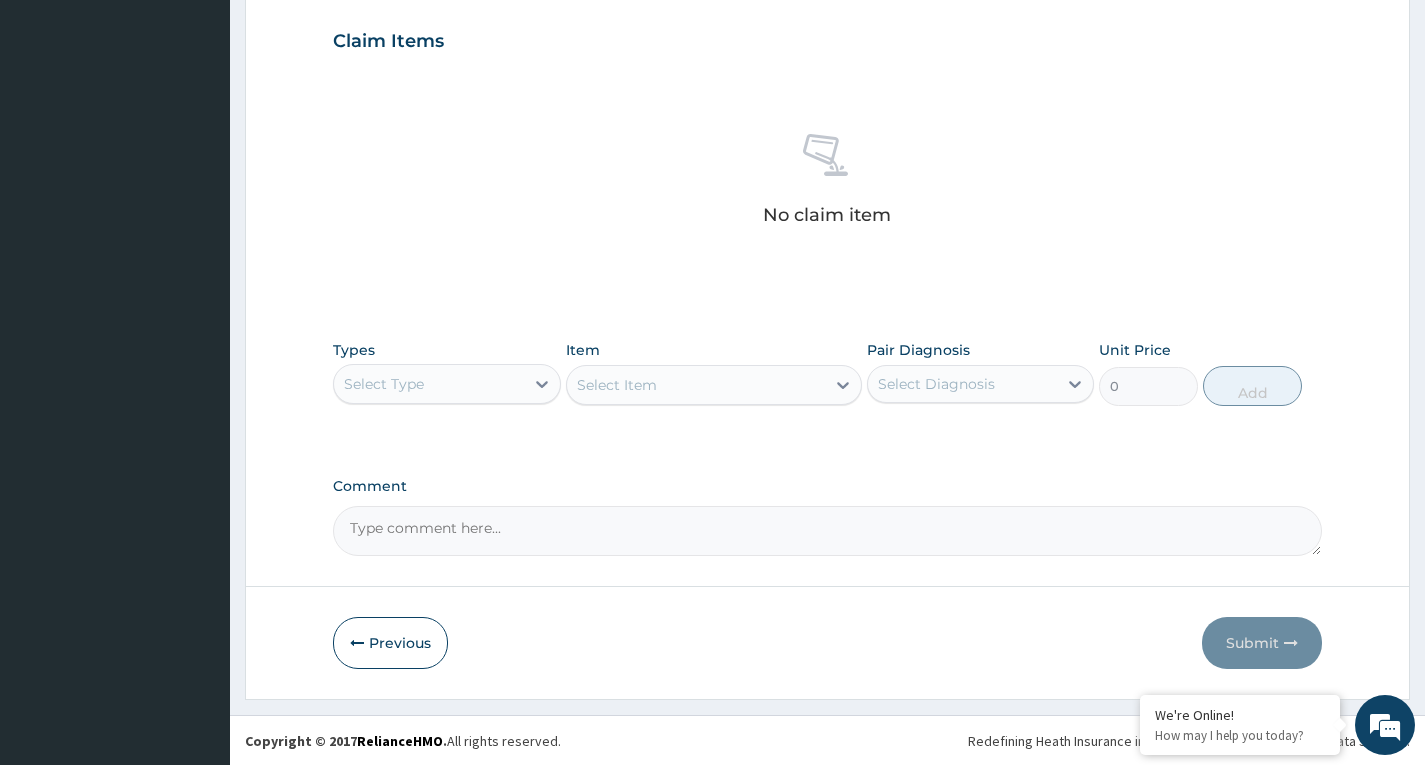 scroll, scrollTop: 677, scrollLeft: 0, axis: vertical 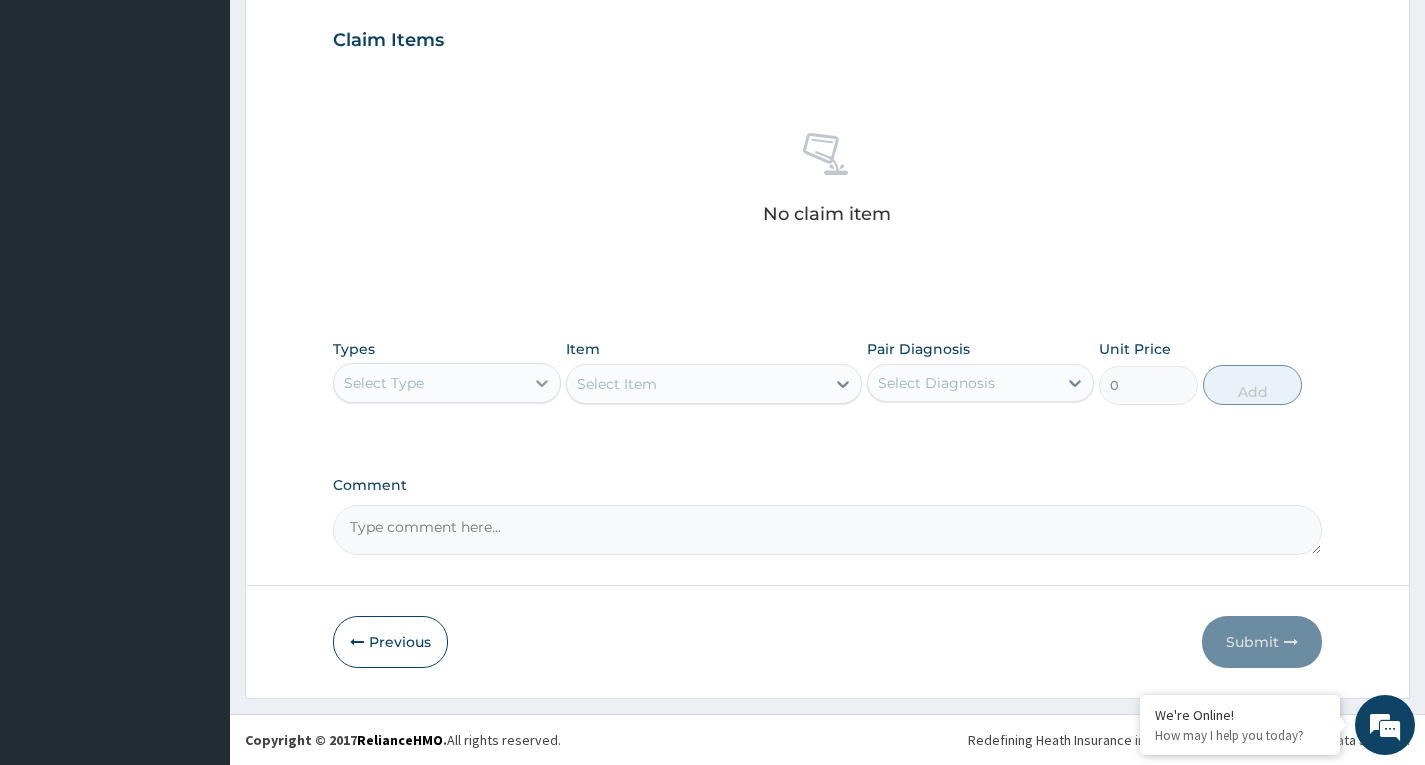 click 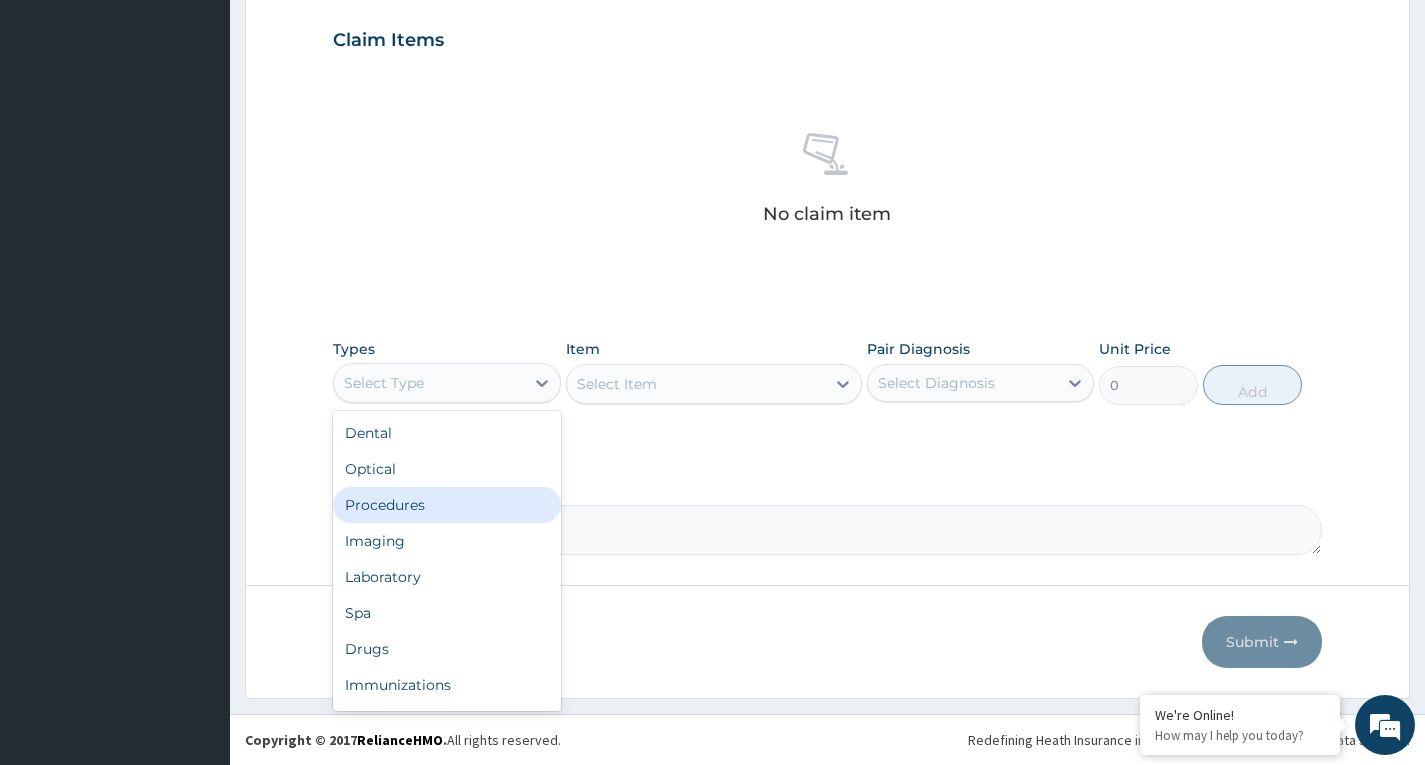 click on "Procedures" at bounding box center [446, 505] 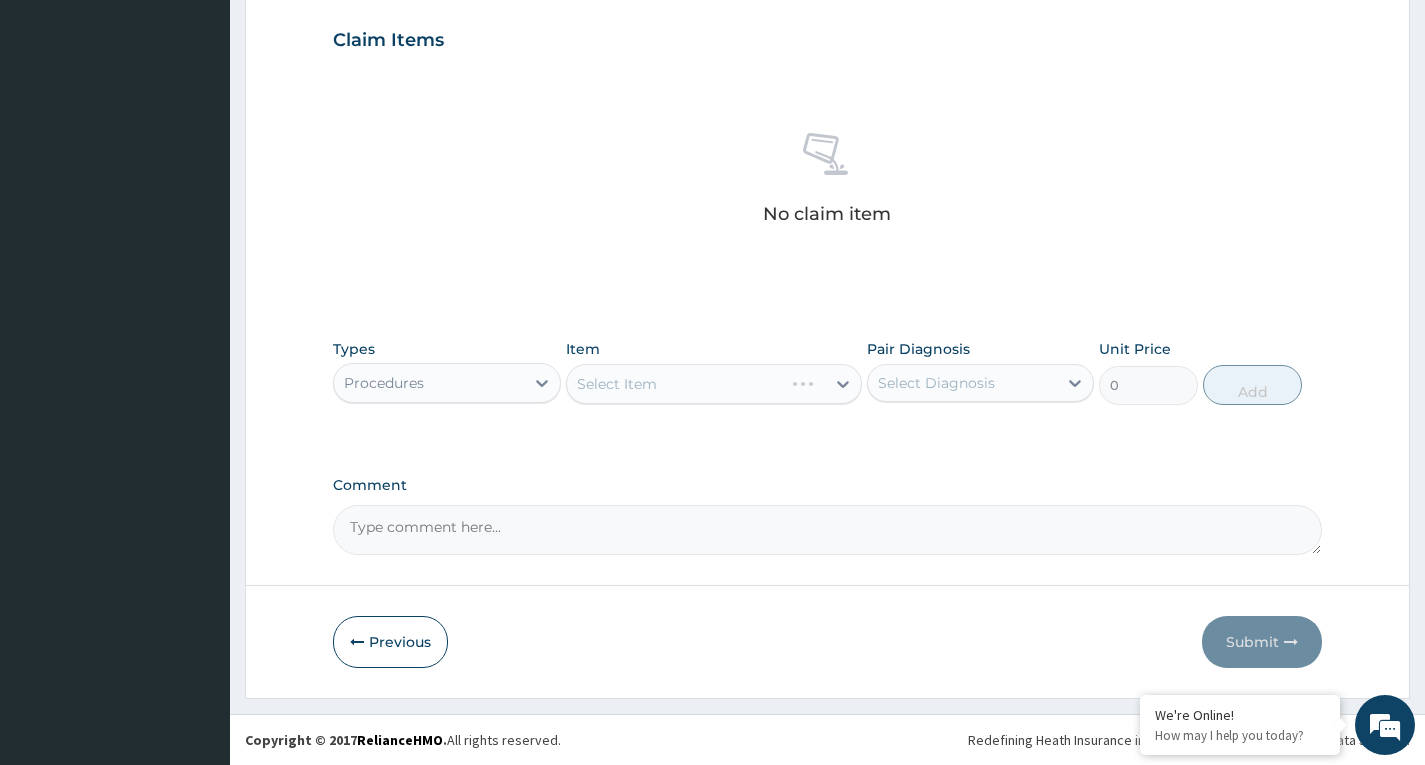 click on "Select Item" at bounding box center [675, 384] 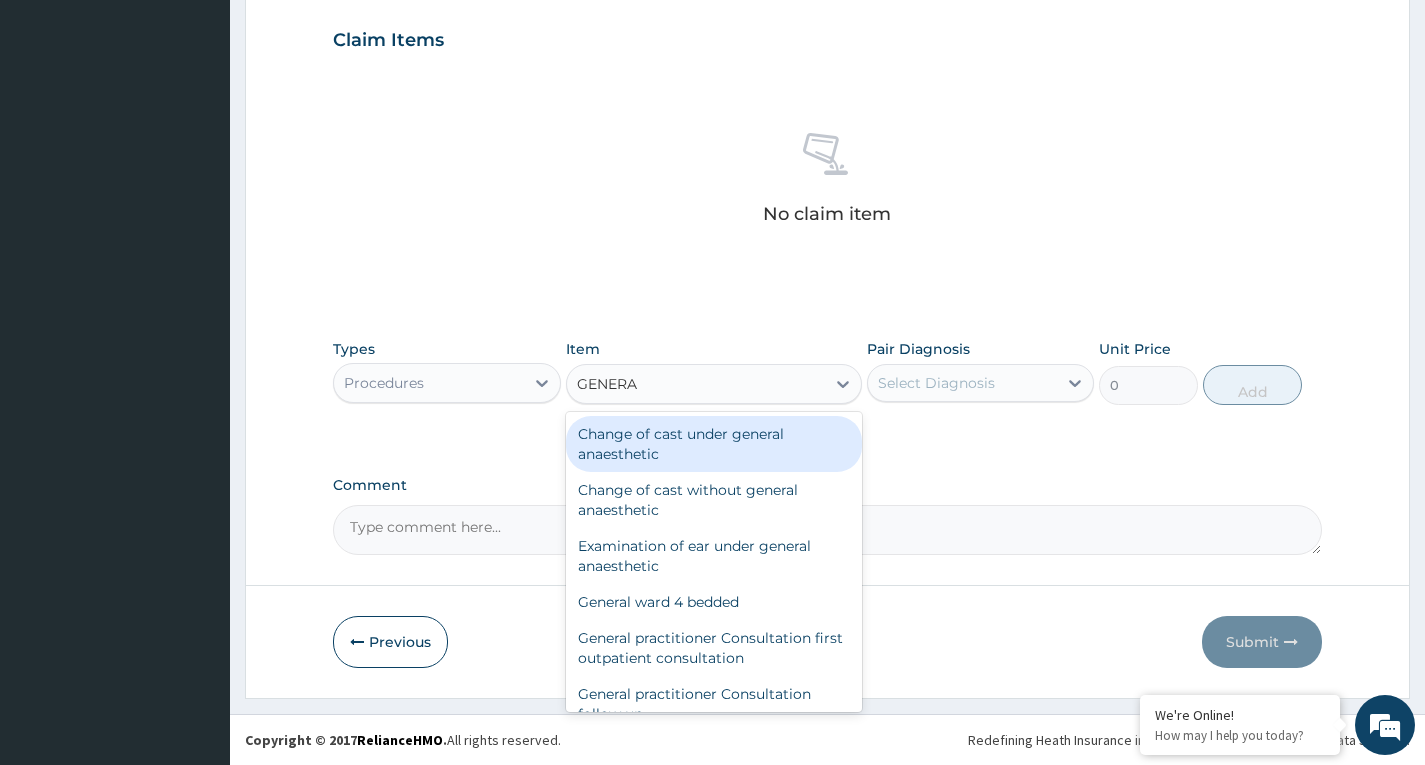 type on "GENERAL" 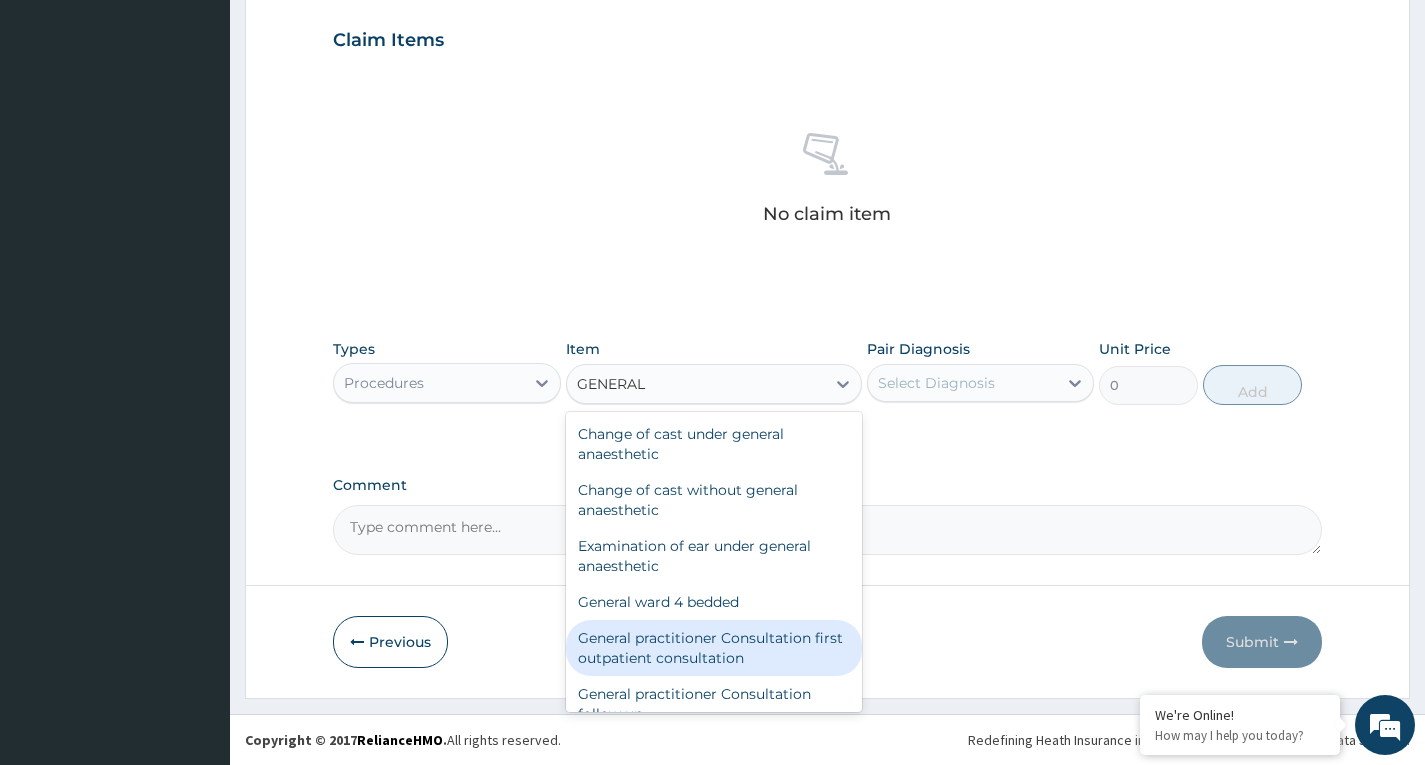 click on "General practitioner Consultation first outpatient consultation" at bounding box center [714, 648] 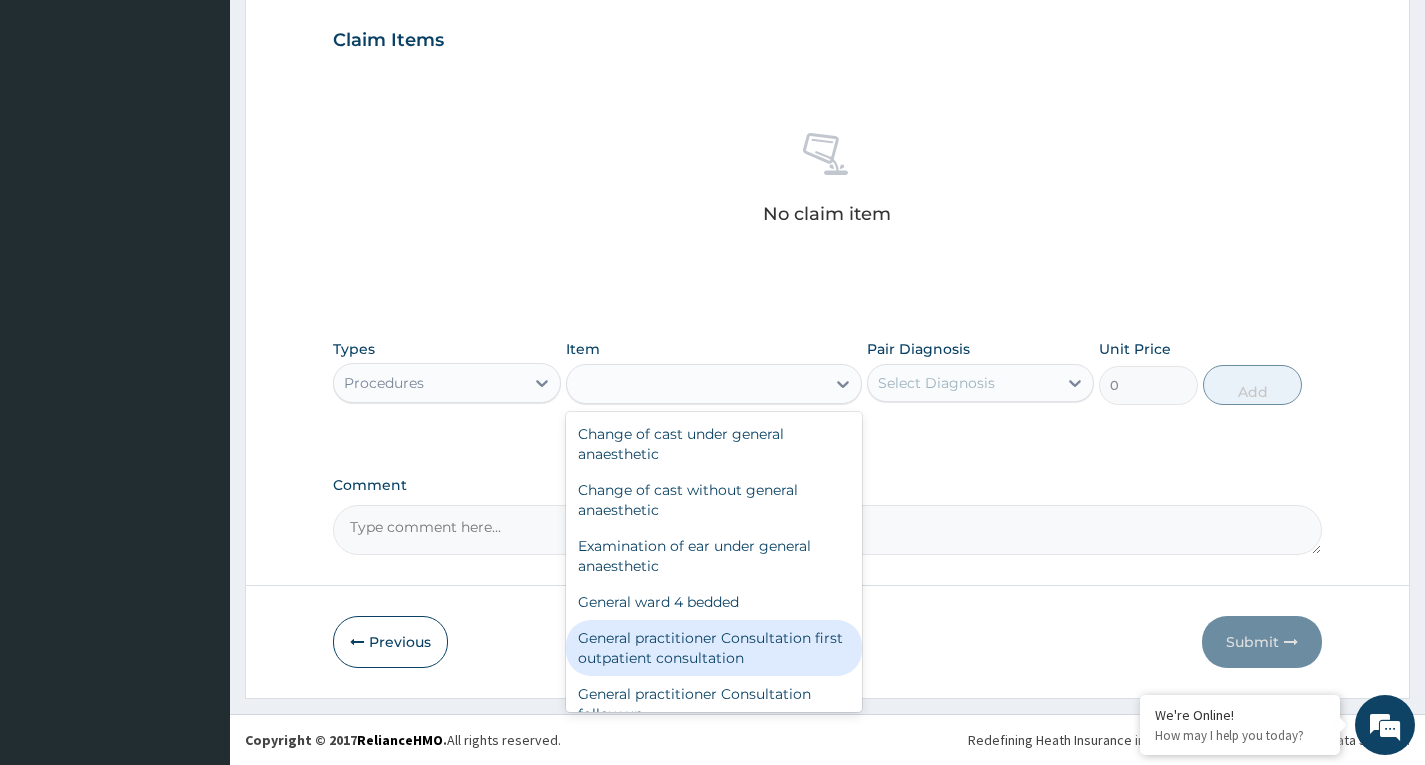 type on "3547.5" 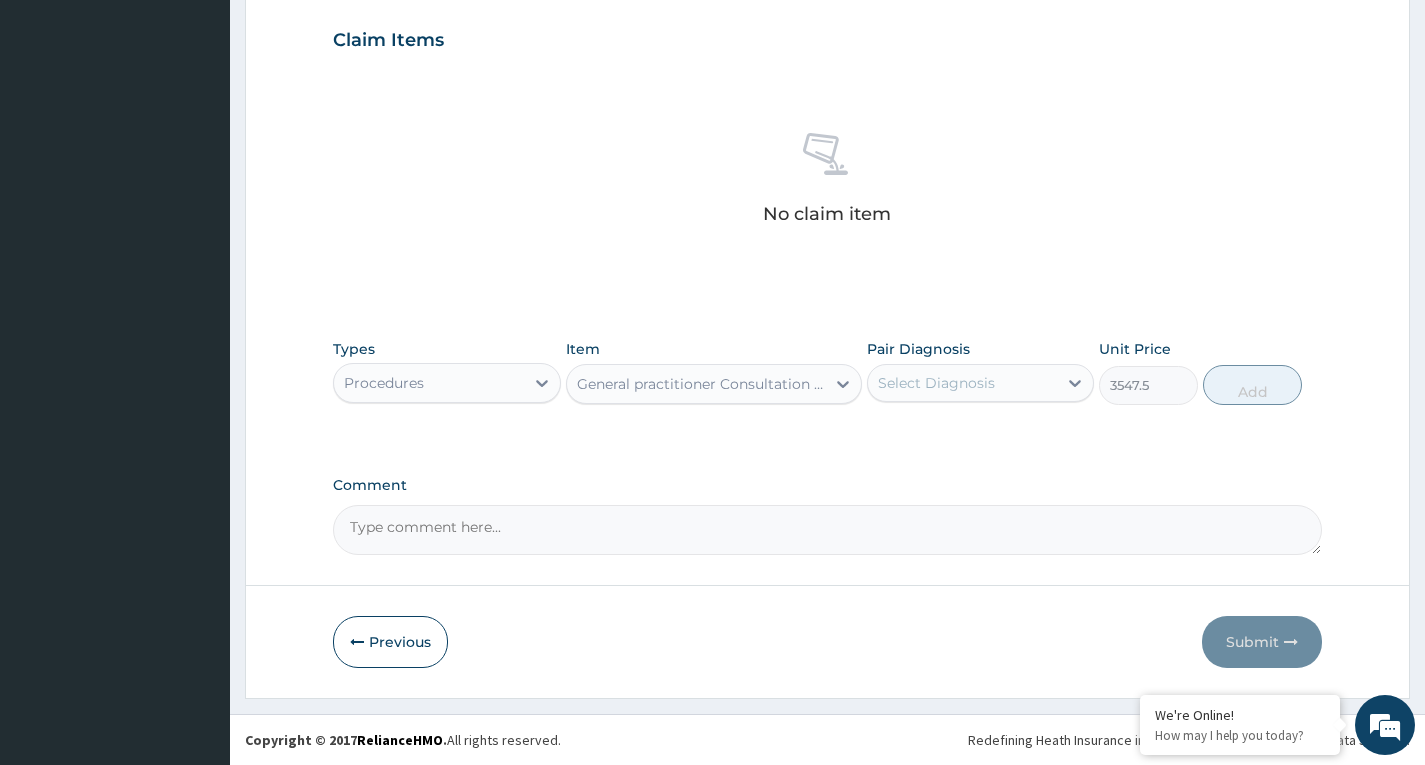 click on "Select Diagnosis" at bounding box center [936, 383] 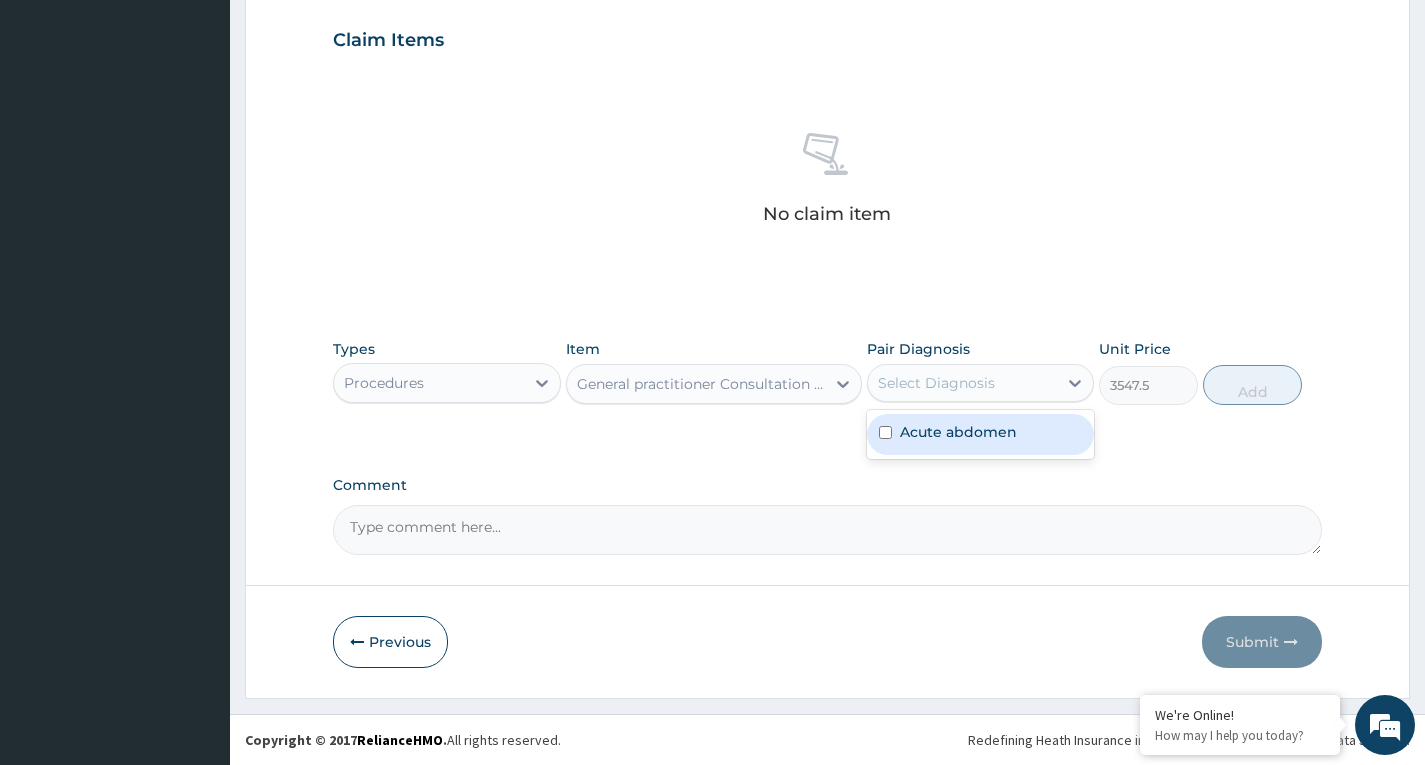 click on "Acute abdomen" at bounding box center [958, 432] 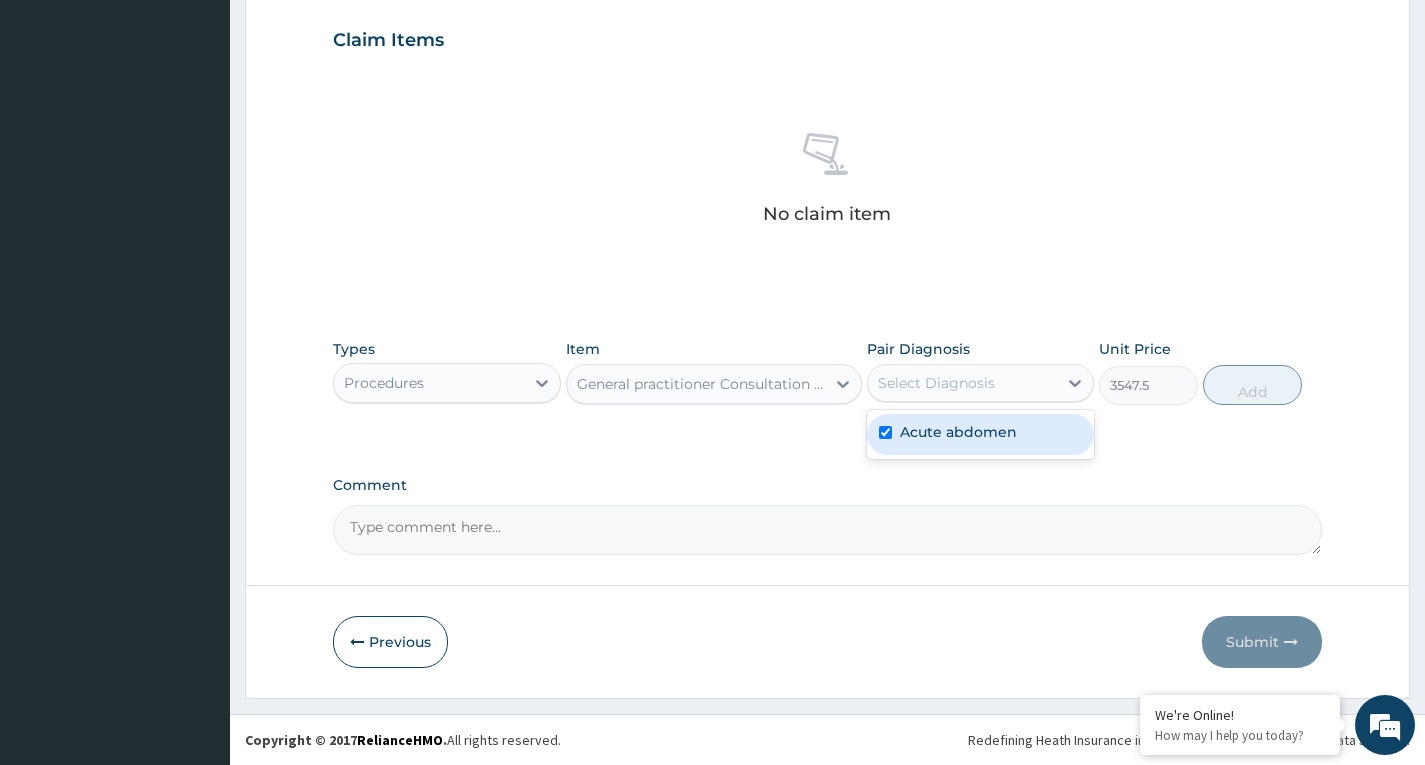 checkbox on "true" 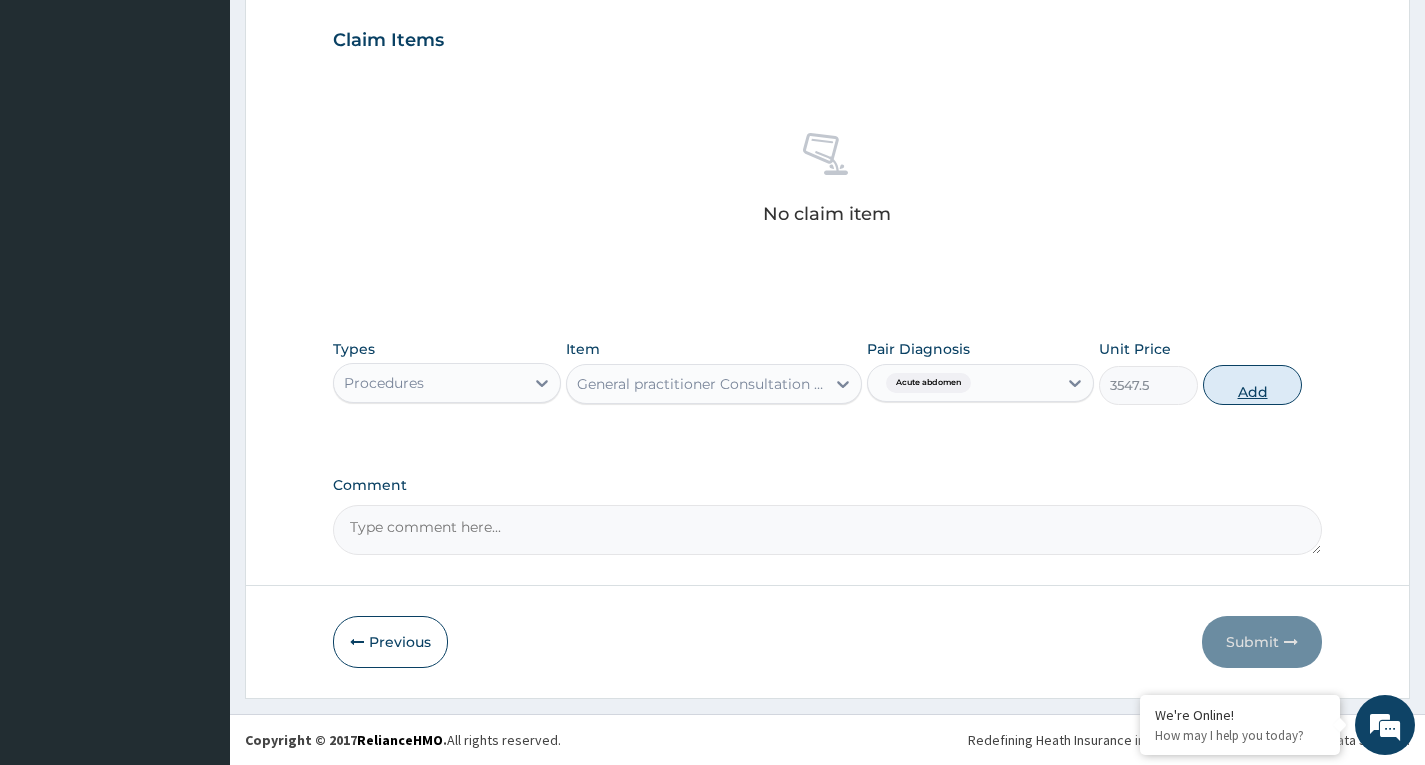 click on "Add" at bounding box center [1252, 385] 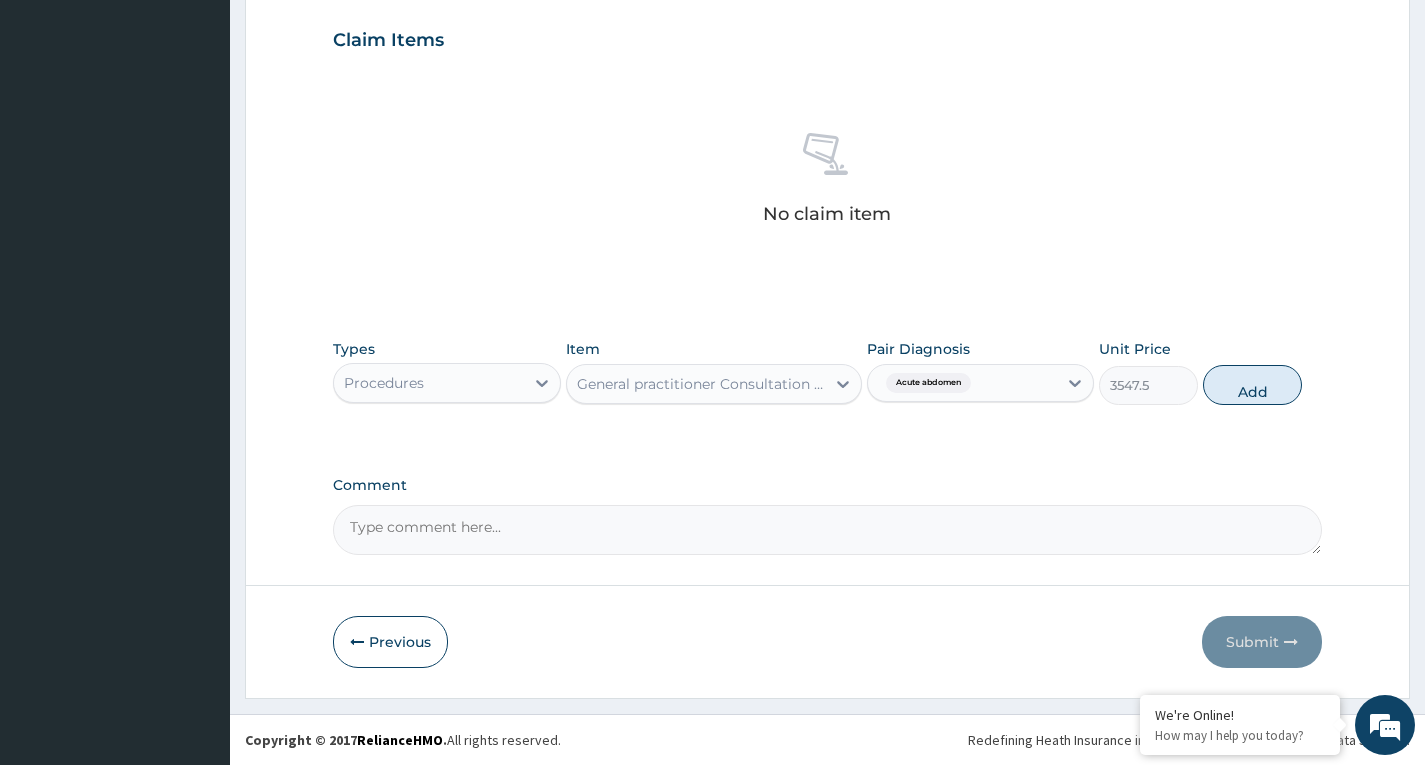 type on "0" 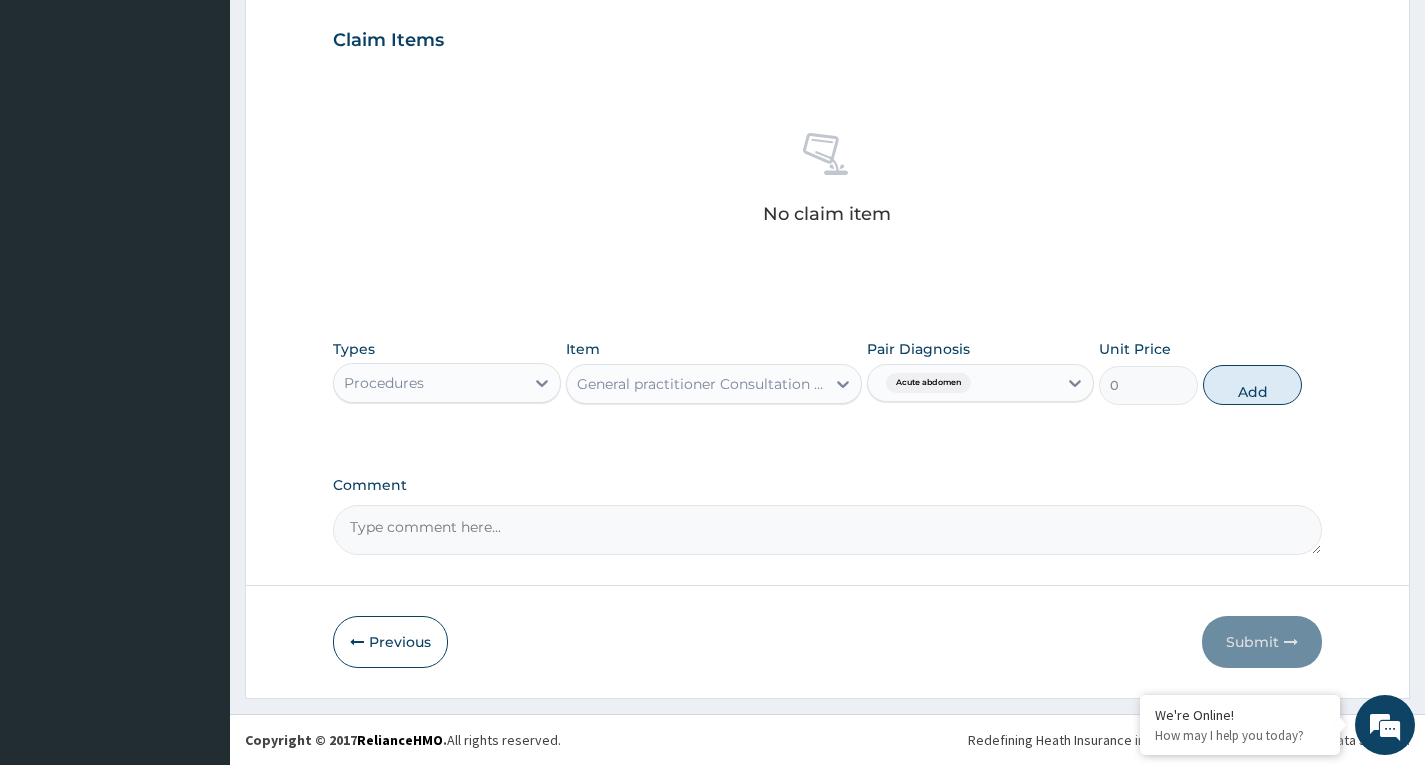 scroll, scrollTop: 608, scrollLeft: 0, axis: vertical 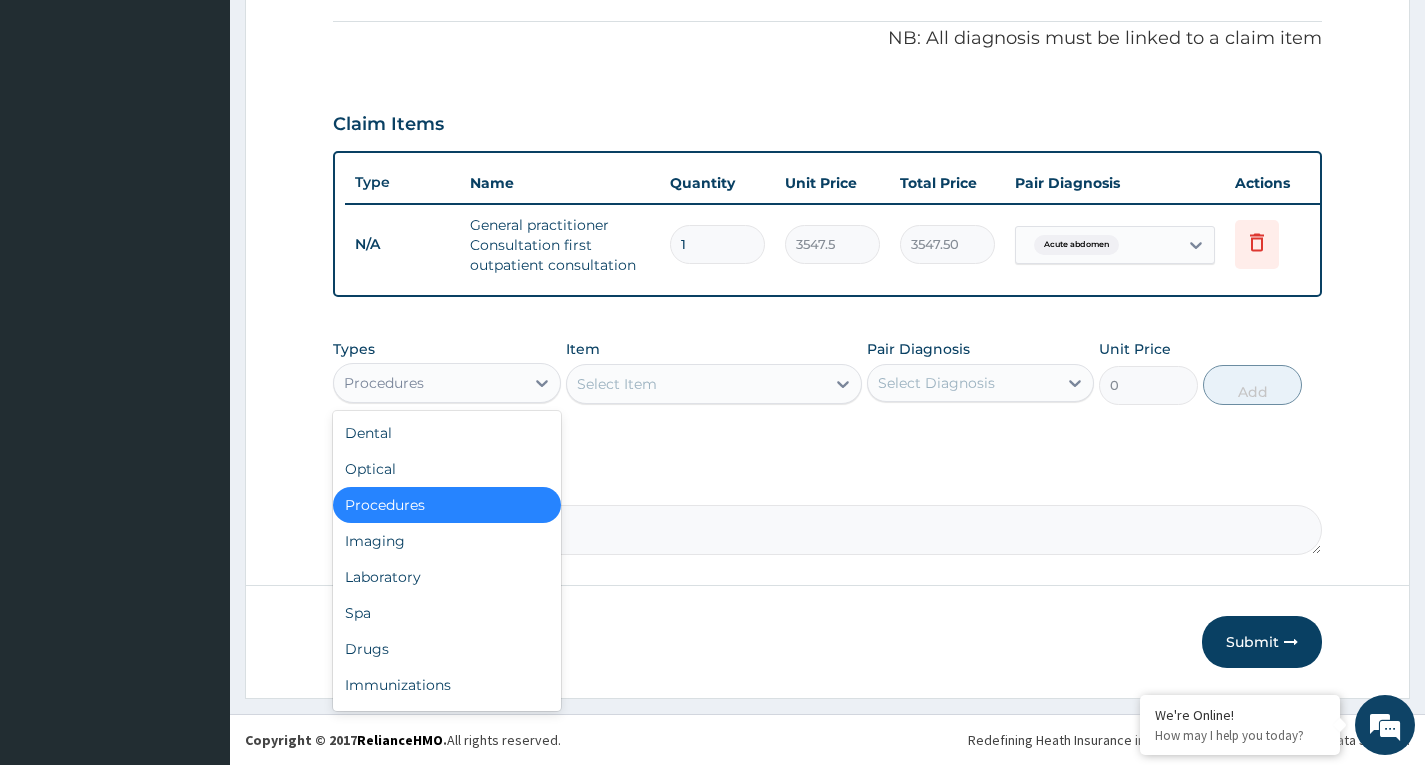 click on "Procedures" at bounding box center [428, 383] 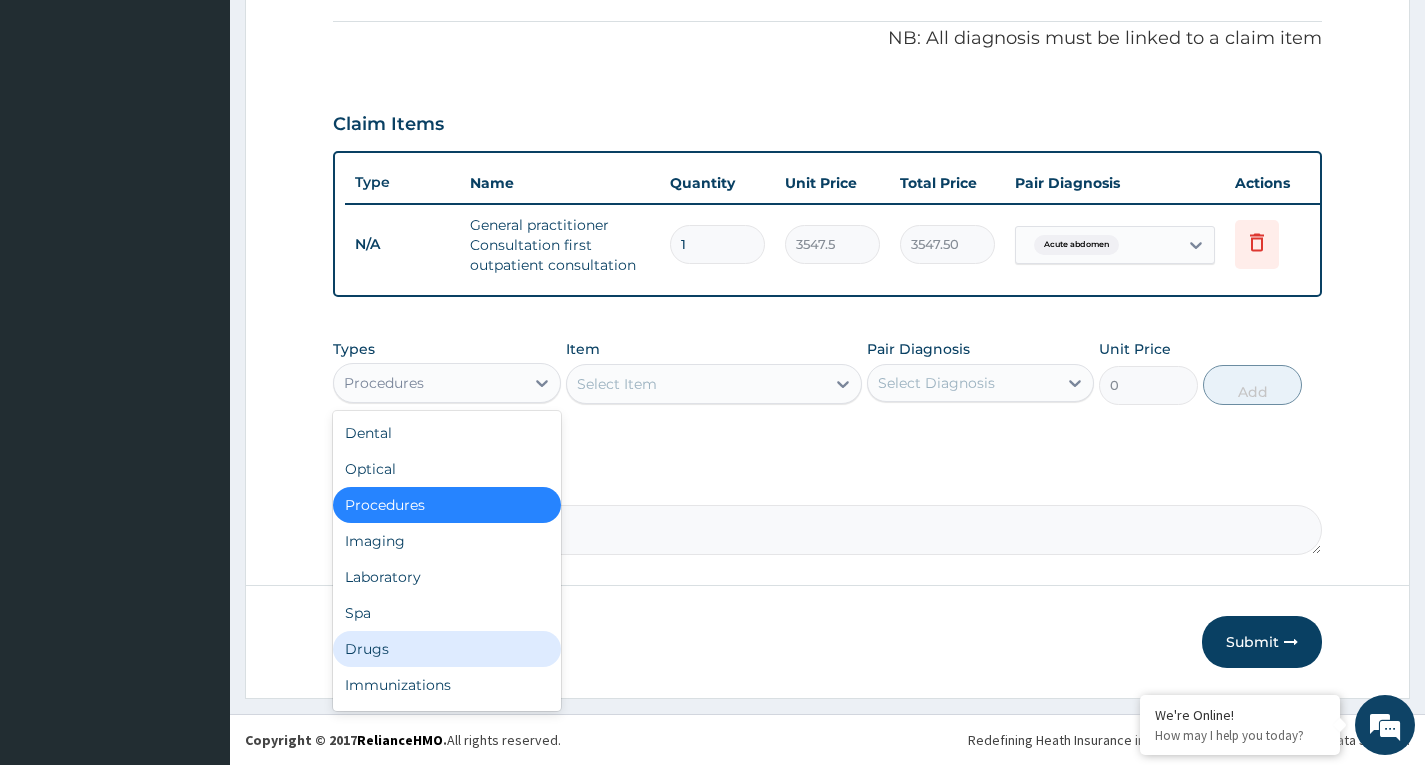 click on "Drugs" at bounding box center [446, 649] 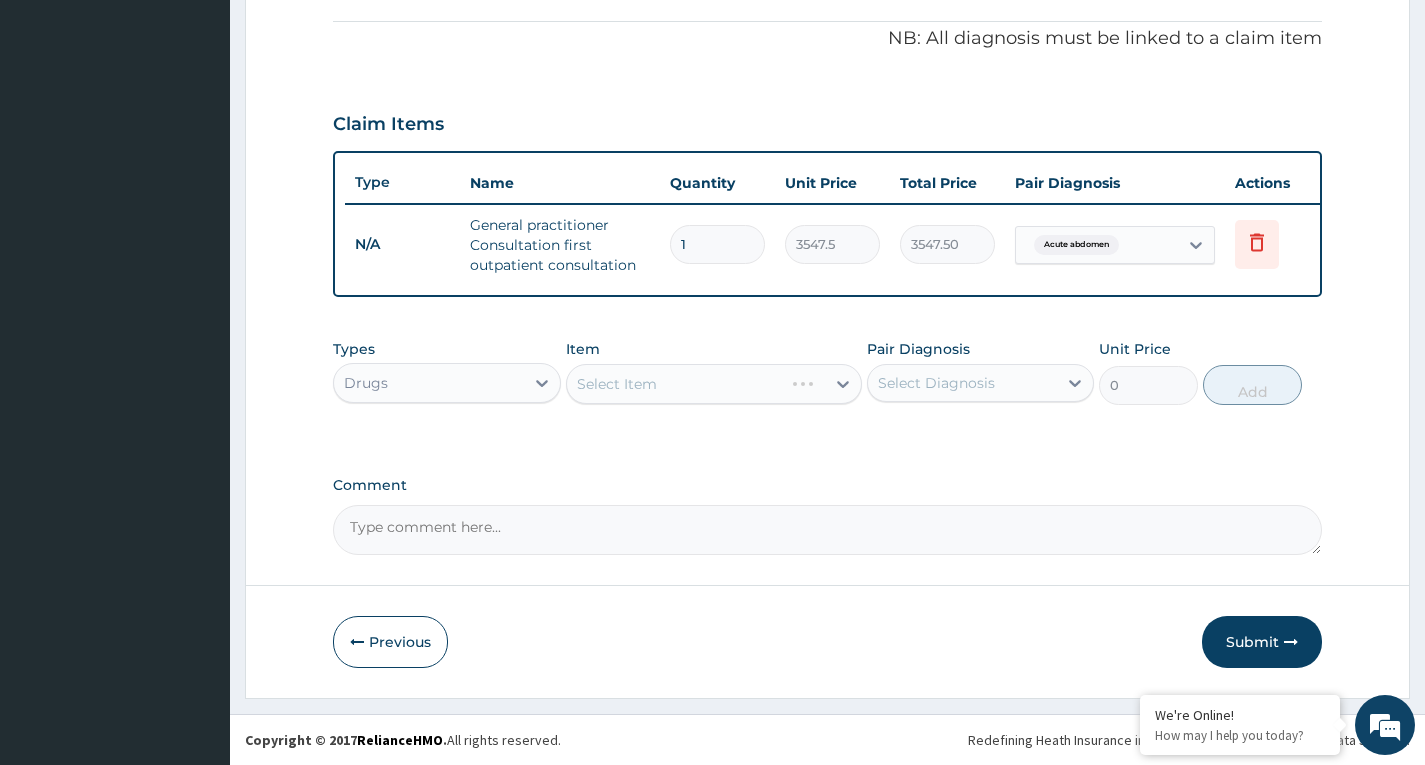 click on "Select Item" at bounding box center [714, 384] 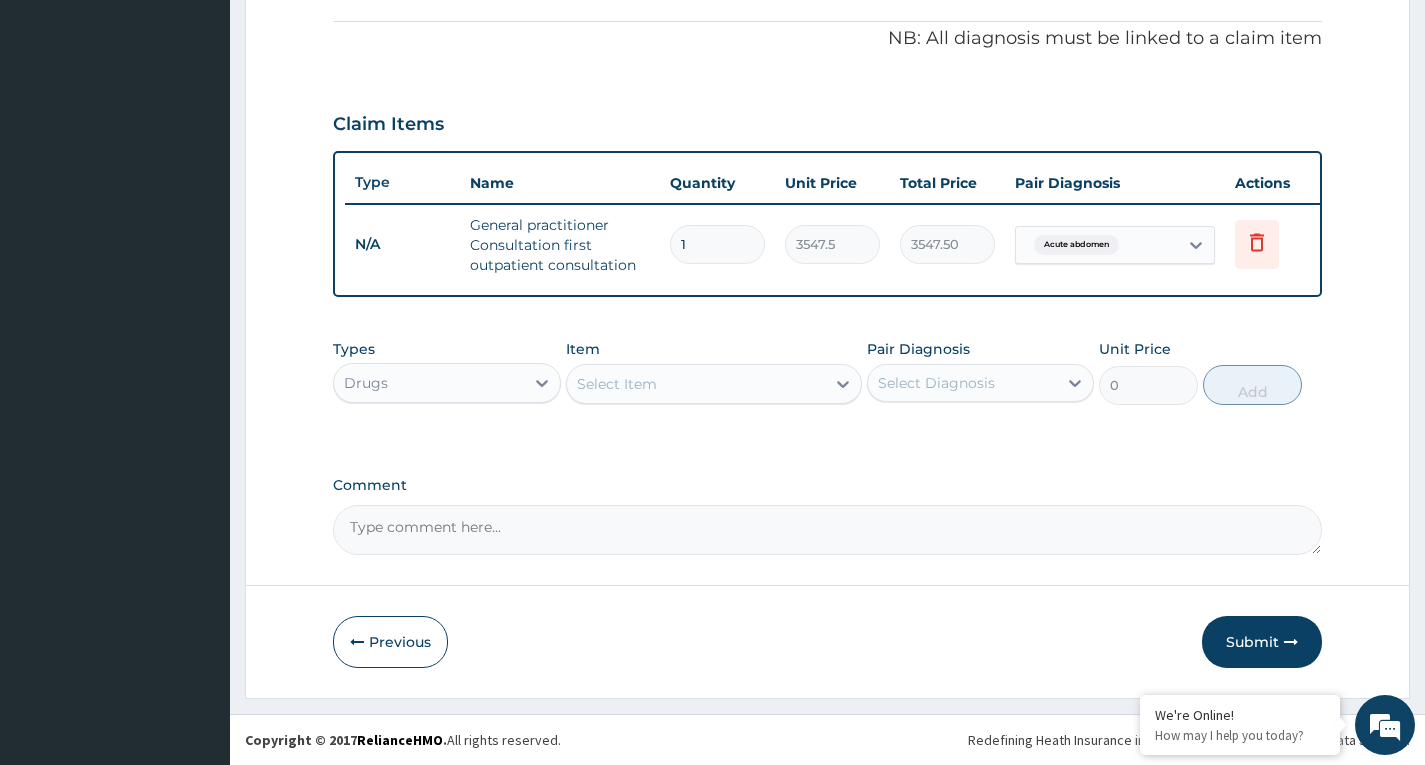 click on "Select Item" at bounding box center (696, 384) 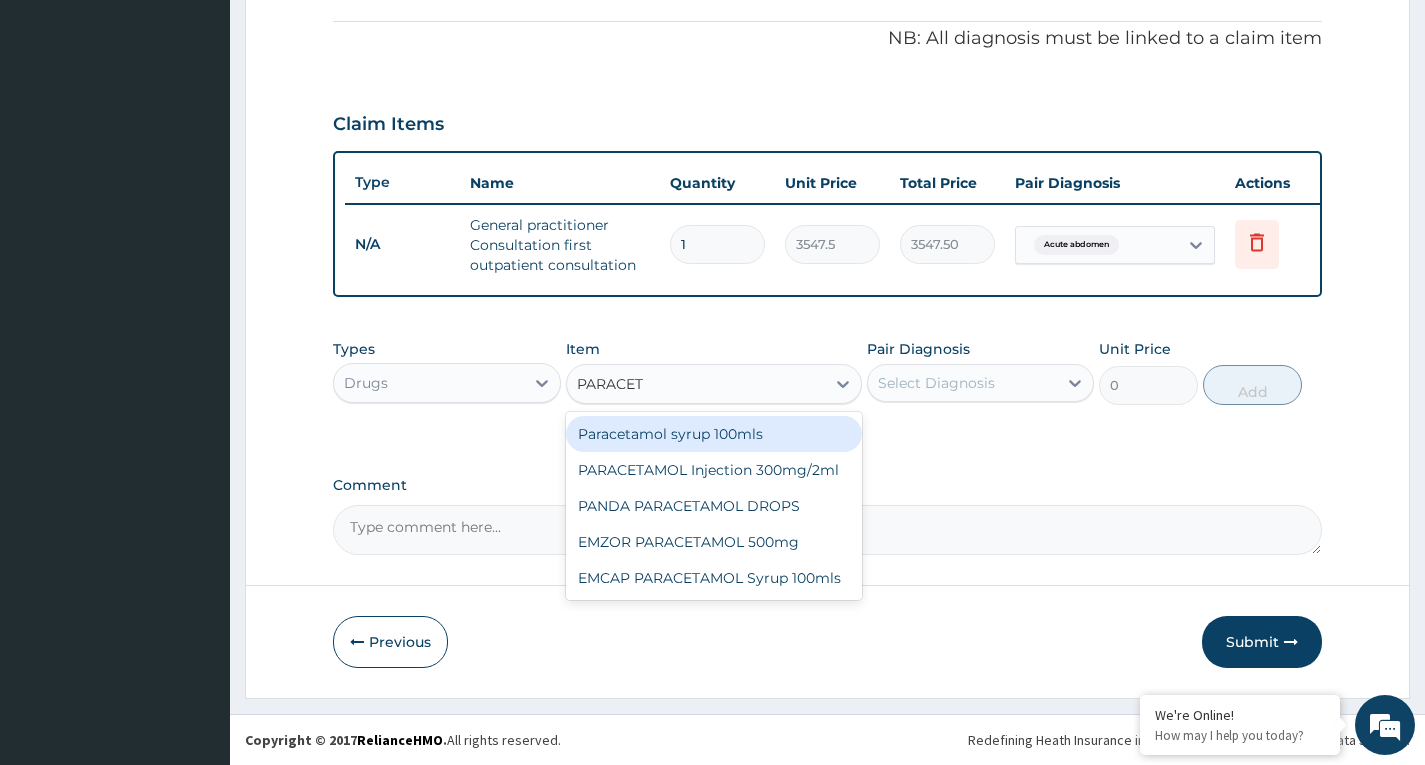 type on "PARACETA" 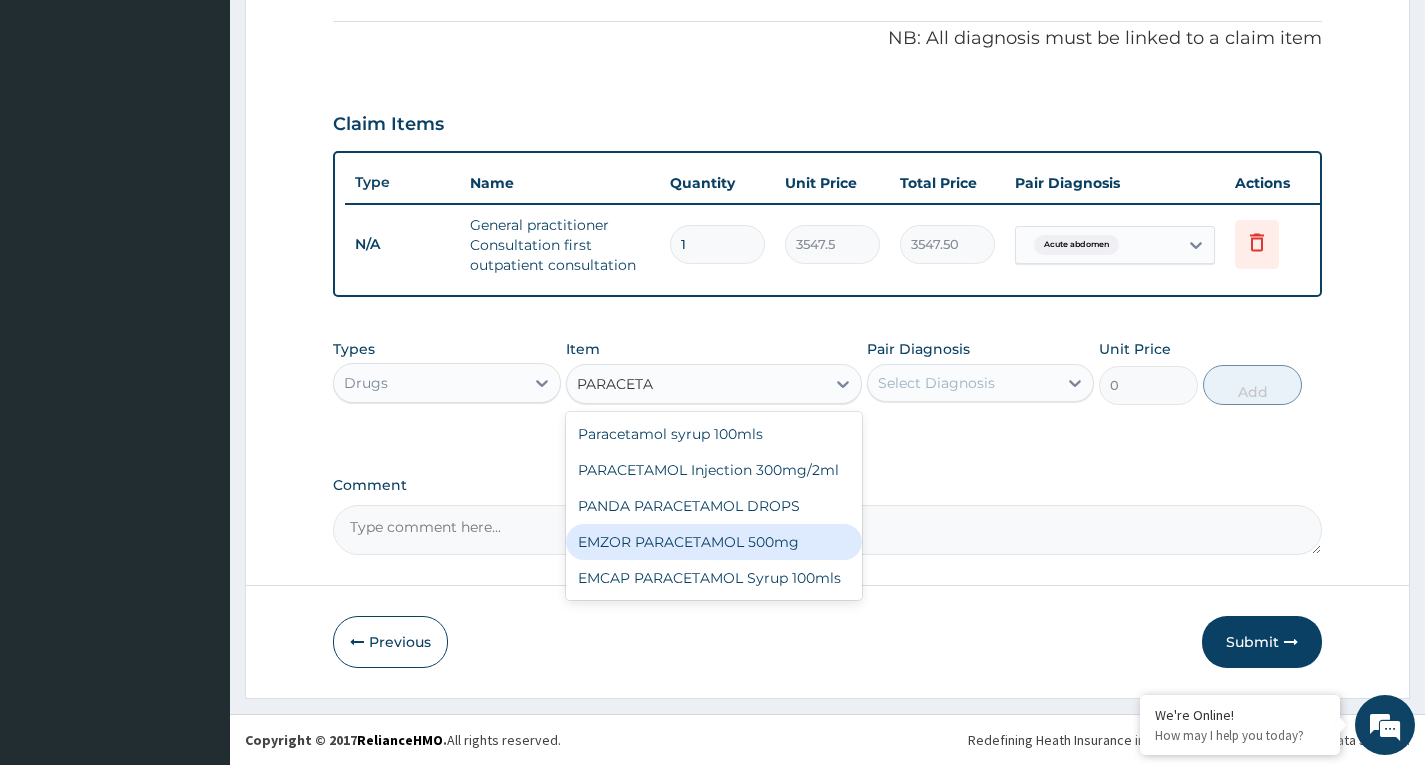 click on "EMZOR PARACETAMOL 500mg" at bounding box center (714, 542) 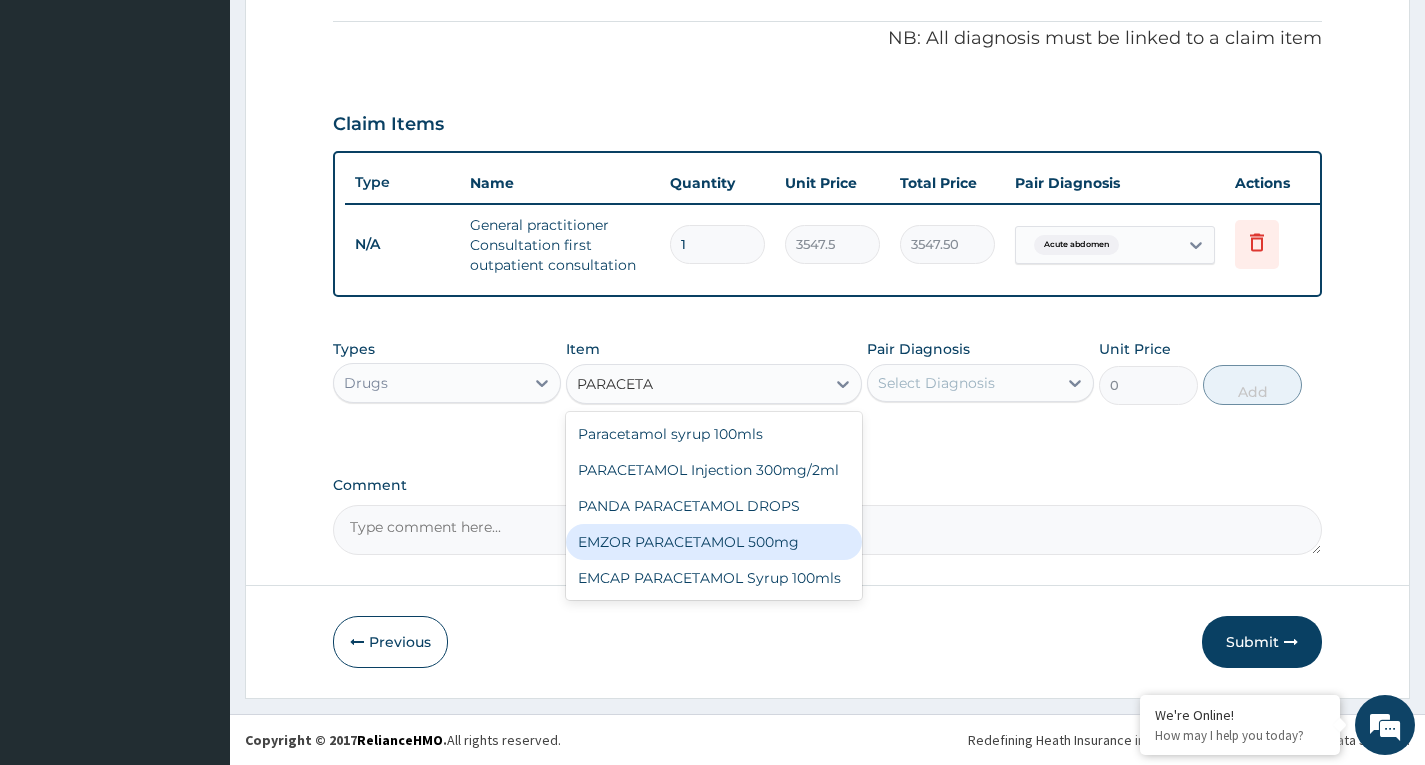 type 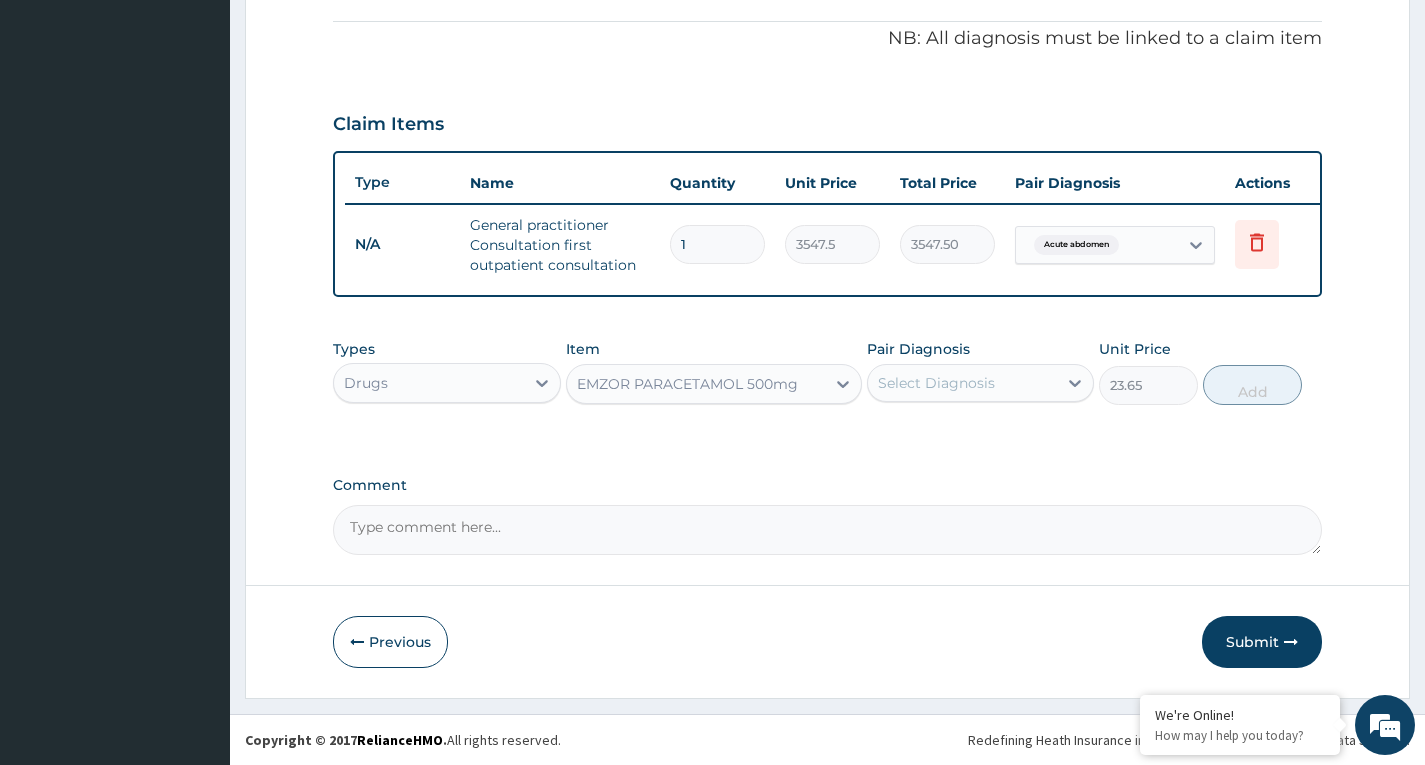 click on "Select Diagnosis" at bounding box center [936, 383] 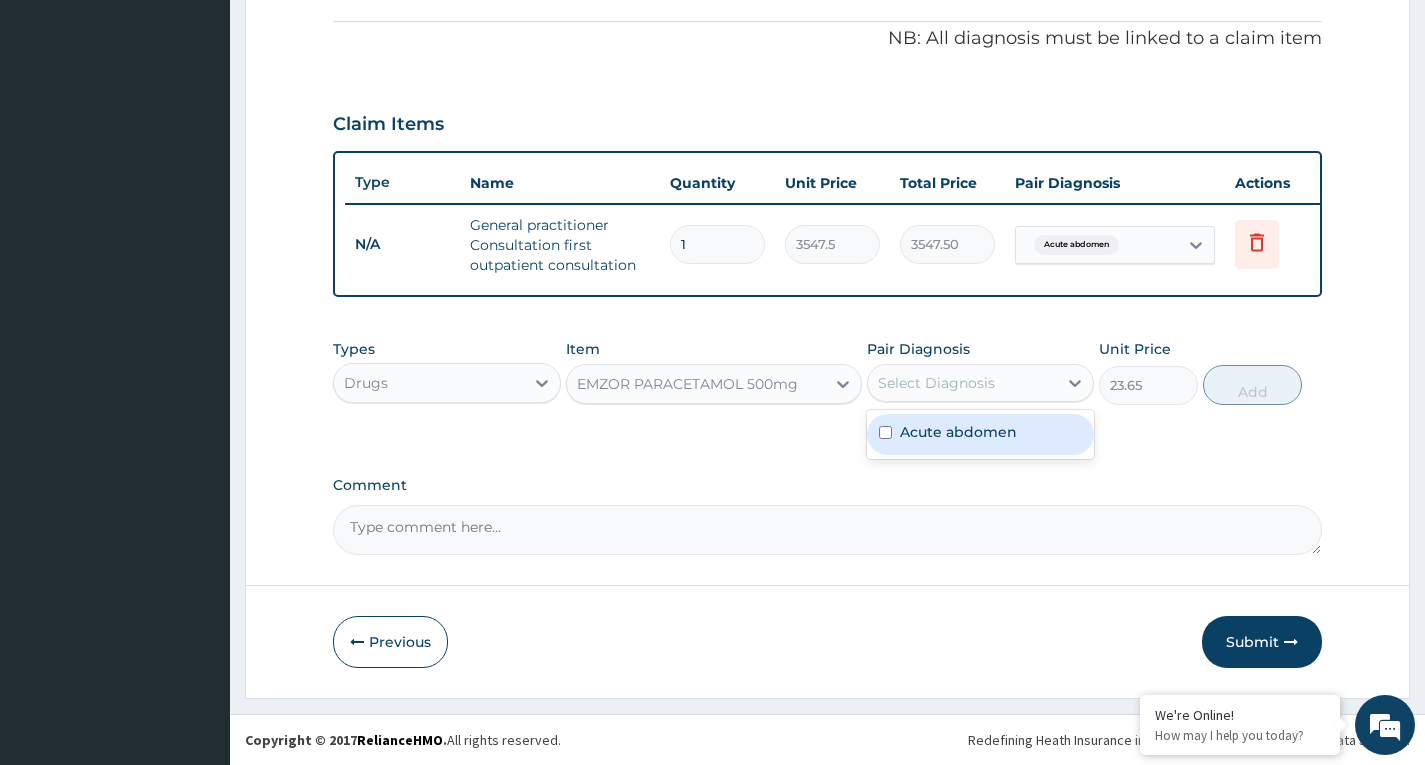 drag, startPoint x: 941, startPoint y: 430, endPoint x: 1181, endPoint y: 430, distance: 240 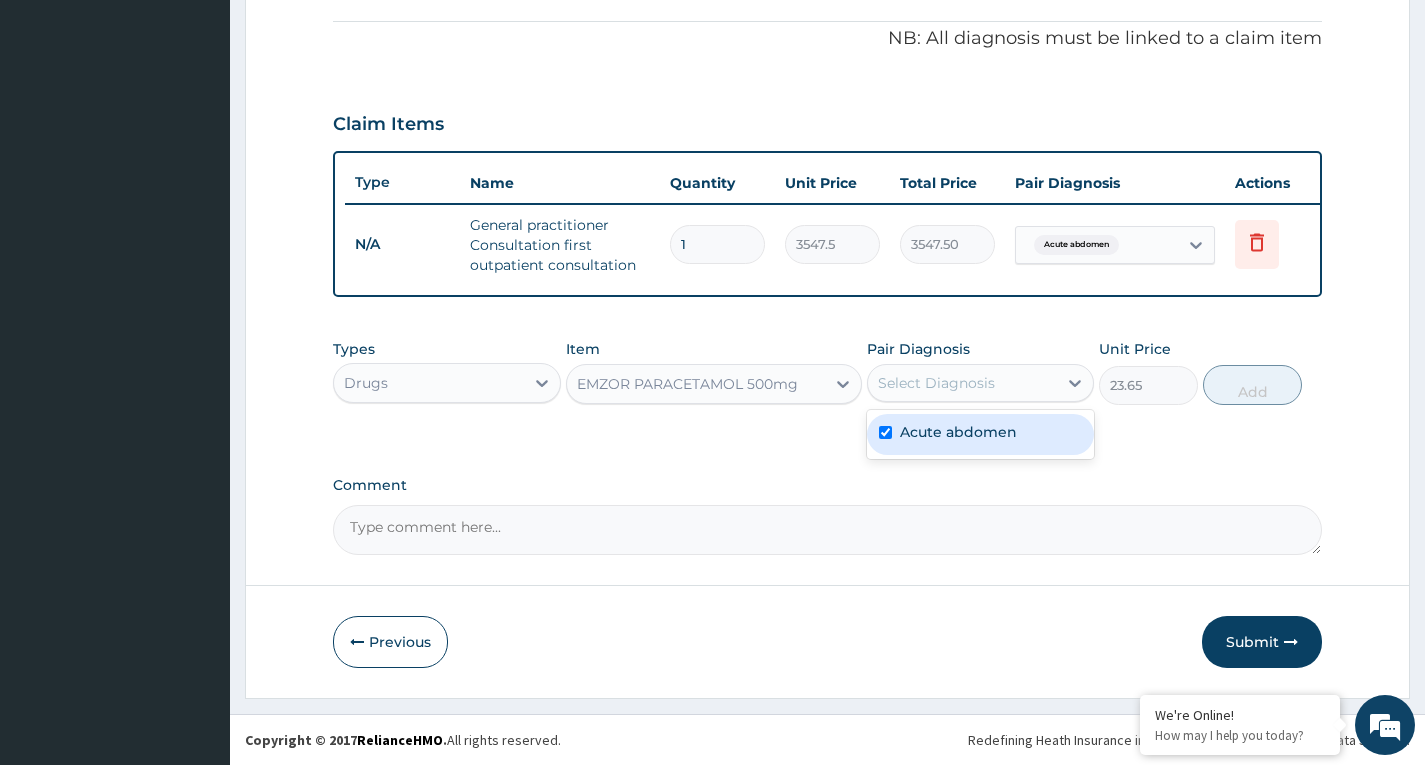 checkbox on "true" 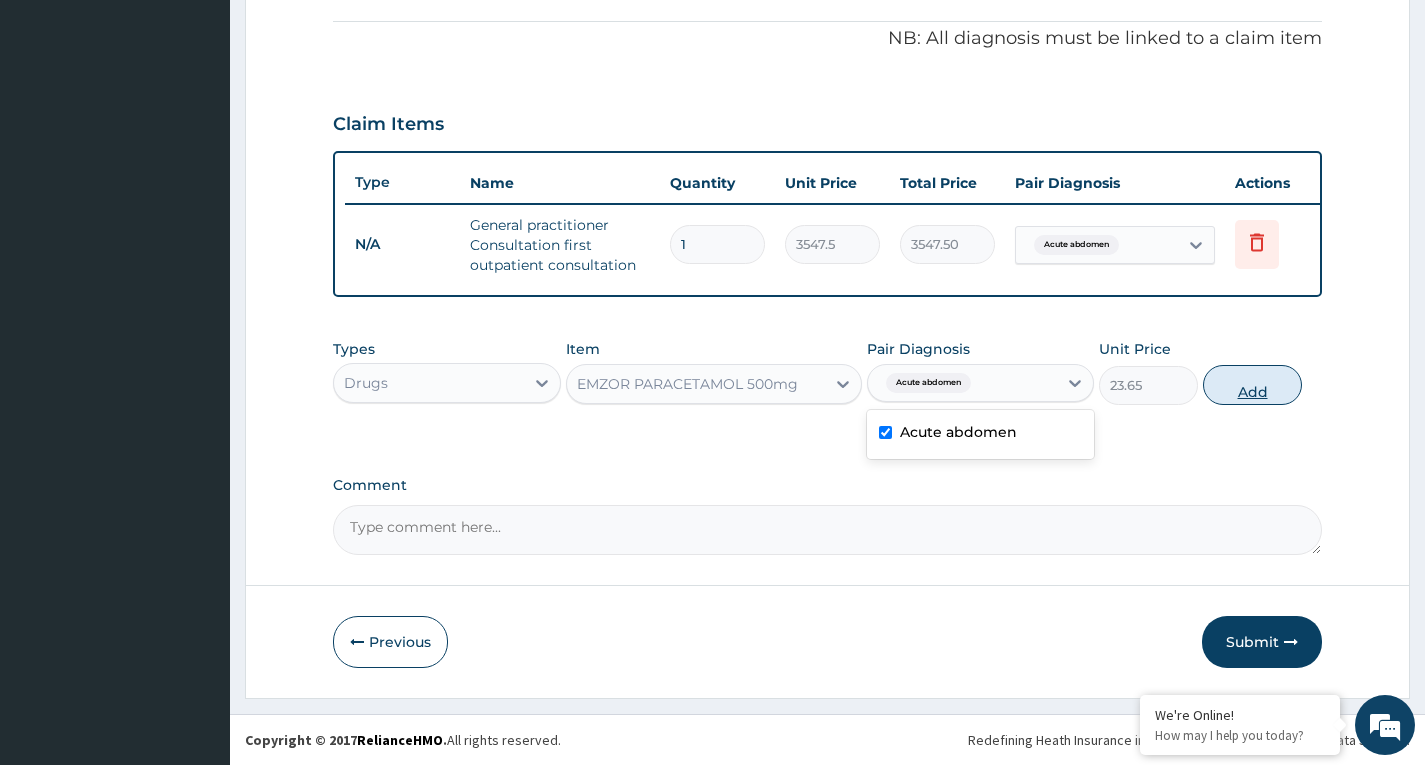 click on "Add" at bounding box center (1252, 385) 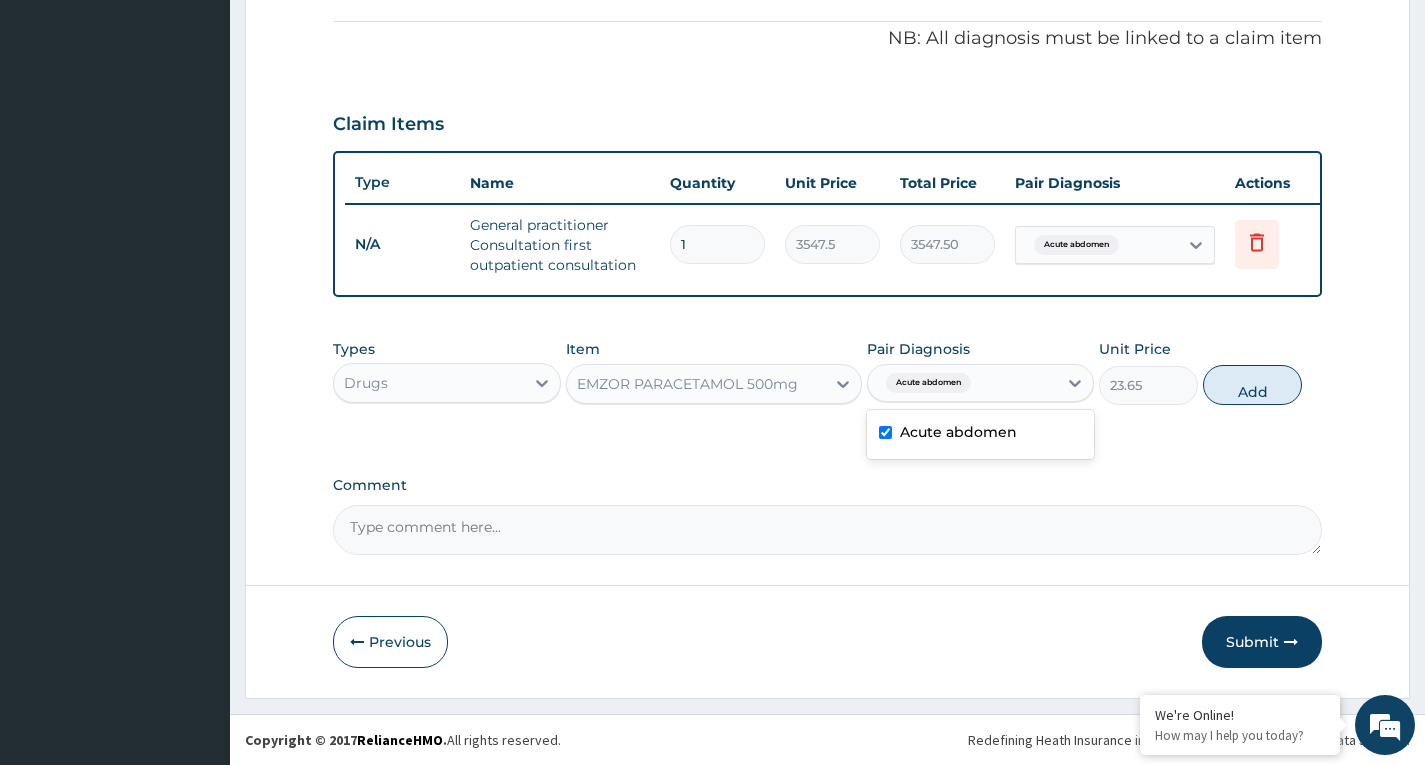 type on "0" 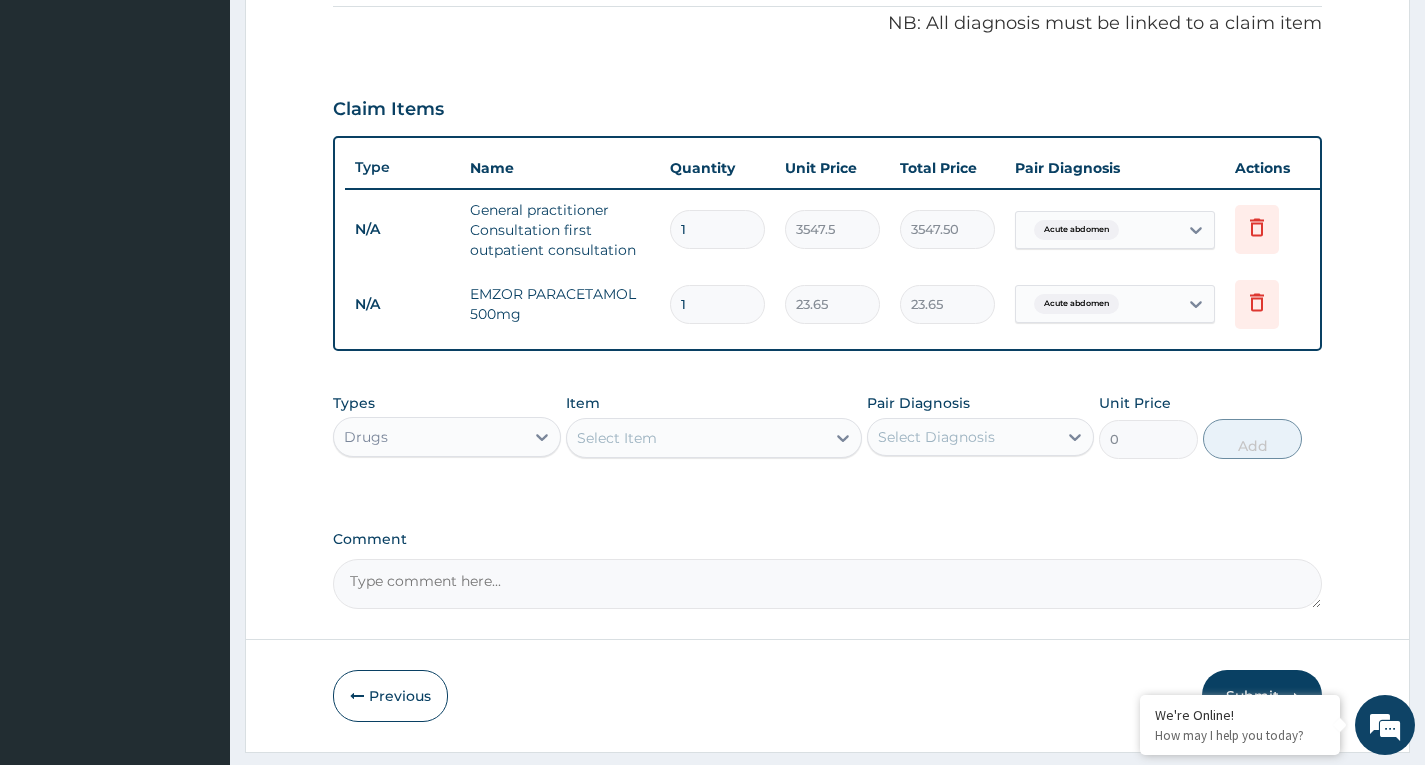click on "Select Item" at bounding box center (696, 438) 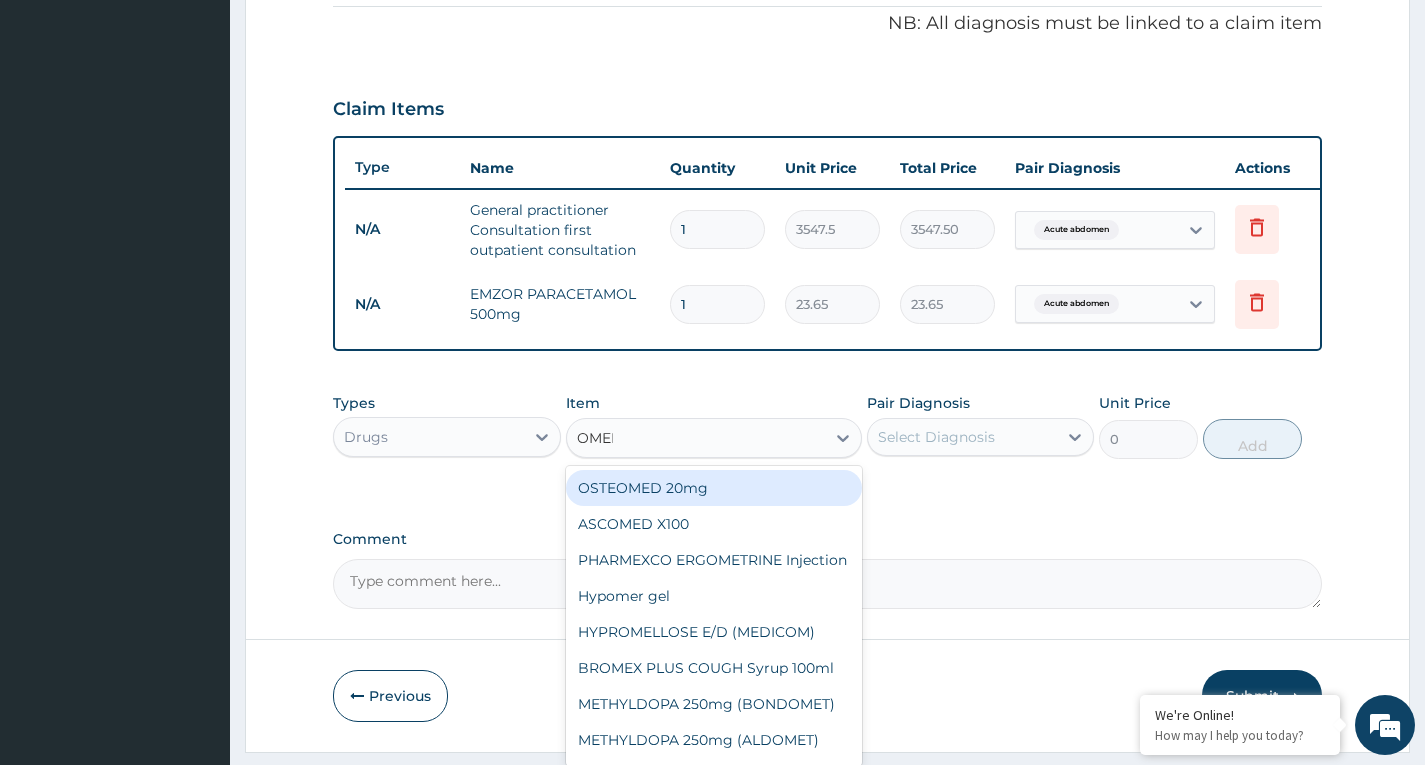 type on "OMEPR" 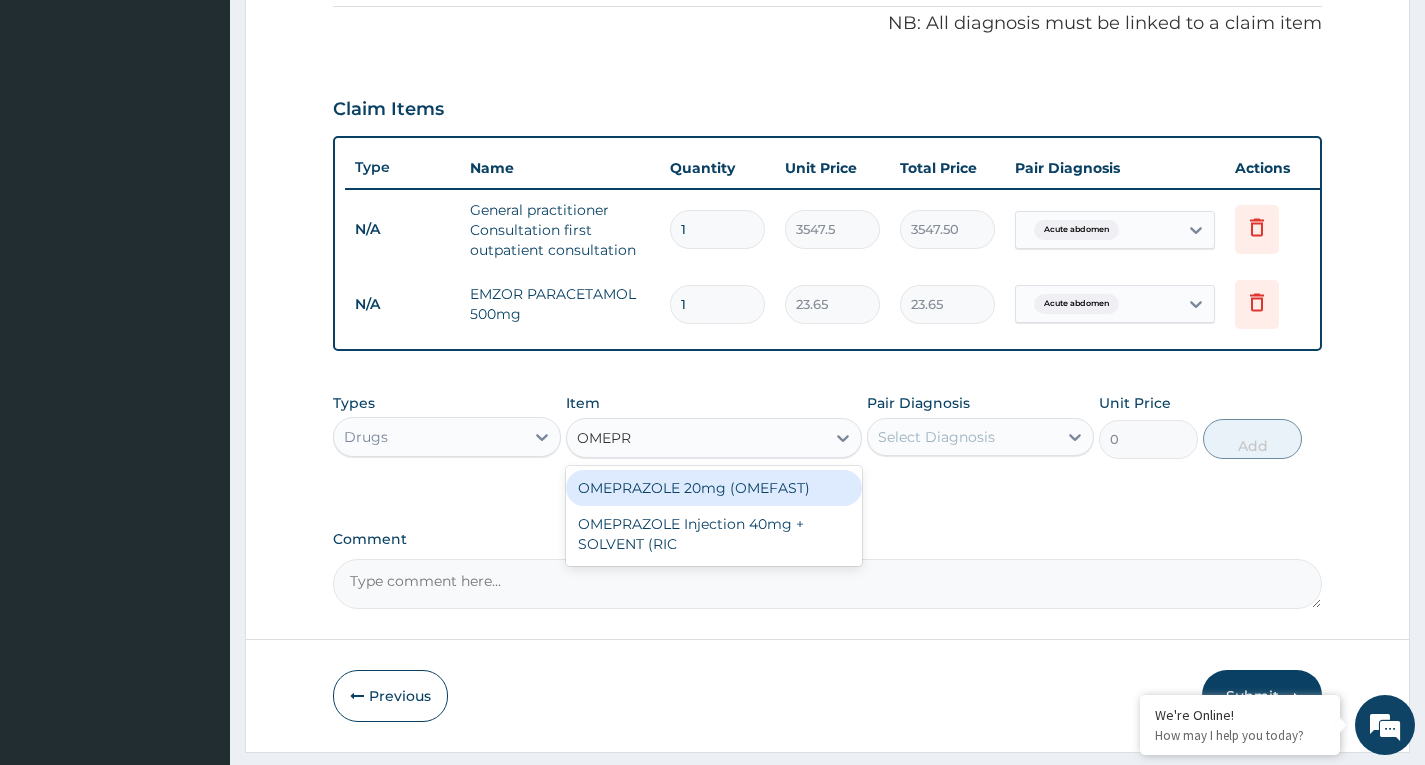 click on "OMEPRAZOLE 20mg (OMEFAST)" at bounding box center [714, 488] 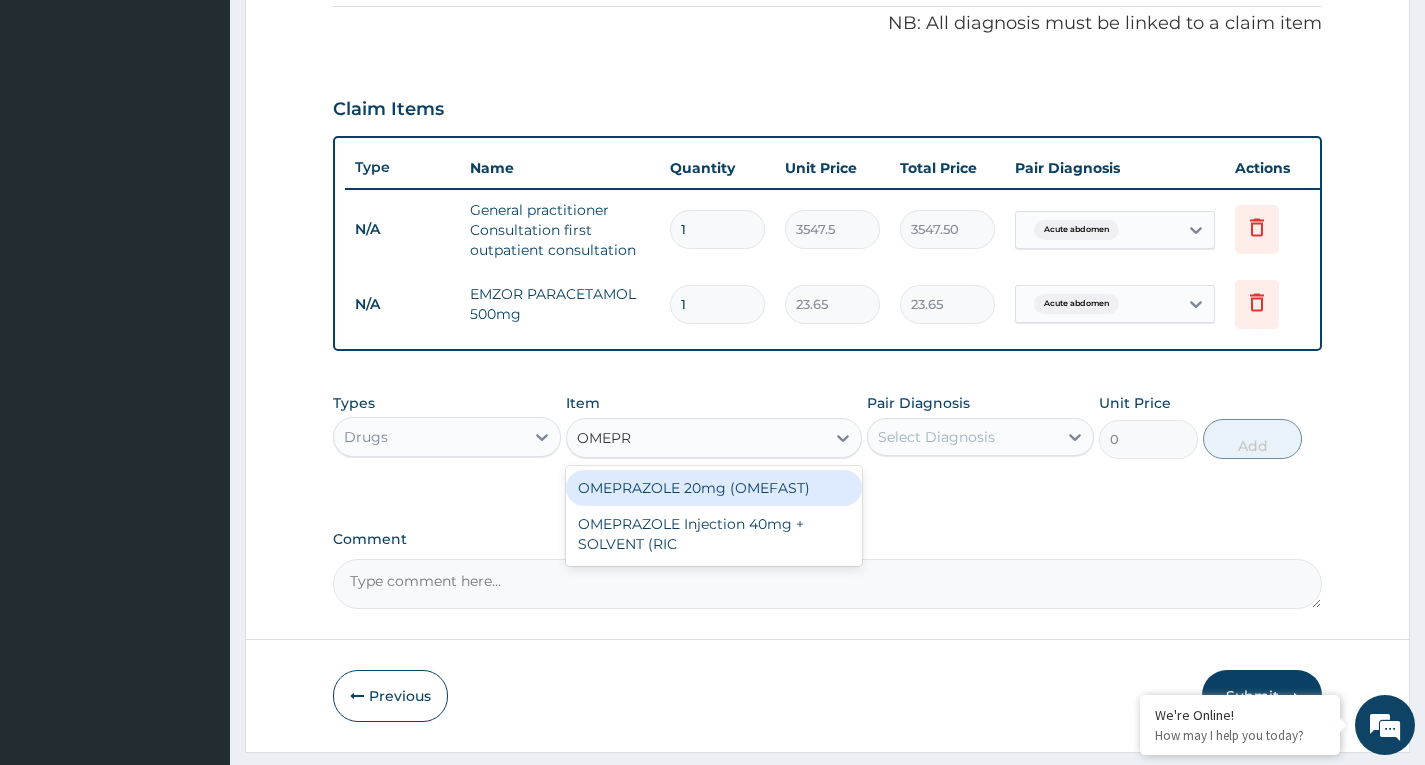 type 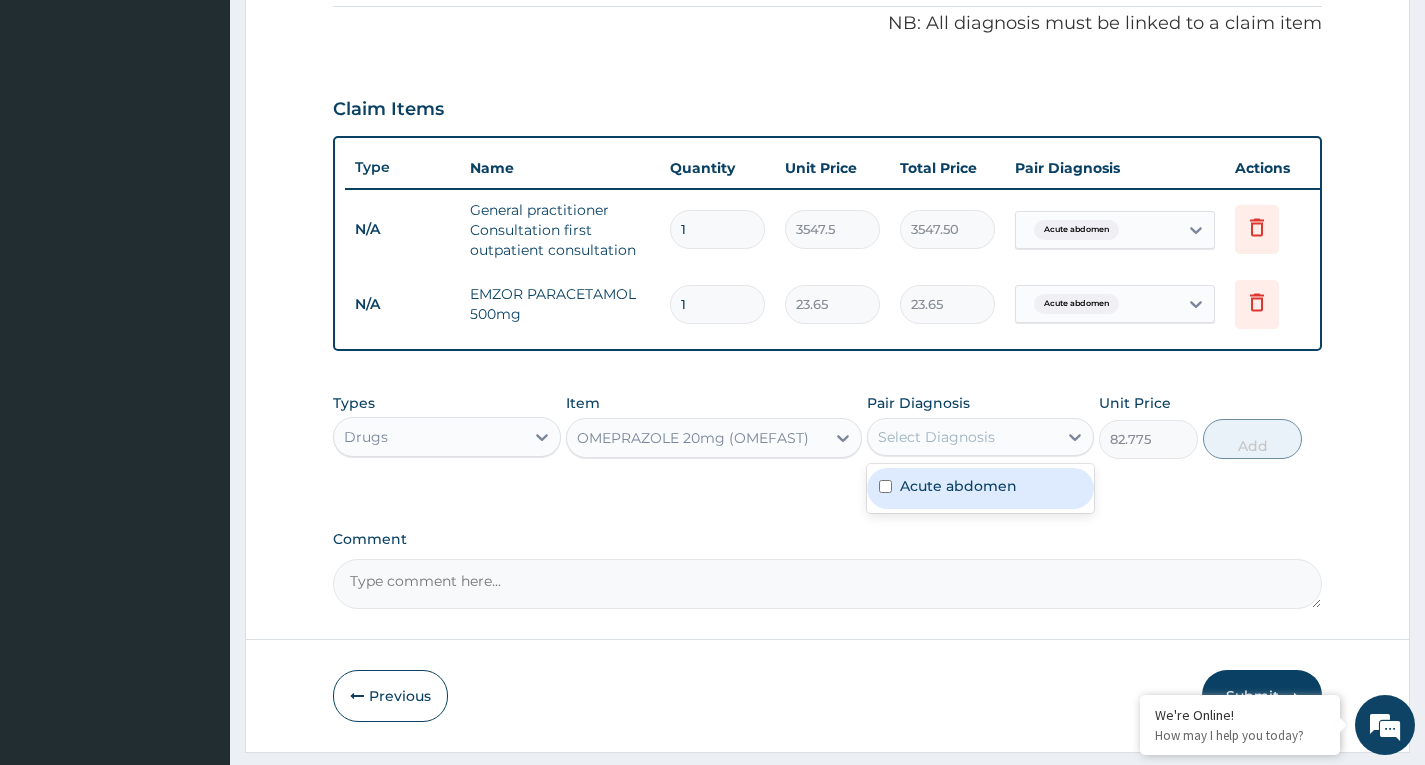 click on "Select Diagnosis" at bounding box center [936, 437] 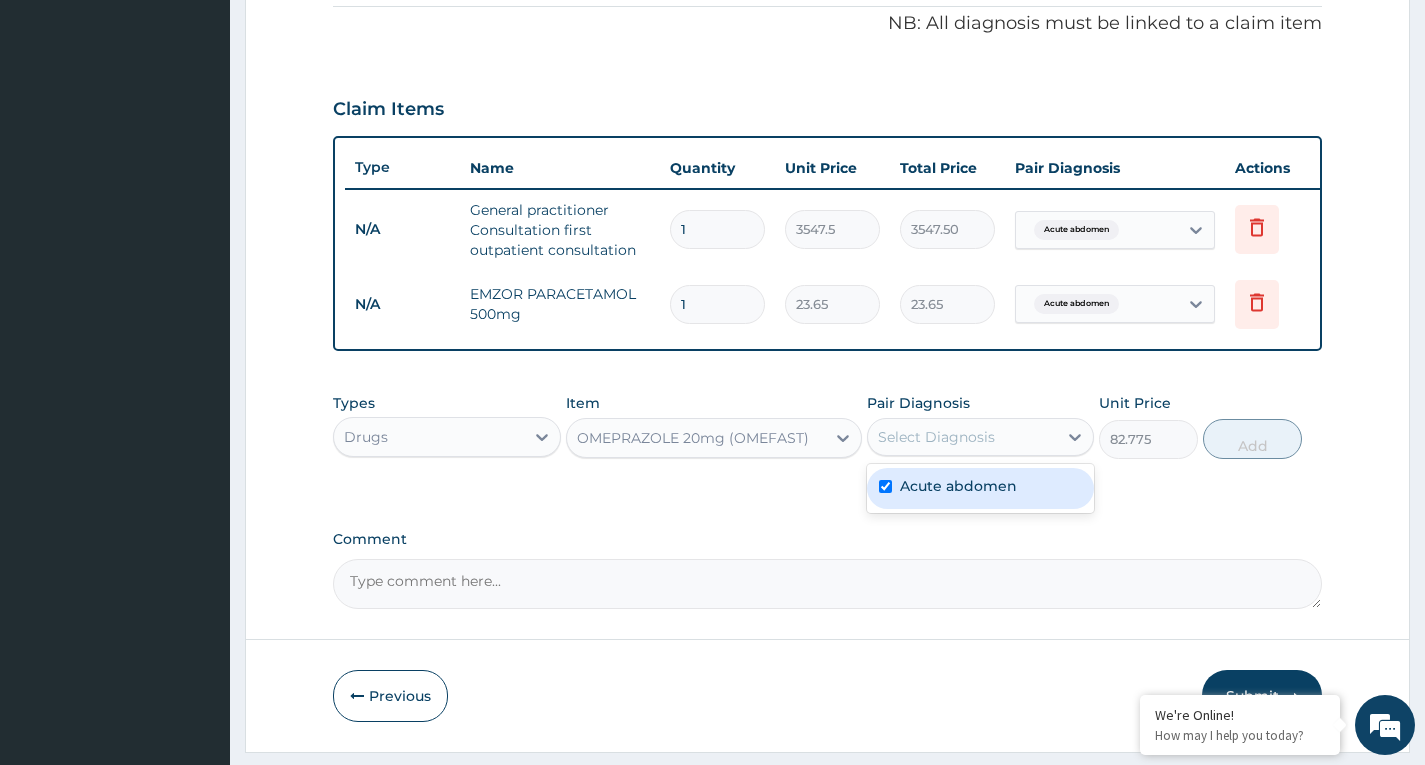 checkbox on "true" 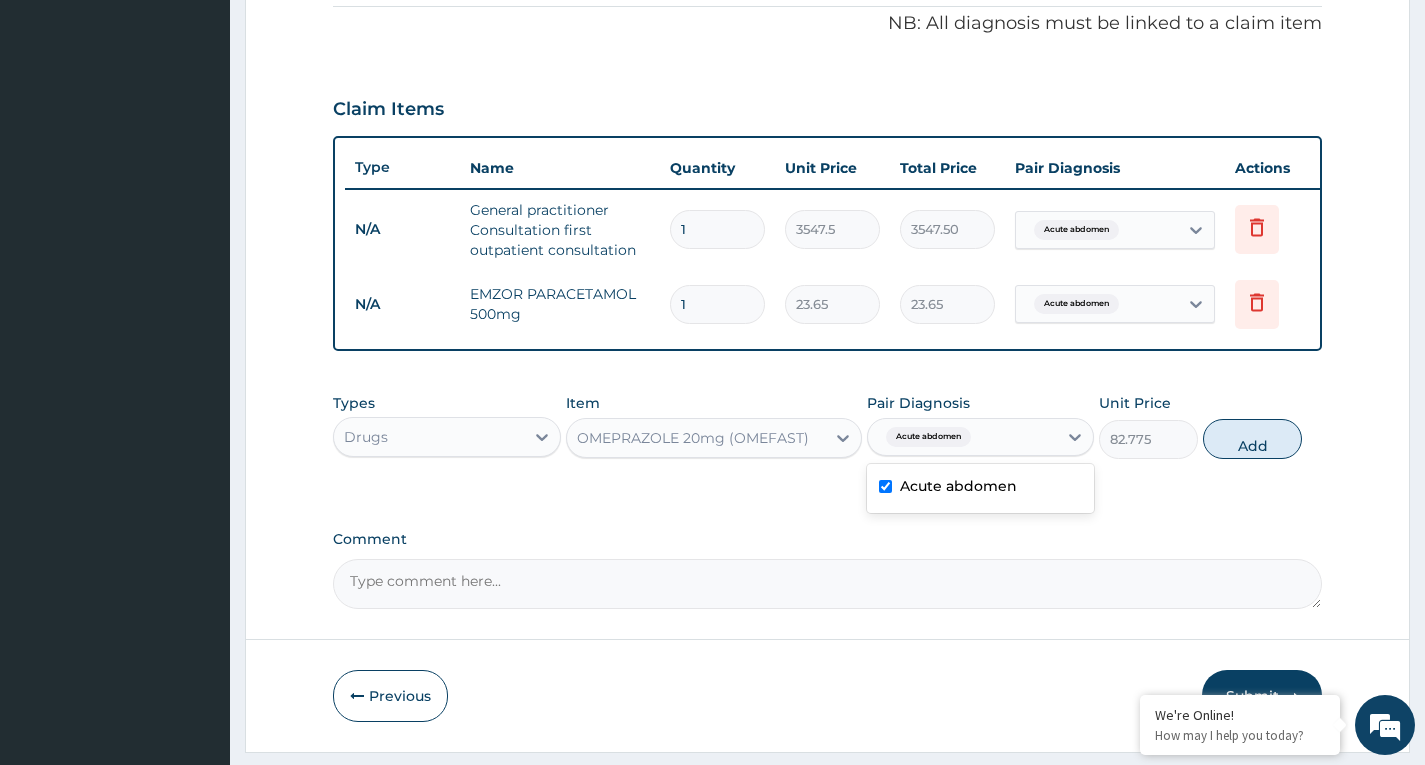 drag, startPoint x: 1253, startPoint y: 459, endPoint x: 1153, endPoint y: 445, distance: 100.97524 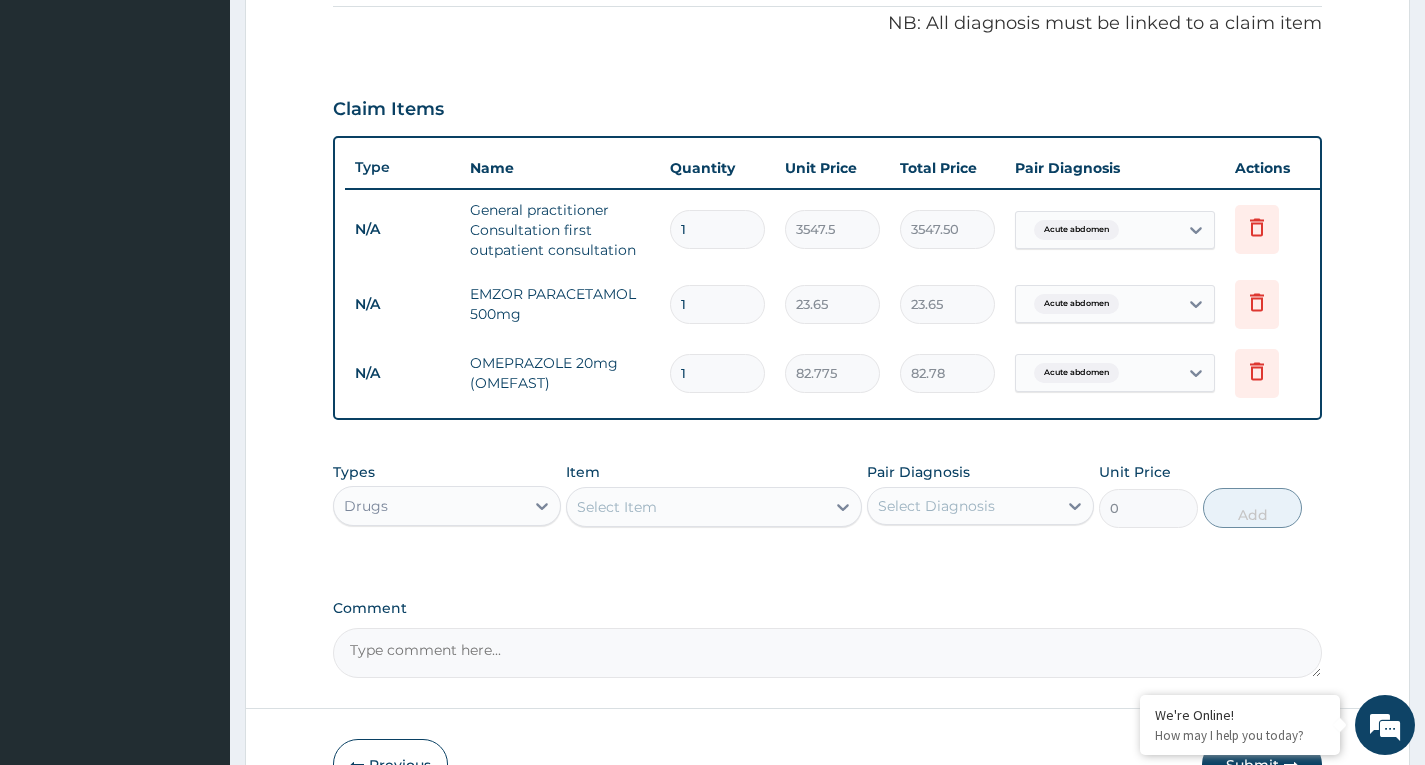 type on "10" 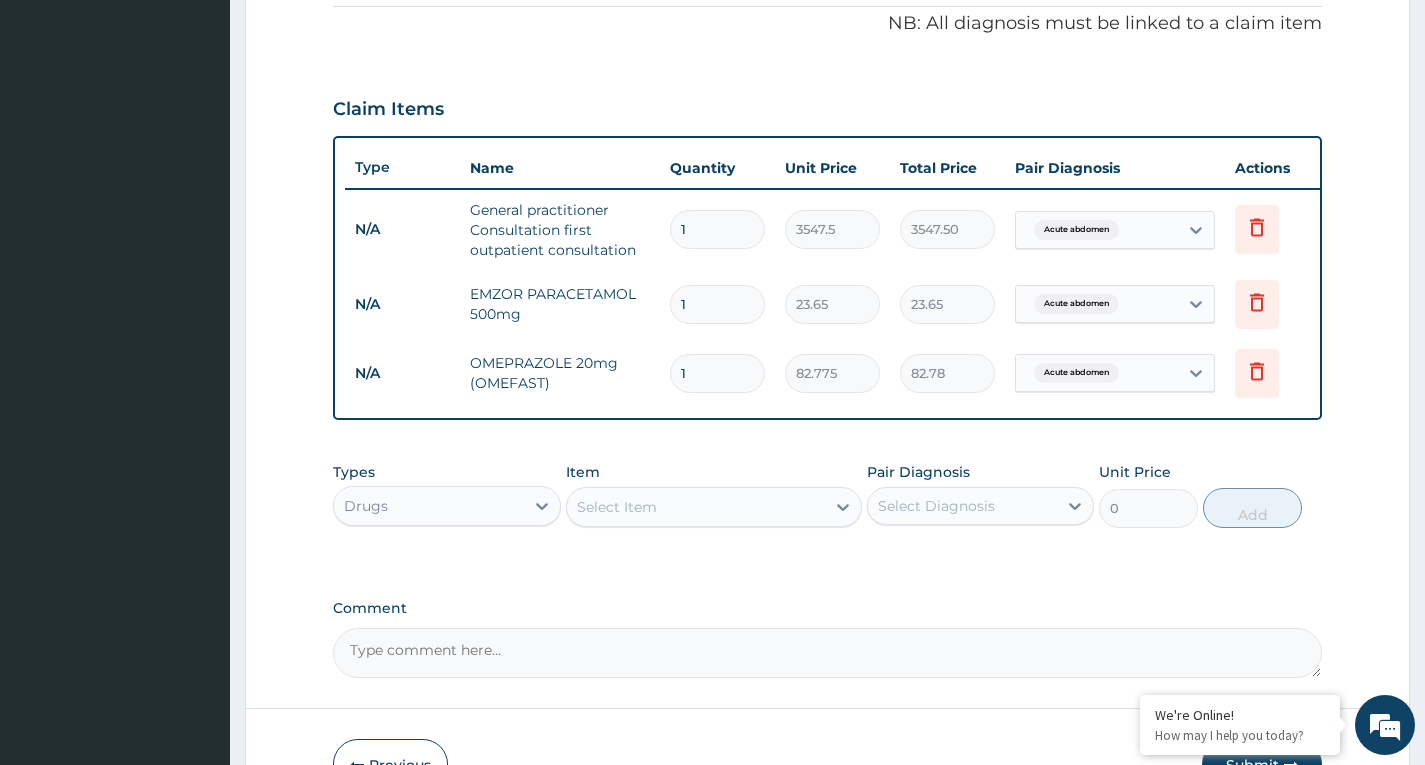 type on "827.75" 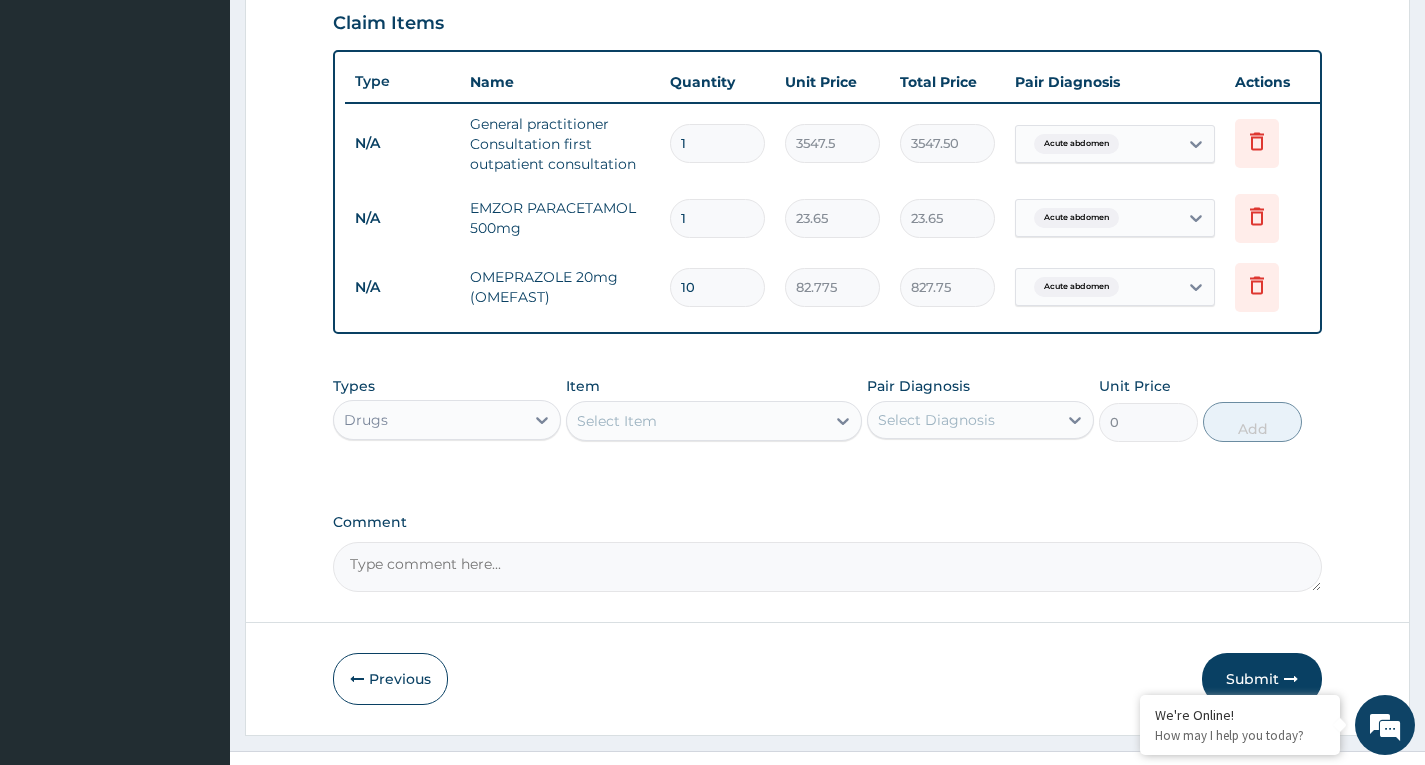 scroll, scrollTop: 746, scrollLeft: 0, axis: vertical 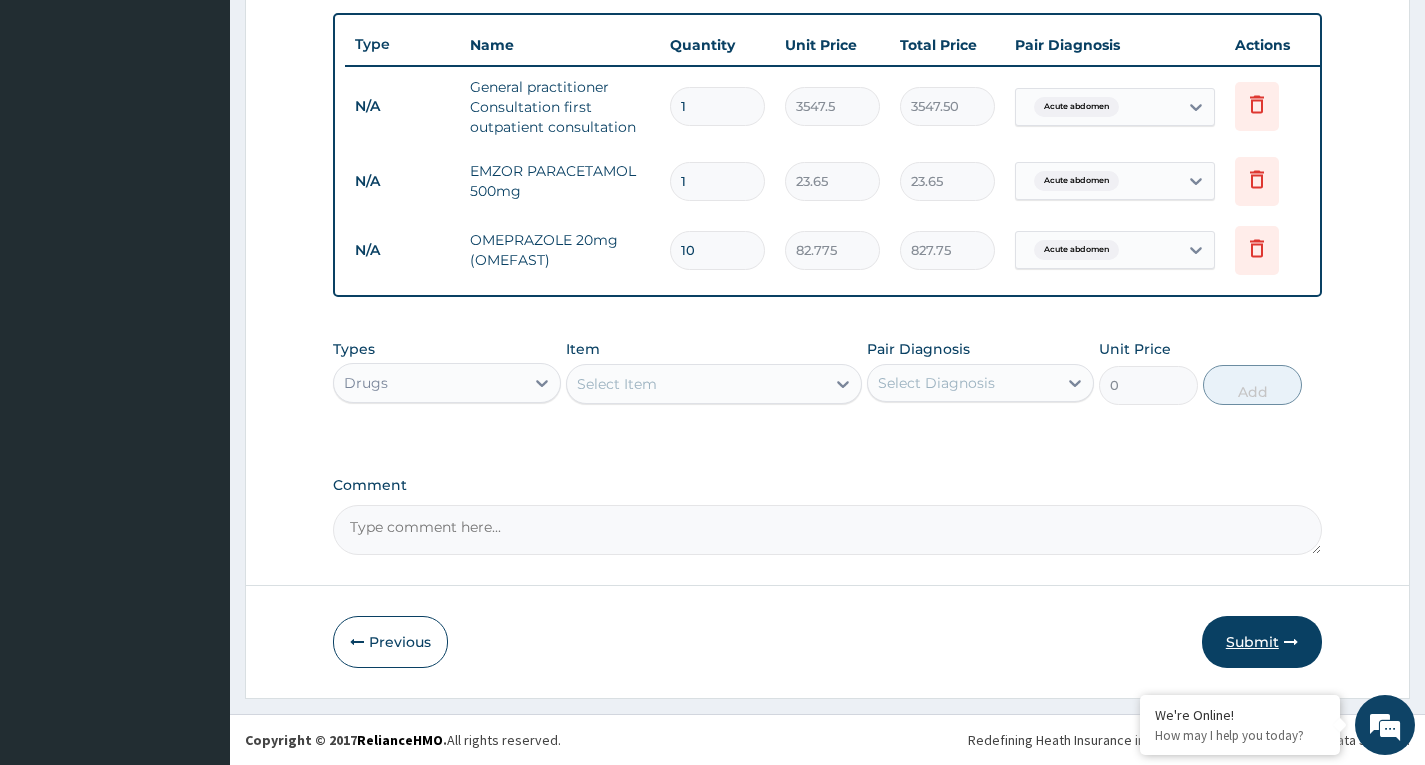 type on "10" 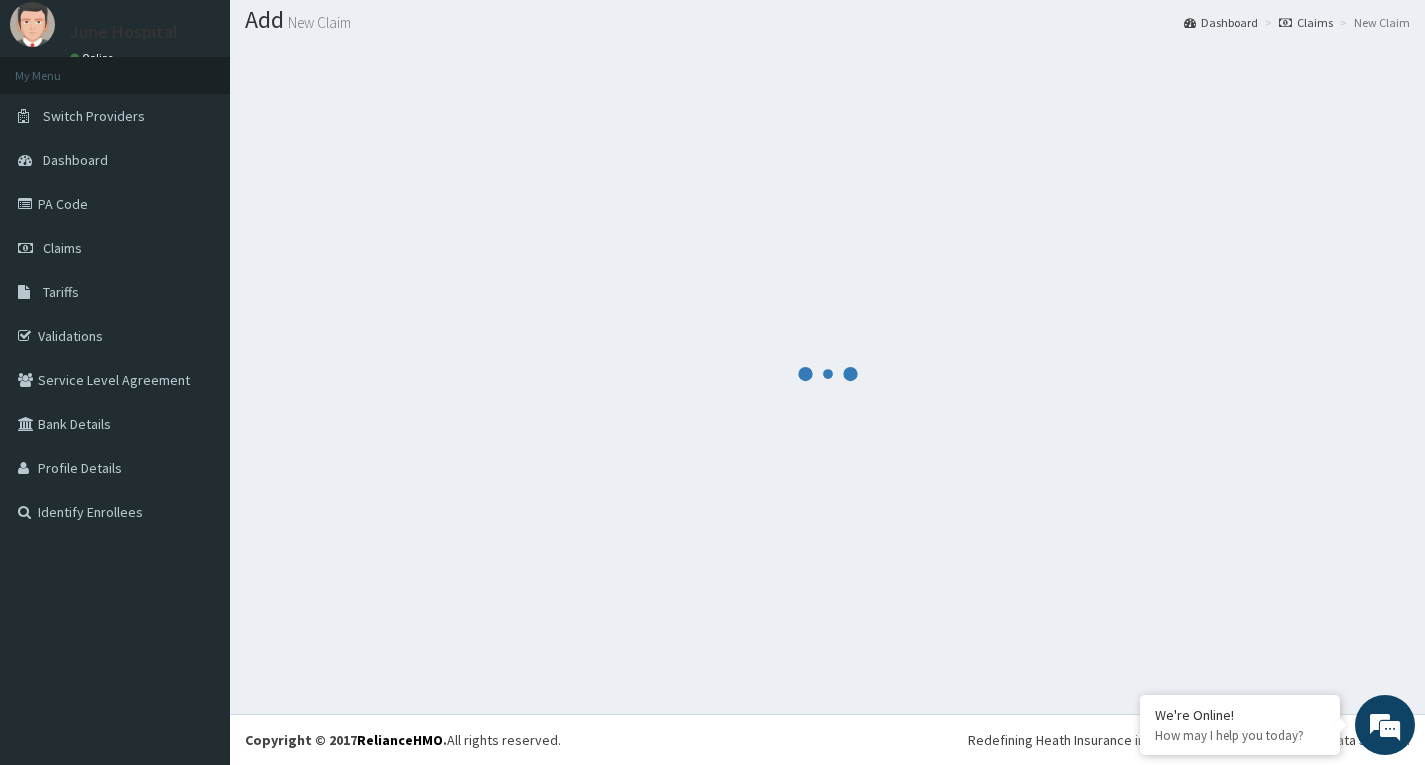 scroll, scrollTop: 58, scrollLeft: 0, axis: vertical 